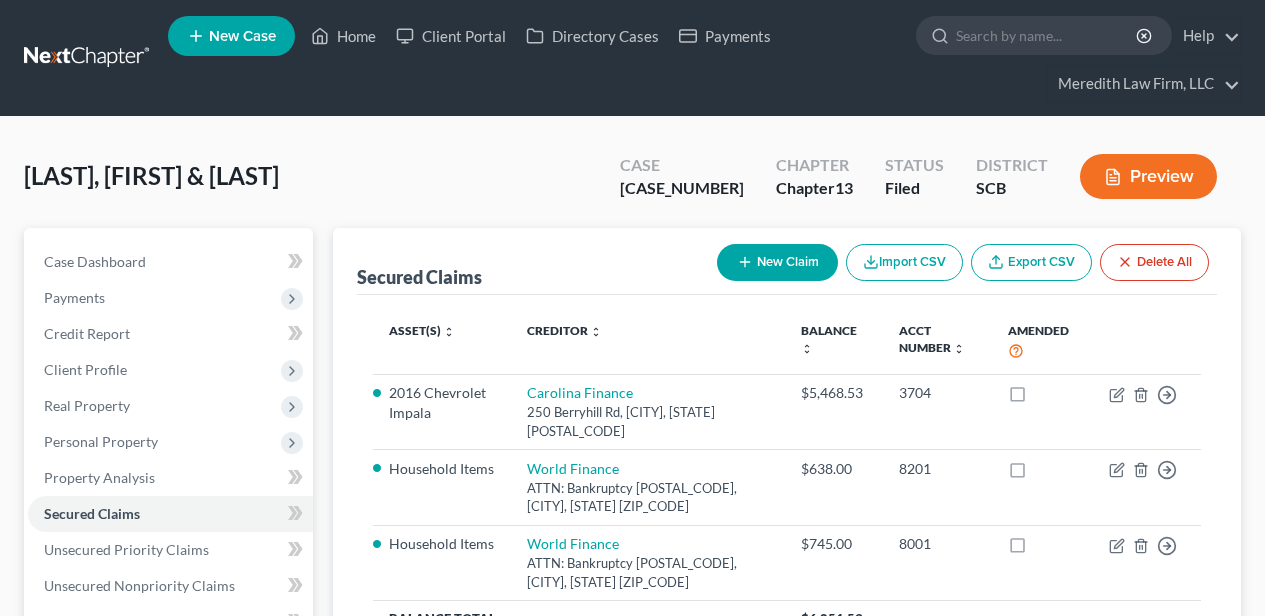 scroll, scrollTop: 0, scrollLeft: 0, axis: both 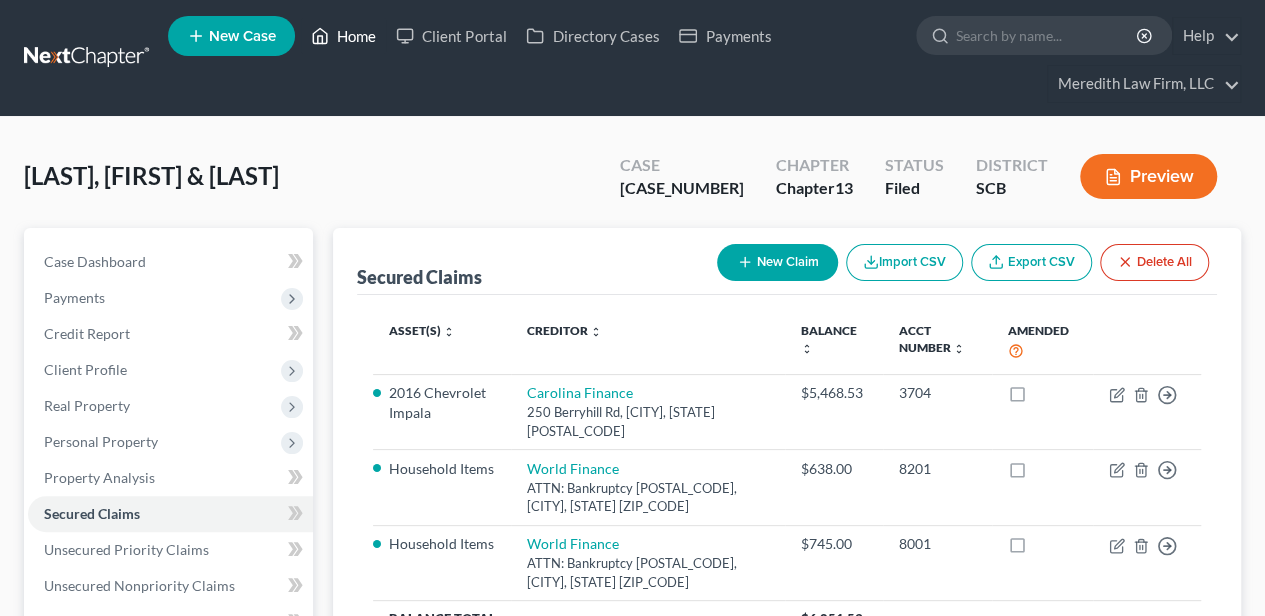 click on "Home" at bounding box center (343, 36) 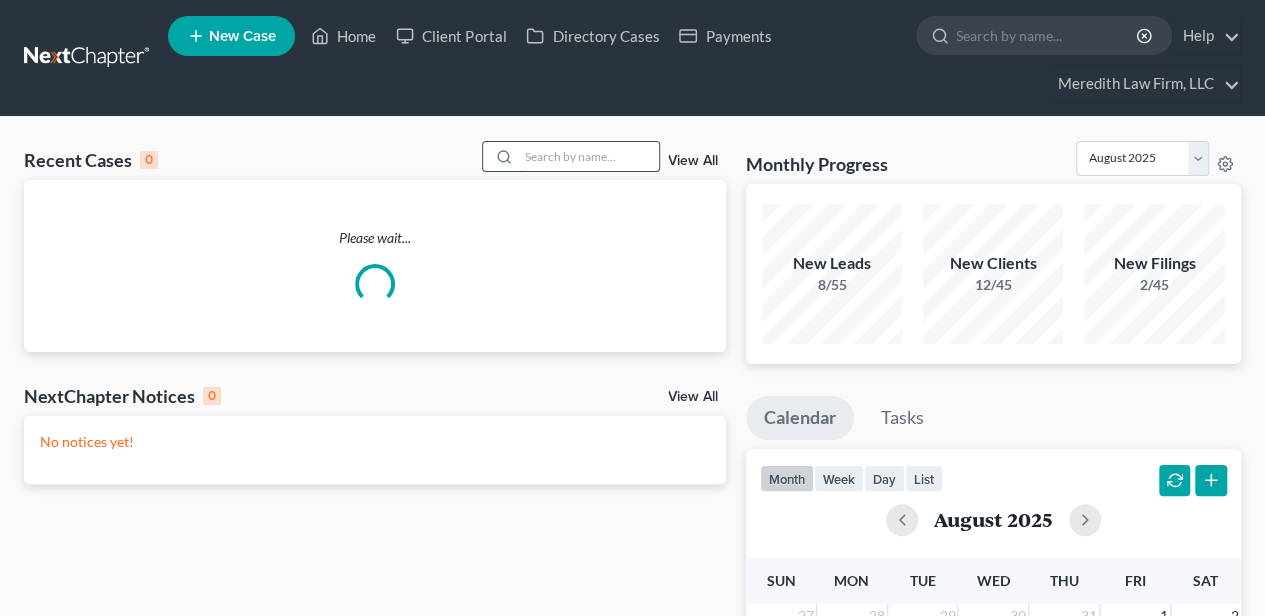 click at bounding box center (589, 156) 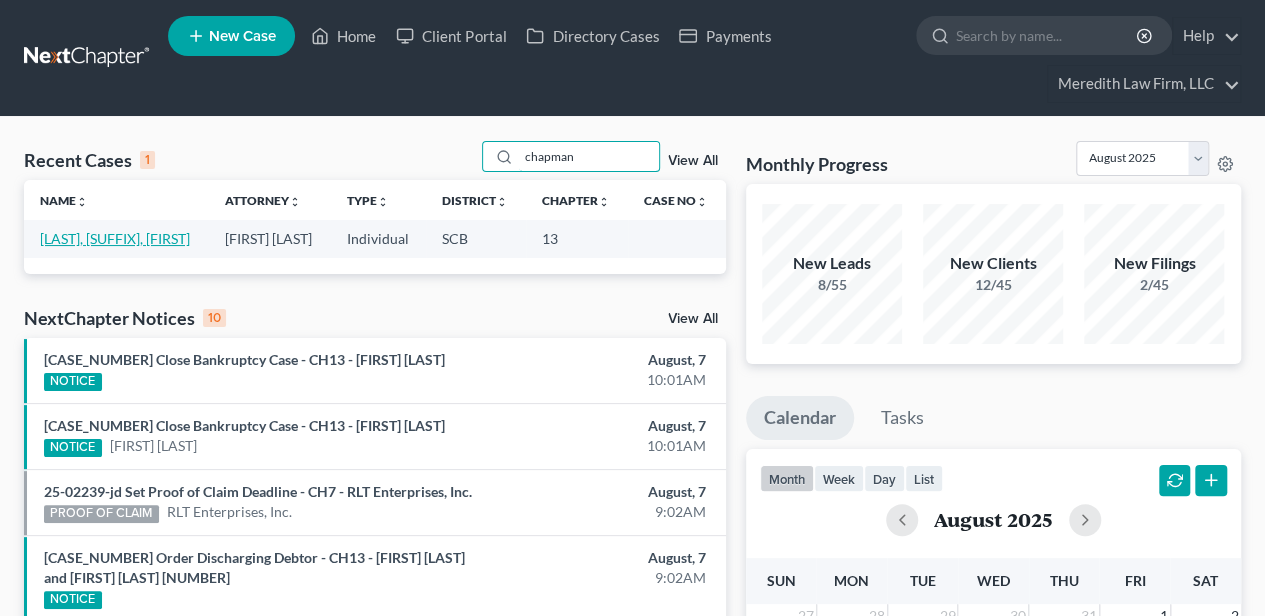 type on "chapman" 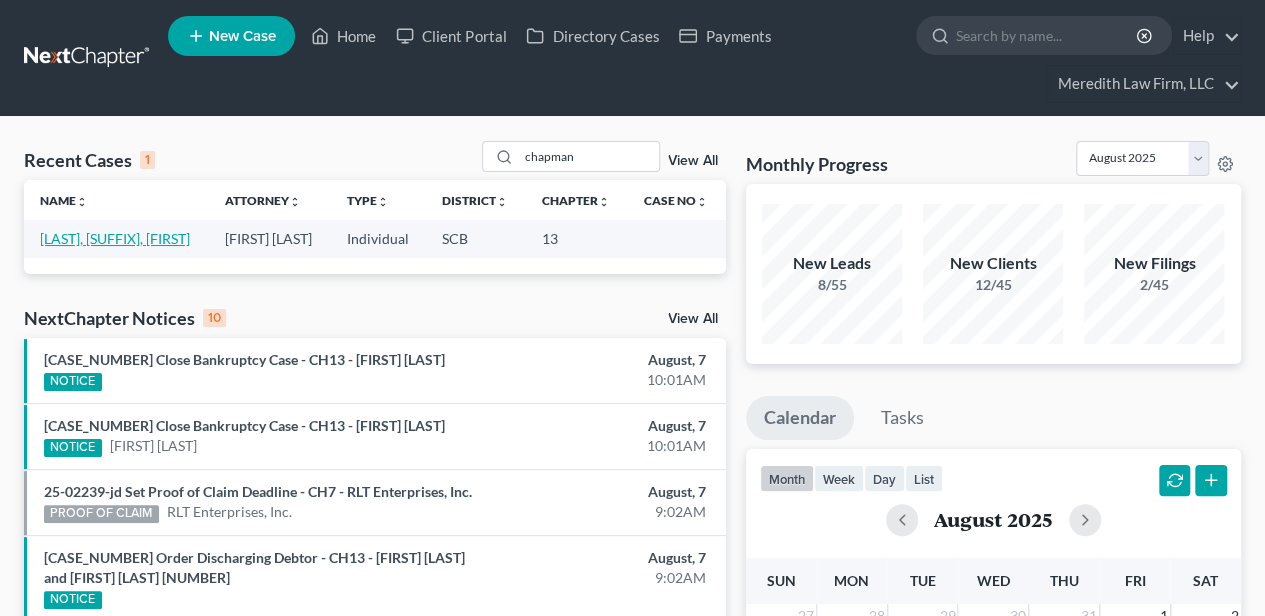click on "[LAST], [SUFFIX], [FIRST]" at bounding box center [115, 238] 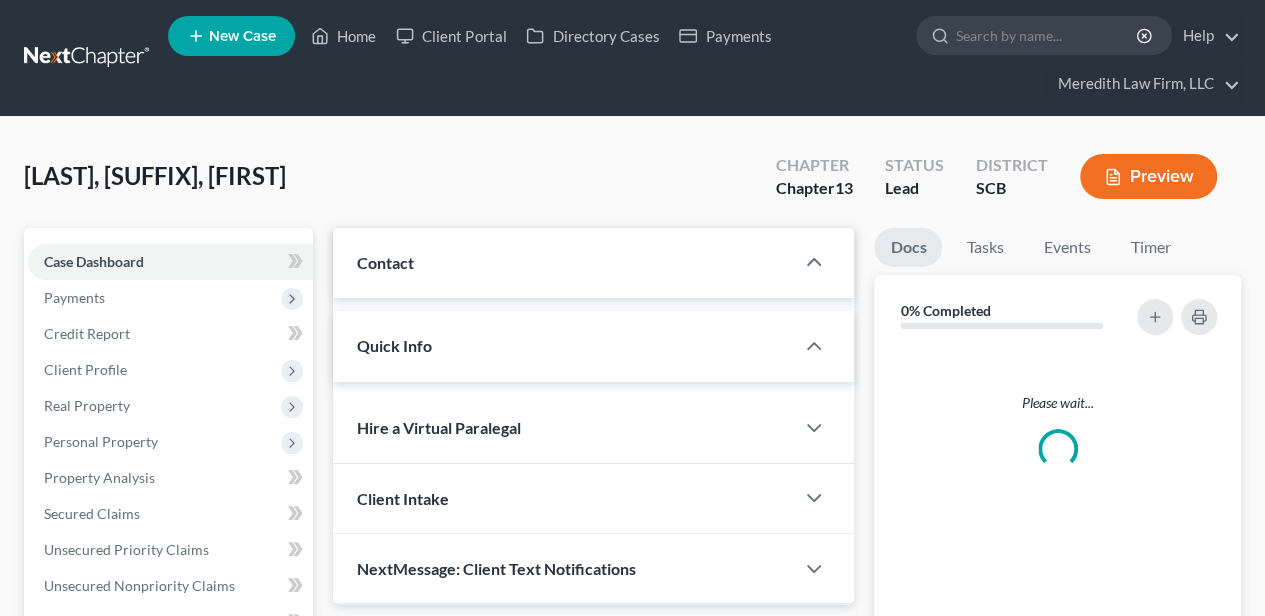 select on "2" 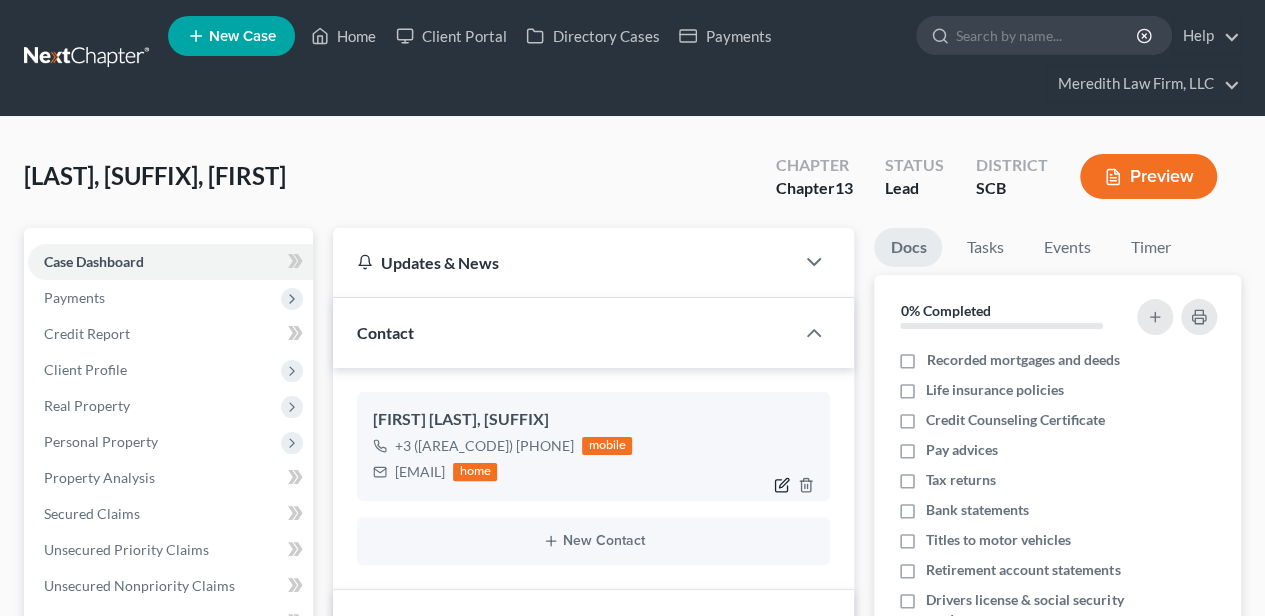 click 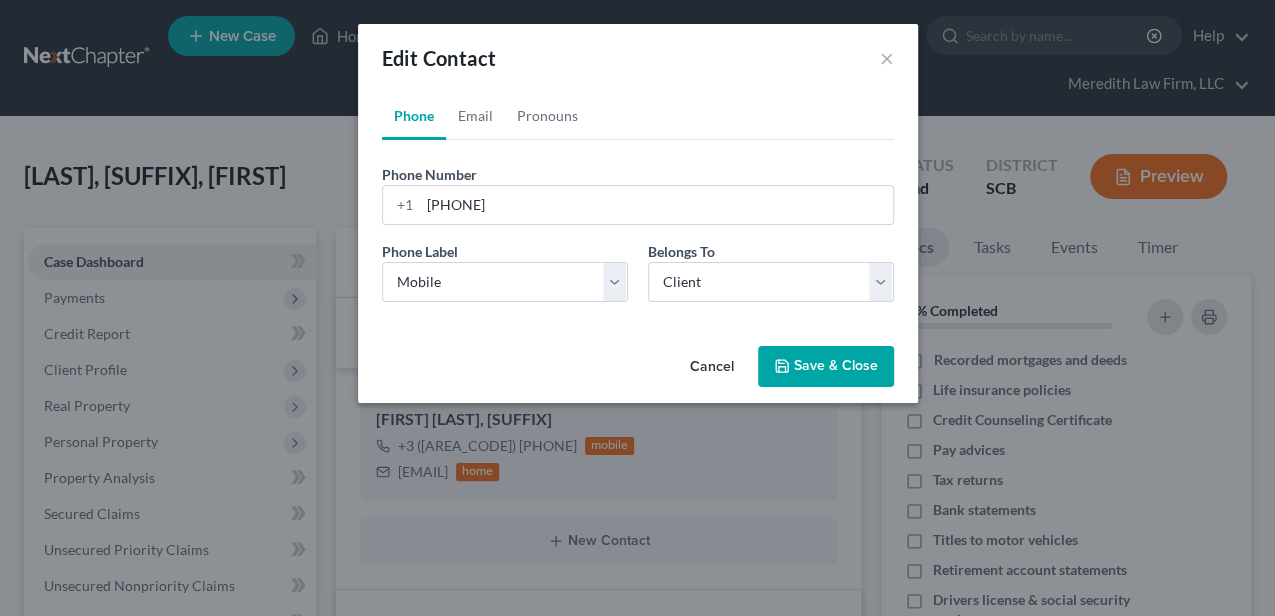 click on "Save & Close" at bounding box center (826, 367) 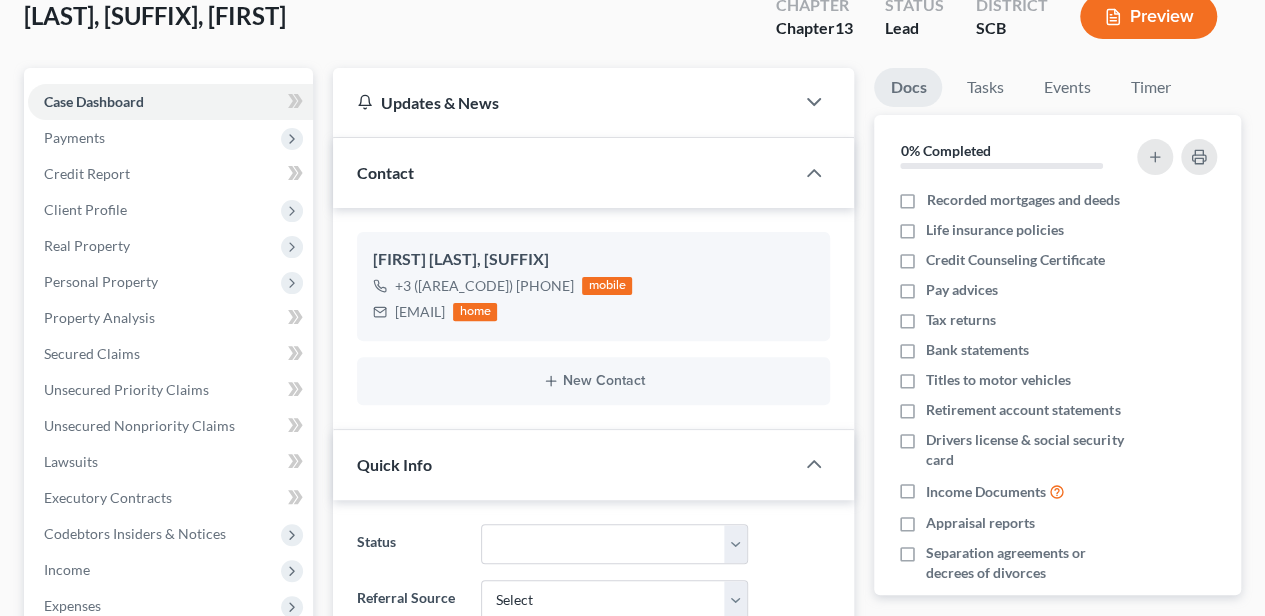 scroll, scrollTop: 200, scrollLeft: 0, axis: vertical 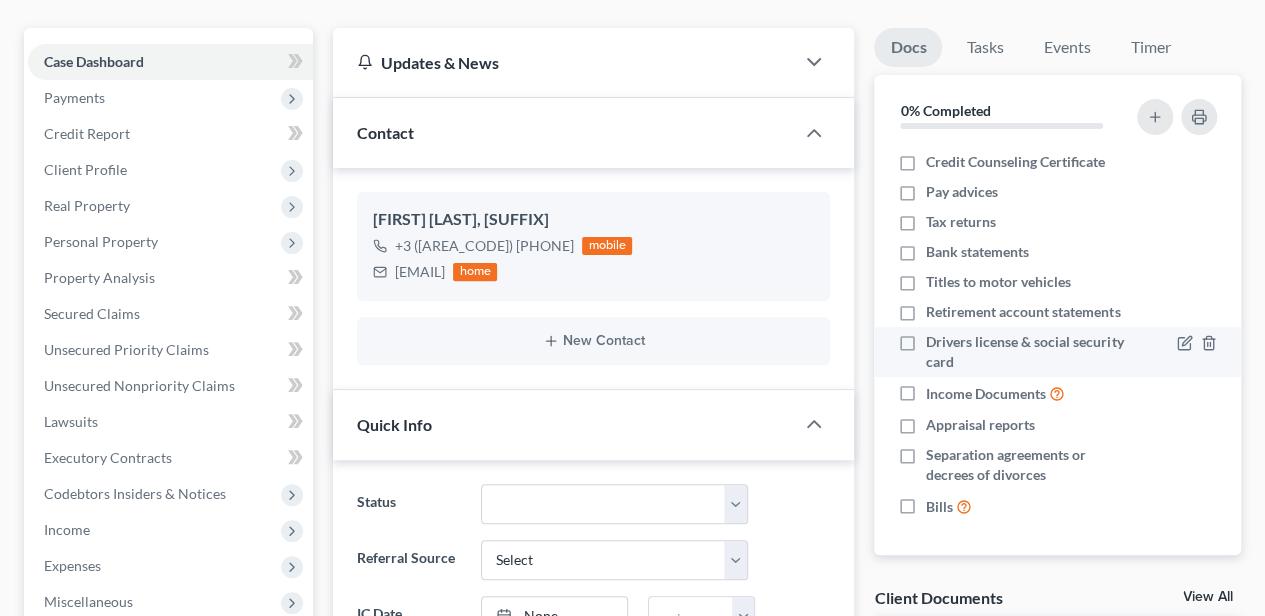 click on "Drivers license & social security card" at bounding box center (1029, 352) 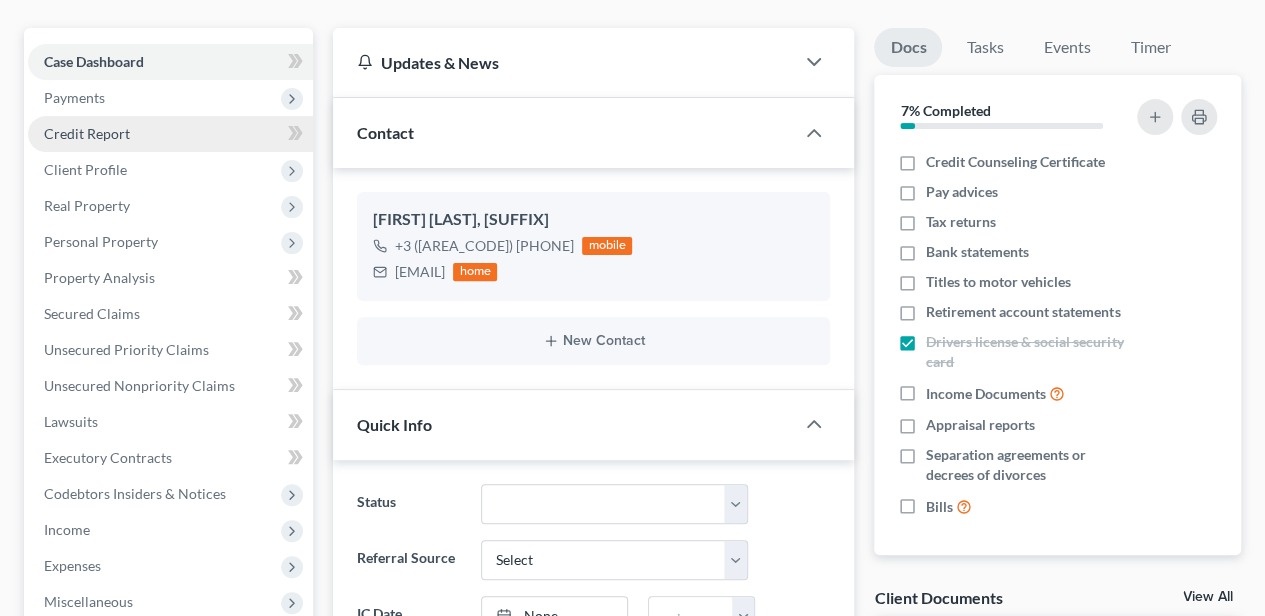 click on "Credit Report" at bounding box center (87, 133) 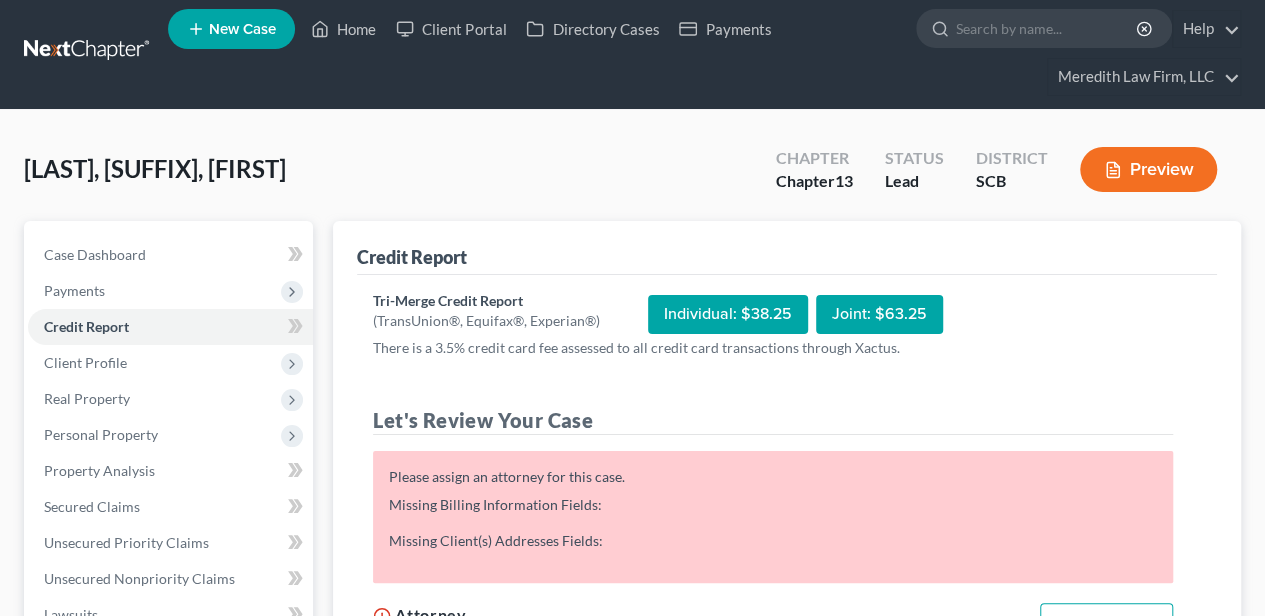 scroll, scrollTop: 0, scrollLeft: 0, axis: both 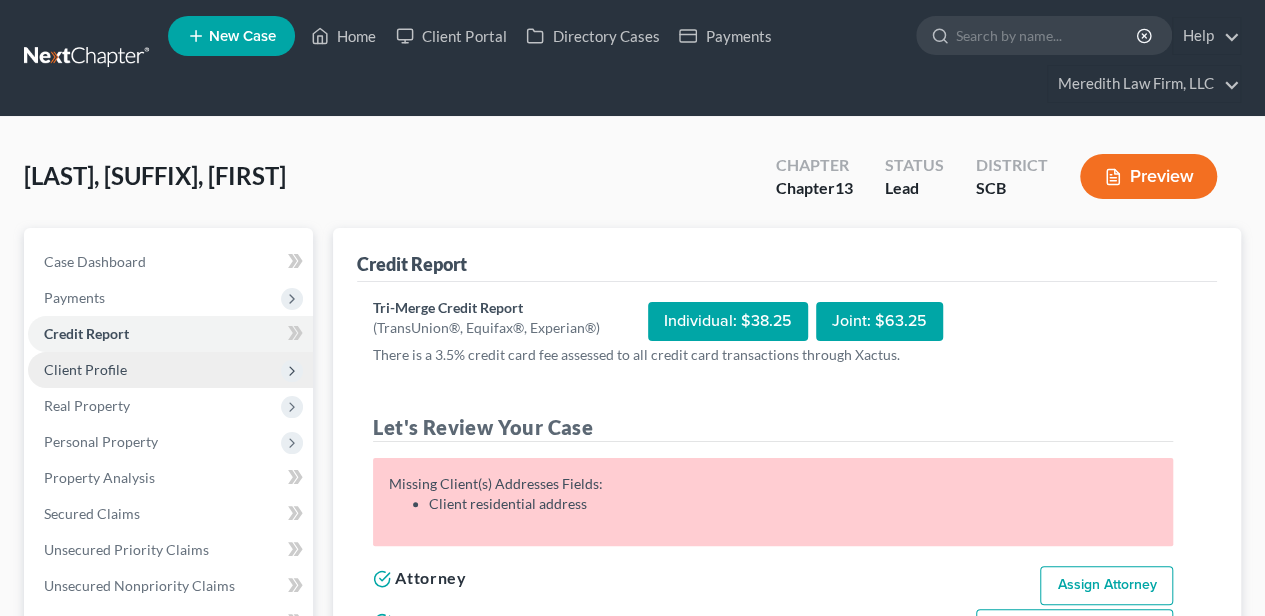 click on "Client Profile" at bounding box center [170, 370] 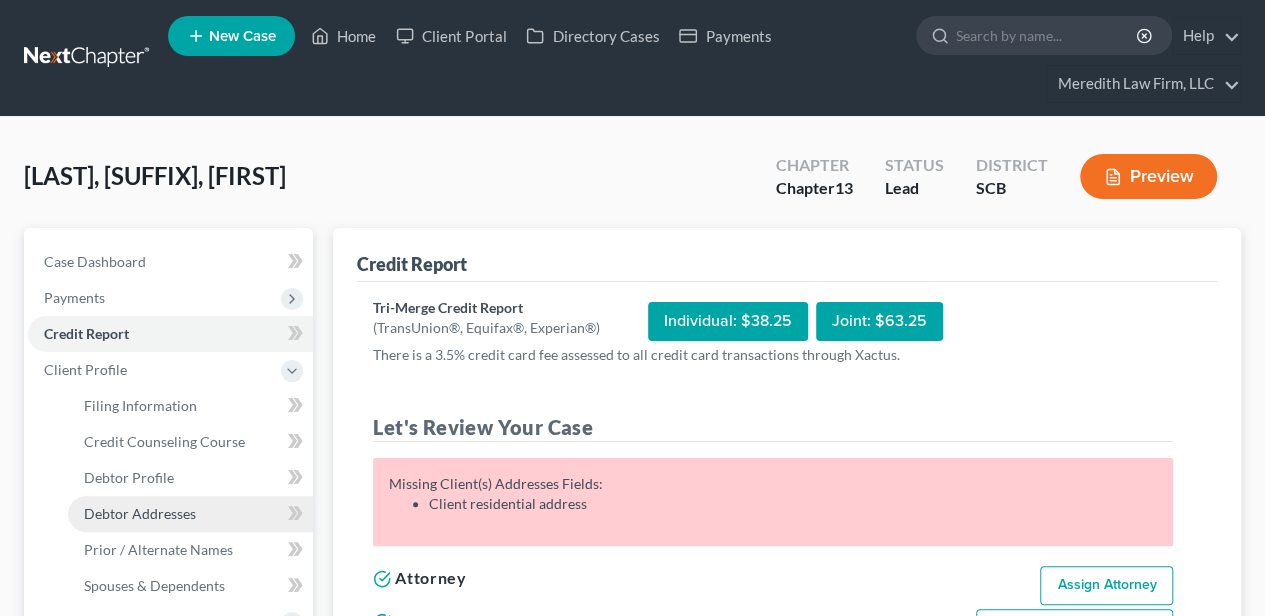 click on "Debtor Addresses" at bounding box center [140, 513] 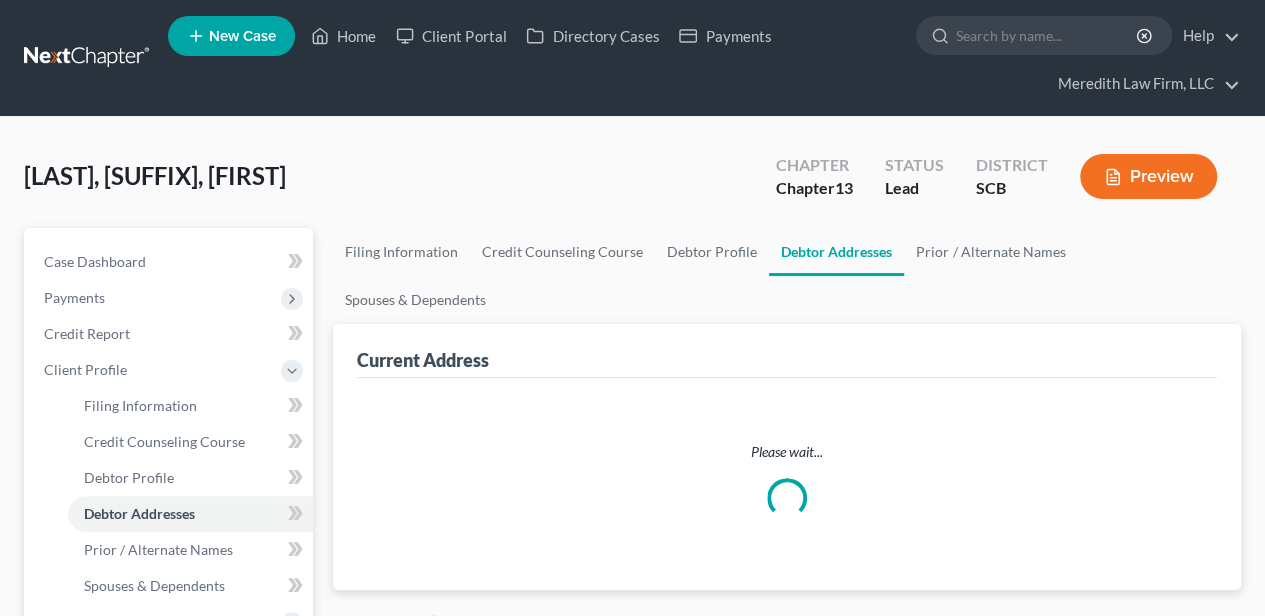 select on "0" 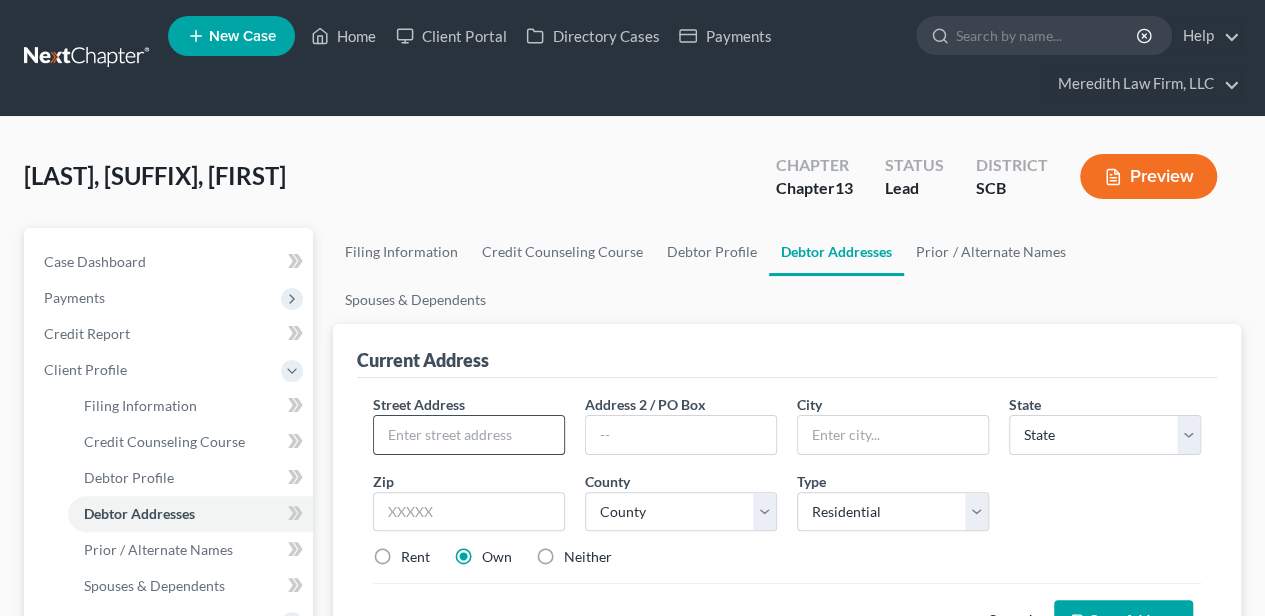 click at bounding box center (469, 435) 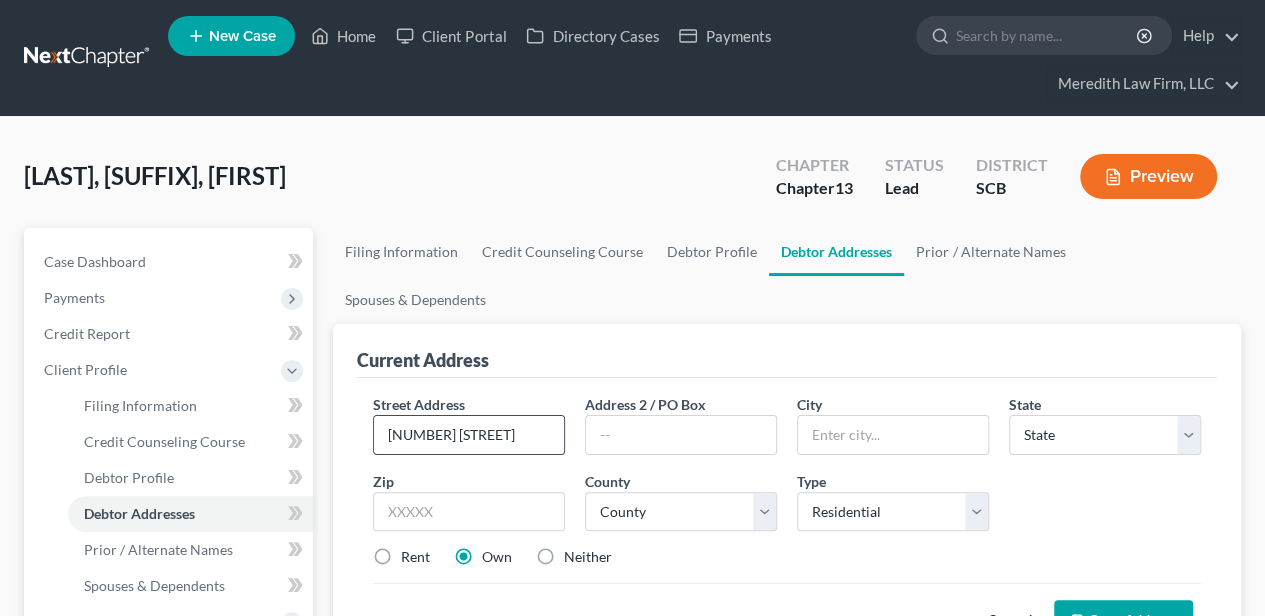 type on "[NUMBER] [STREET]" 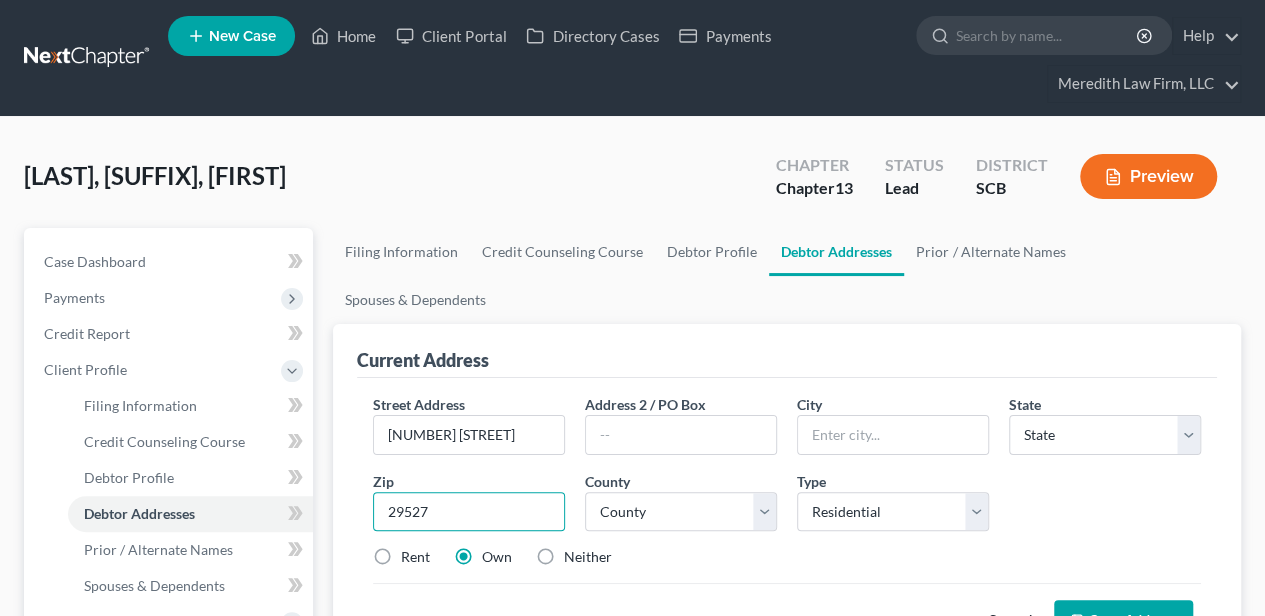 type on "29527" 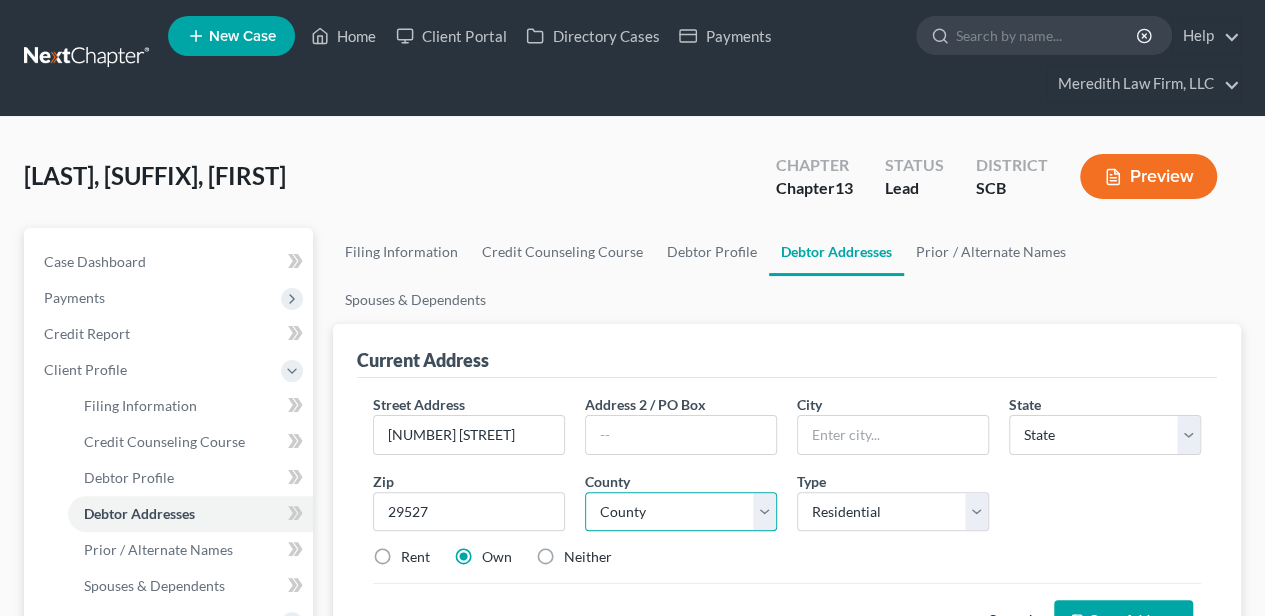 type on "Conway" 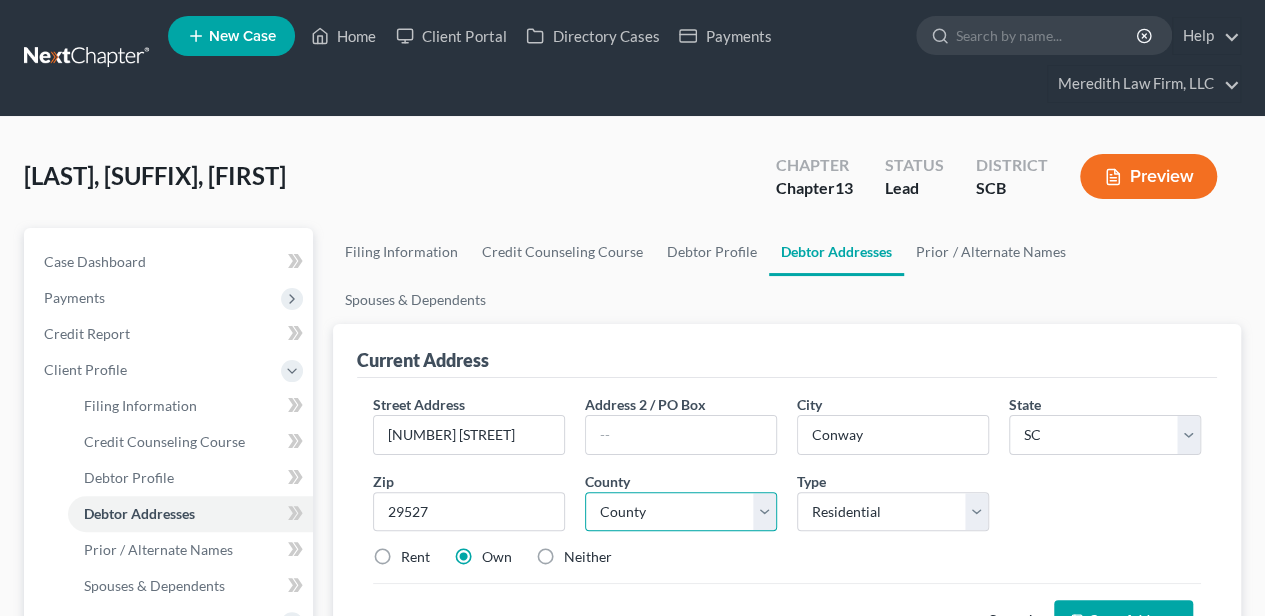 click on "County" at bounding box center [681, 512] 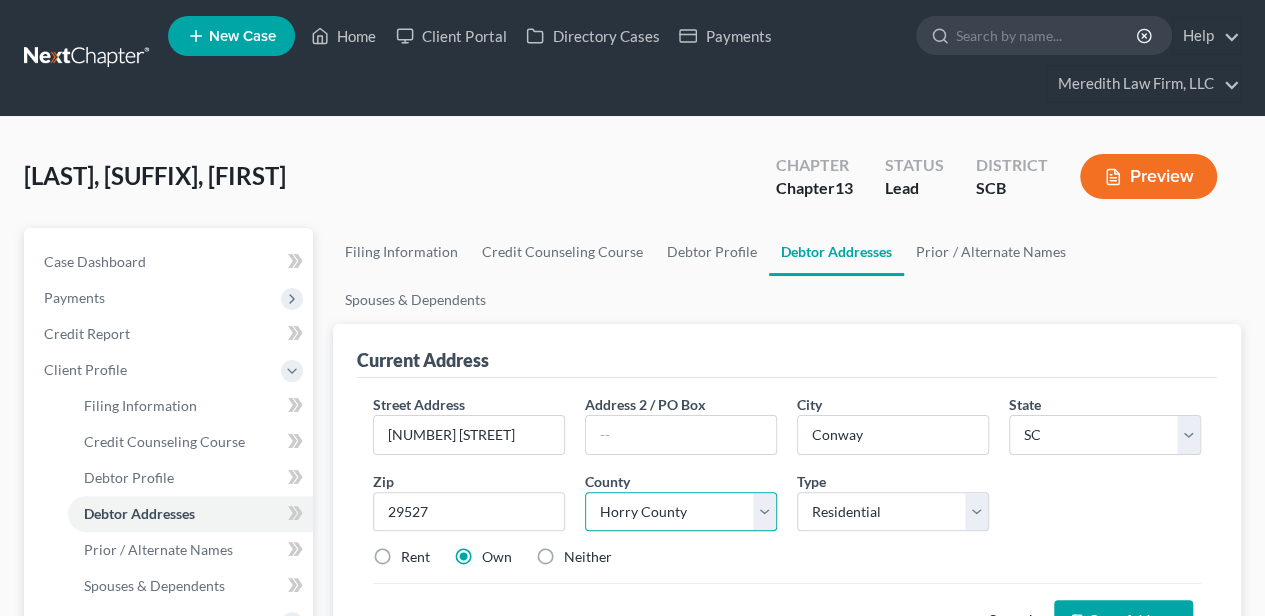 click on "County Abbeville County Aiken County Allendale County Anderson County Bamberg County Barnwell County Beaufort County Berkeley County Calhoun County Charleston County Cherokee County Chester County Chesterfield County Clarendon County Colleton County Darlington County Dillon County Dorchester County Edgefield County Fairfield County Florence County Georgetown County Greenville County Greenwood County Hampton County Horry County Jasper County Kershaw County Lancaster County Laurens County Lee County Lexington County Marion County Marlboro County McCormick County Newberry County Oconee County Orangeburg County Pickens County Richland County Saluda County Spartanburg County Sumter County Union County Williamsburg County York County" at bounding box center [681, 512] 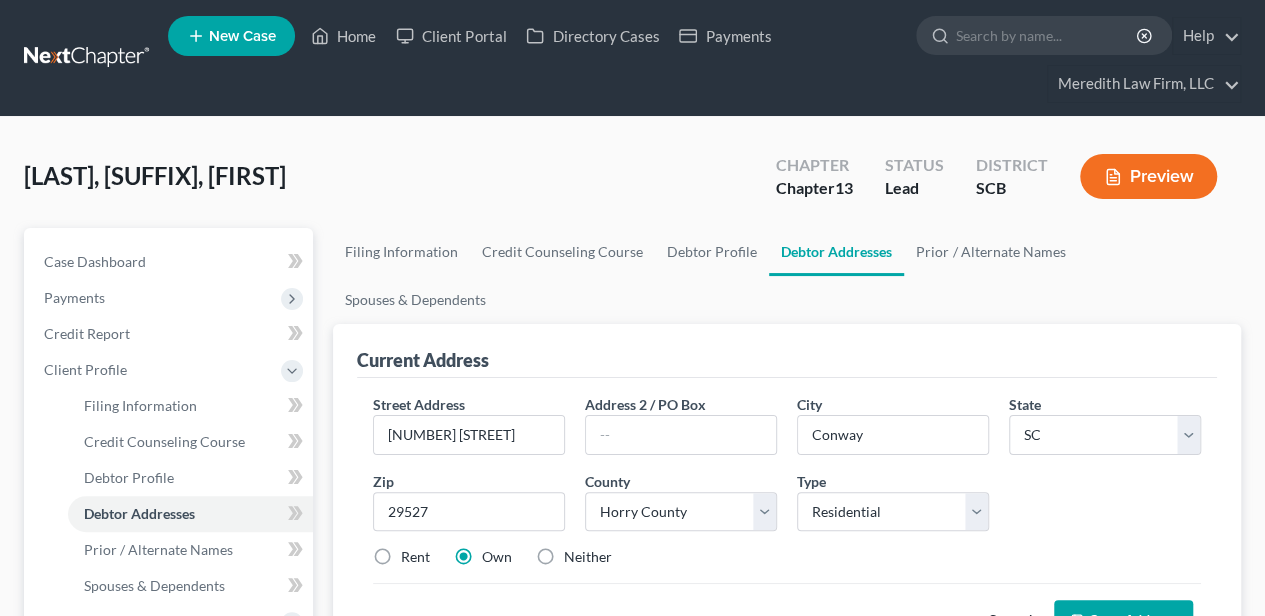 click on "Rent" at bounding box center [415, 557] 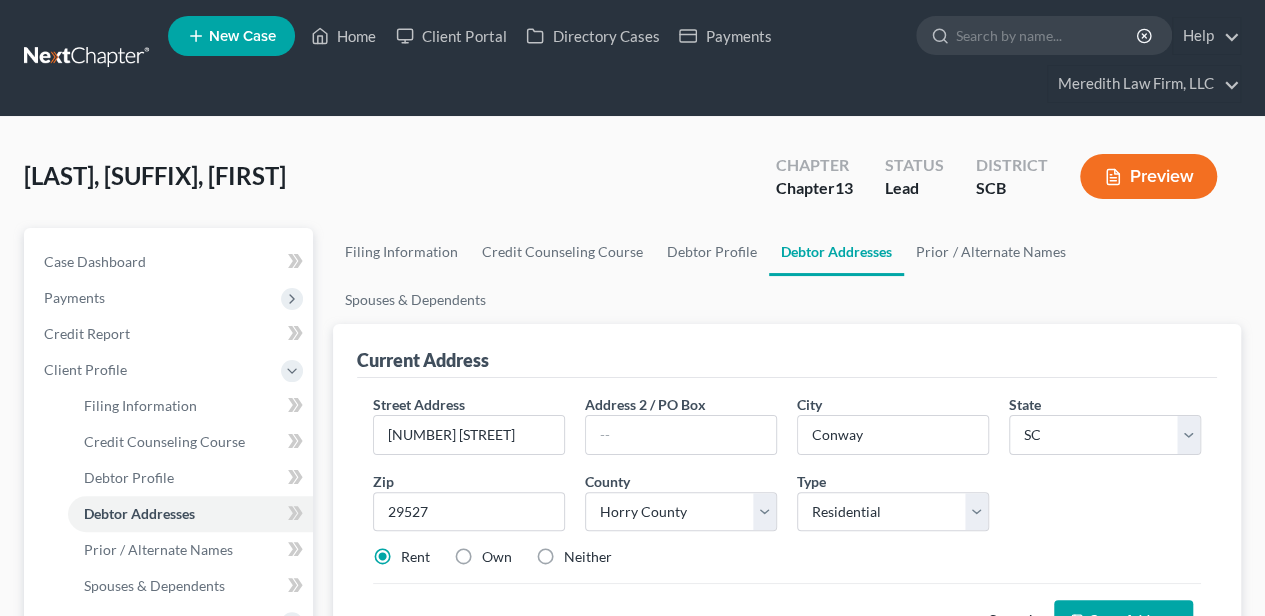 click on "Save Address" at bounding box center [1123, 621] 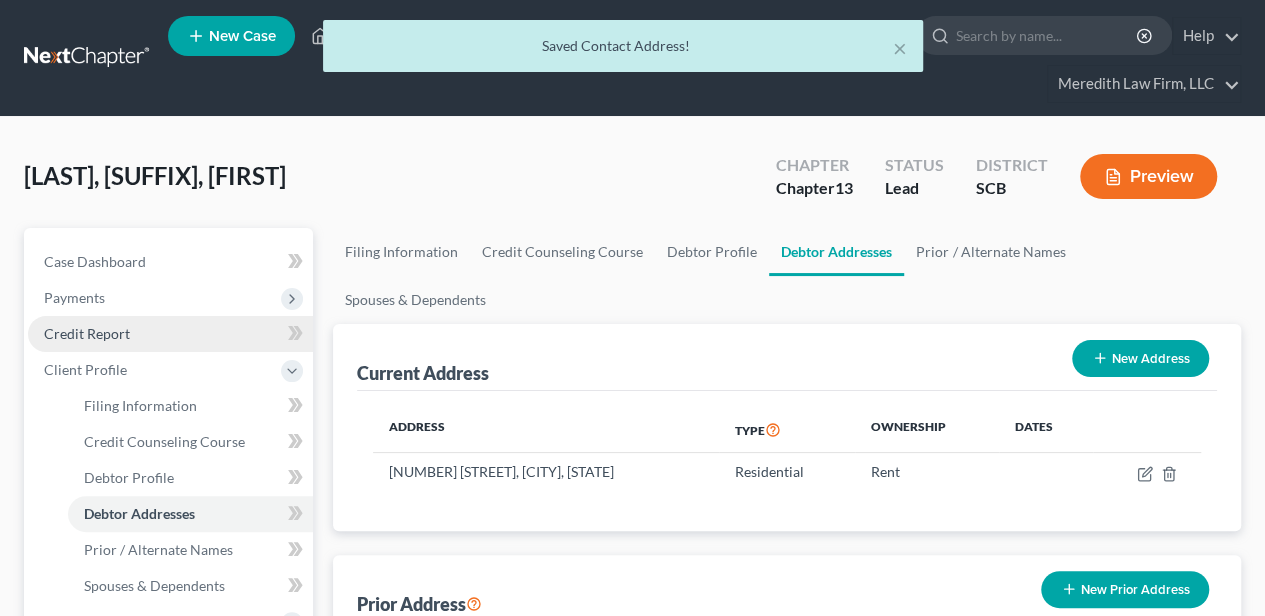 click on "Credit Report" at bounding box center (87, 333) 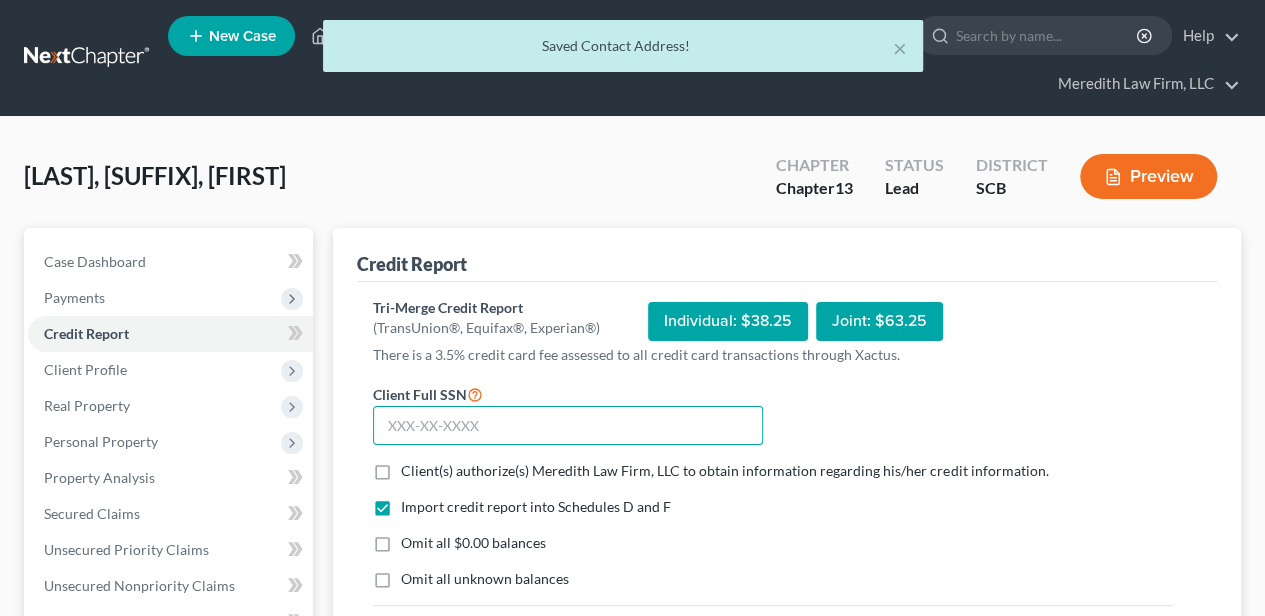 click at bounding box center (568, 426) 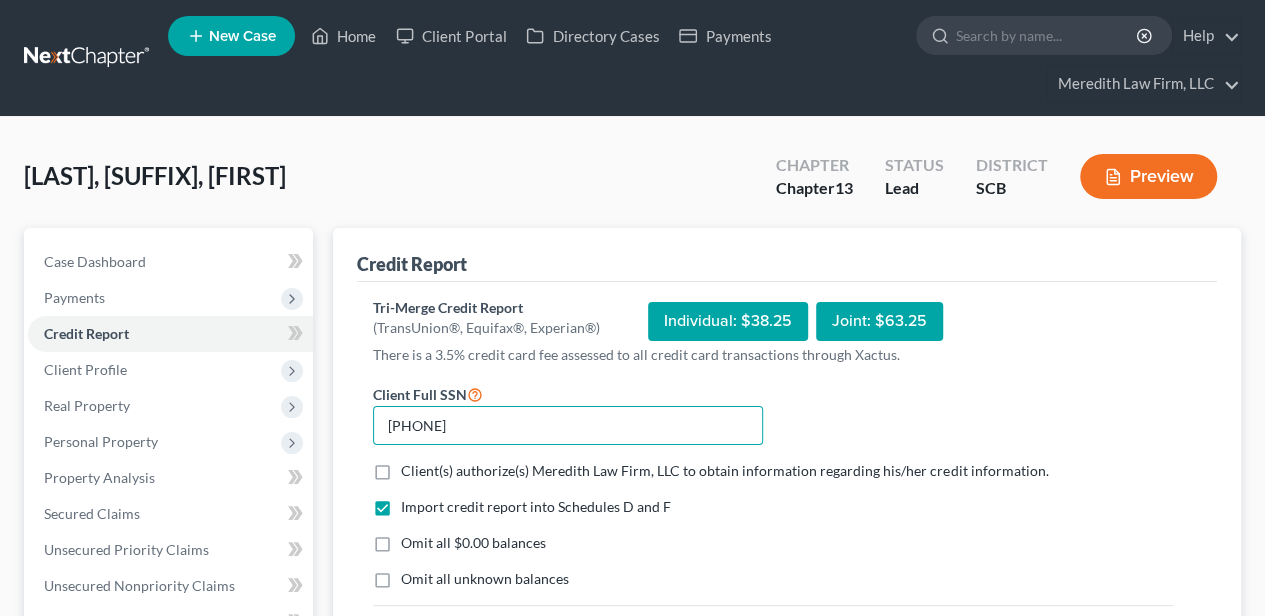 type on "[PHONE]" 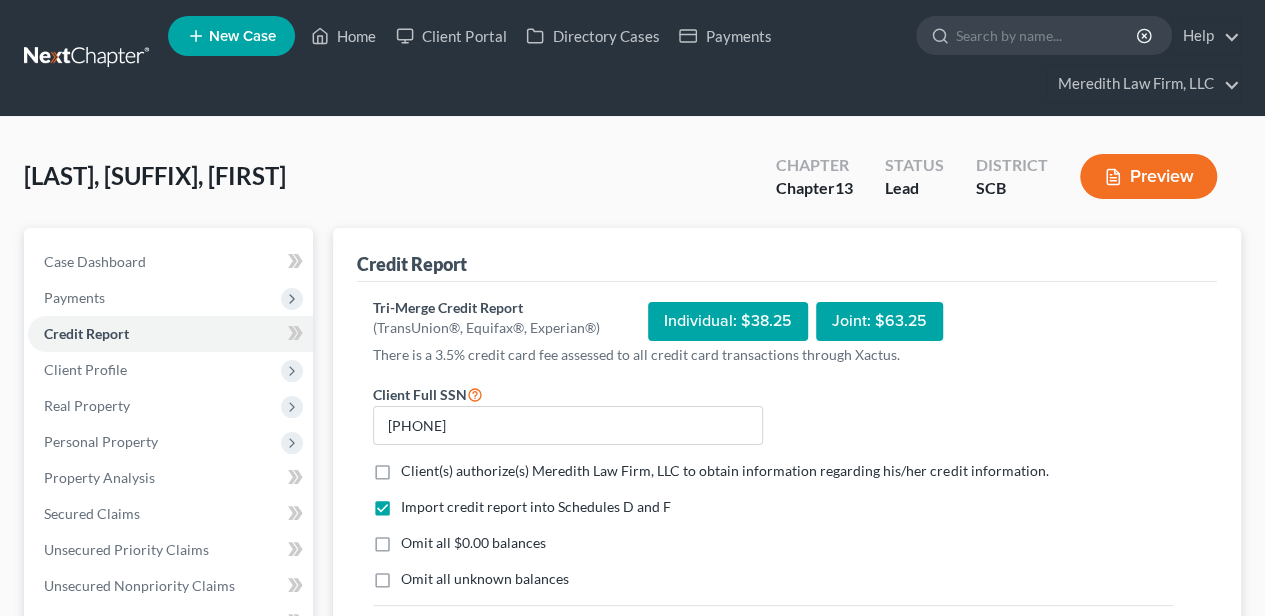 click on "Client(s) authorize(s) Meredith Law Firm, LLC to obtain information regarding his/her credit information." at bounding box center [724, 470] 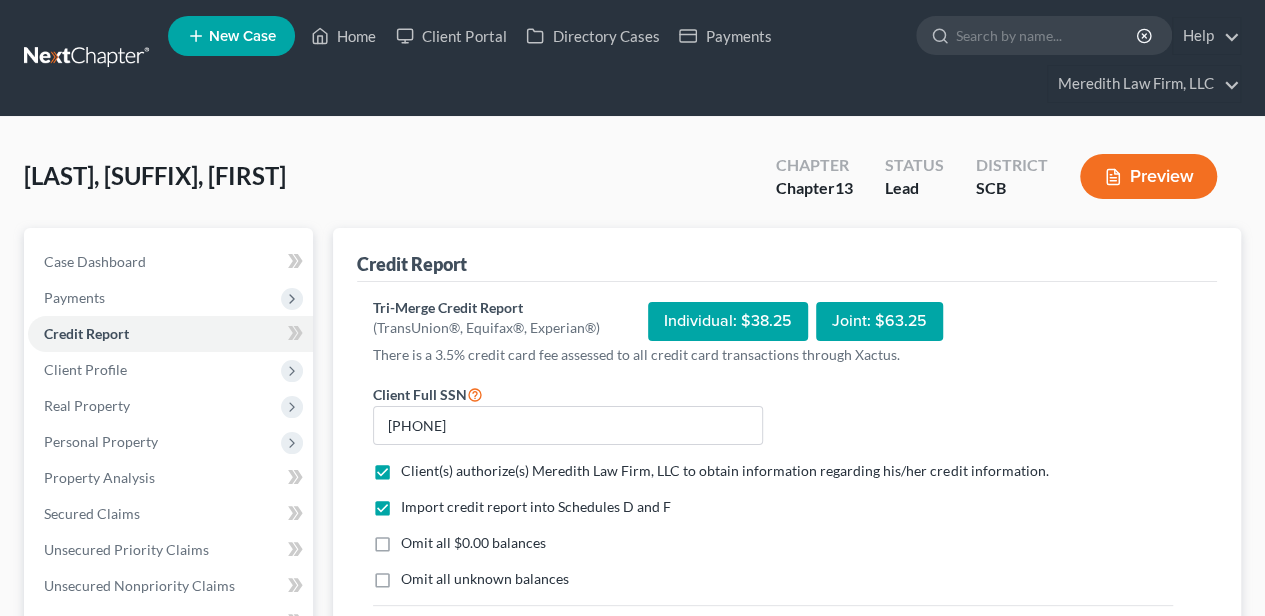 click on "Omit all $0.00 balances" at bounding box center [473, 542] 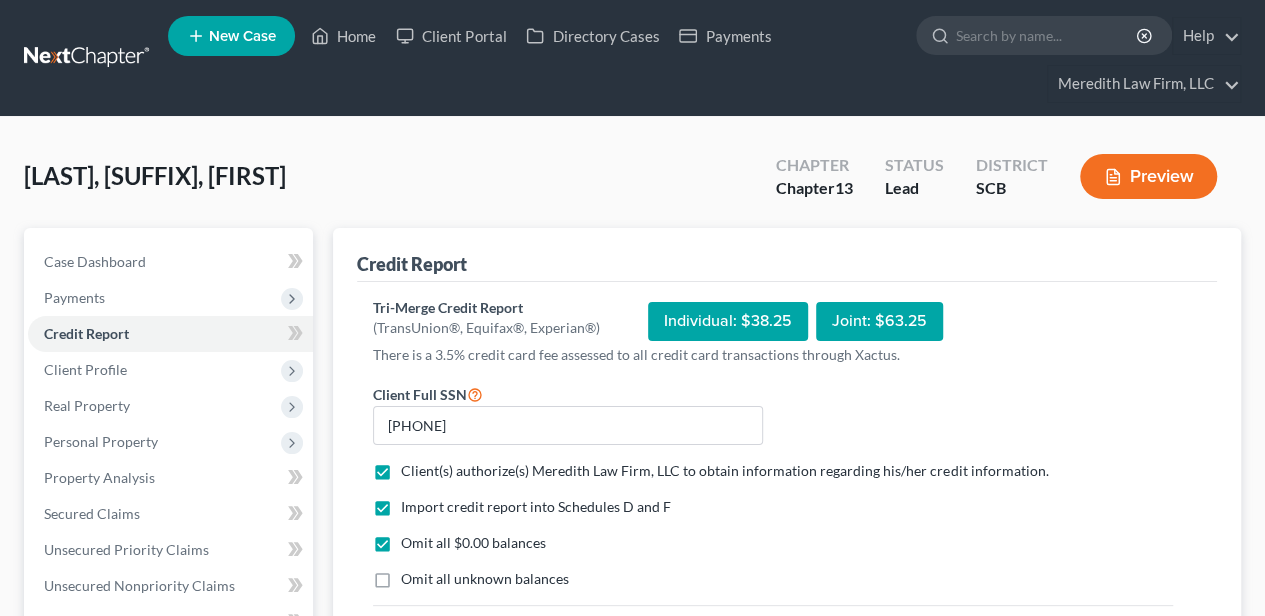 click on "Omit all unknown balances" at bounding box center (485, 578) 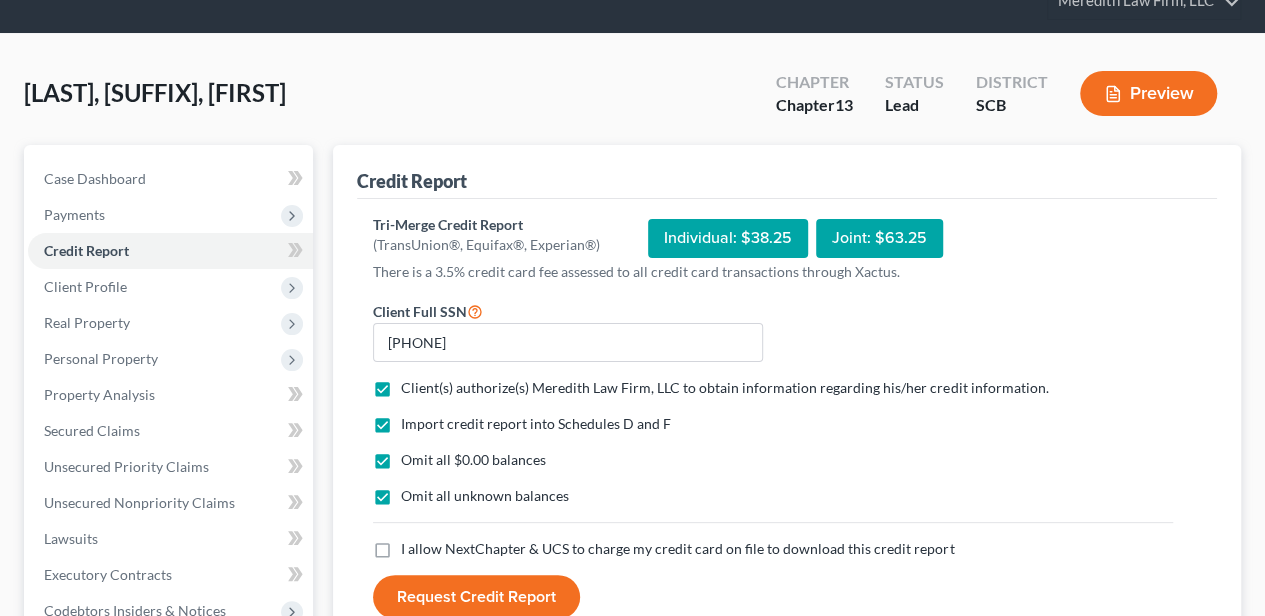 scroll, scrollTop: 133, scrollLeft: 0, axis: vertical 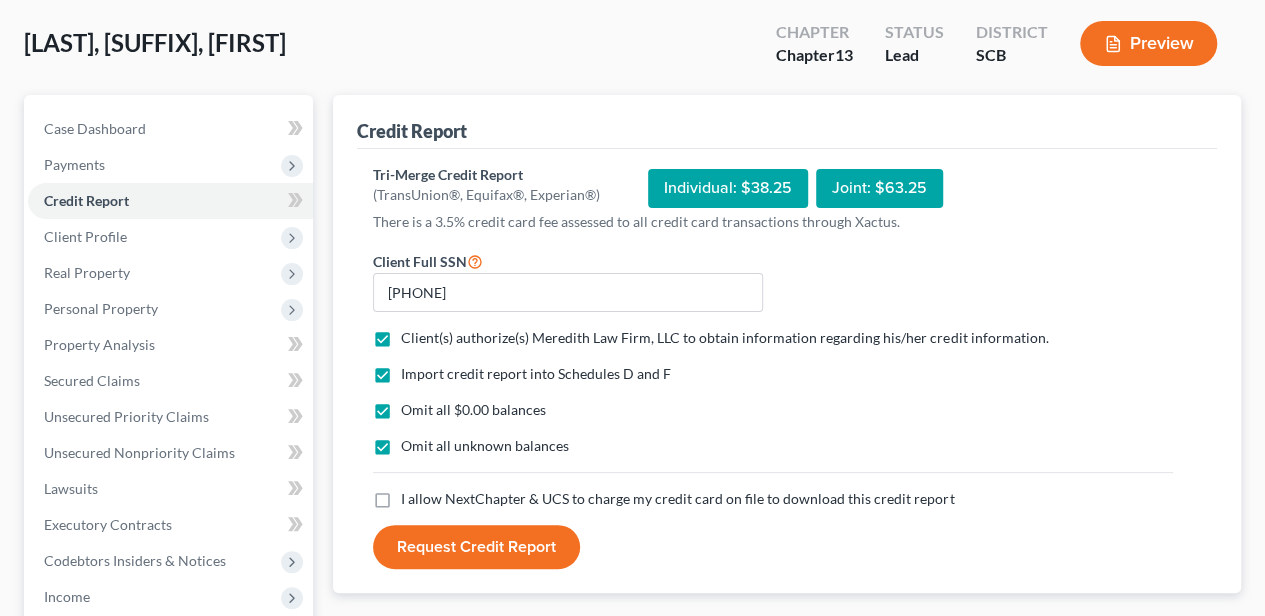 click on "I allow NextChapter & UCS to charge my credit card on file to download this credit report" at bounding box center [677, 498] 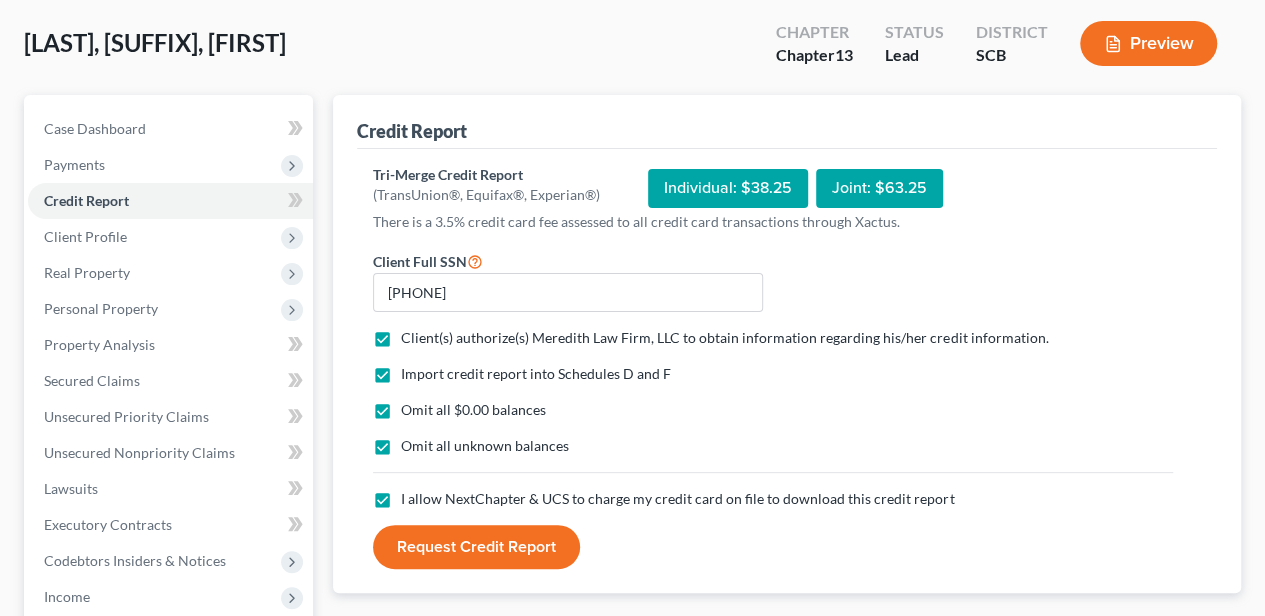 click on "Request Credit Report" at bounding box center (476, 547) 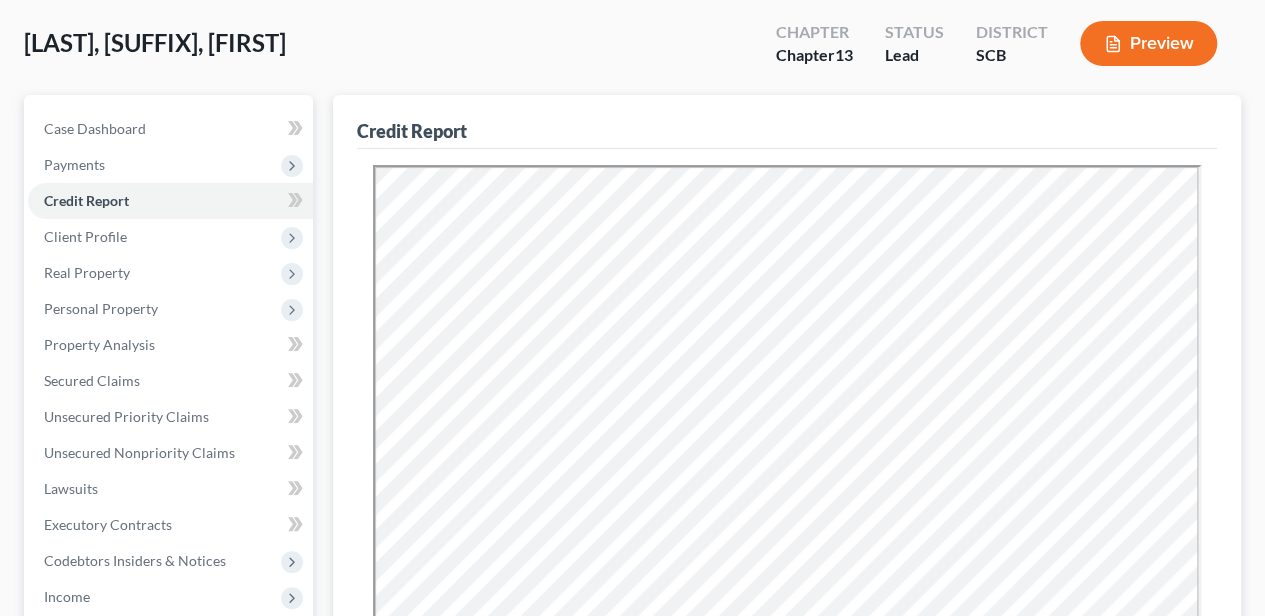 scroll, scrollTop: 0, scrollLeft: 0, axis: both 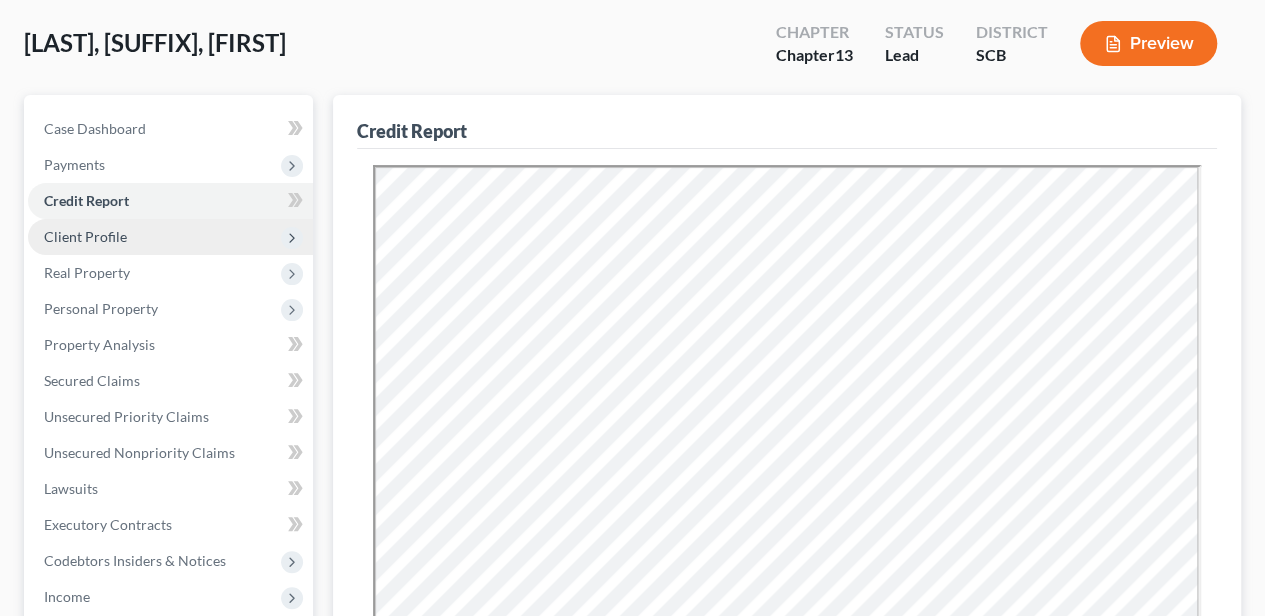 click on "Client Profile" at bounding box center (170, 237) 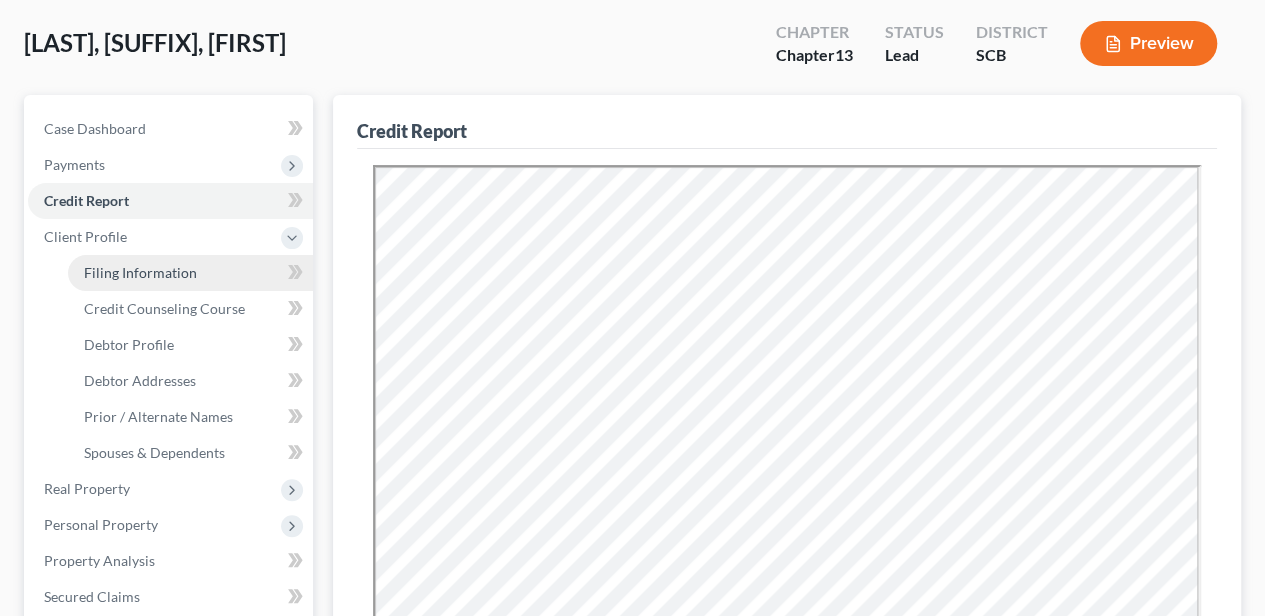 click on "Filing Information" at bounding box center (140, 272) 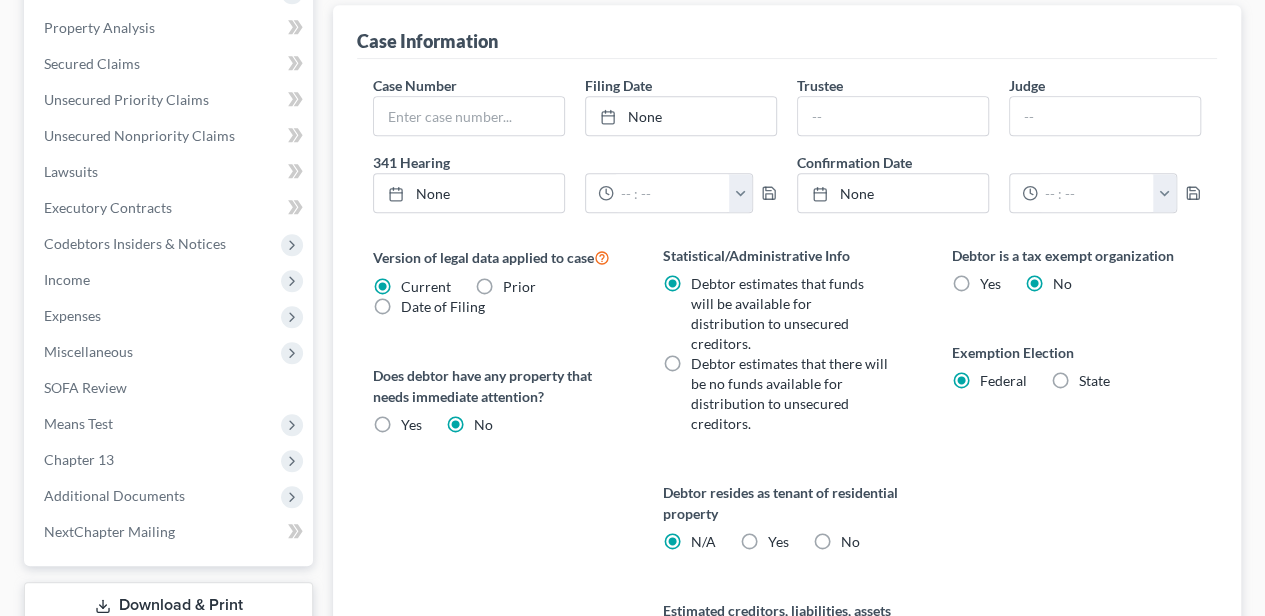 scroll, scrollTop: 733, scrollLeft: 0, axis: vertical 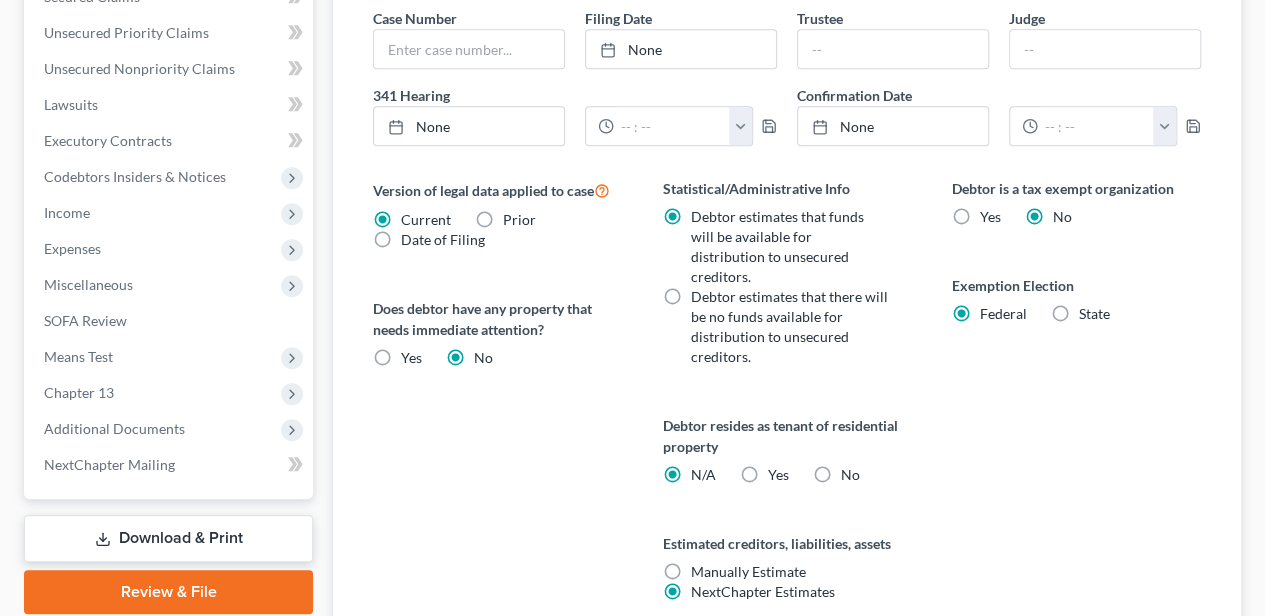 click on "Yes Yes" at bounding box center [777, 475] 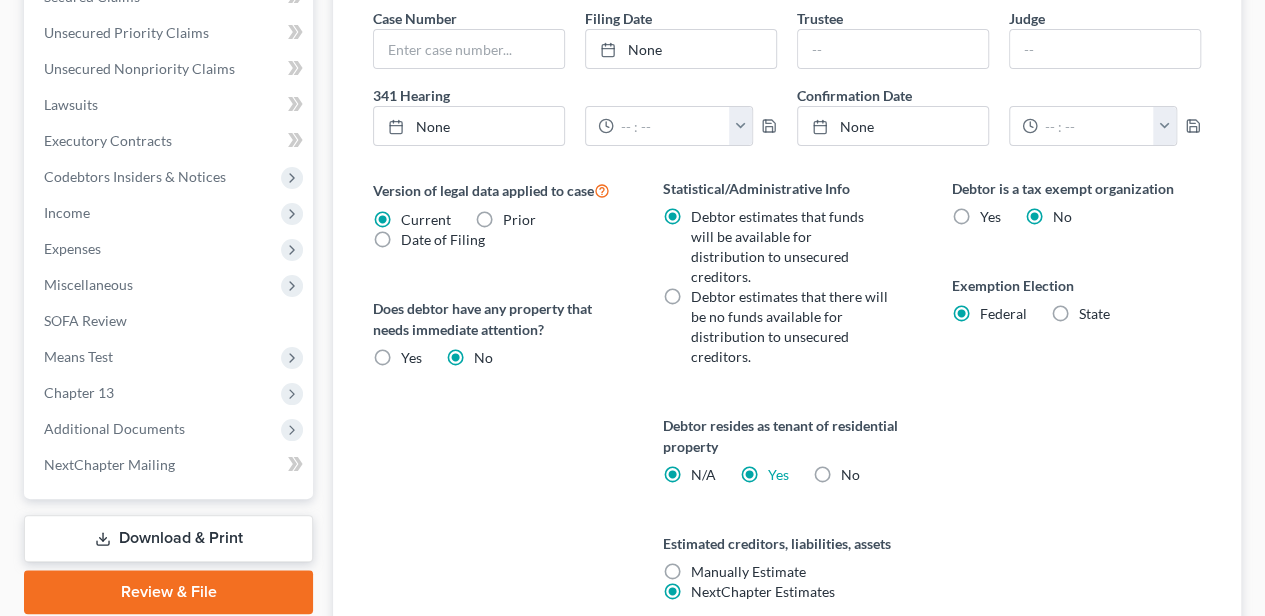 radio on "false" 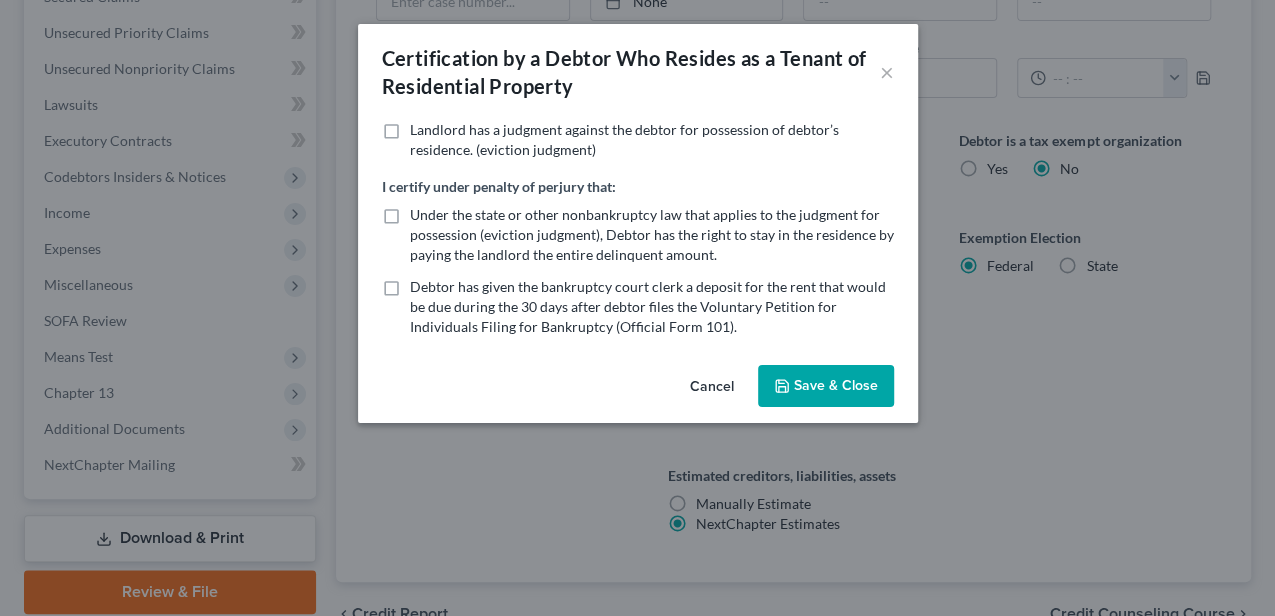 click on "Save & Close" at bounding box center (826, 386) 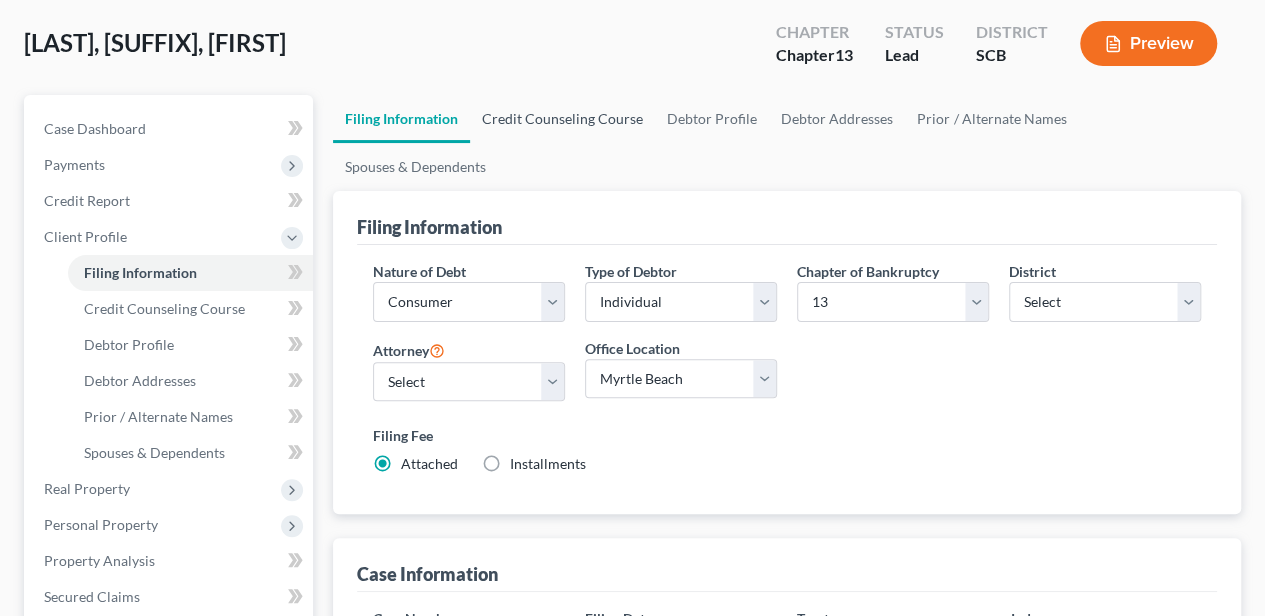 click on "Credit Counseling Course" at bounding box center [562, 119] 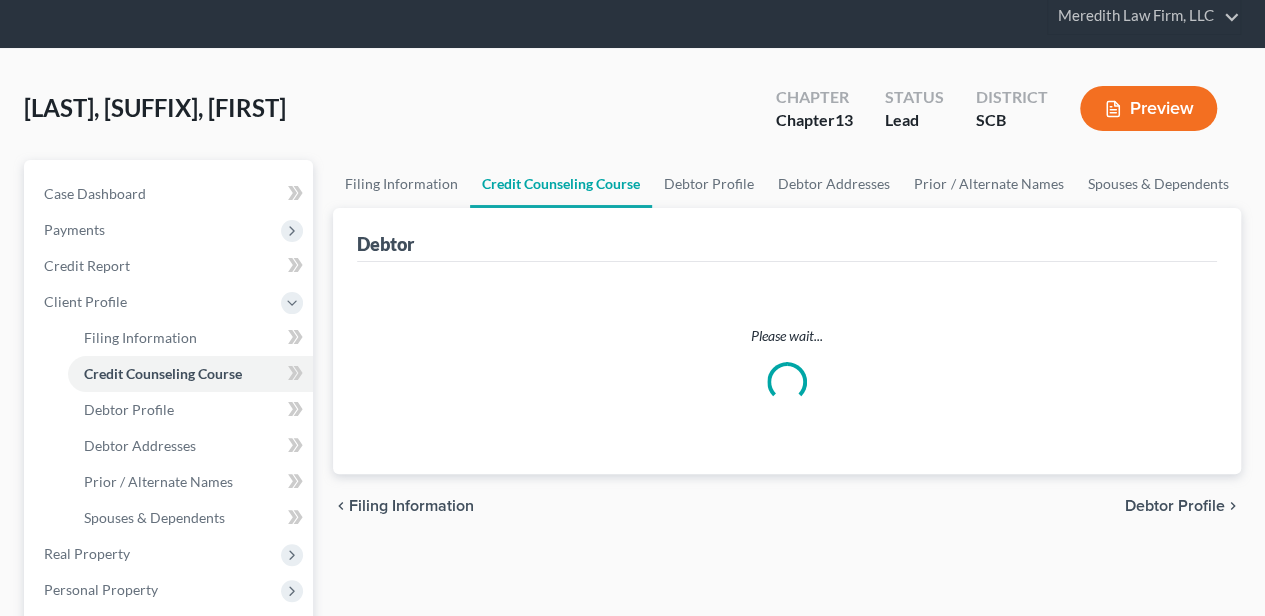 scroll, scrollTop: 0, scrollLeft: 0, axis: both 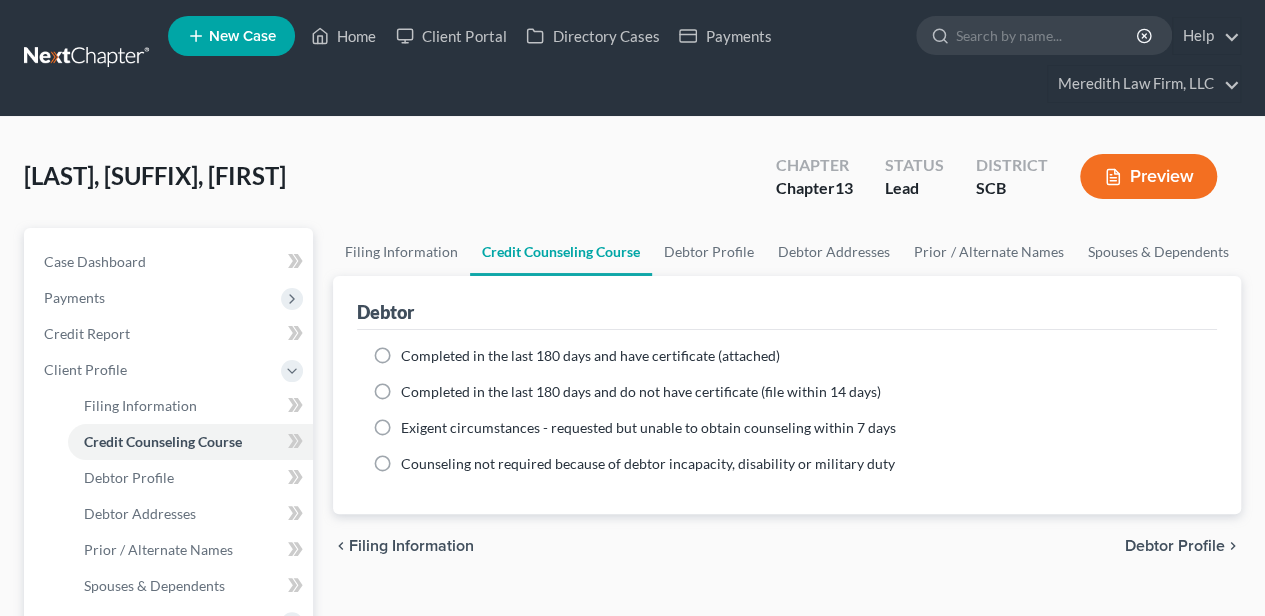 click on "Completed in the last 180 days and have certificate (attached)" at bounding box center (590, 355) 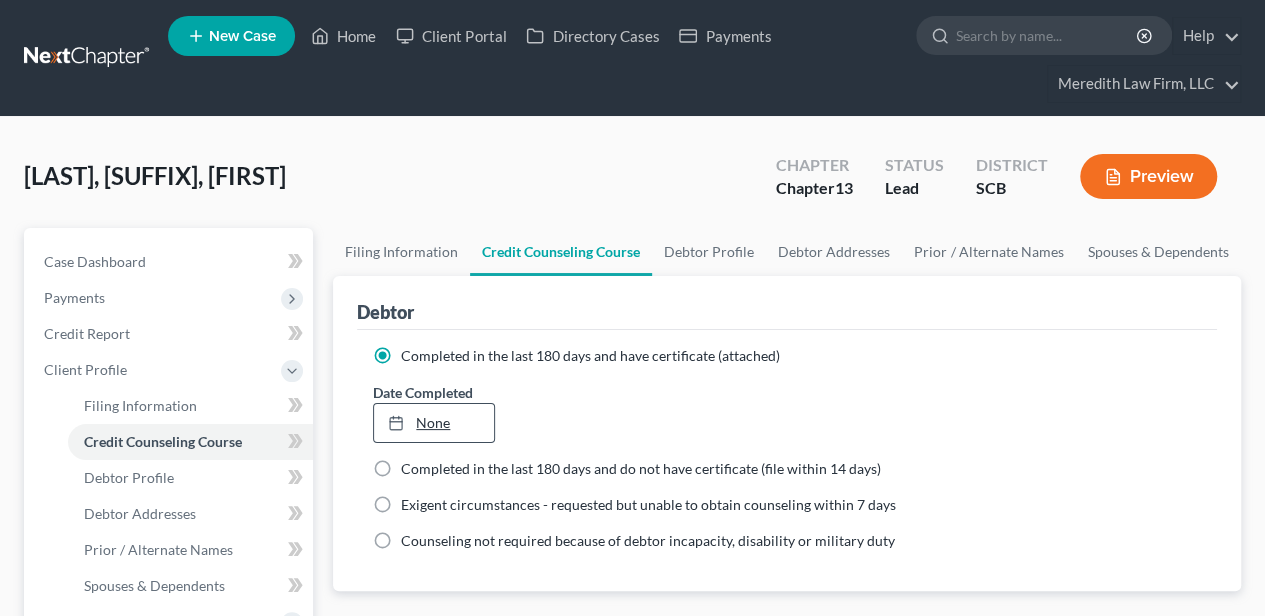 click on "None" at bounding box center (433, 423) 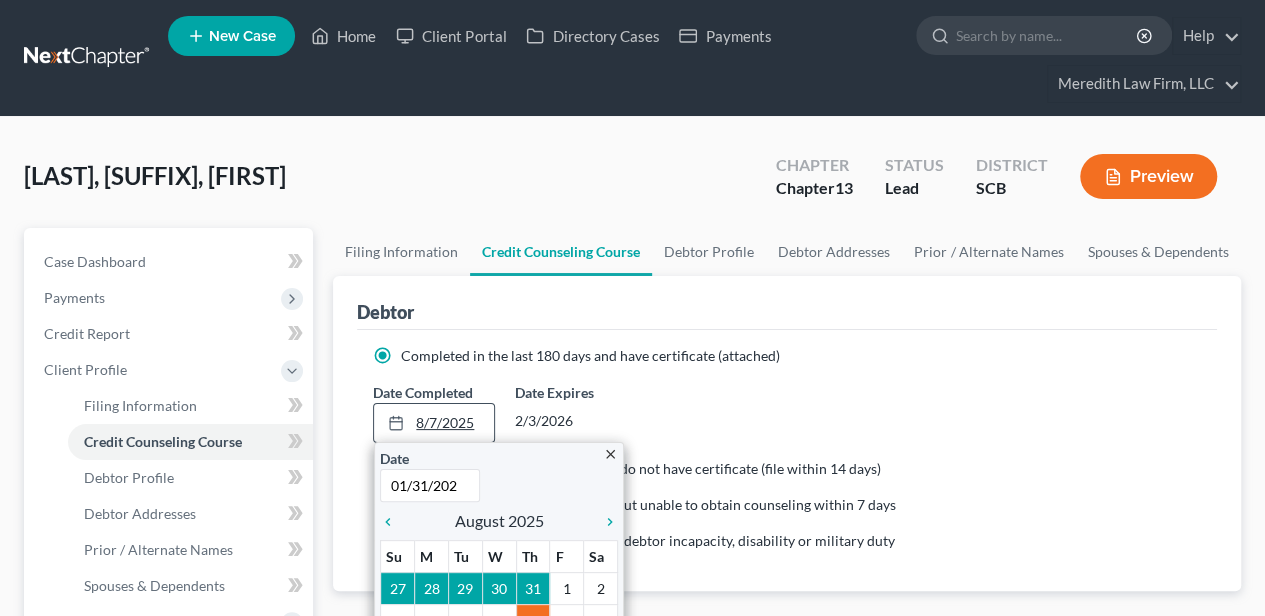 type on "01/31/2025" 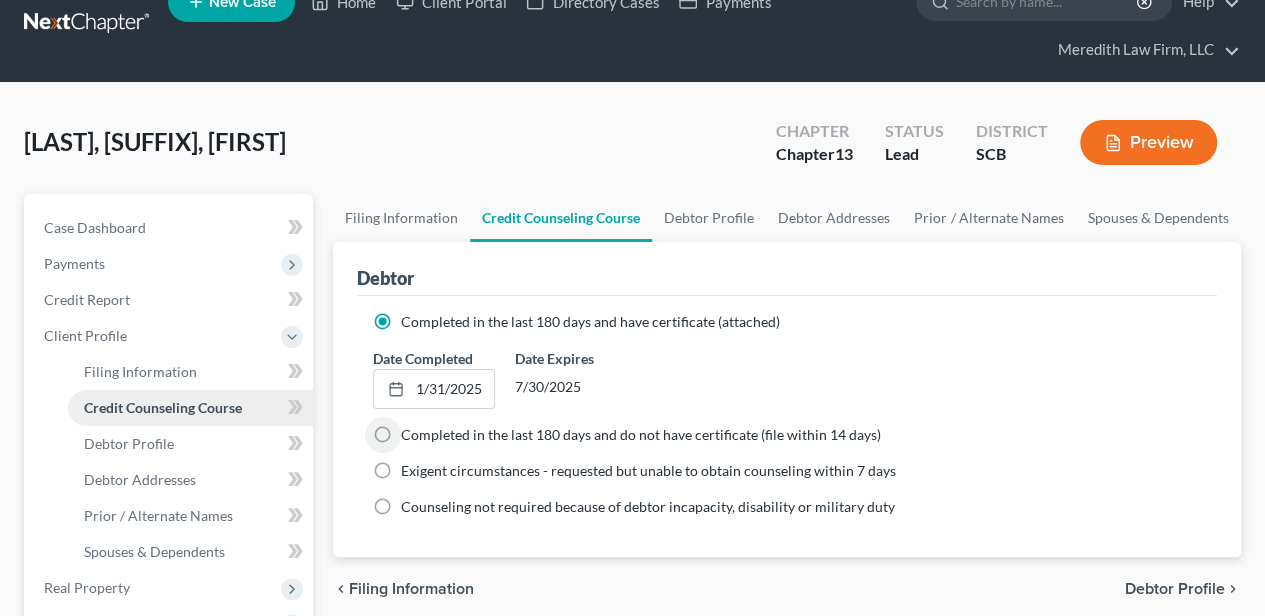 scroll, scrollTop: 66, scrollLeft: 0, axis: vertical 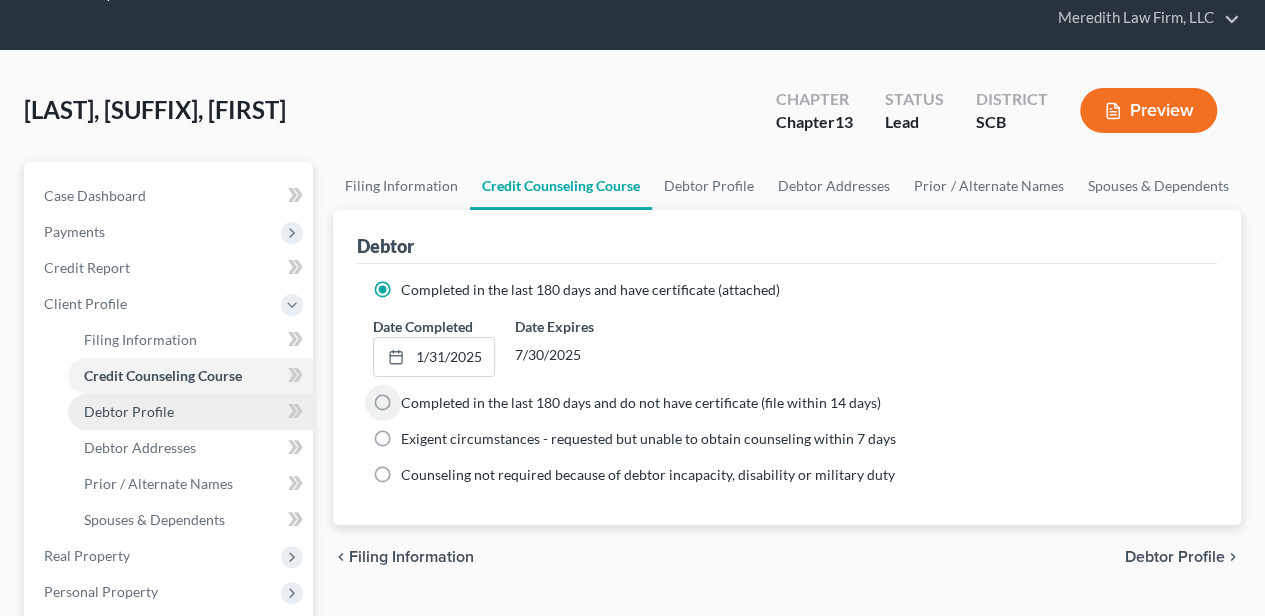 click on "Debtor Profile" at bounding box center (129, 411) 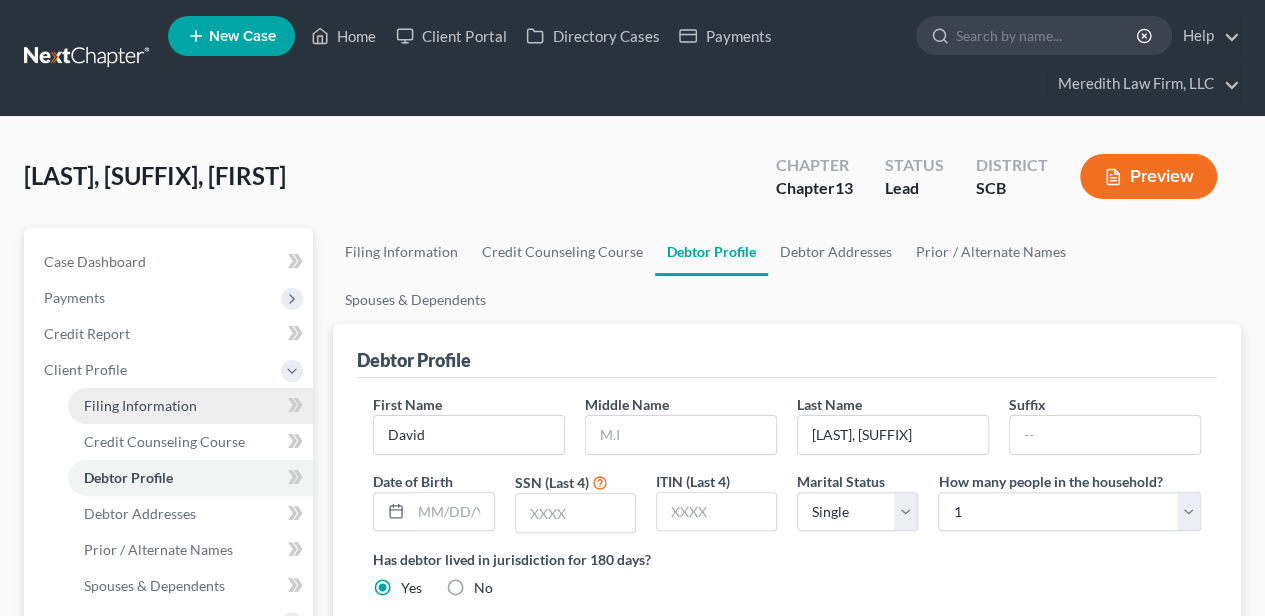 scroll, scrollTop: 538, scrollLeft: 0, axis: vertical 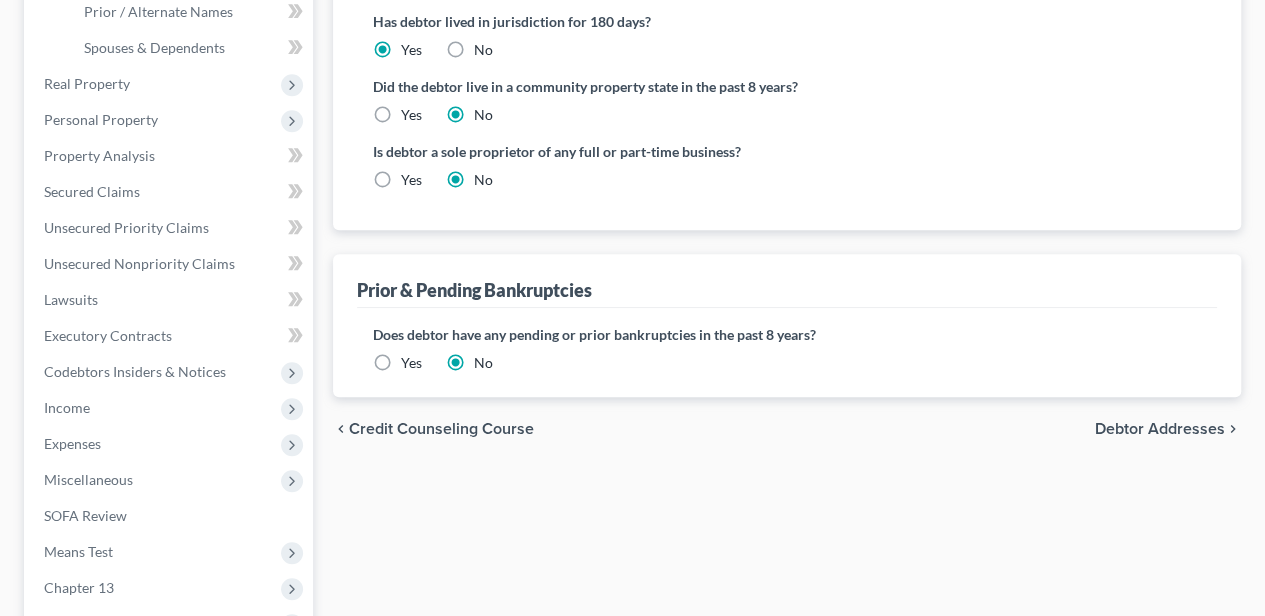 click on "Debtor Addresses" at bounding box center [1160, 429] 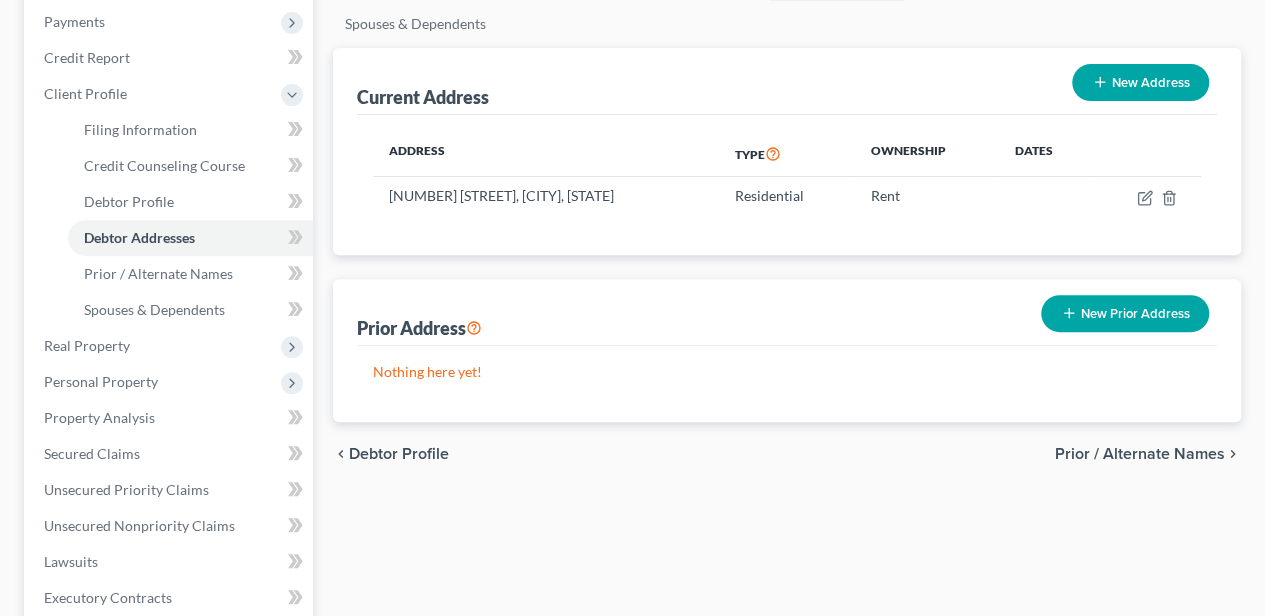 scroll, scrollTop: 0, scrollLeft: 0, axis: both 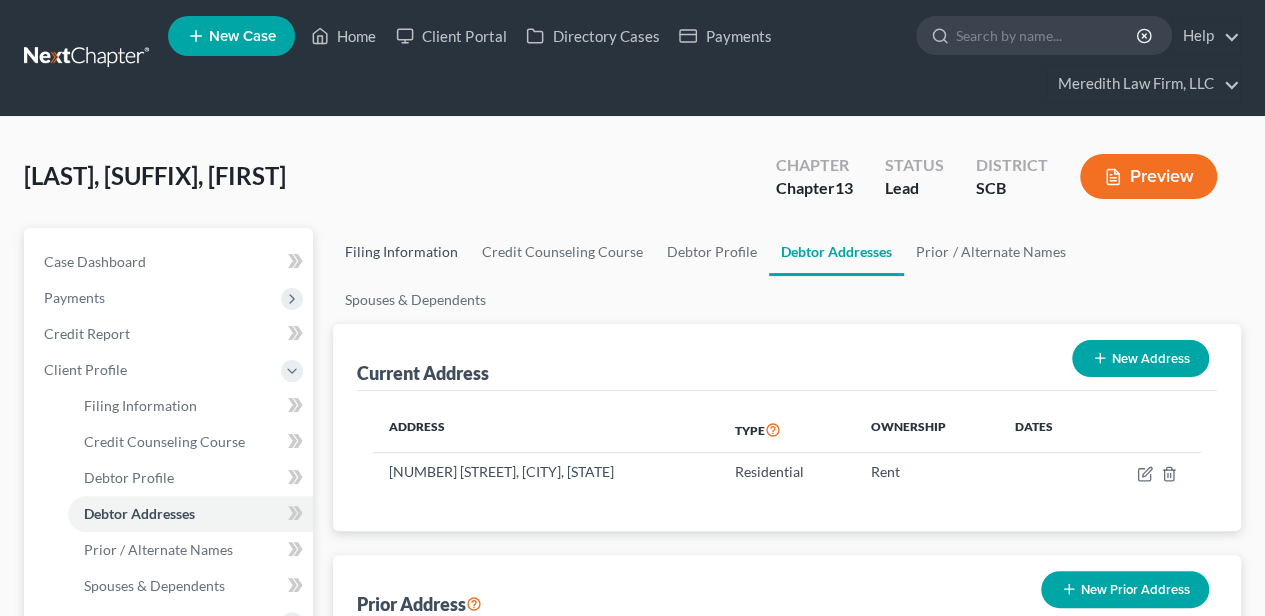 click on "Filing Information" at bounding box center [401, 252] 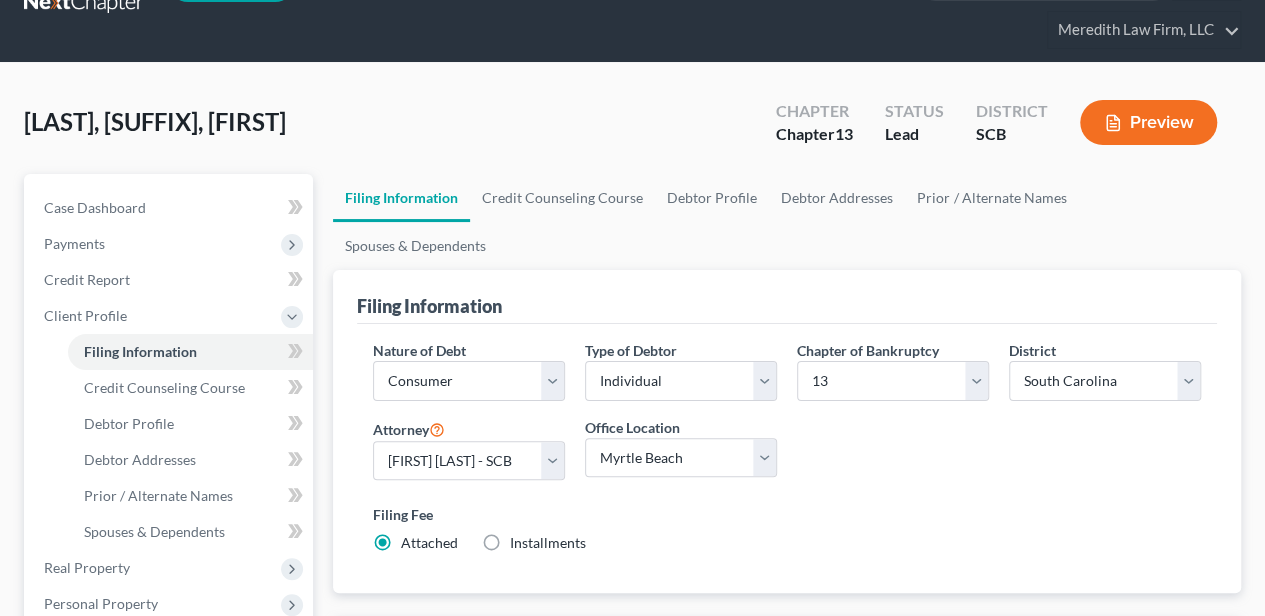 scroll, scrollTop: 0, scrollLeft: 0, axis: both 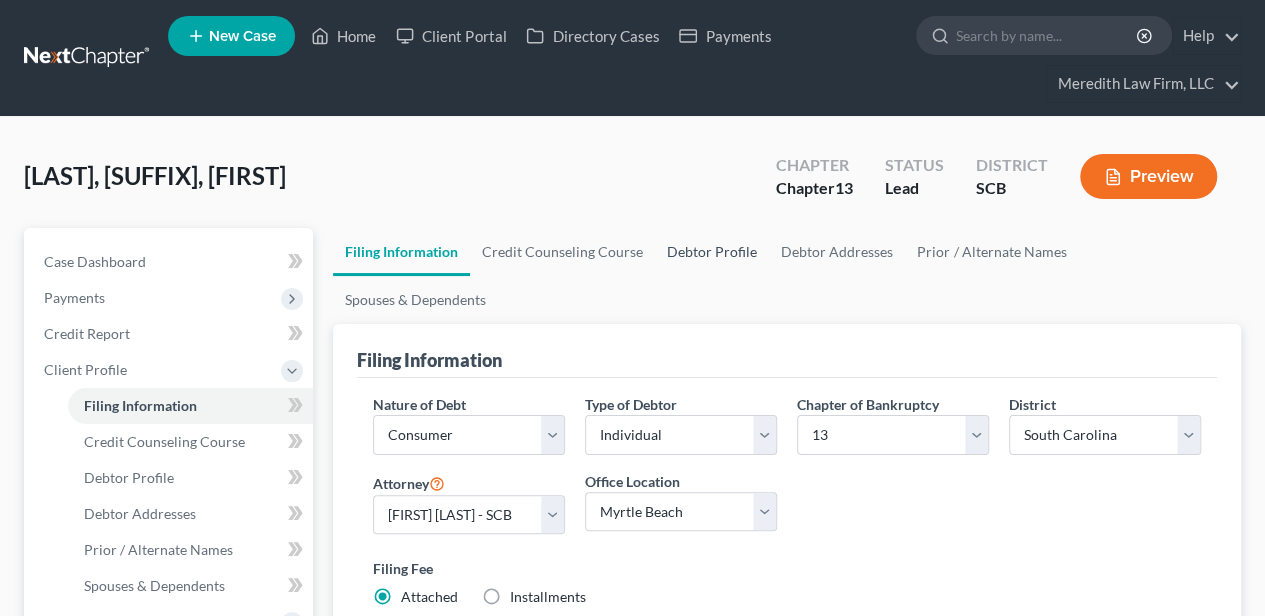 click on "Debtor Profile" at bounding box center (712, 252) 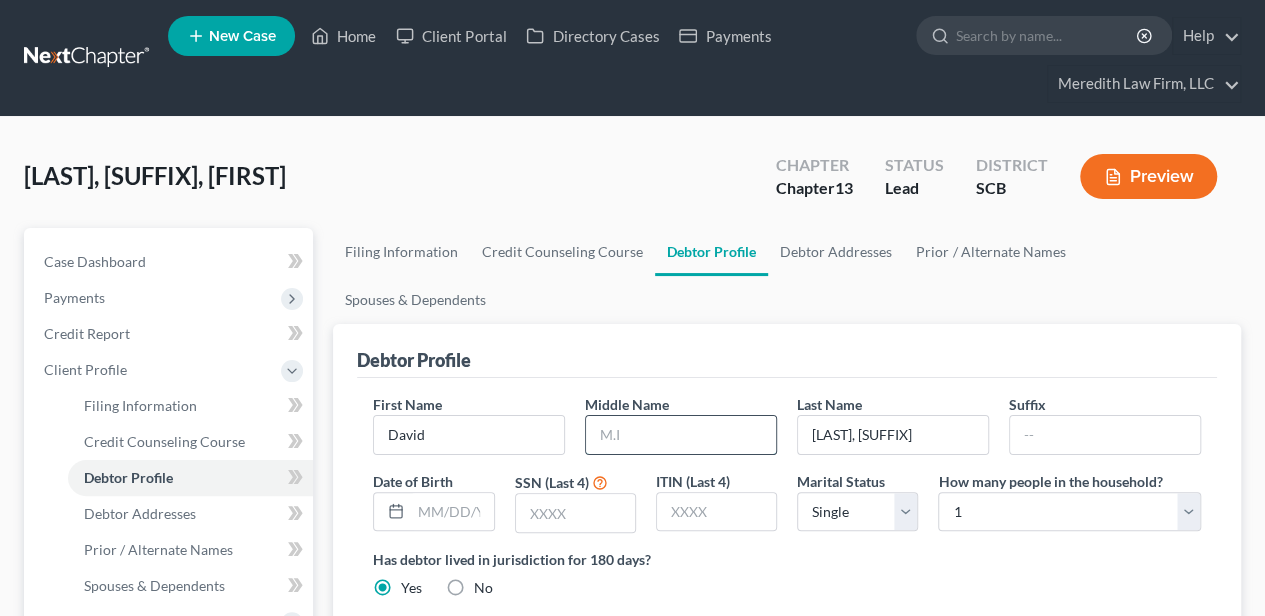 click at bounding box center [681, 435] 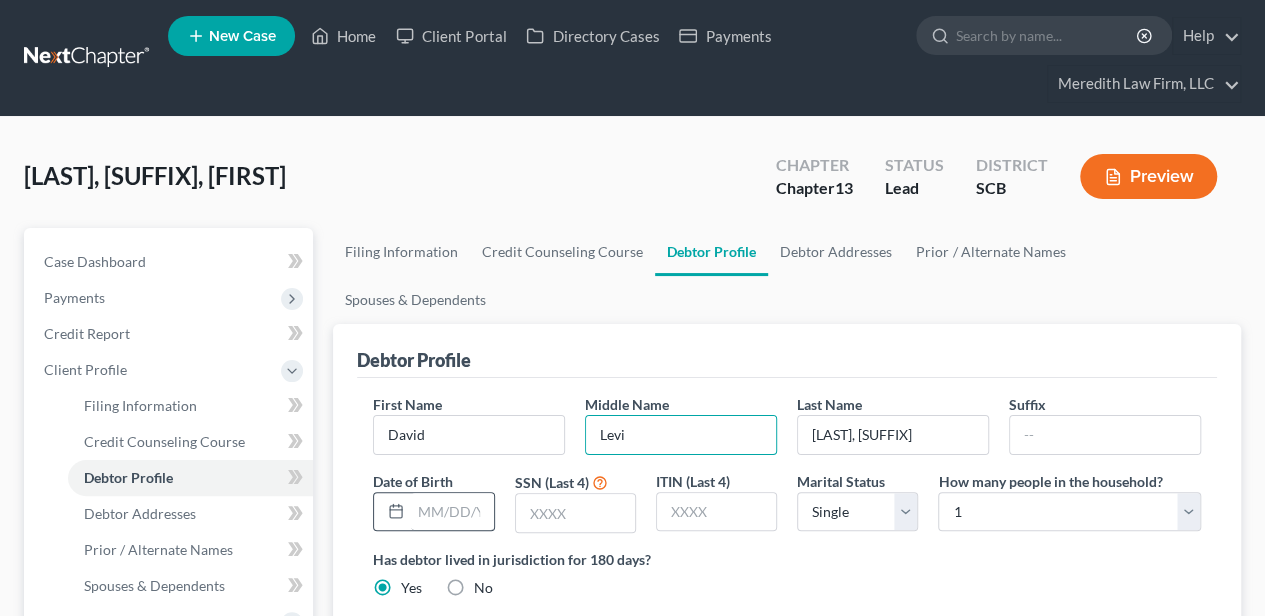 type on "Levi" 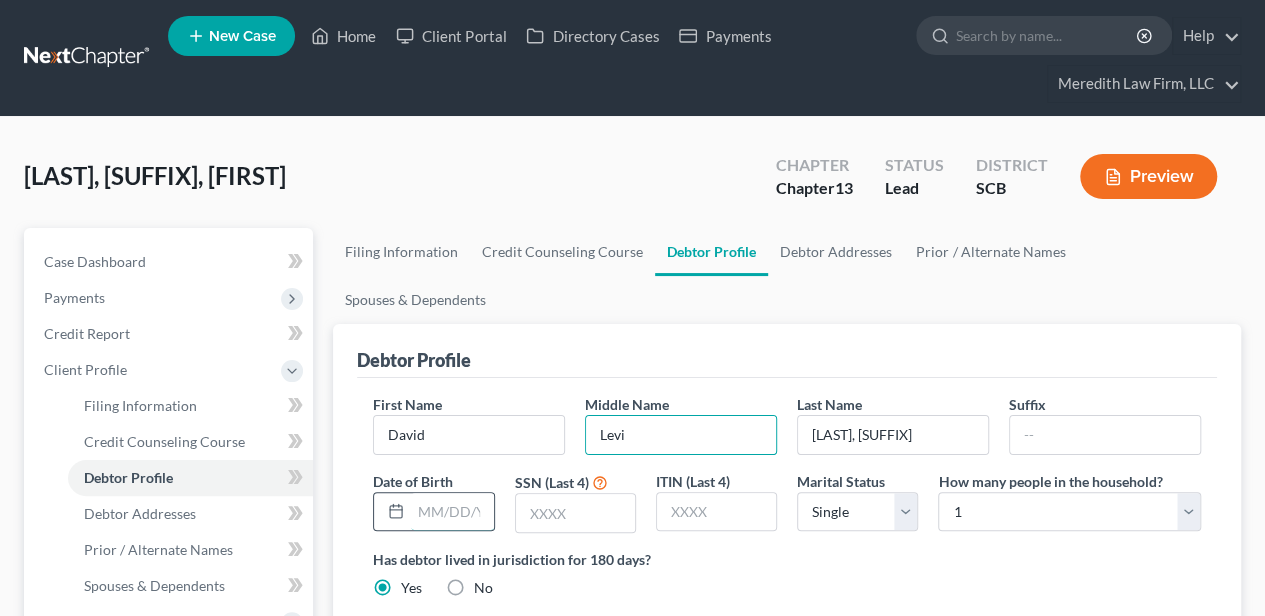 click at bounding box center (452, 512) 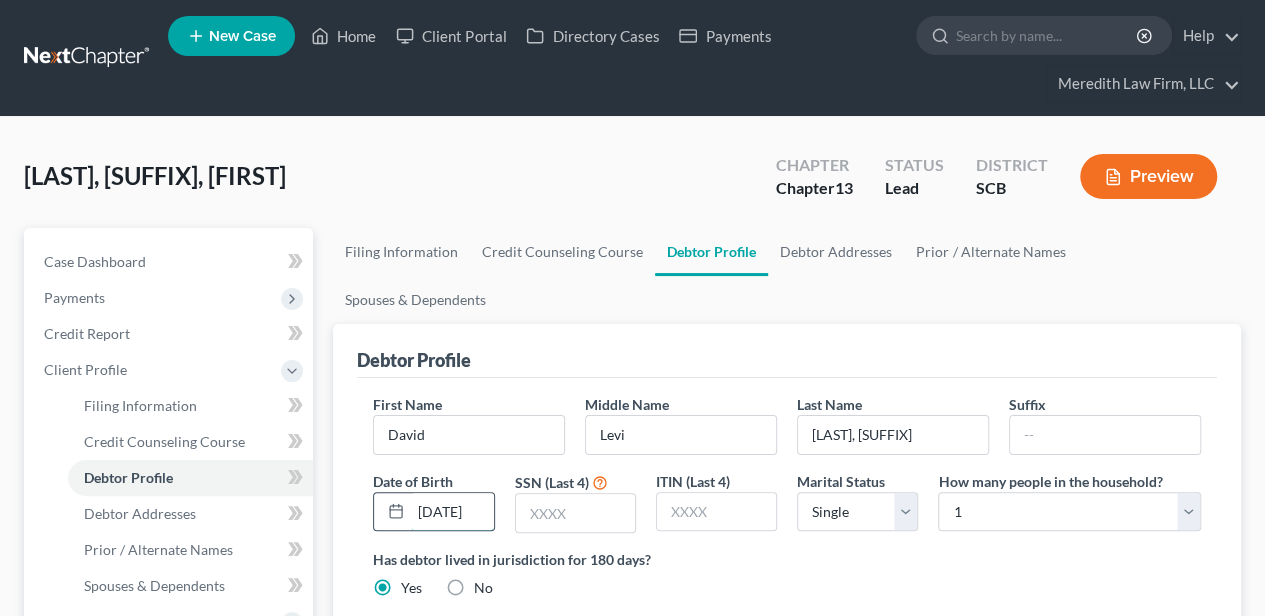 scroll, scrollTop: 0, scrollLeft: 13, axis: horizontal 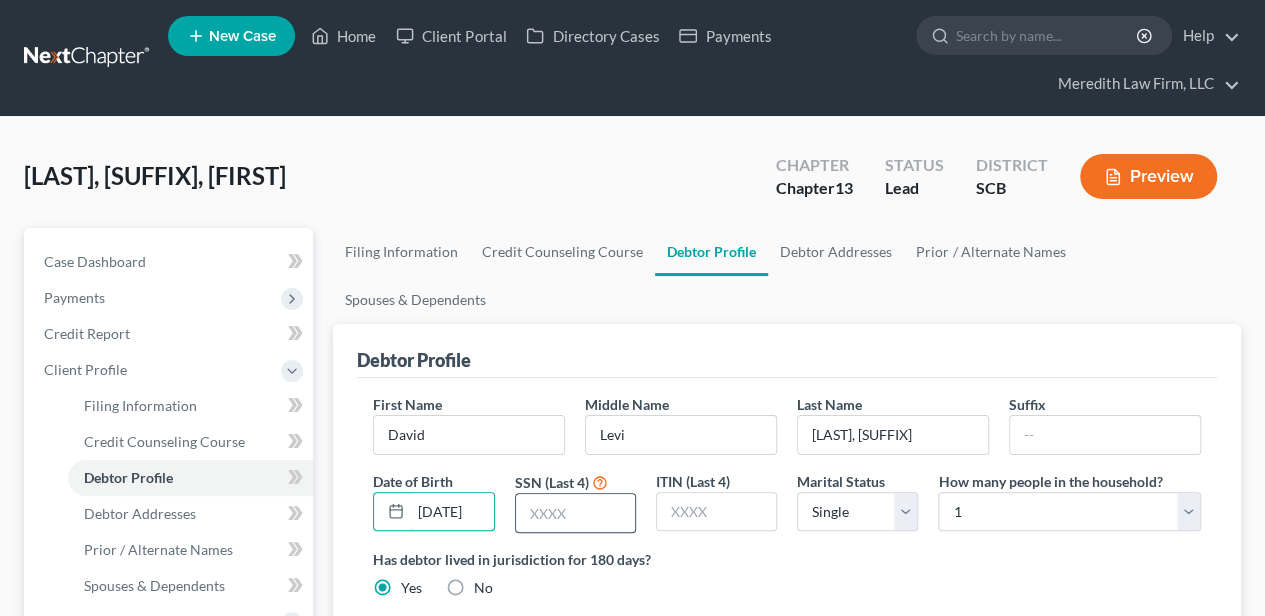 type on "[DATE]" 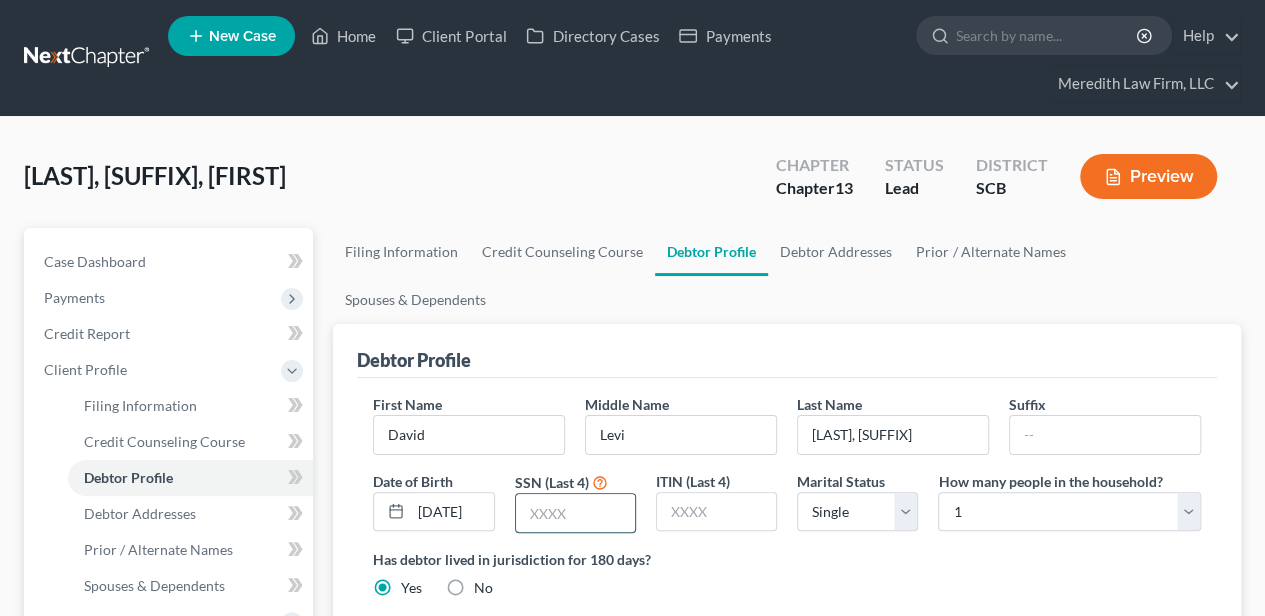 click at bounding box center [575, 513] 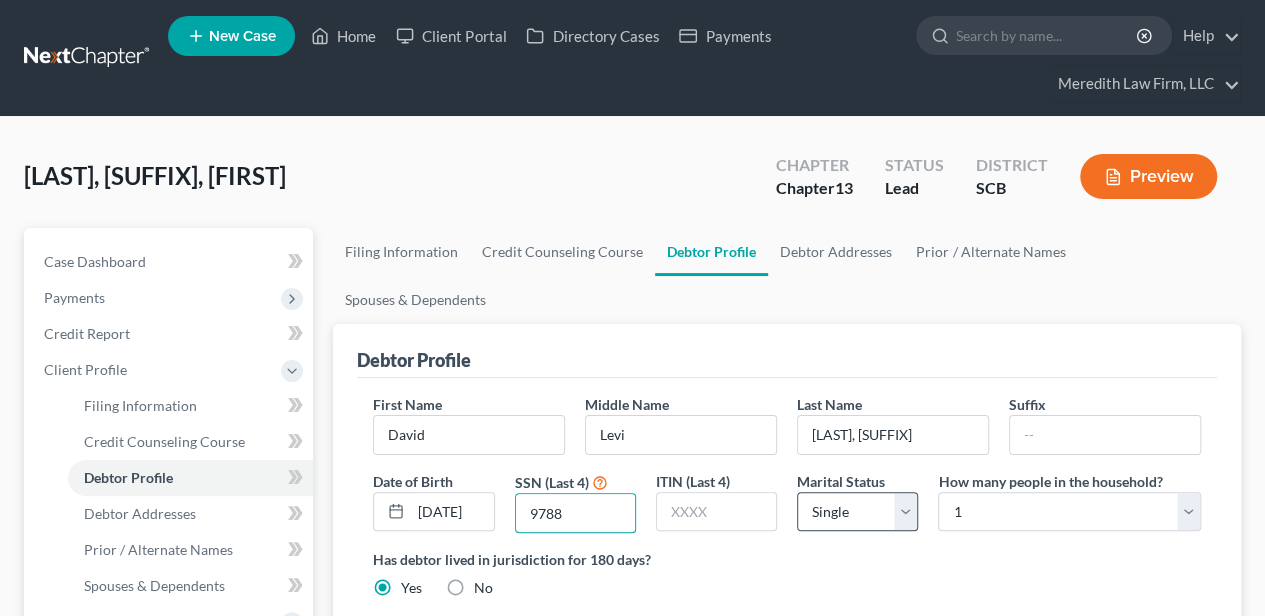type on "9788" 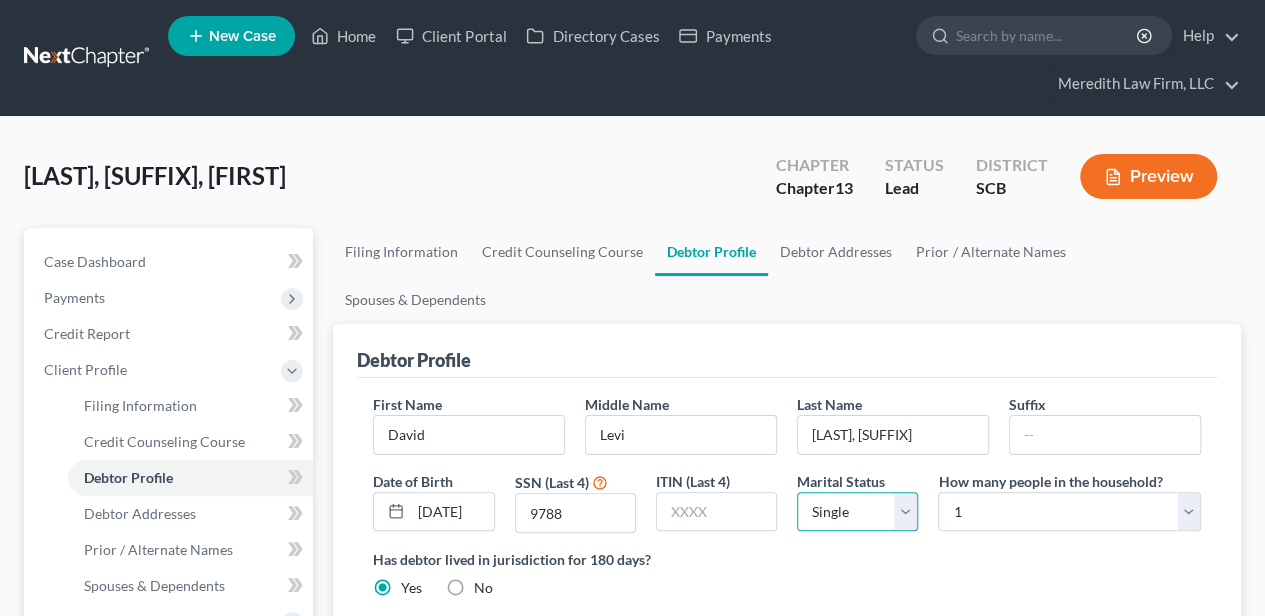 click on "Select Single Married Separated Divorced Widowed" at bounding box center (857, 512) 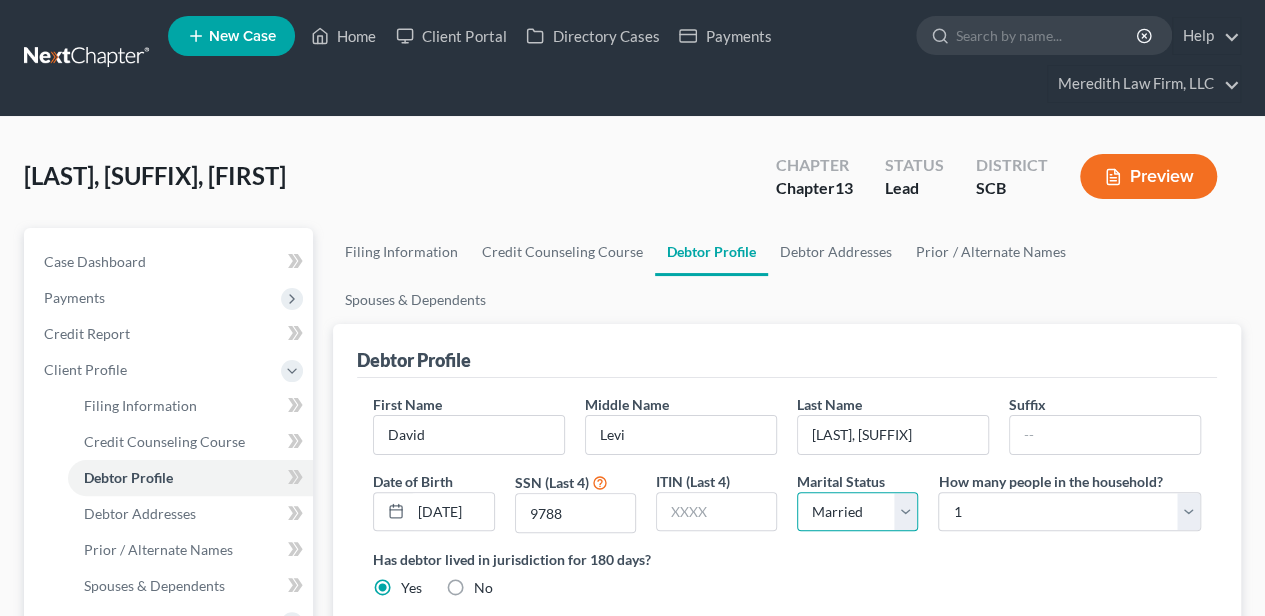 click on "Select Single Married Separated Divorced Widowed" at bounding box center [857, 512] 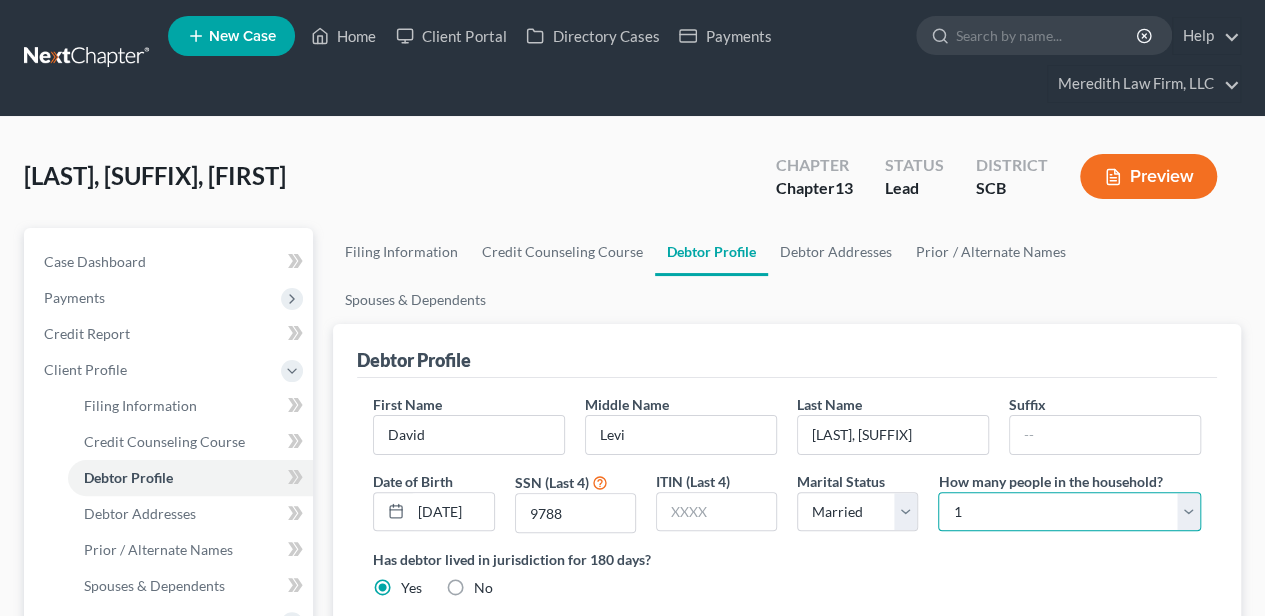 click on "Select 1 2 3 4 5 6 7 8 9 10 11 12 13 14 15 16 17 18 19 20" at bounding box center [1069, 512] 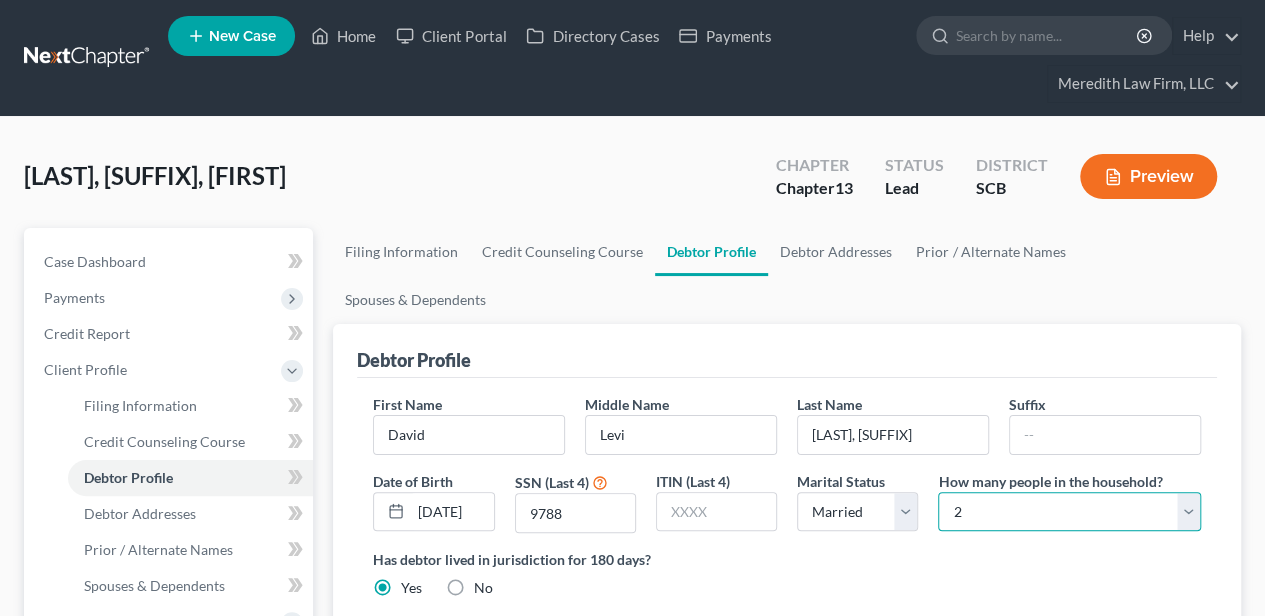 click on "Select 1 2 3 4 5 6 7 8 9 10 11 12 13 14 15 16 17 18 19 20" at bounding box center (1069, 512) 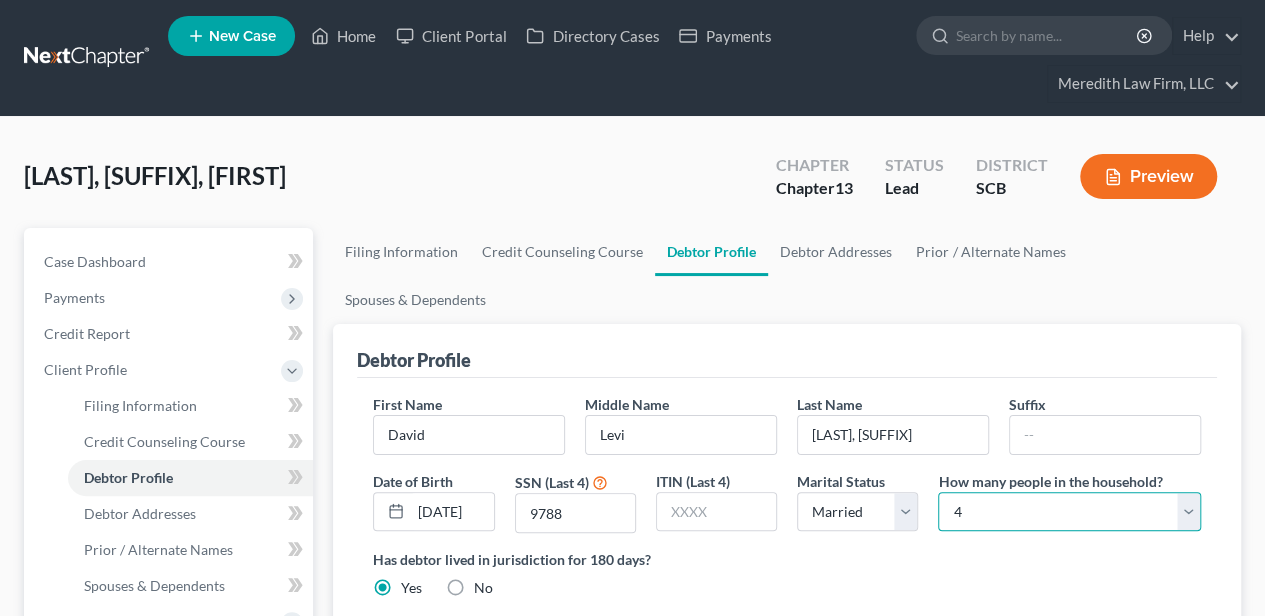 click on "Select 1 2 3 4 5 6 7 8 9 10 11 12 13 14 15 16 17 18 19 20" at bounding box center [1069, 512] 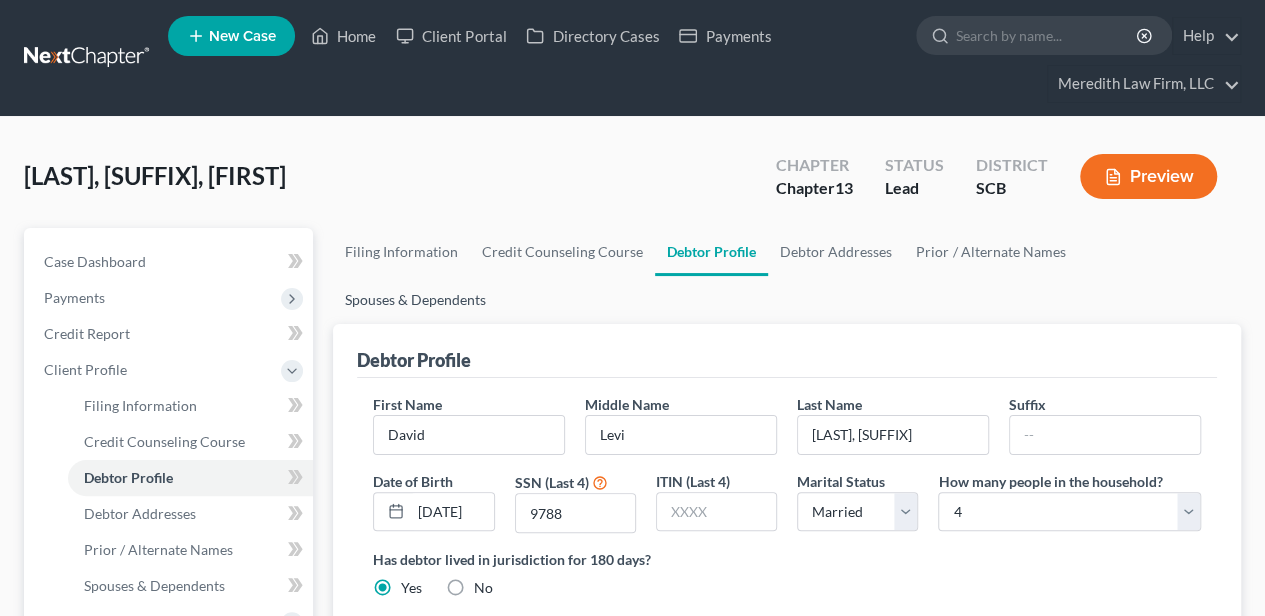 click on "Spouses & Dependents" at bounding box center (415, 300) 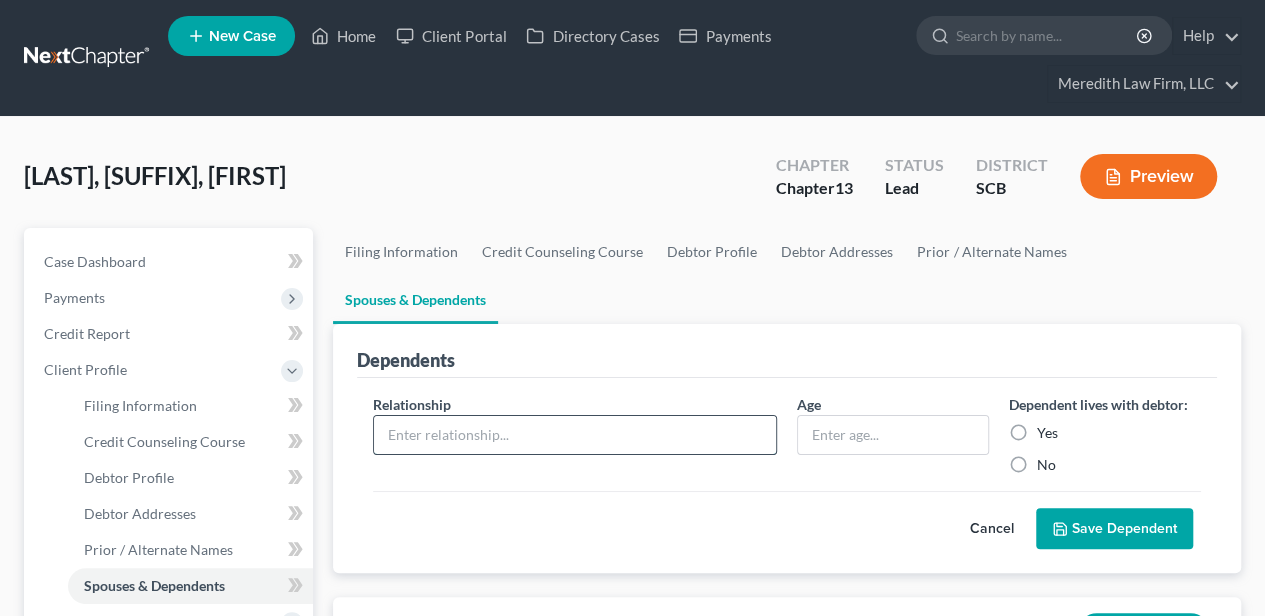 click at bounding box center (575, 435) 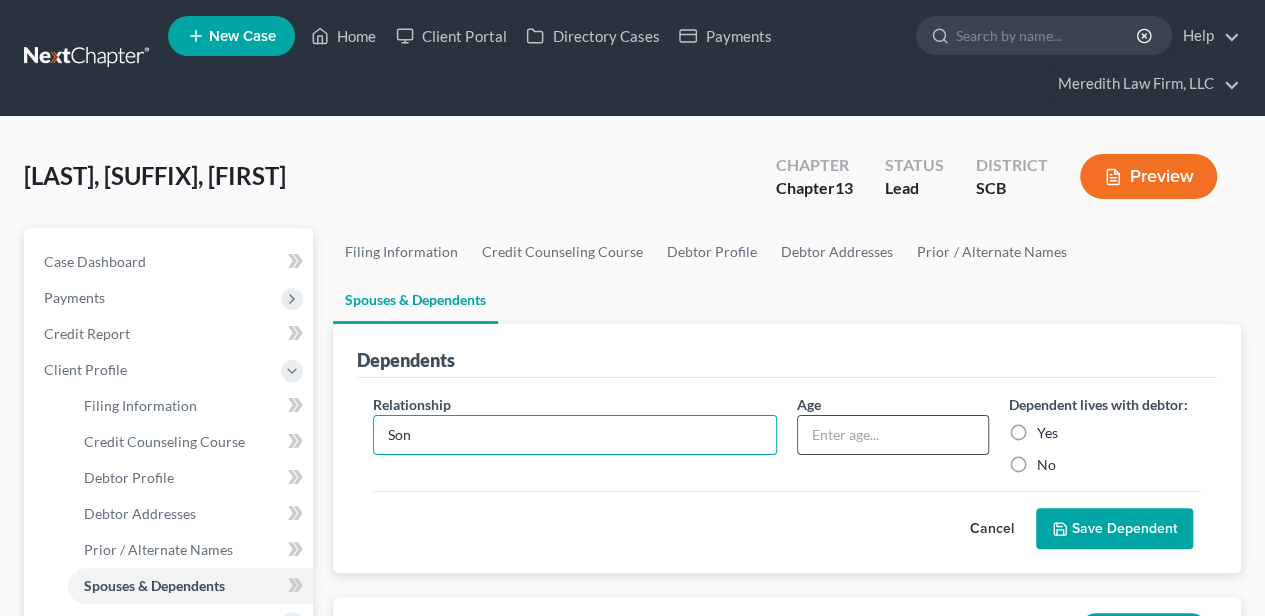 type on "Son" 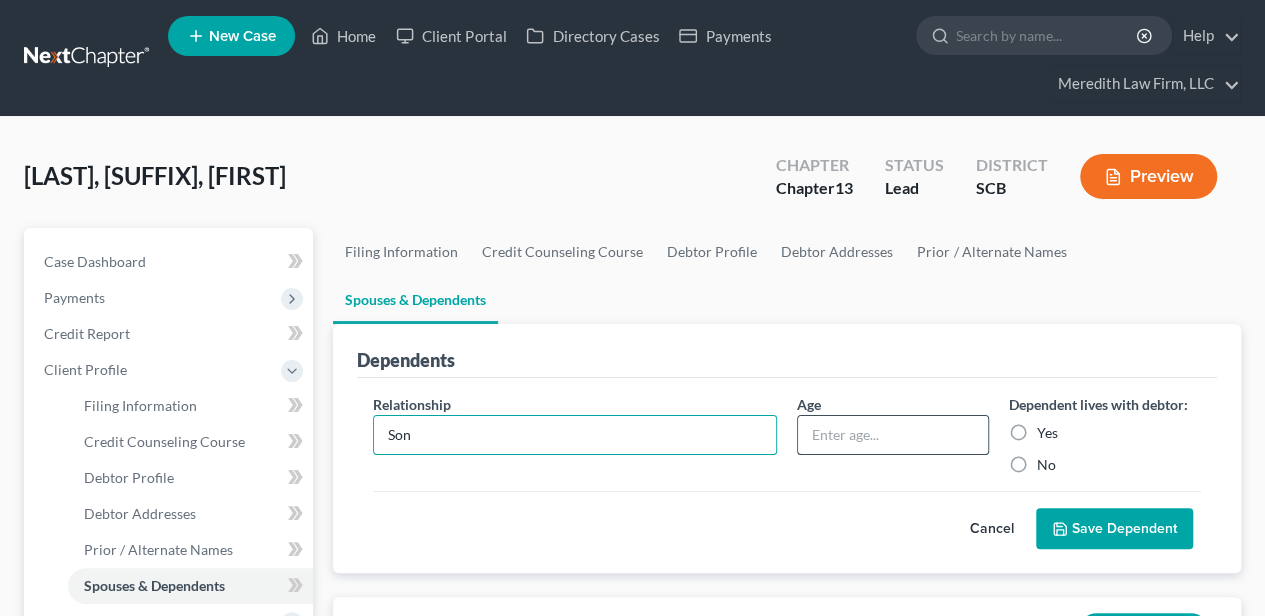 click at bounding box center [893, 435] 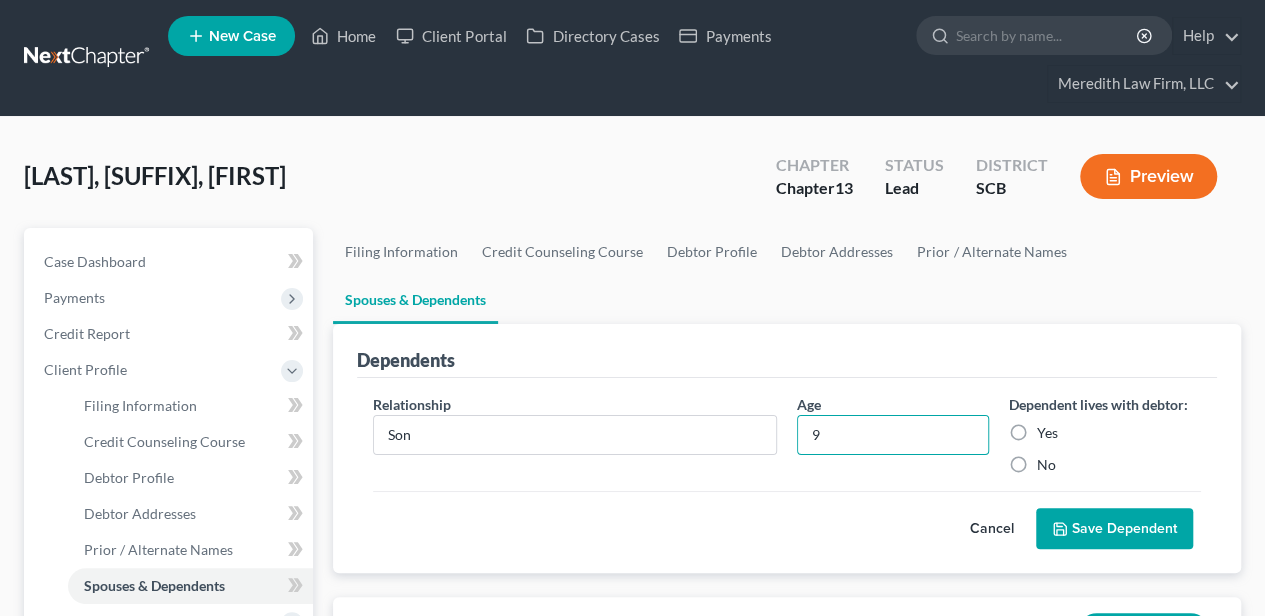 type on "9" 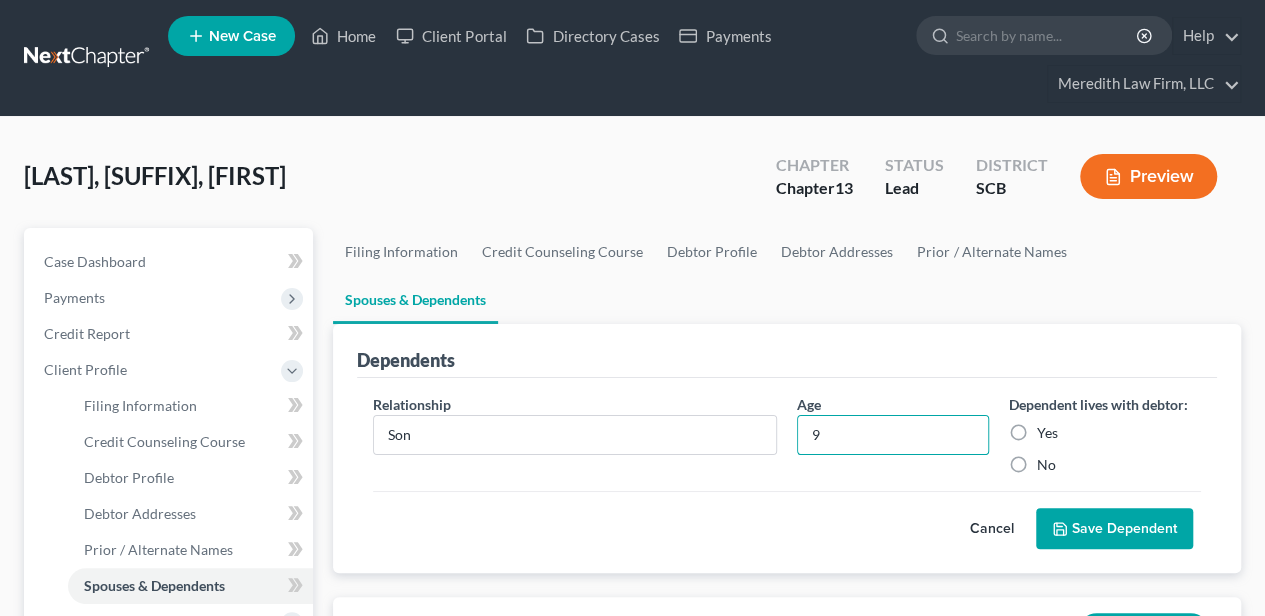 click on "Yes" at bounding box center [1047, 433] 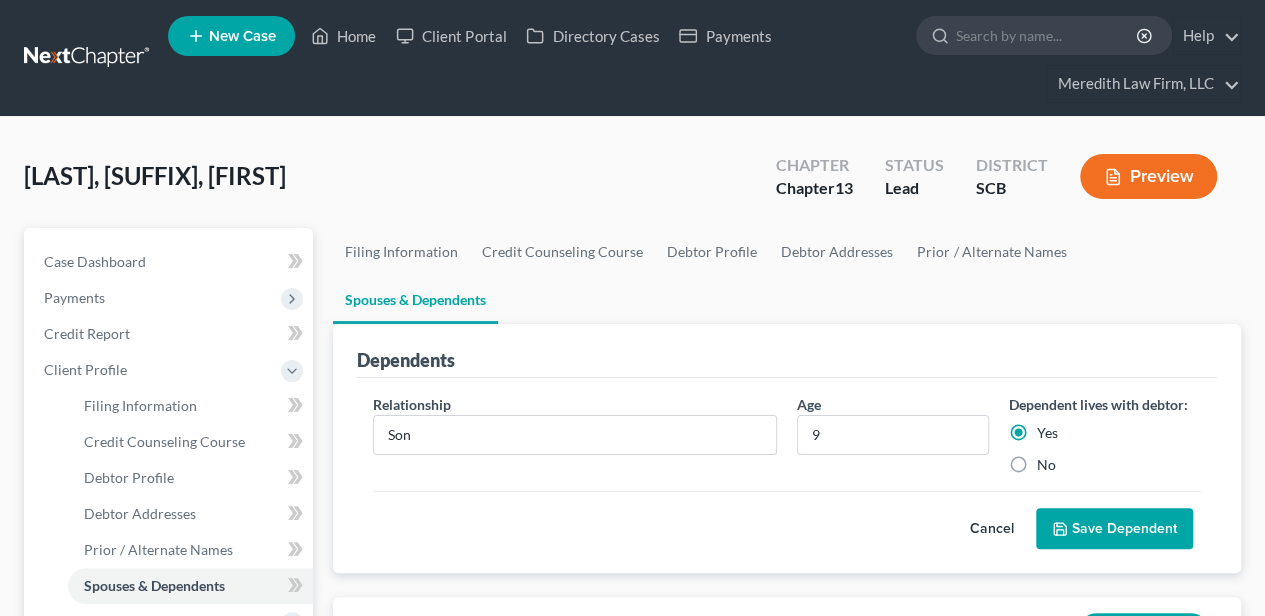 click on "Save Dependent" at bounding box center (1114, 529) 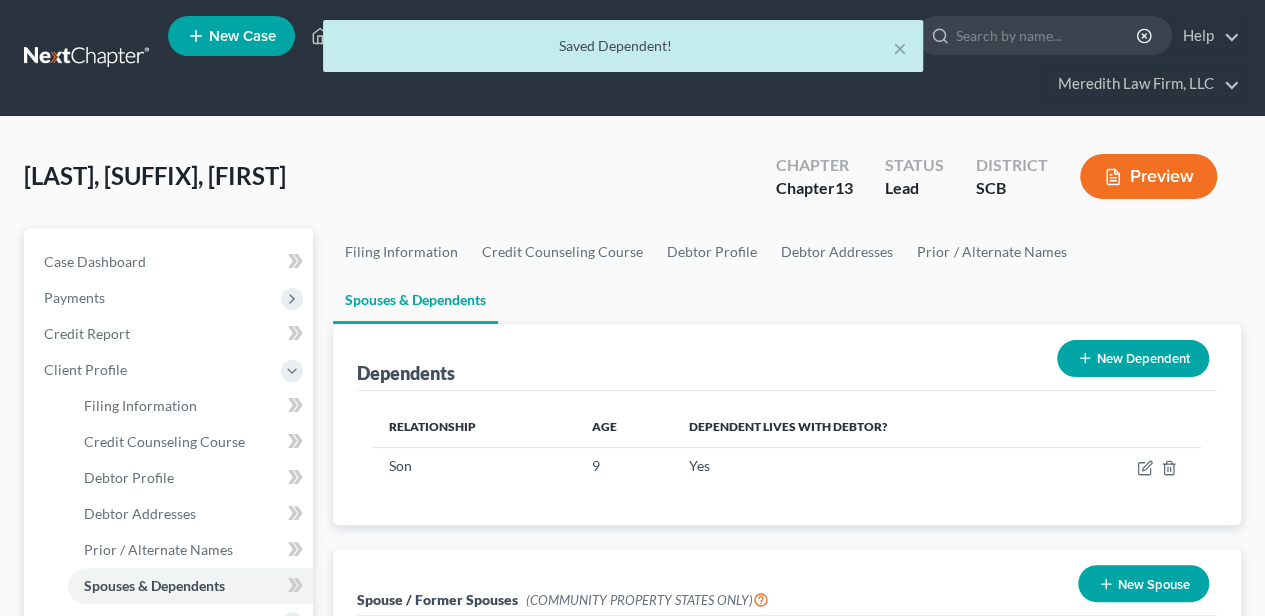 click on "New Dependent" at bounding box center (1133, 358) 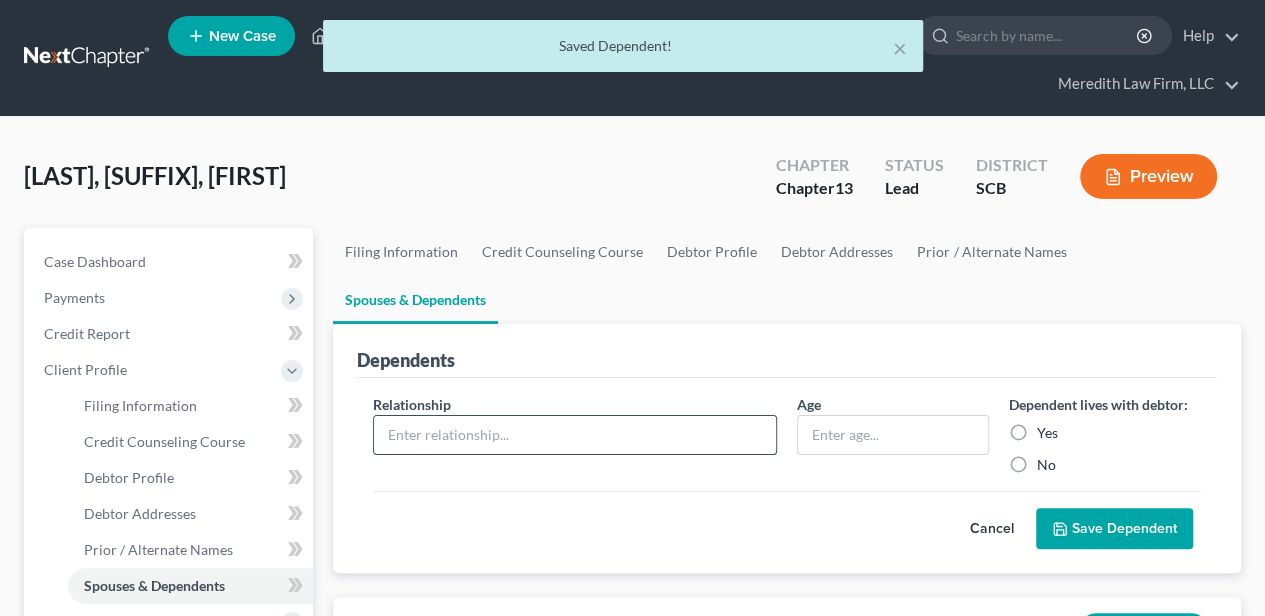 click at bounding box center (575, 435) 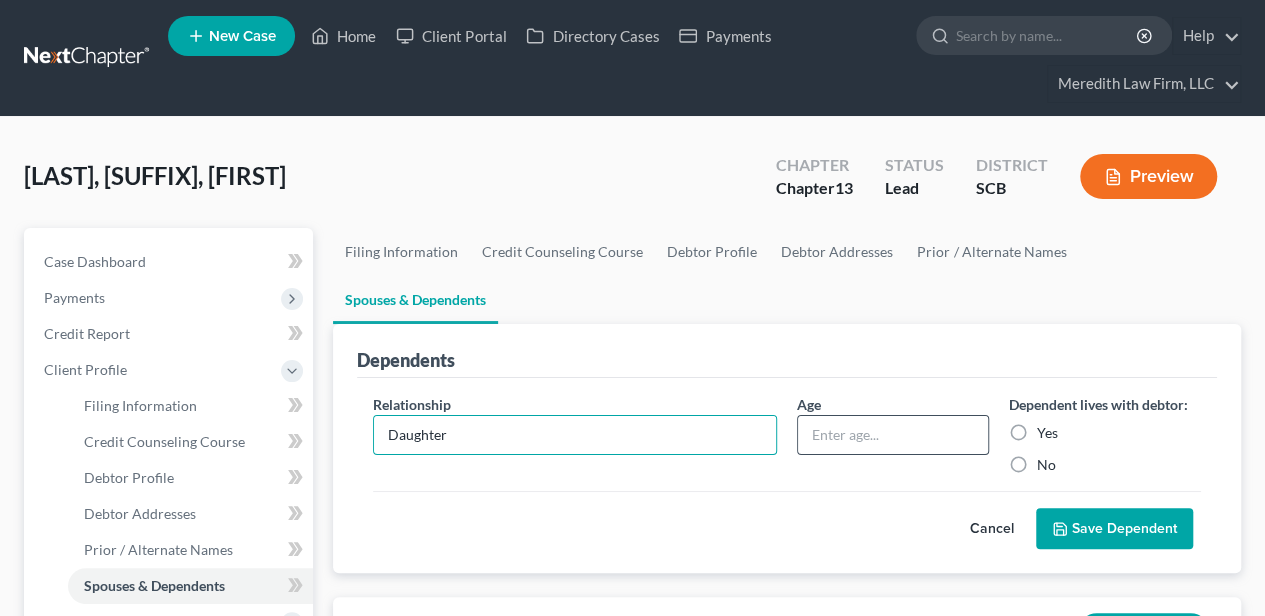 type on "Daughter" 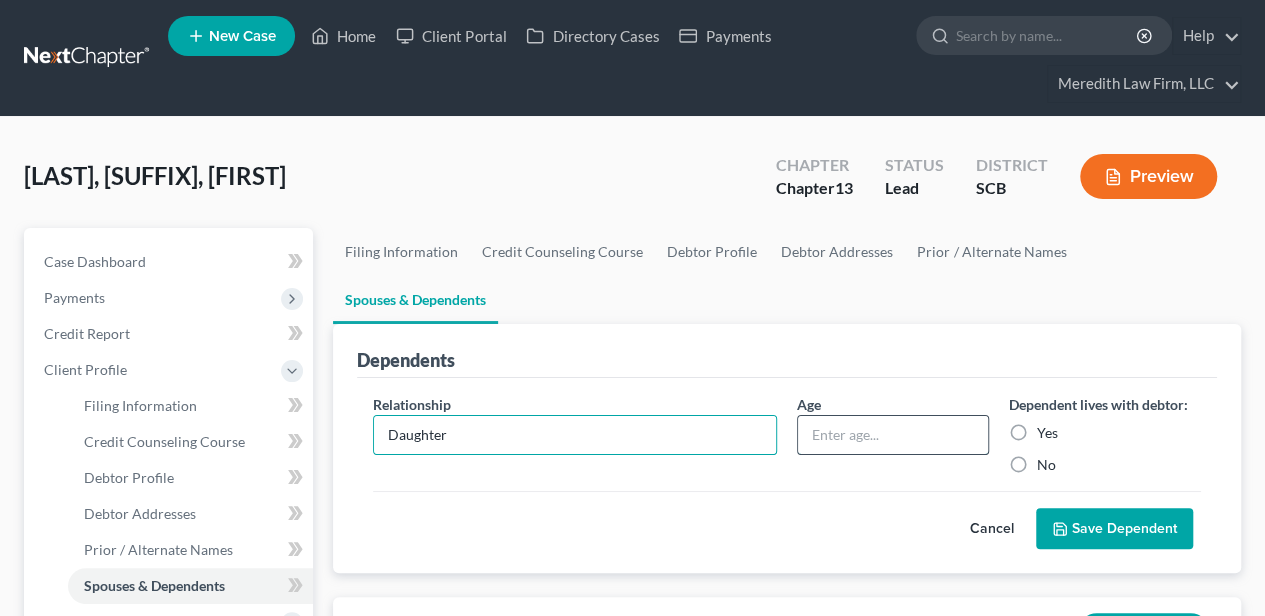 click at bounding box center (893, 435) 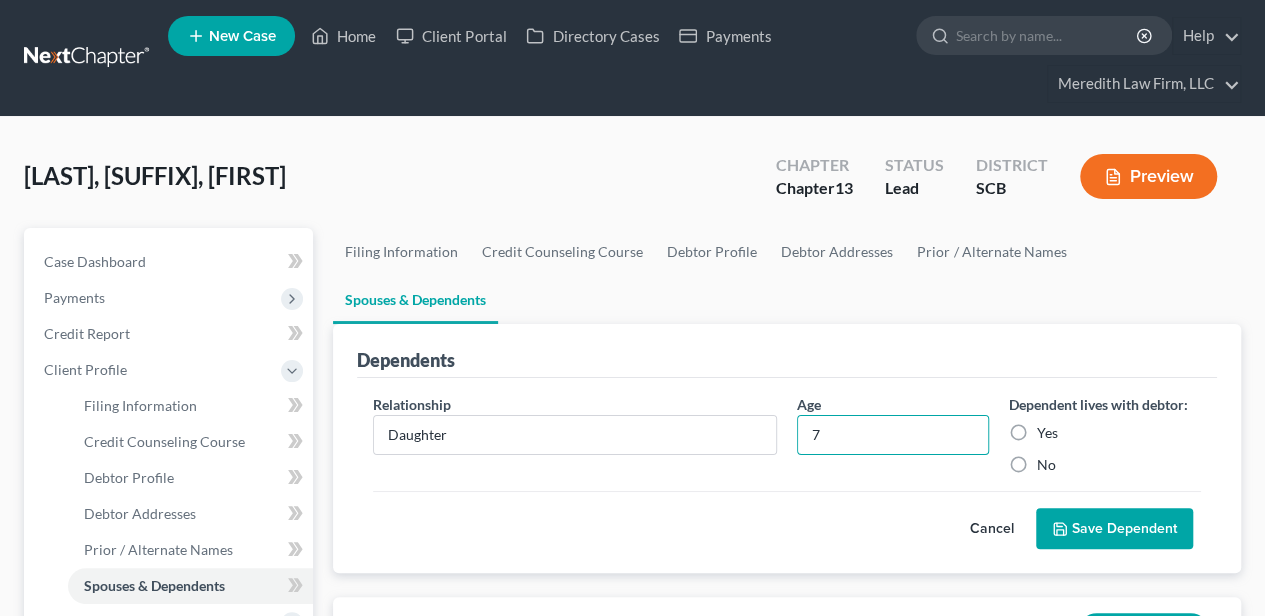 type on "7" 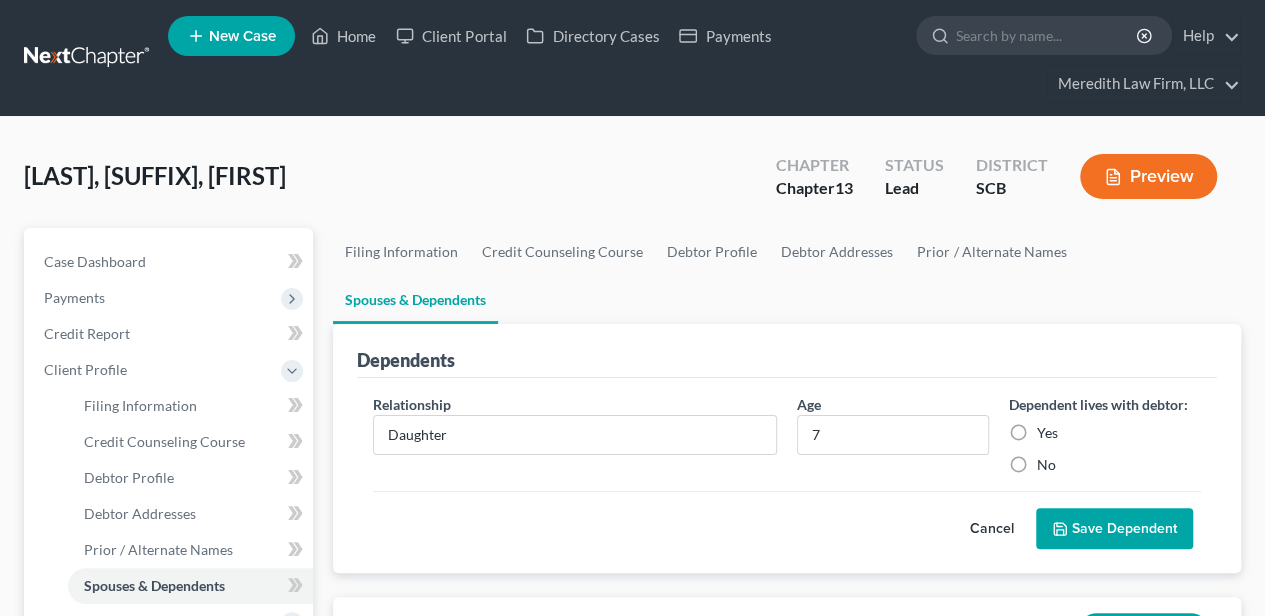 click on "Yes" at bounding box center [1047, 433] 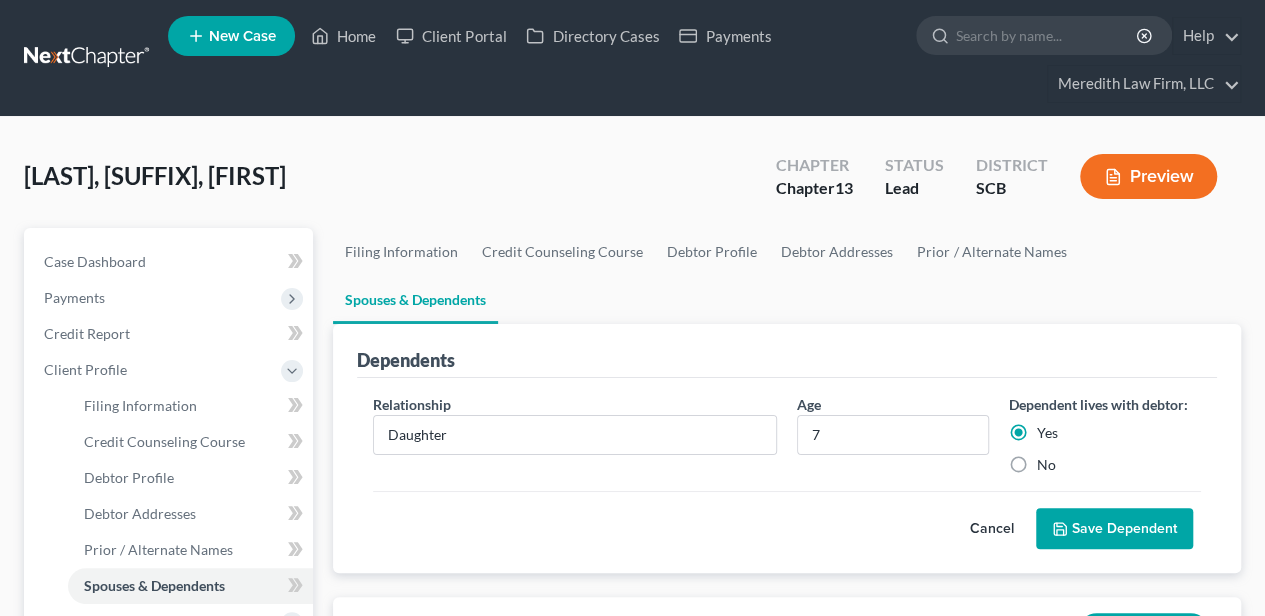 click on "Save Dependent" at bounding box center [1114, 529] 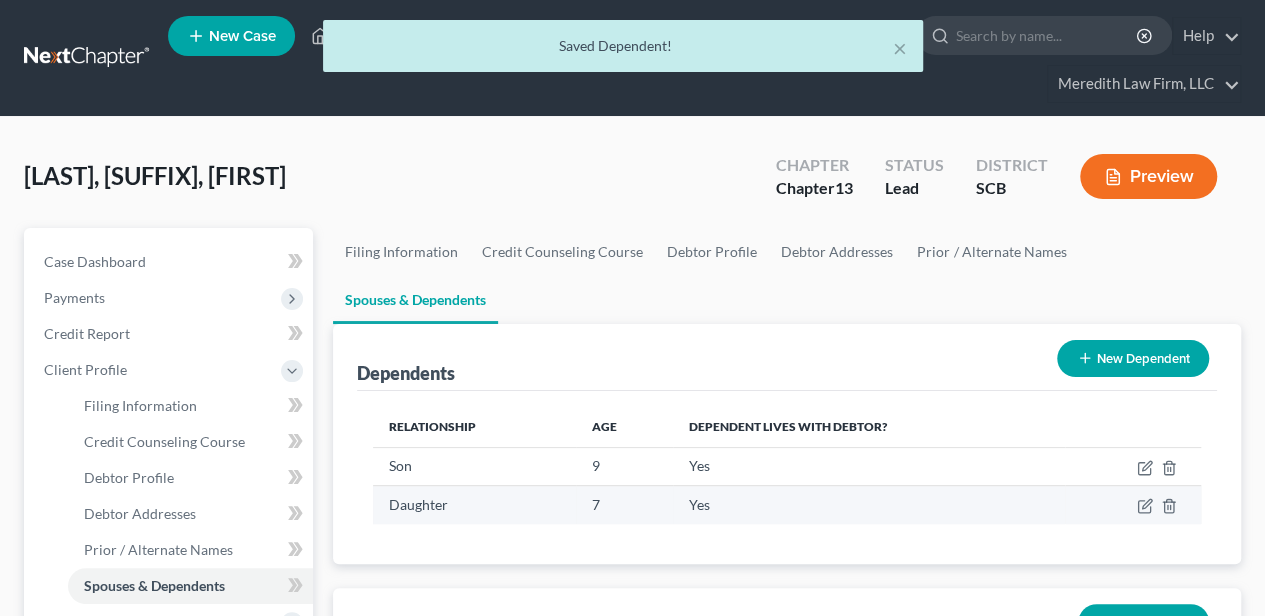 scroll, scrollTop: 66, scrollLeft: 0, axis: vertical 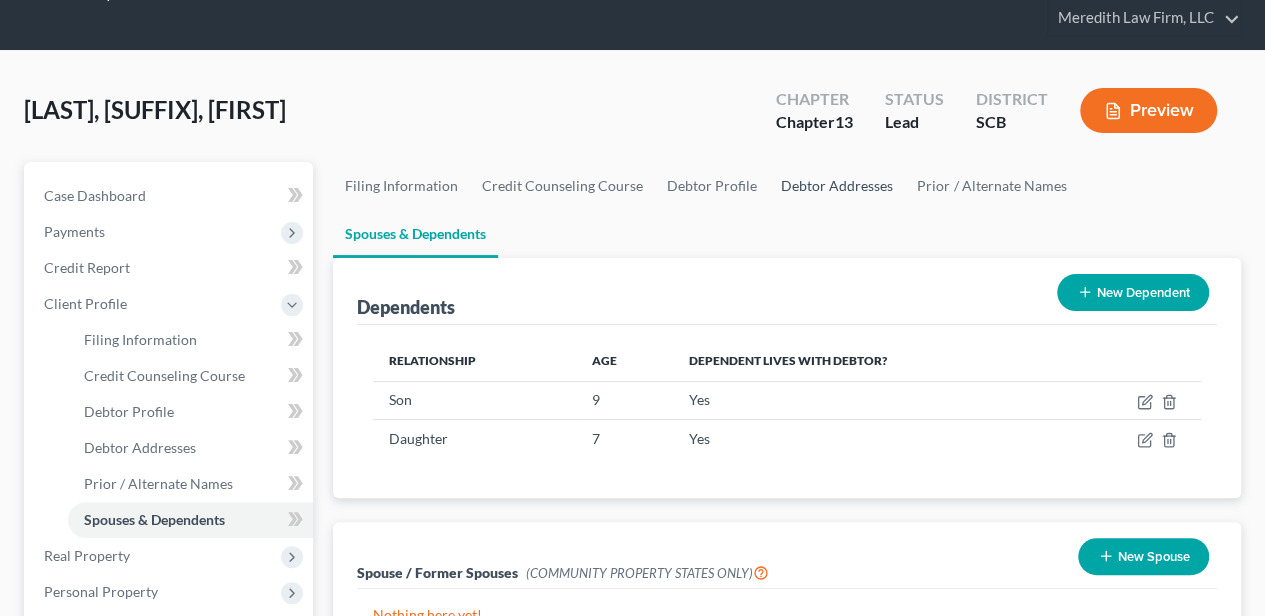 click on "Debtor Addresses" at bounding box center (837, 186) 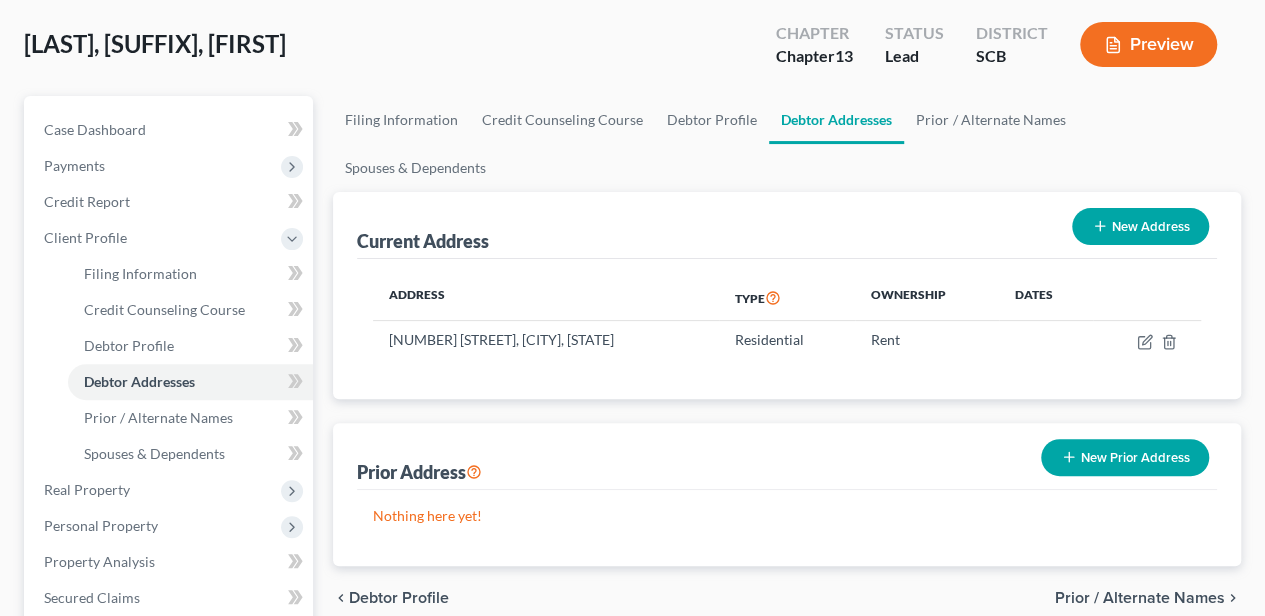 scroll, scrollTop: 133, scrollLeft: 0, axis: vertical 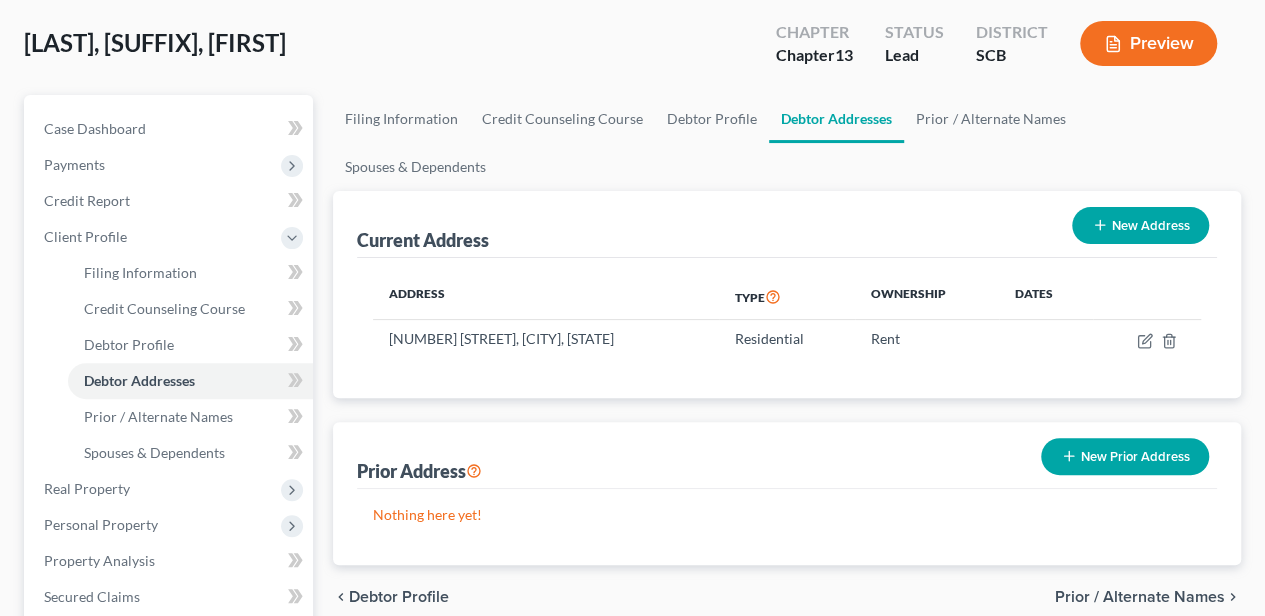 click on "New Prior Address" at bounding box center [1125, 456] 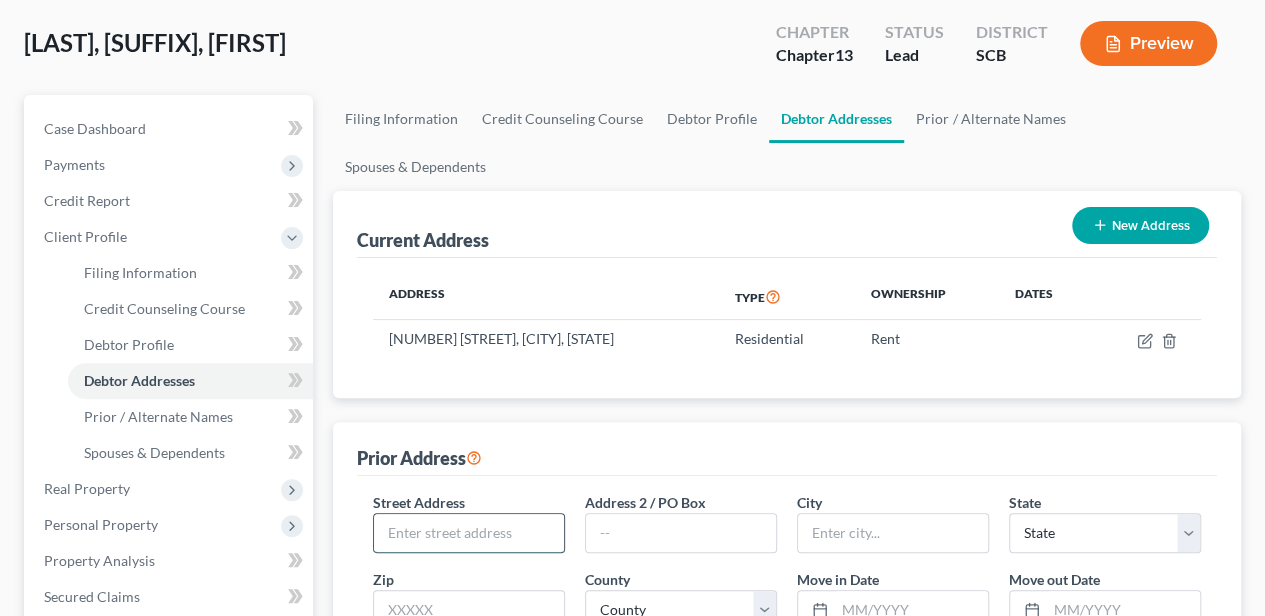 click at bounding box center (469, 533) 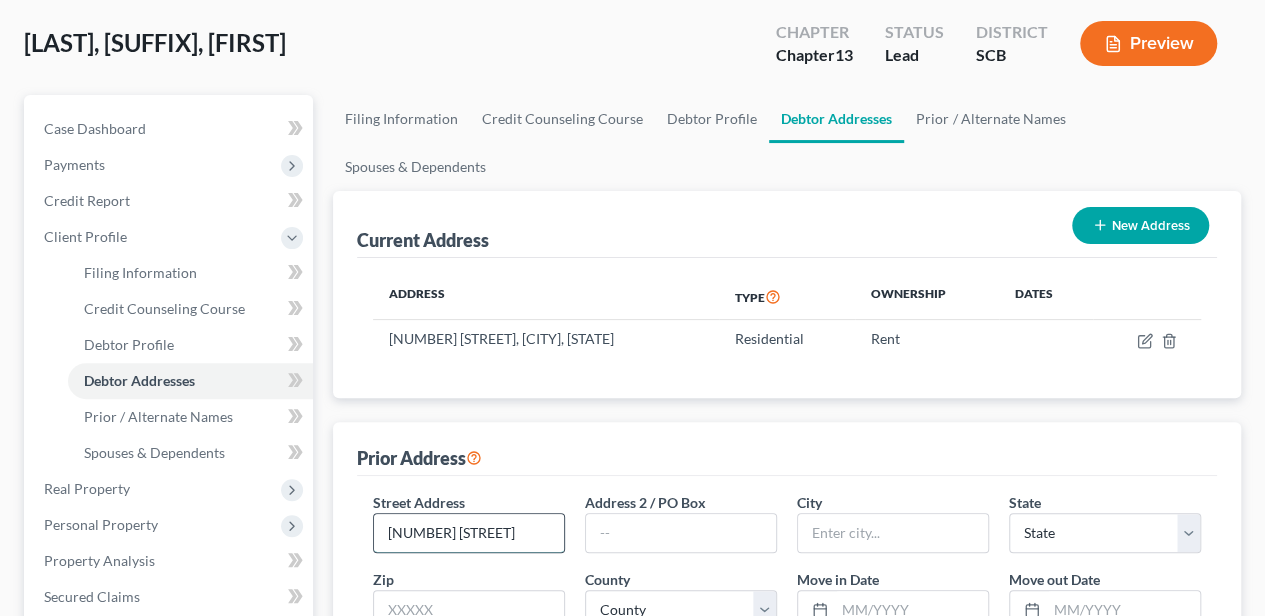 type on "[NUMBER] [STREET]" 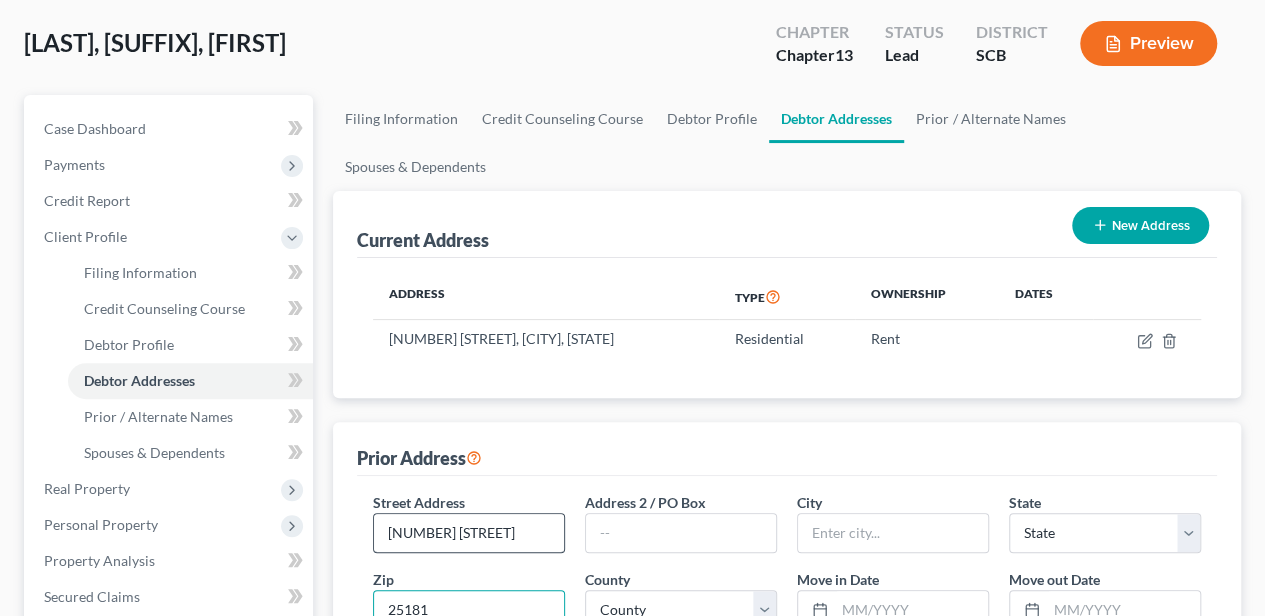 type on "25181" 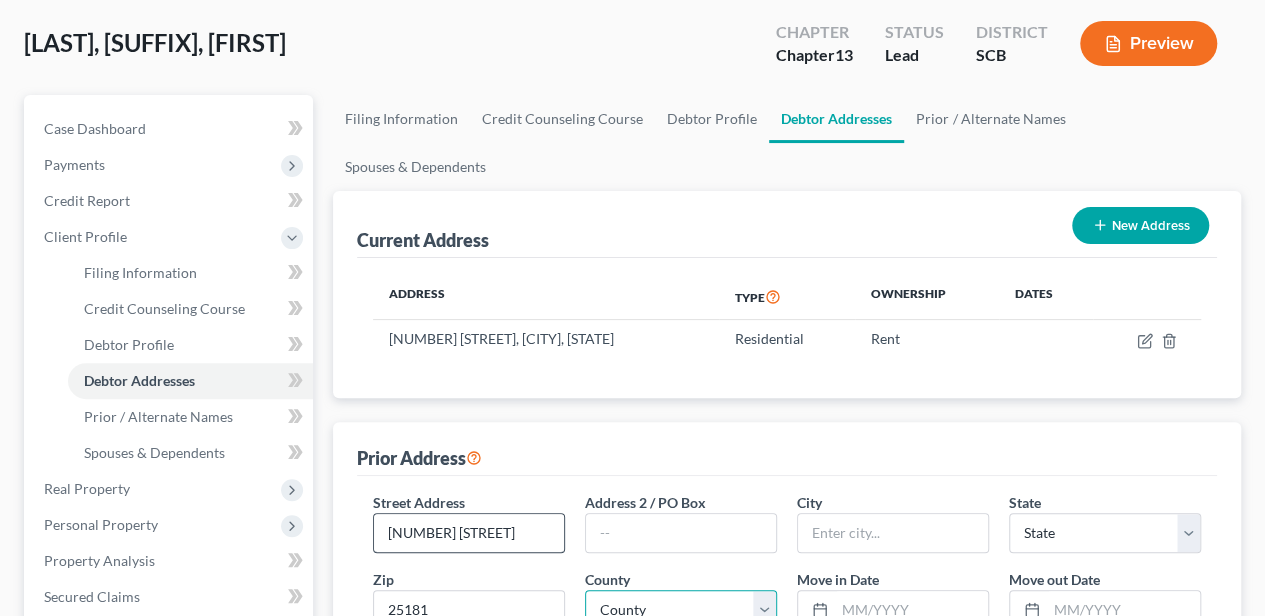 type on "[FIRST]" 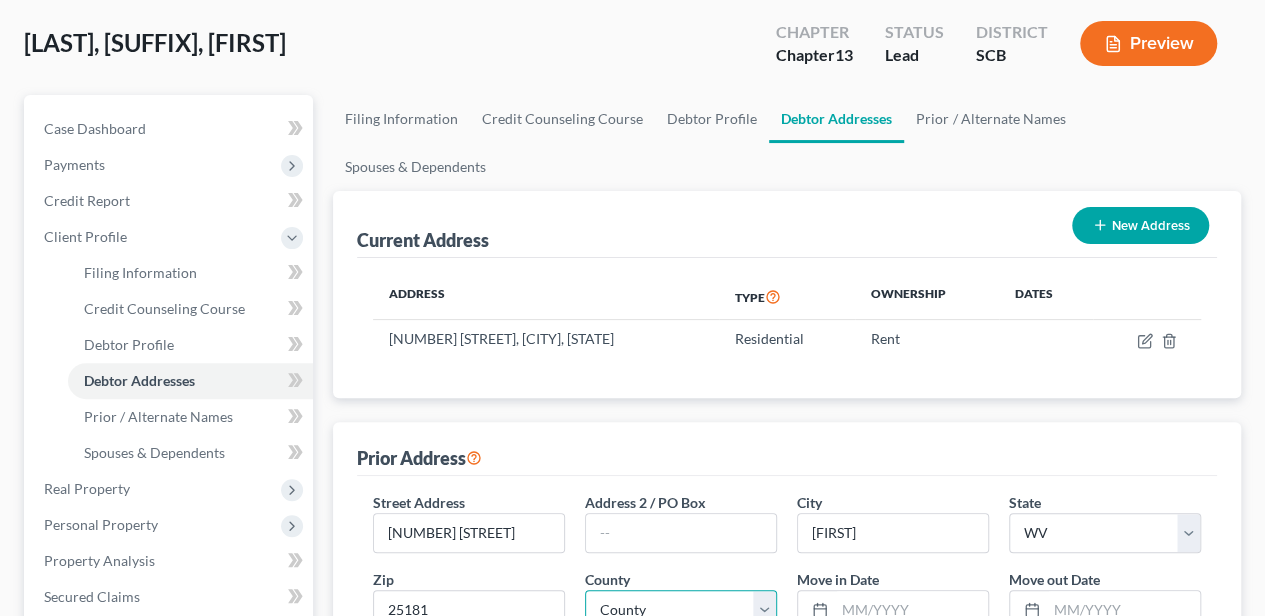 drag, startPoint x: 691, startPoint y: 555, endPoint x: 690, endPoint y: 537, distance: 18.027756 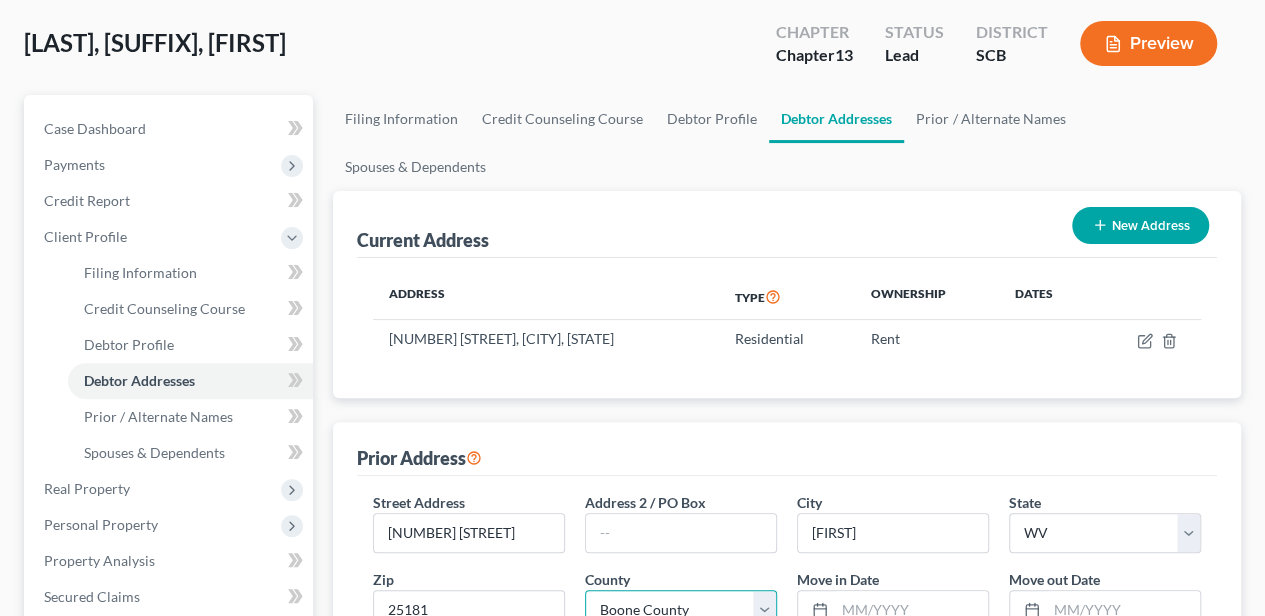 click on "County Barbour County Berkeley County Boone County Braxton County Brooke County Cabell County Calhoun County Clay County Doddridge County Fayette County Gilmer County Grant County Greenbrier County Hampshire County Hancock County Hardy County Harrison County Jackson County Jefferson County Kanawha County Lewis County Lincoln County Logan County Marion County Marshall County Mason County McDowell County Mercer County Mineral County Mingo County Monongalia County Monroe County Morgan County Nicholas County Ohio County Pendleton County Pleasants County Pocahontas County Preston County Putnam County Raleigh County Randolph County Ritchie County Roane County Summers County Taylor County Tucker County Tyler County Upshur County Wayne County Webster County Wetzel County Wirt County Wood County Wyoming County" at bounding box center [681, 610] 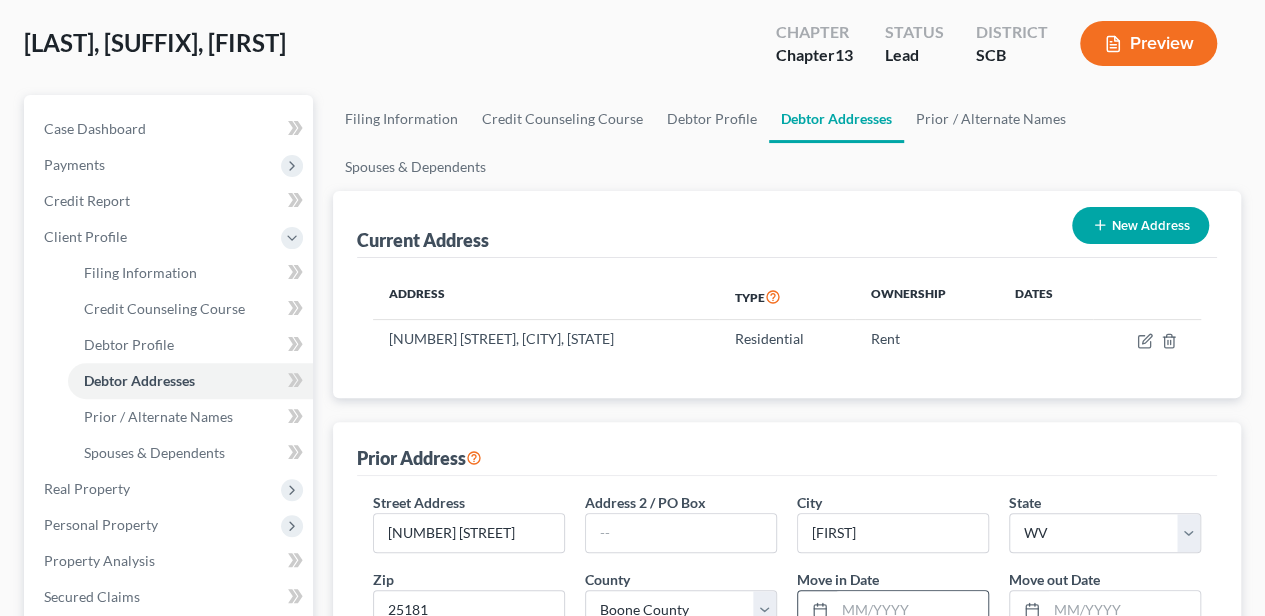 click at bounding box center (911, 610) 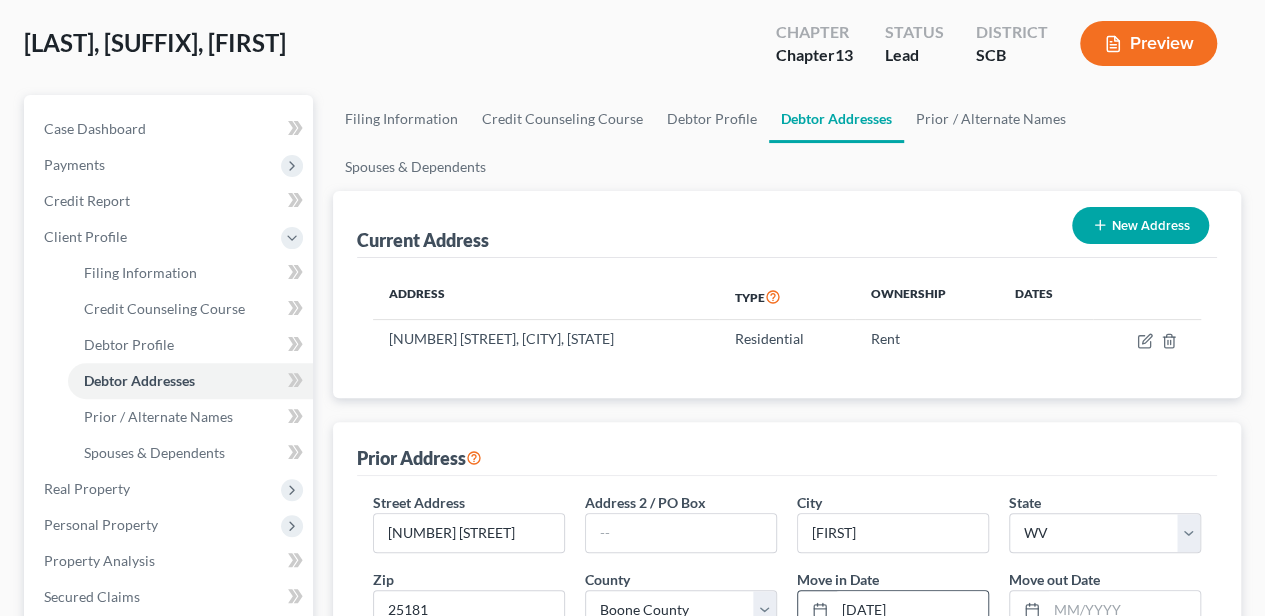 type on "[DATE]" 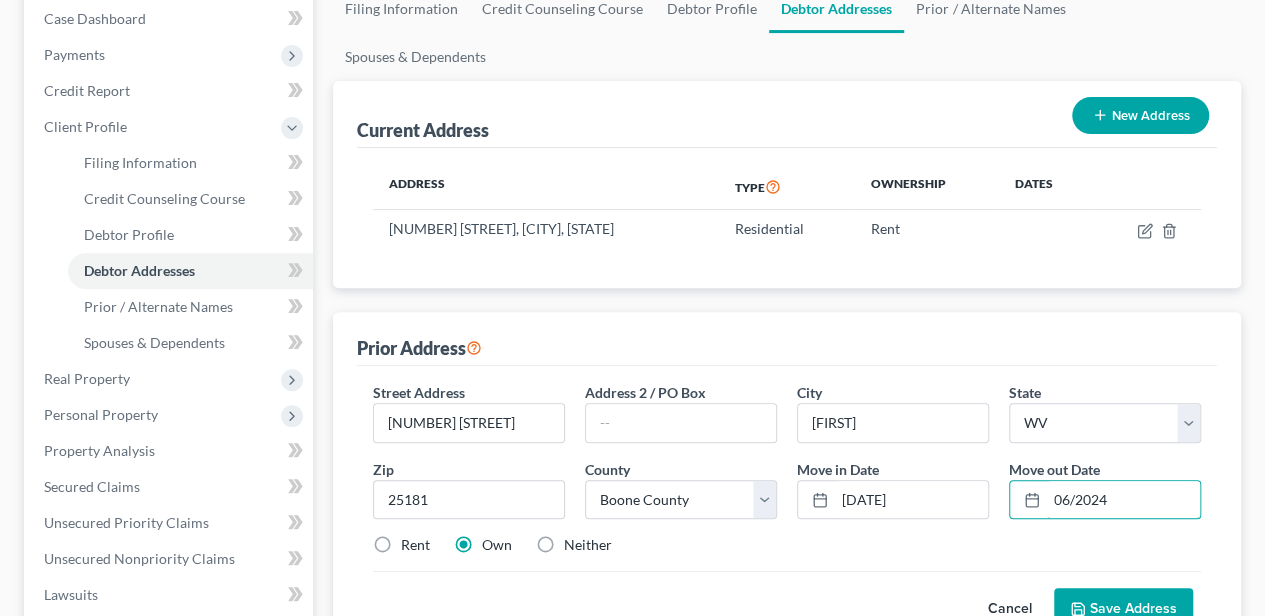 scroll, scrollTop: 266, scrollLeft: 0, axis: vertical 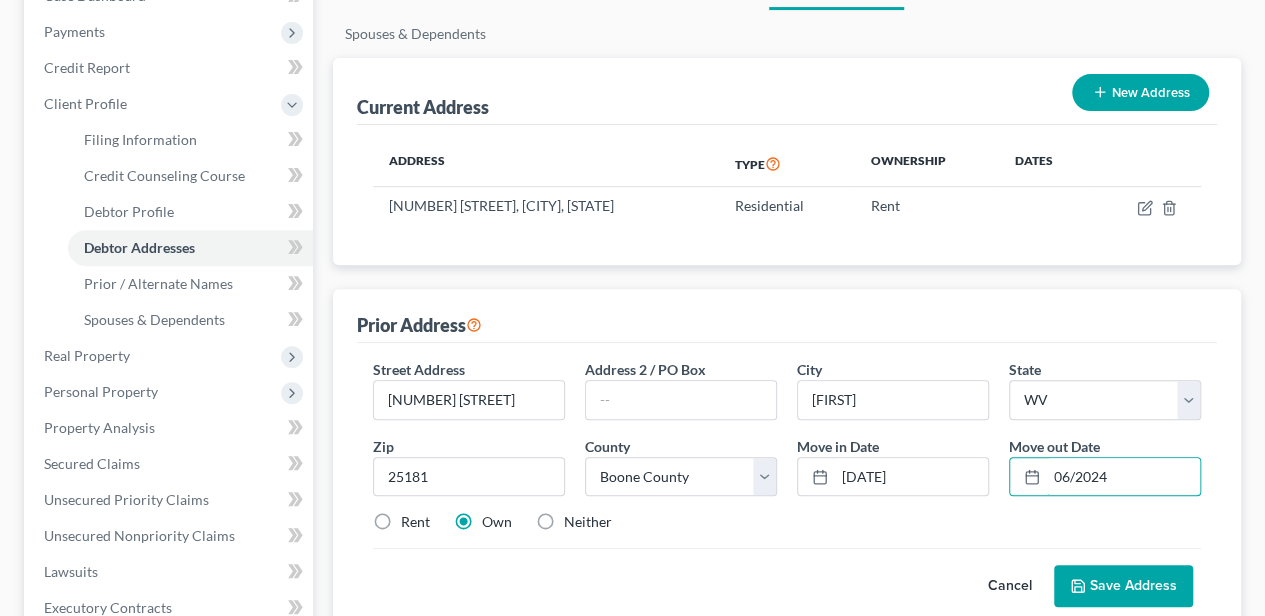 type on "06/2024" 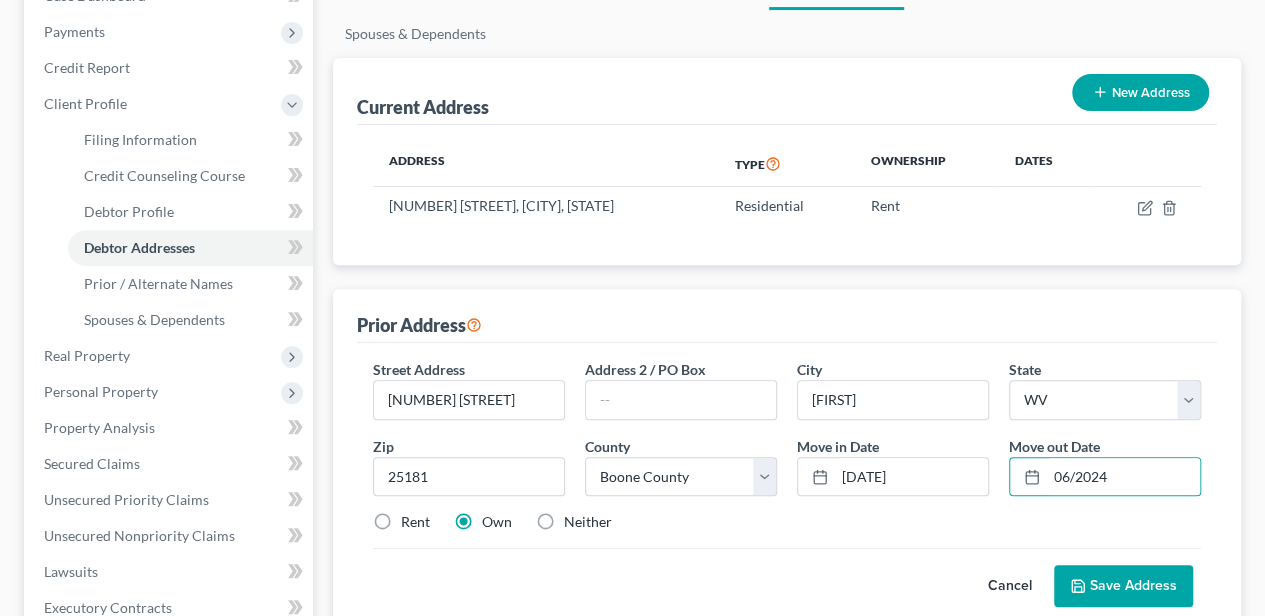 click on "Neither" at bounding box center [588, 522] 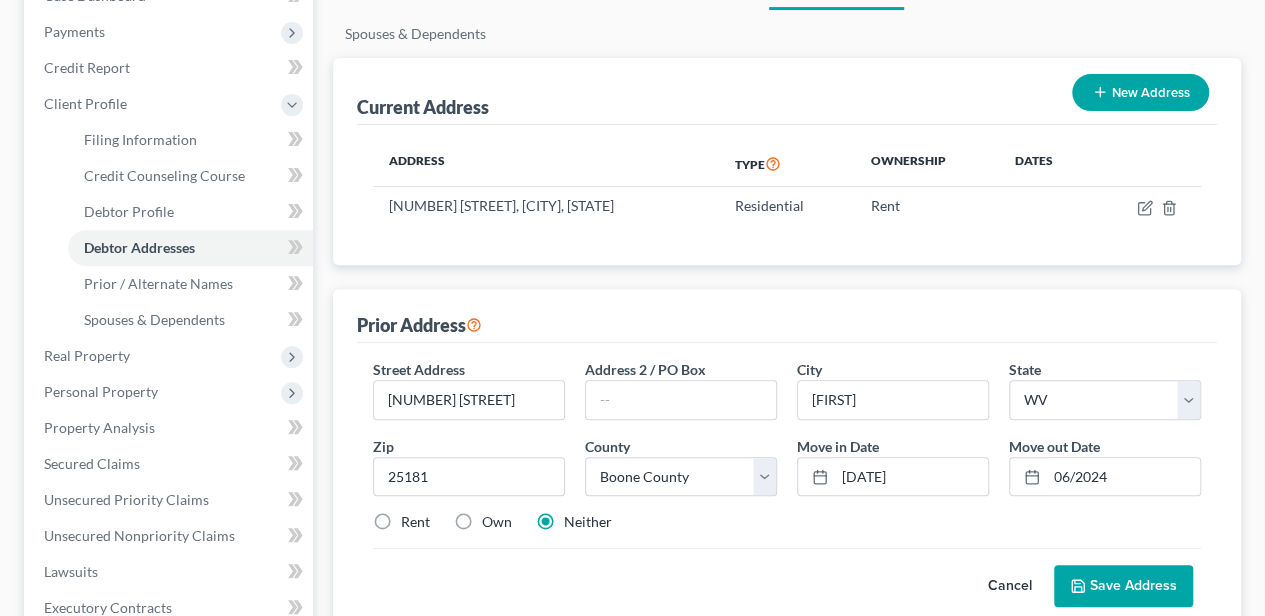 click on "Save Address" at bounding box center (1123, 586) 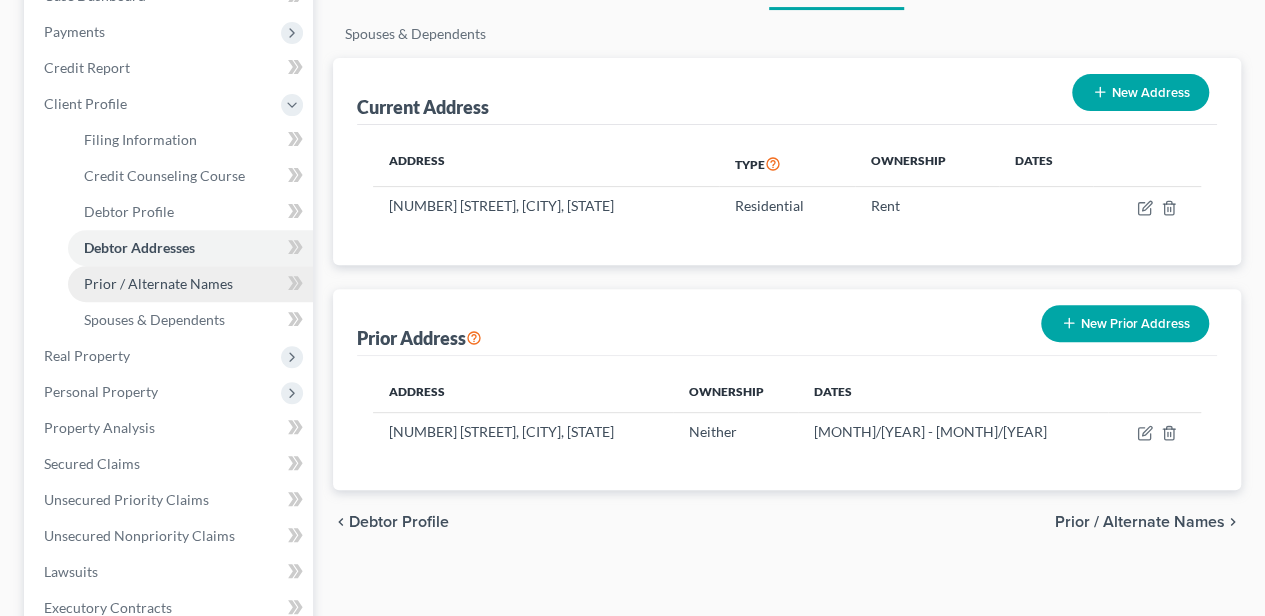 click on "Prior / Alternate Names" at bounding box center (158, 283) 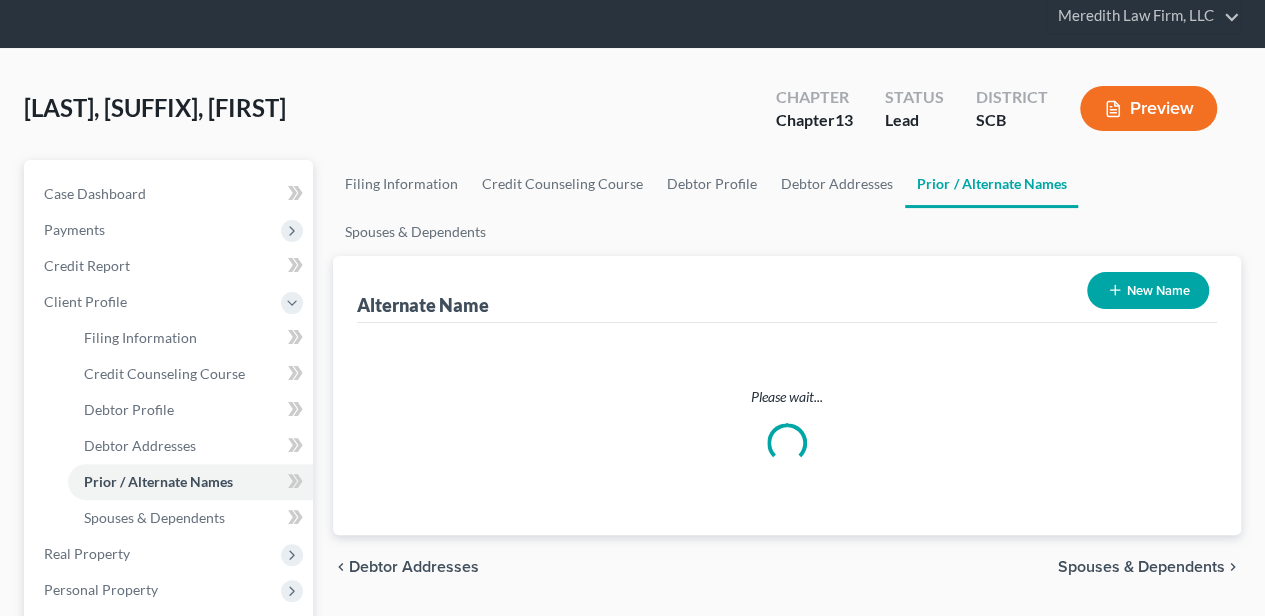 scroll, scrollTop: 0, scrollLeft: 0, axis: both 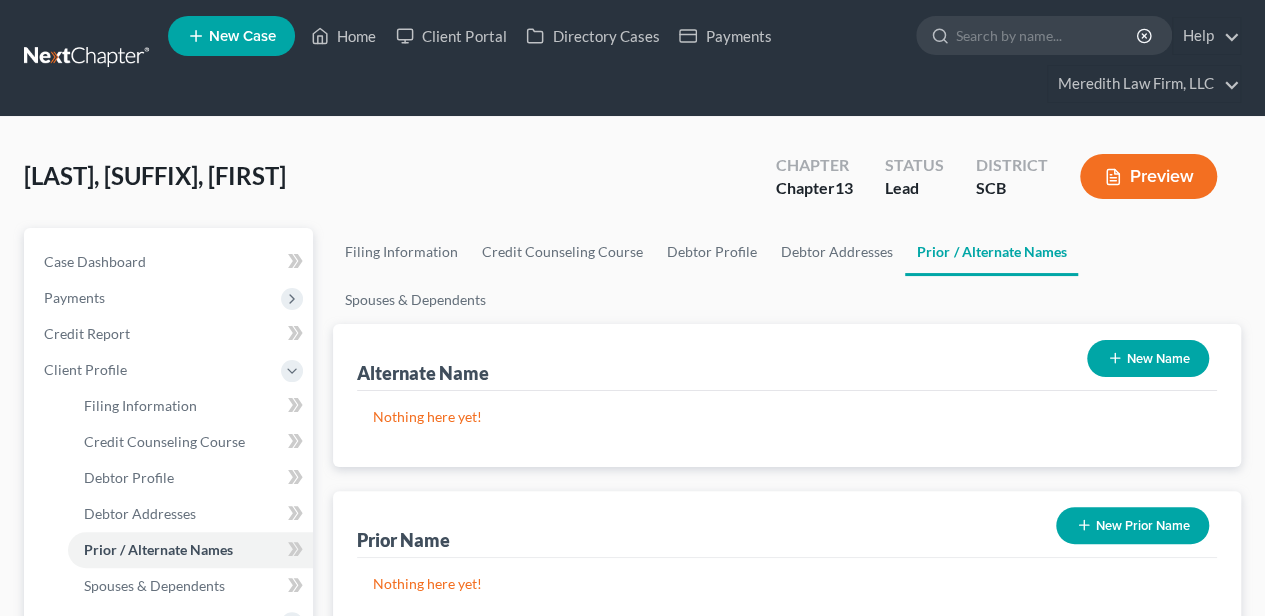 click on "New Name" at bounding box center (1148, 358) 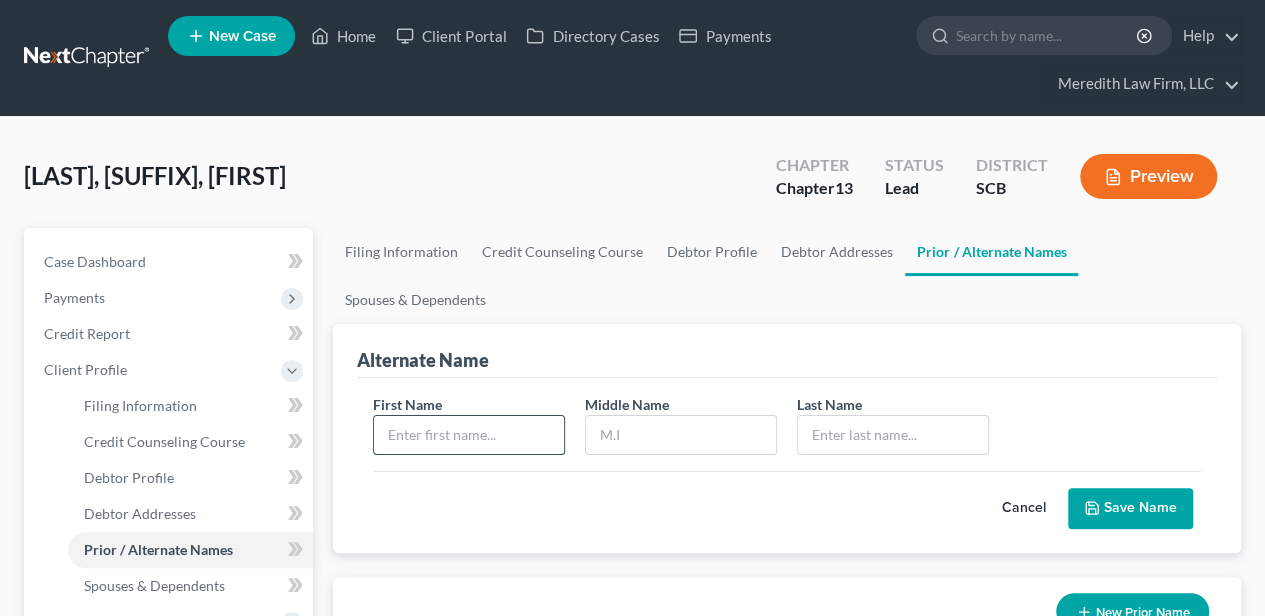 click at bounding box center [469, 435] 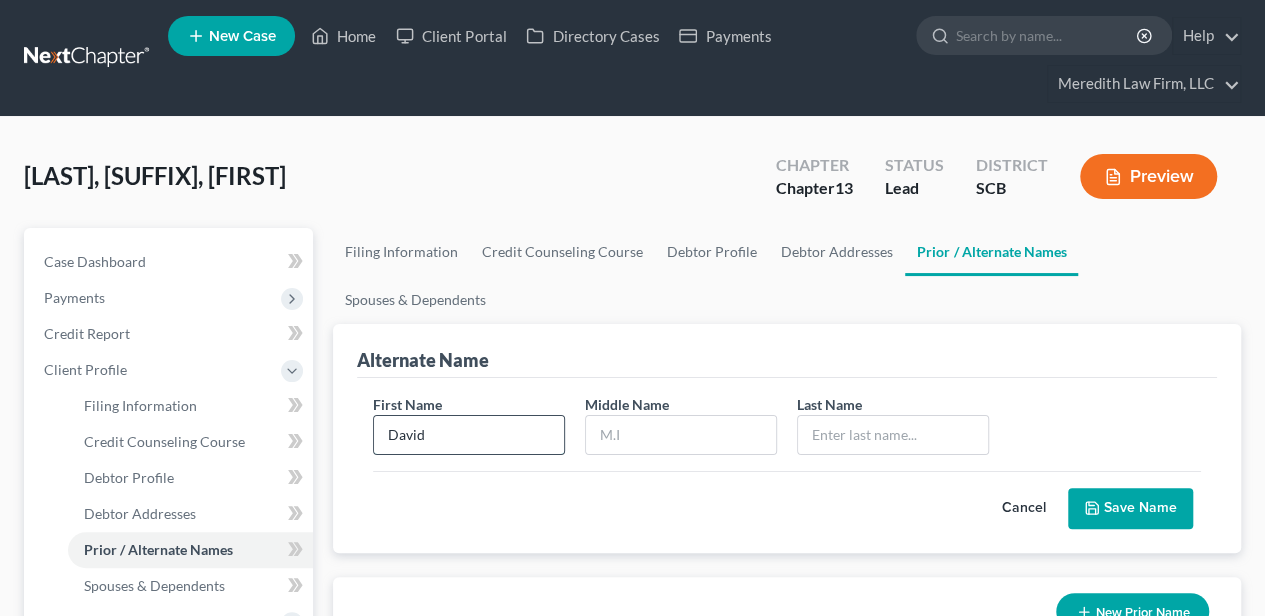 type on "David" 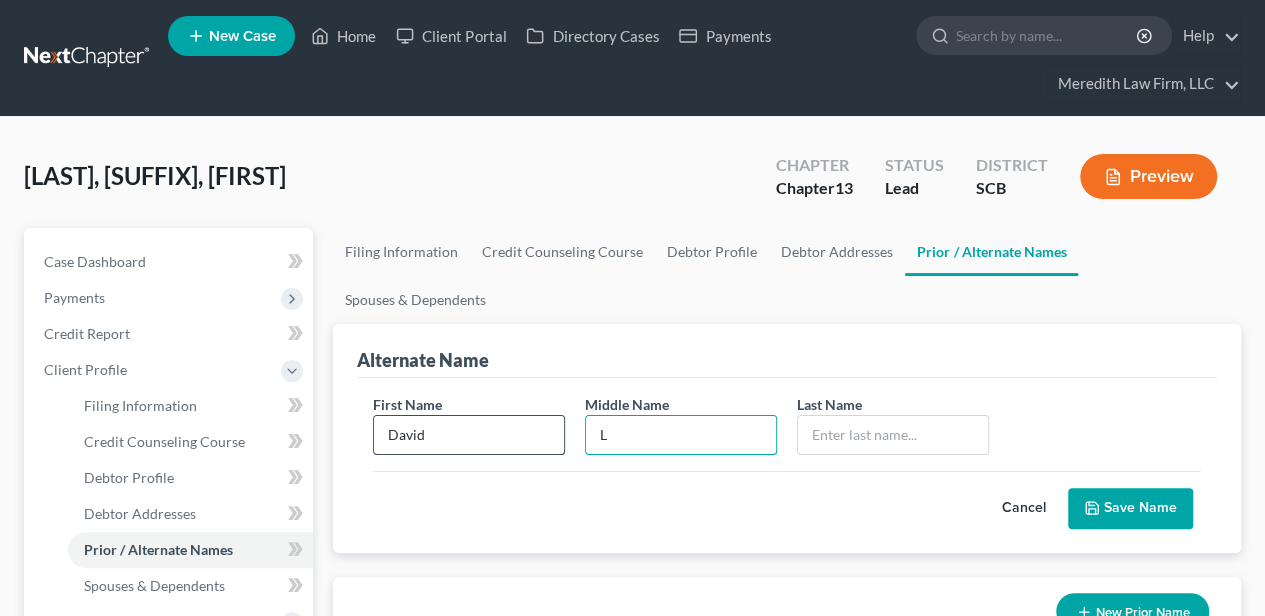 type on "L" 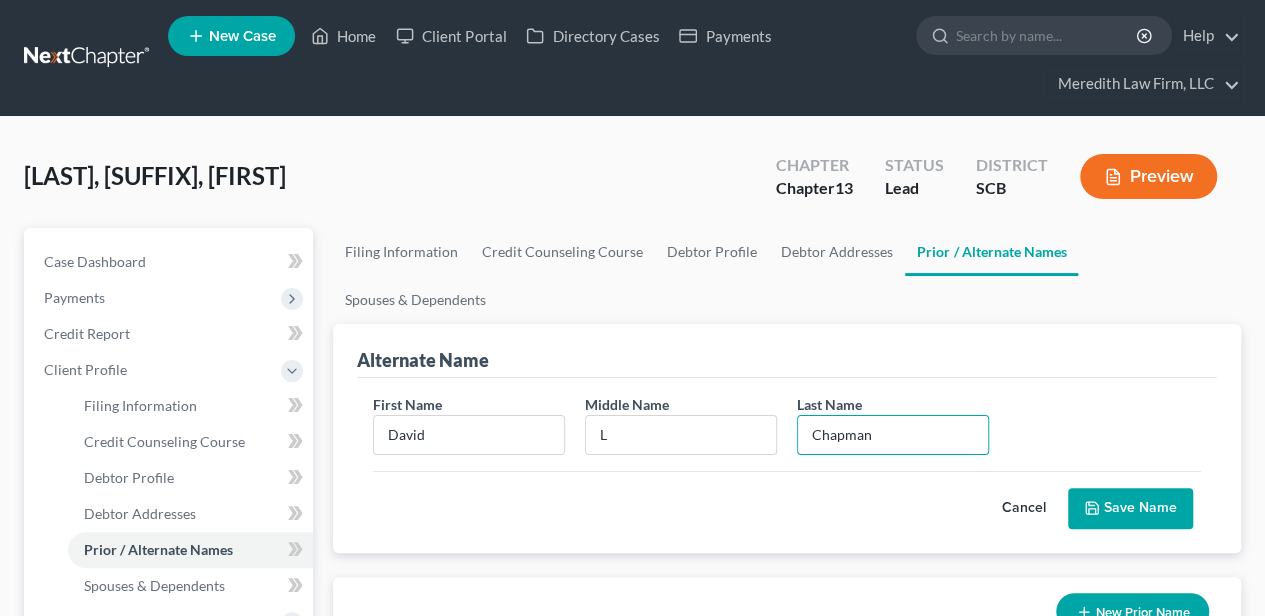 type on "Chapman" 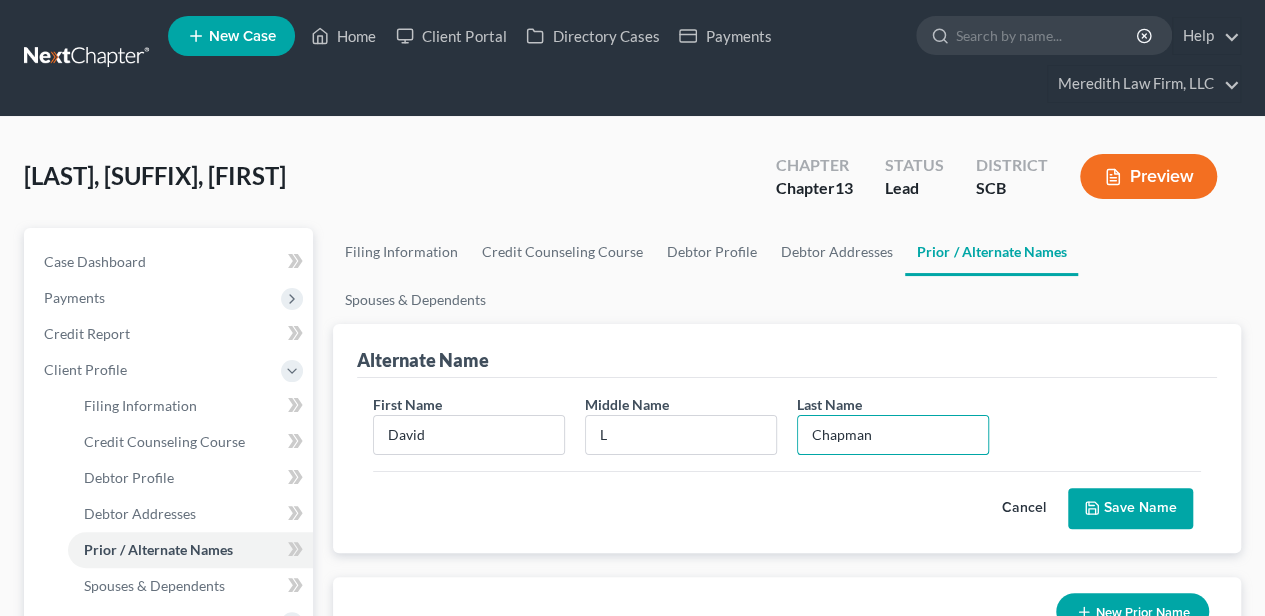 click on "Save Name" at bounding box center (1130, 509) 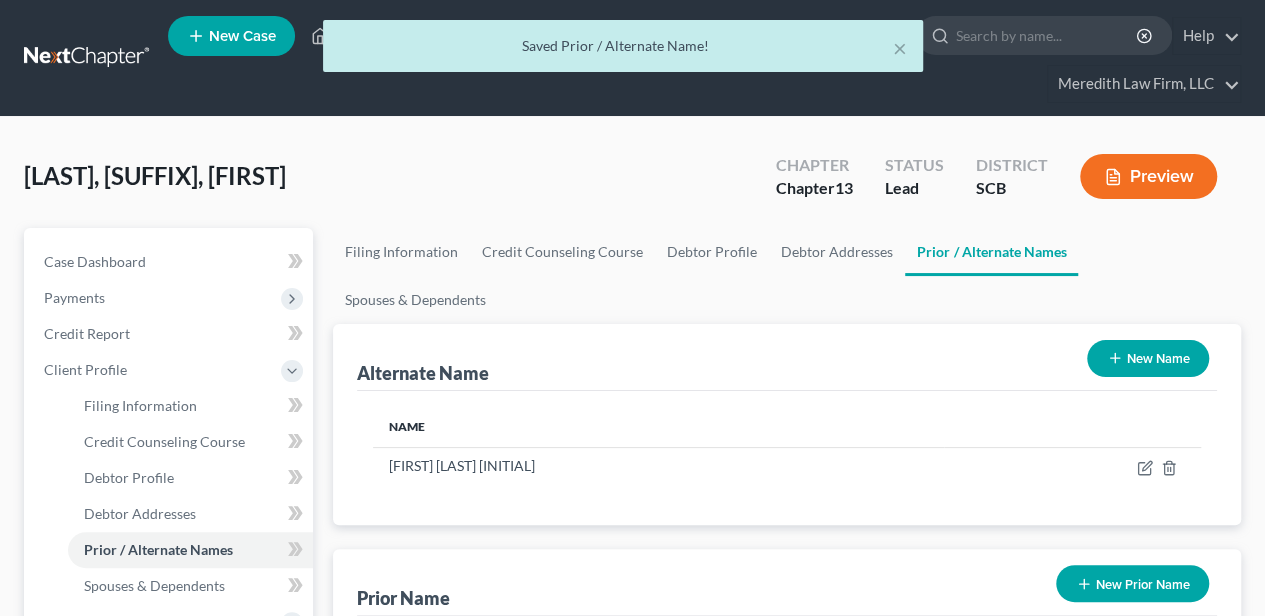 click 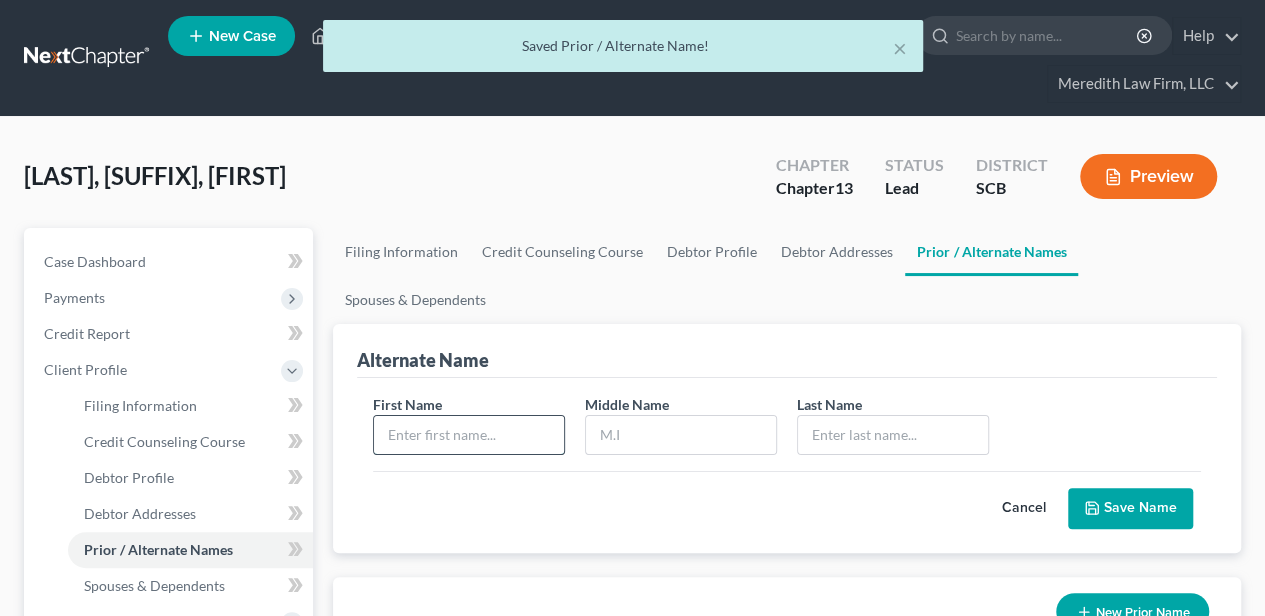 click at bounding box center (469, 435) 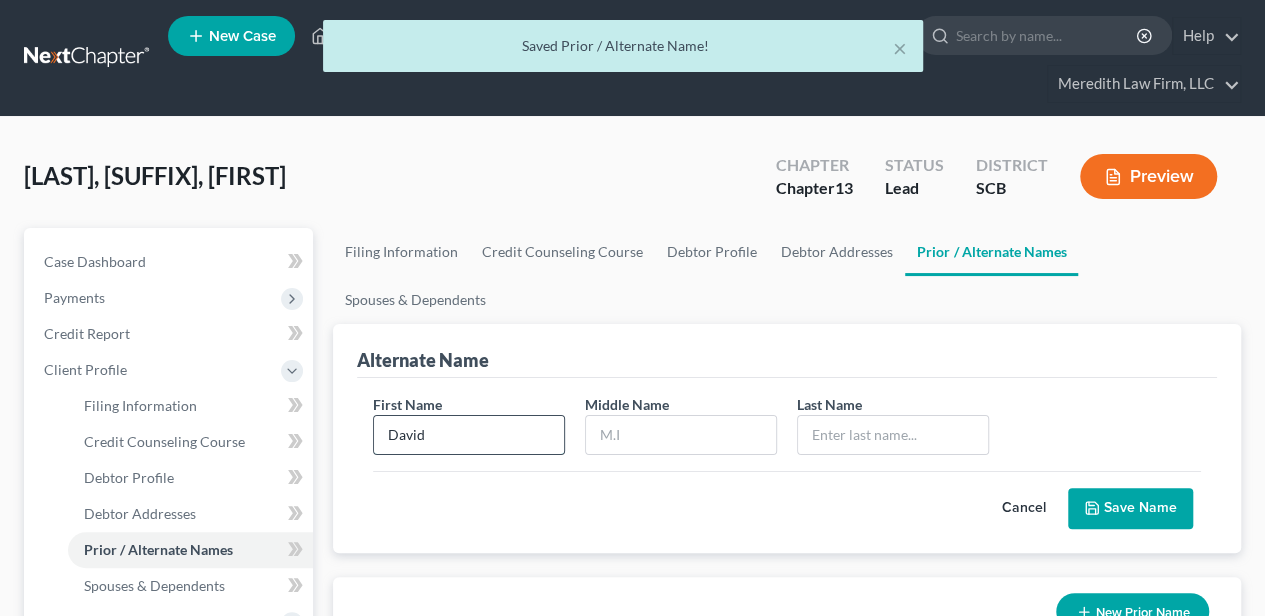 type on "David" 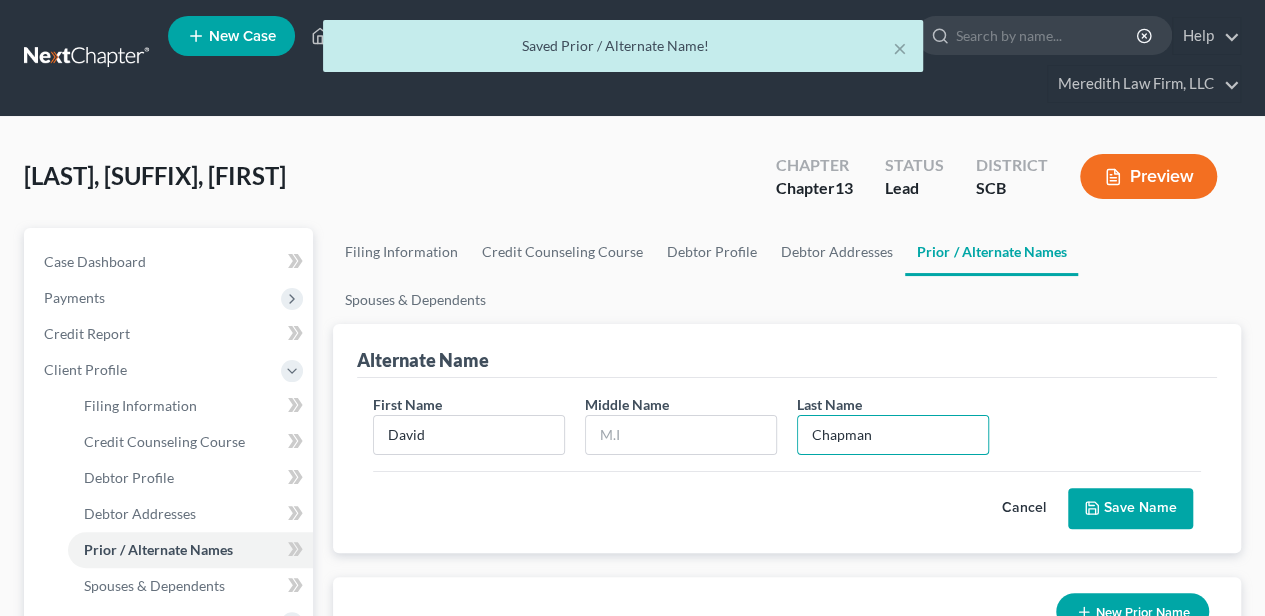type on "Chapman" 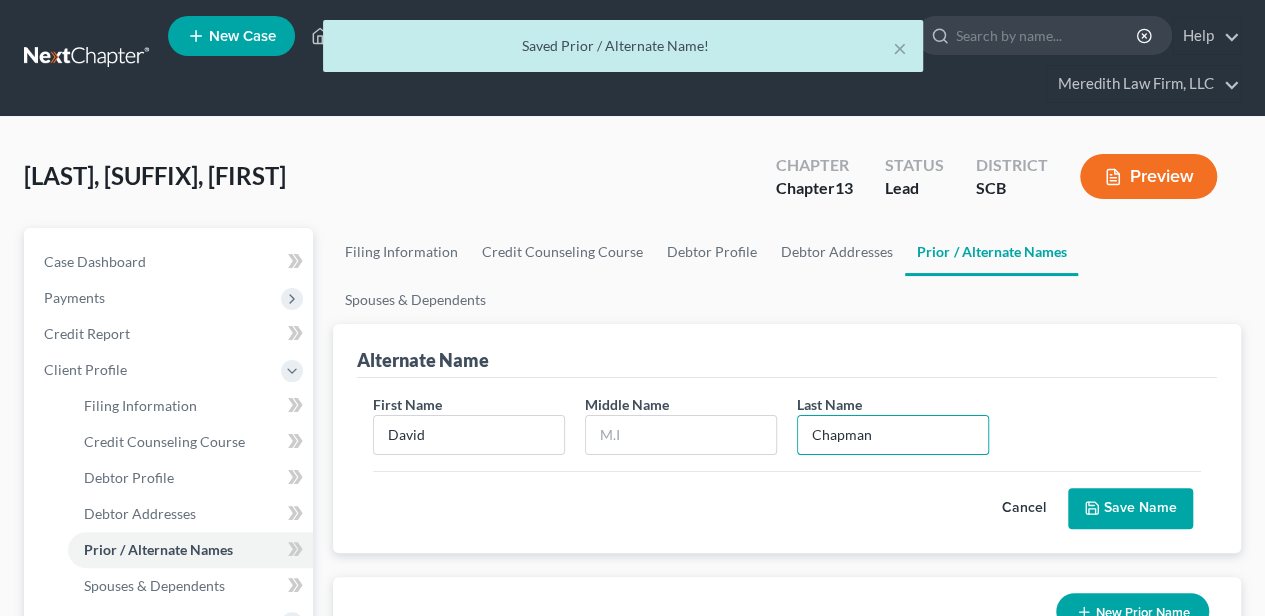 click on "Save Name" at bounding box center [1130, 509] 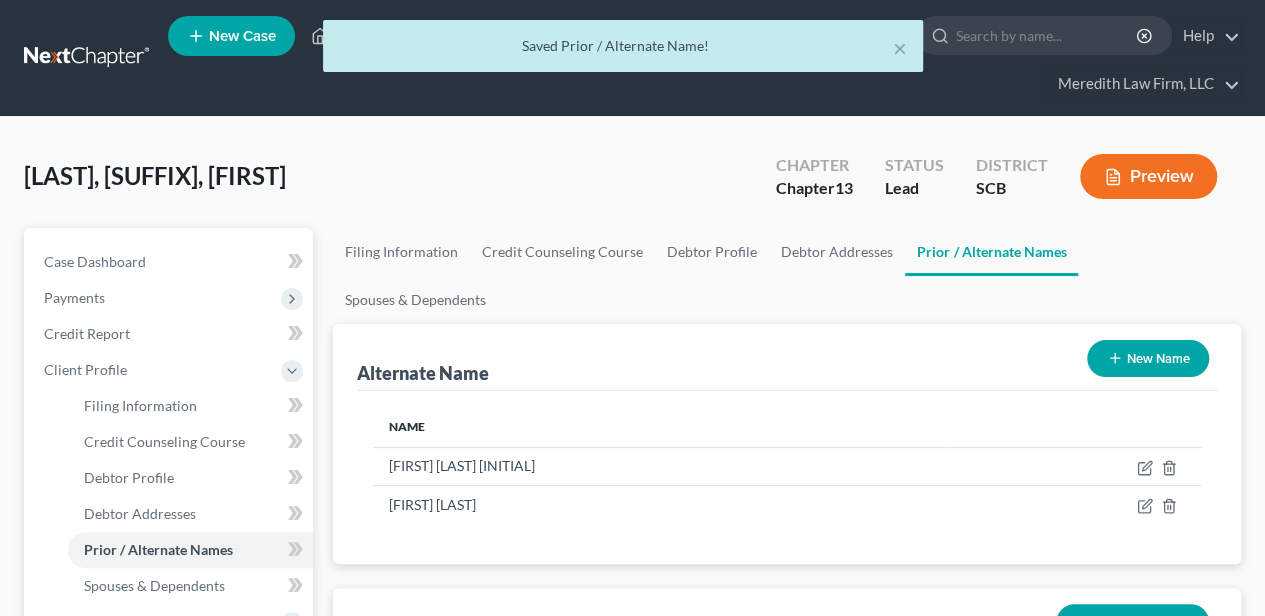 click on "New Name" at bounding box center (1148, 358) 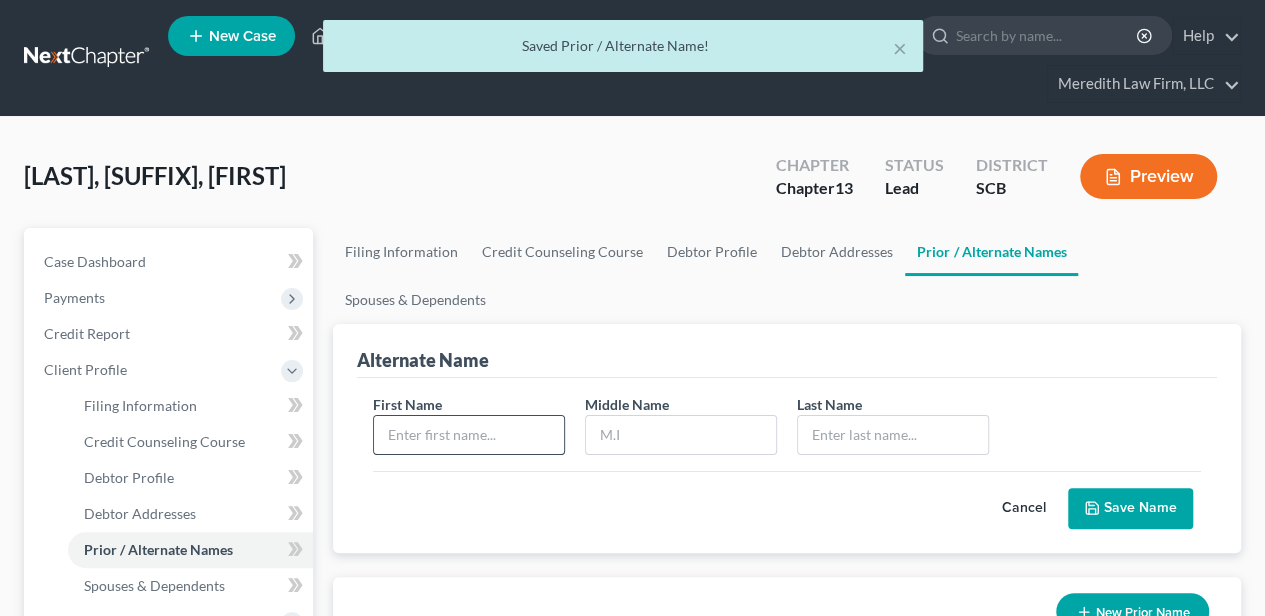 click at bounding box center [469, 435] 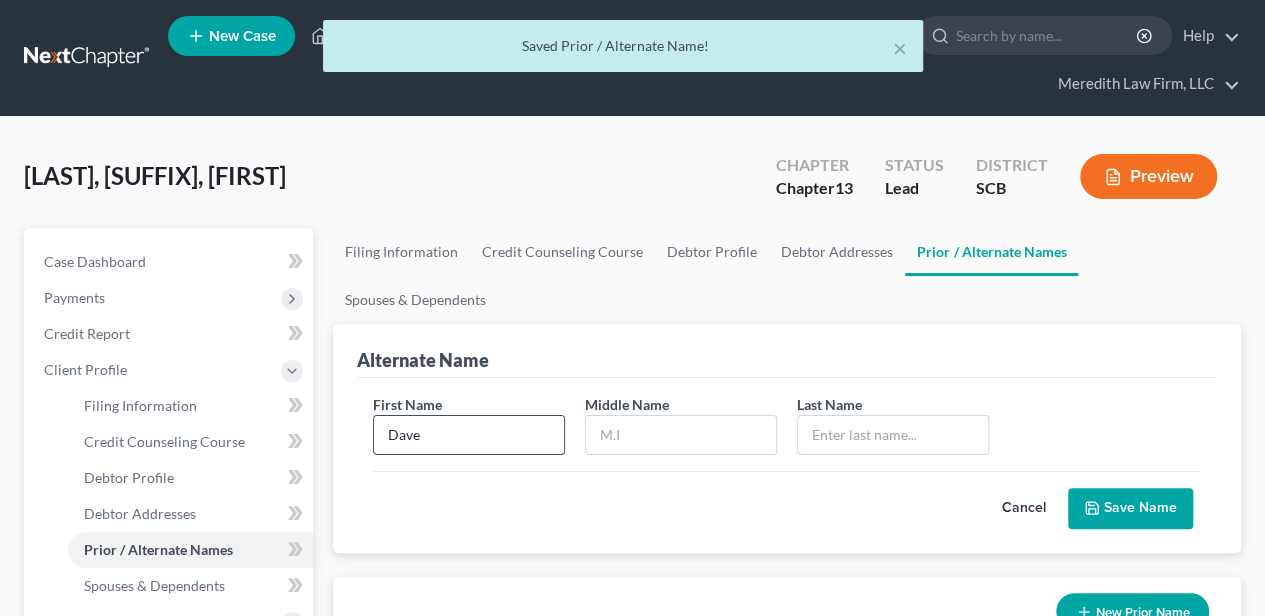 type on "Dave" 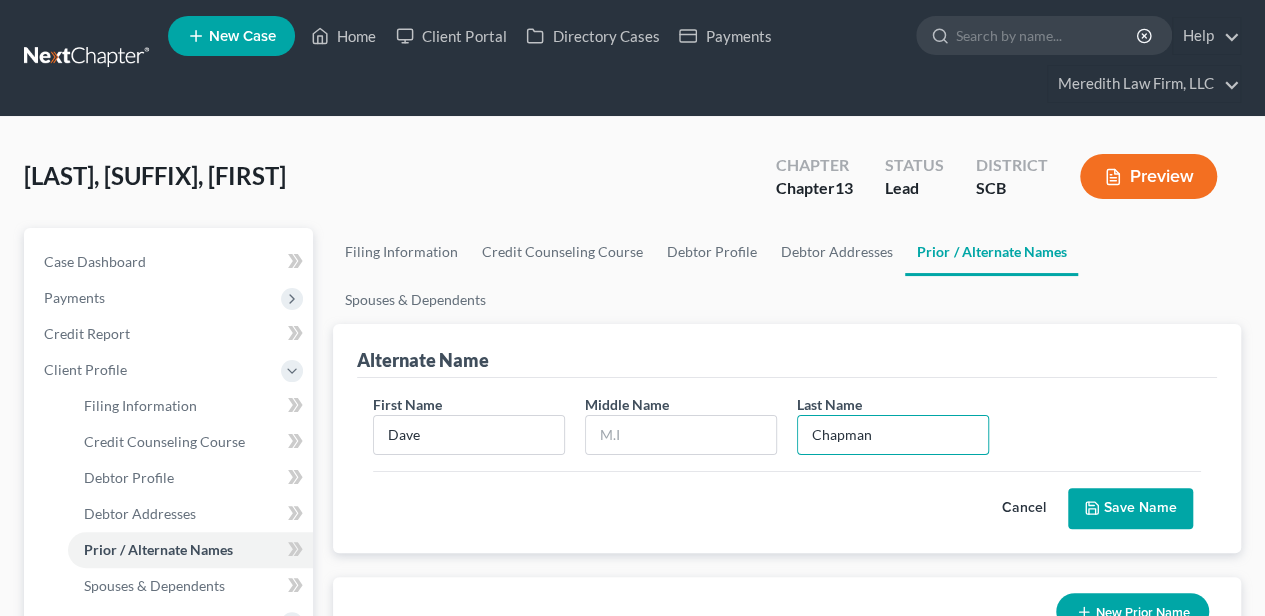 type on "Chapman" 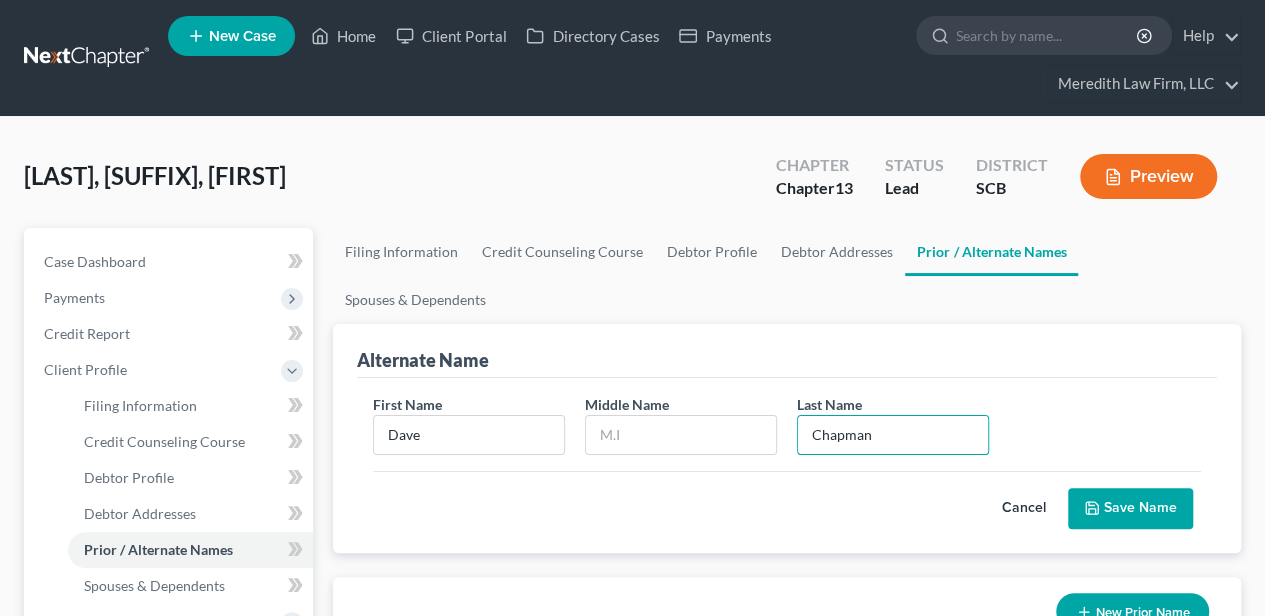 click on "Save Name" at bounding box center [1130, 509] 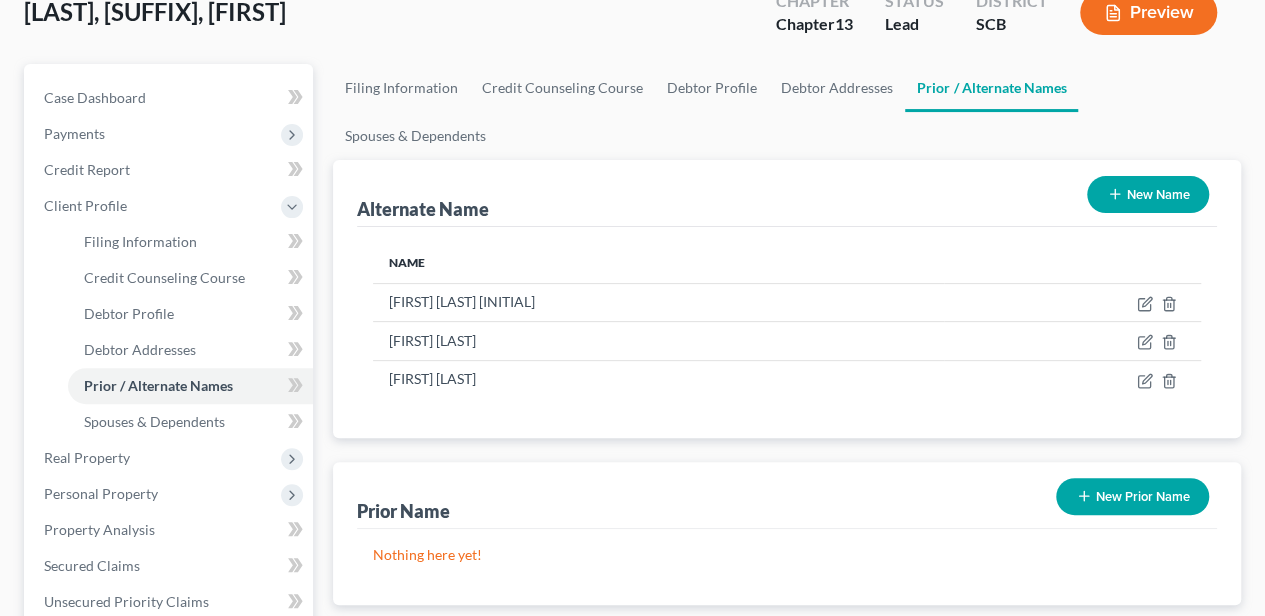 scroll, scrollTop: 200, scrollLeft: 0, axis: vertical 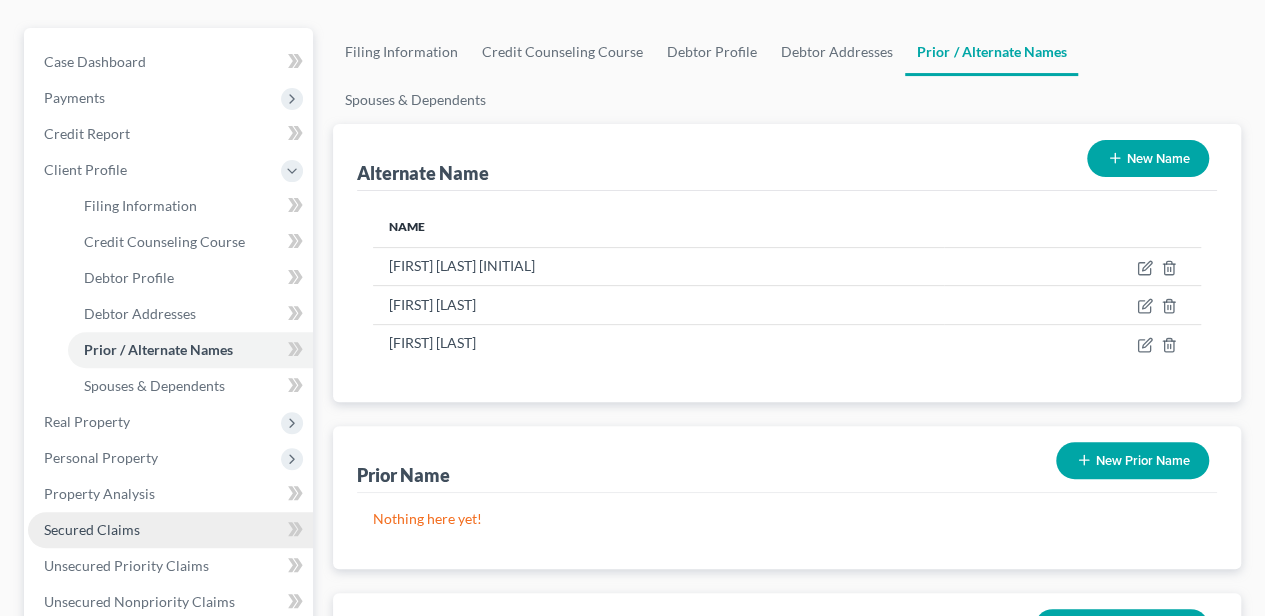 click on "Secured Claims" at bounding box center (170, 530) 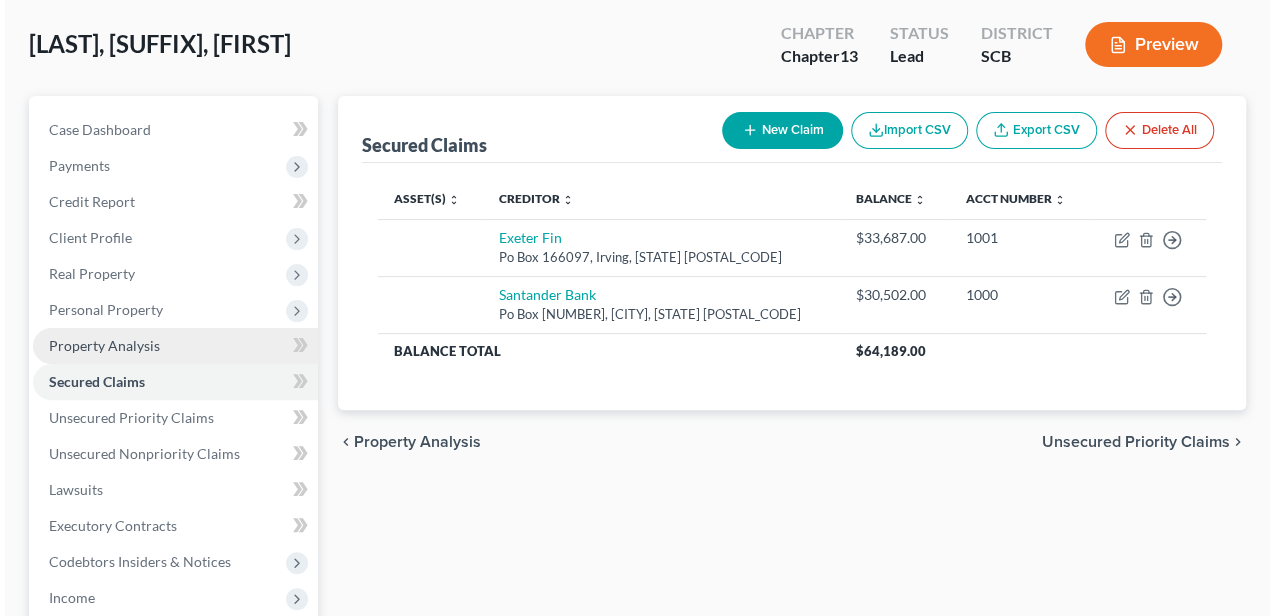 scroll, scrollTop: 0, scrollLeft: 0, axis: both 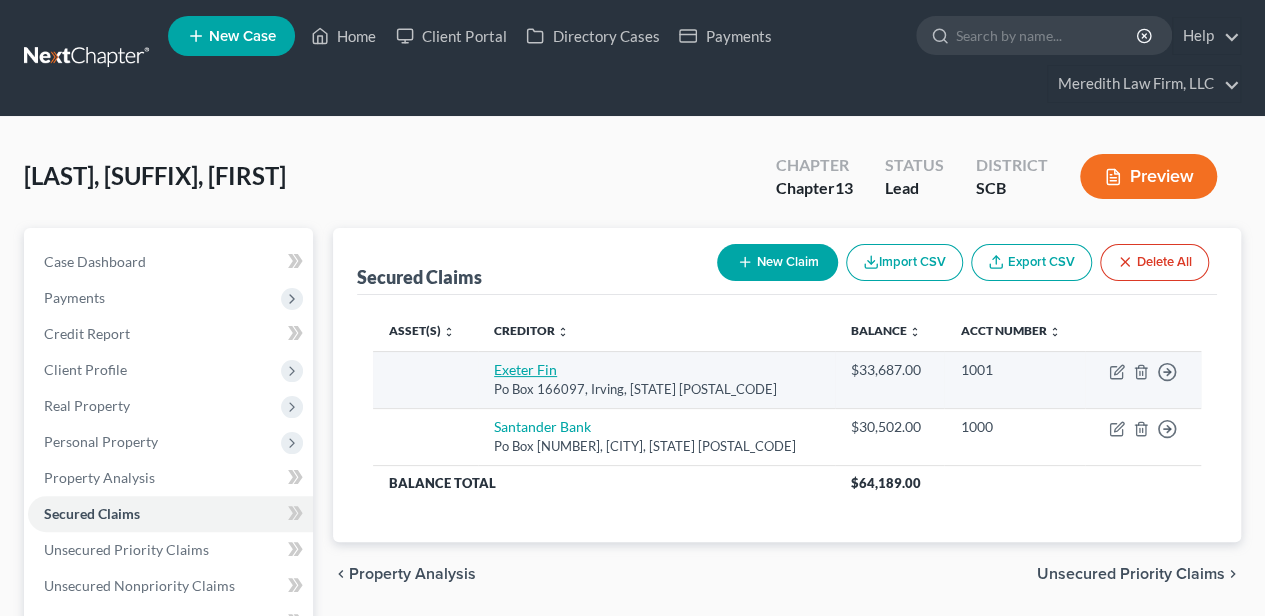 click on "Exeter Fin" at bounding box center [525, 369] 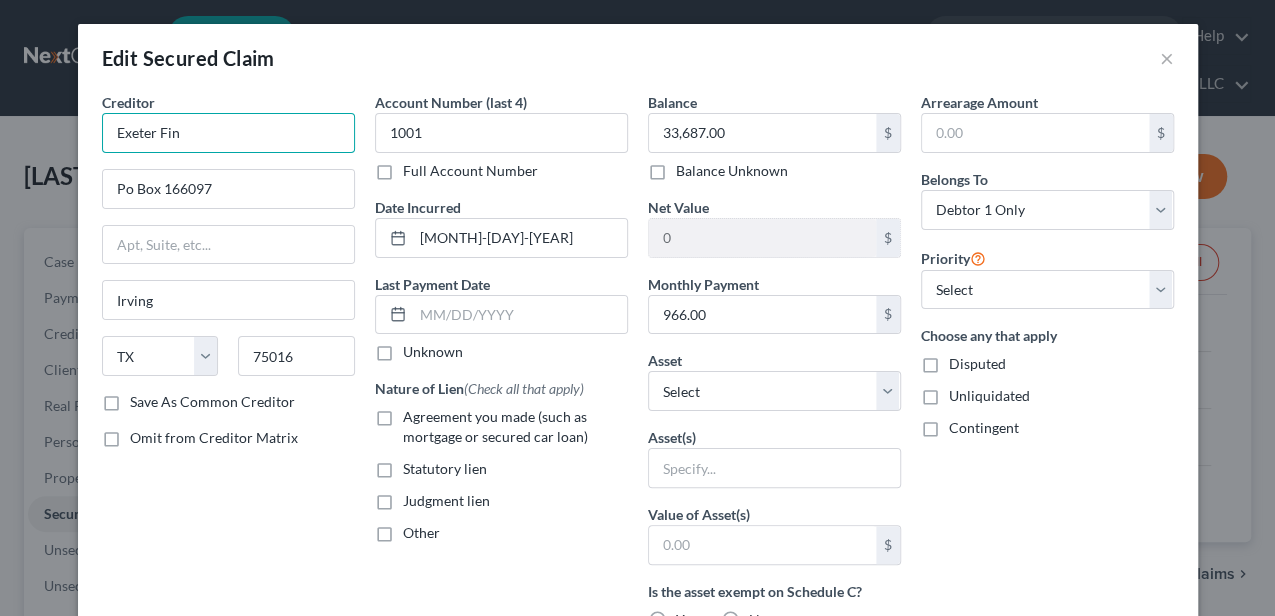 click on "Exeter Fin" at bounding box center (228, 133) 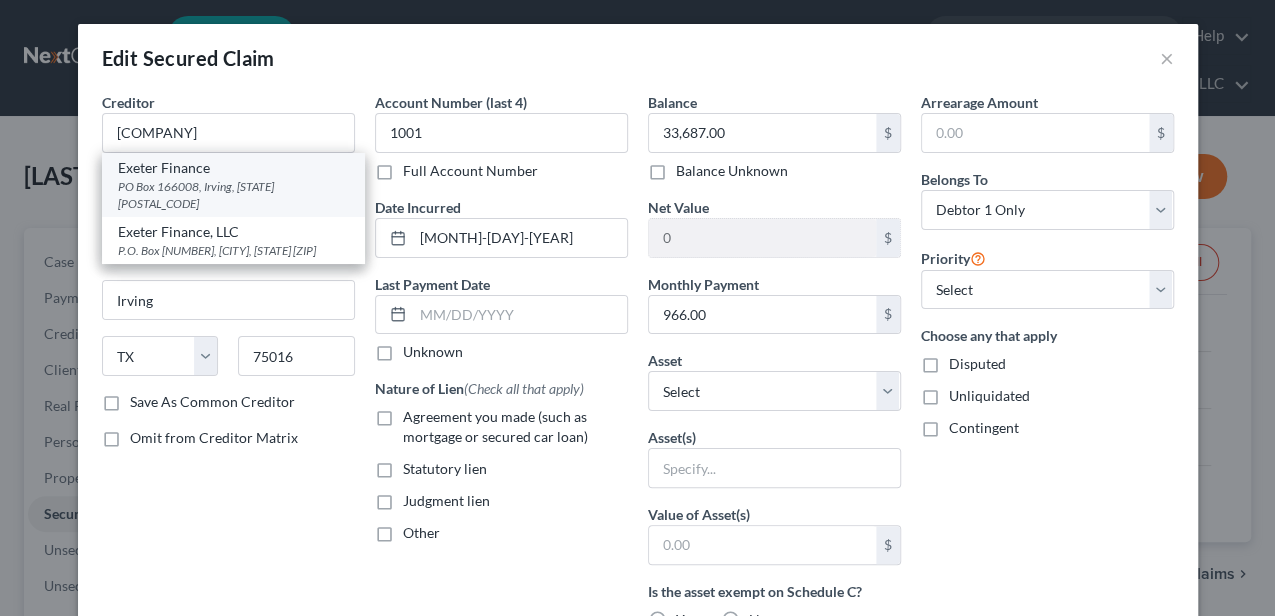 click on "Exeter Finance" at bounding box center [233, 168] 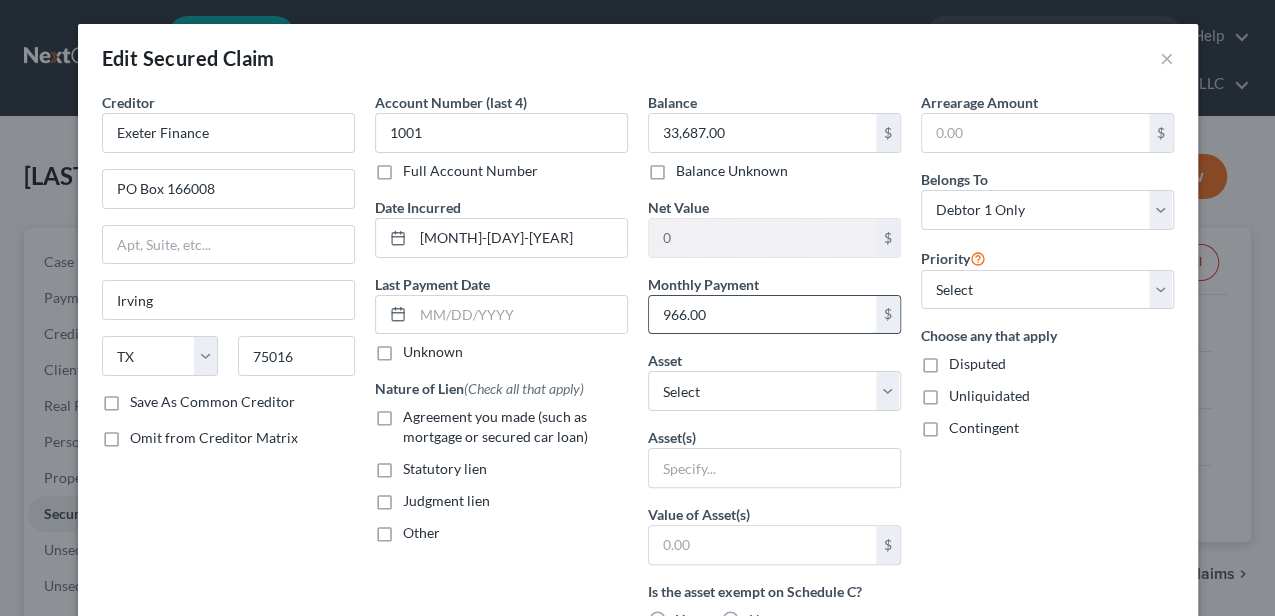 click on "966.00" at bounding box center [762, 315] 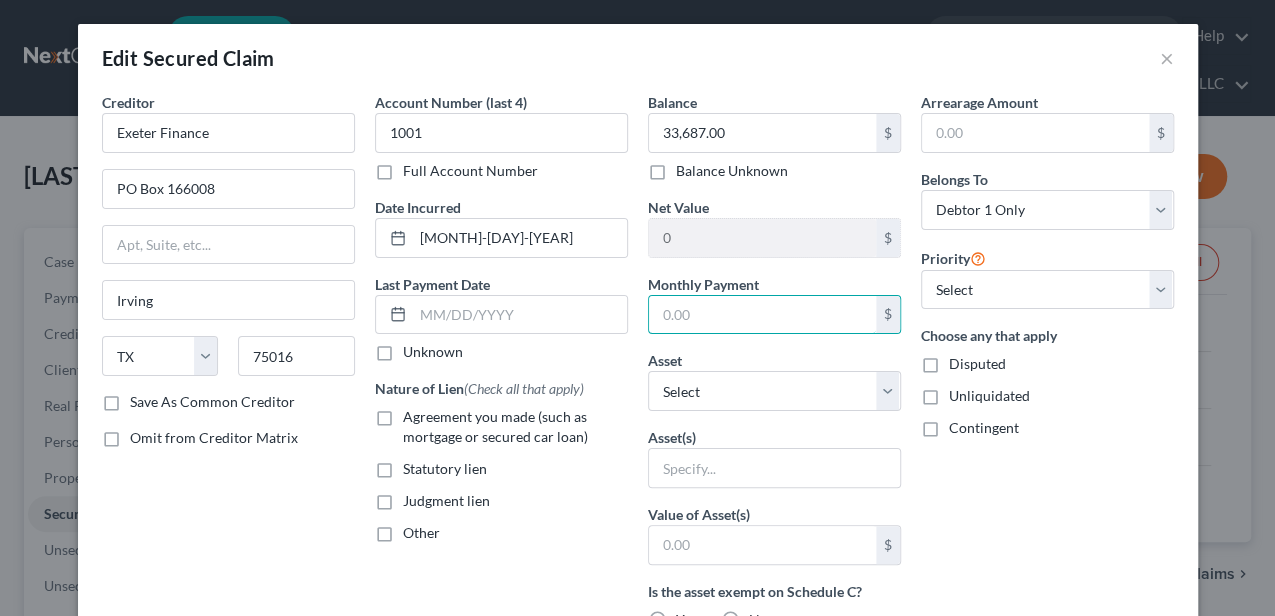 type 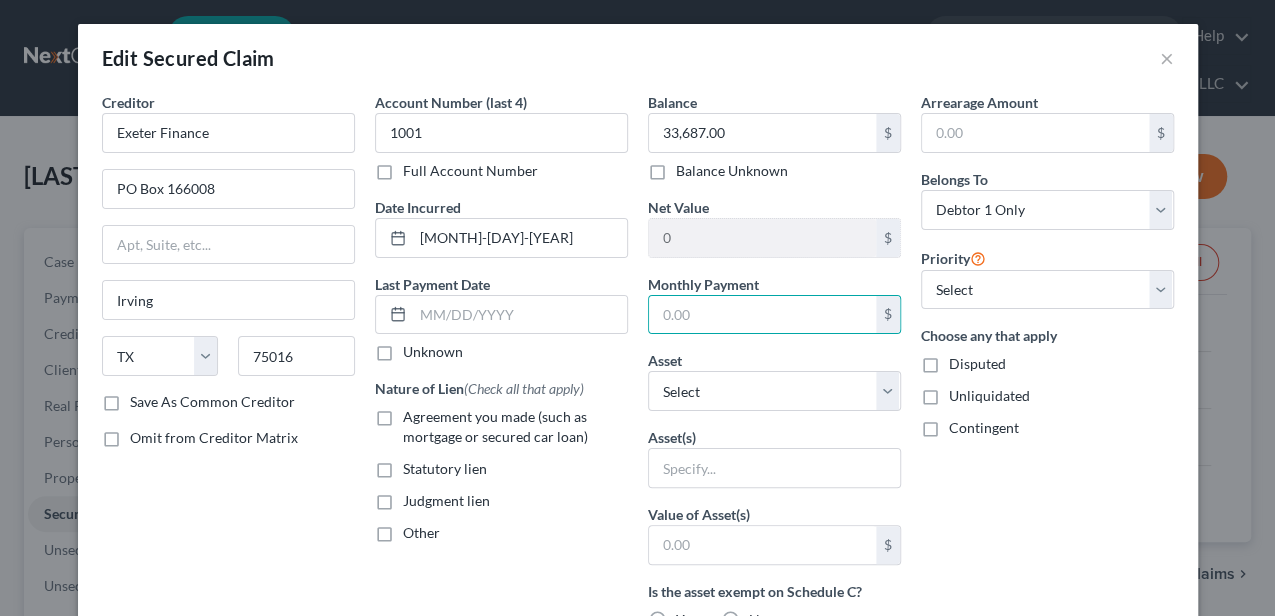 click on "Agreement you made (such as mortgage or secured car loan)" at bounding box center [515, 427] 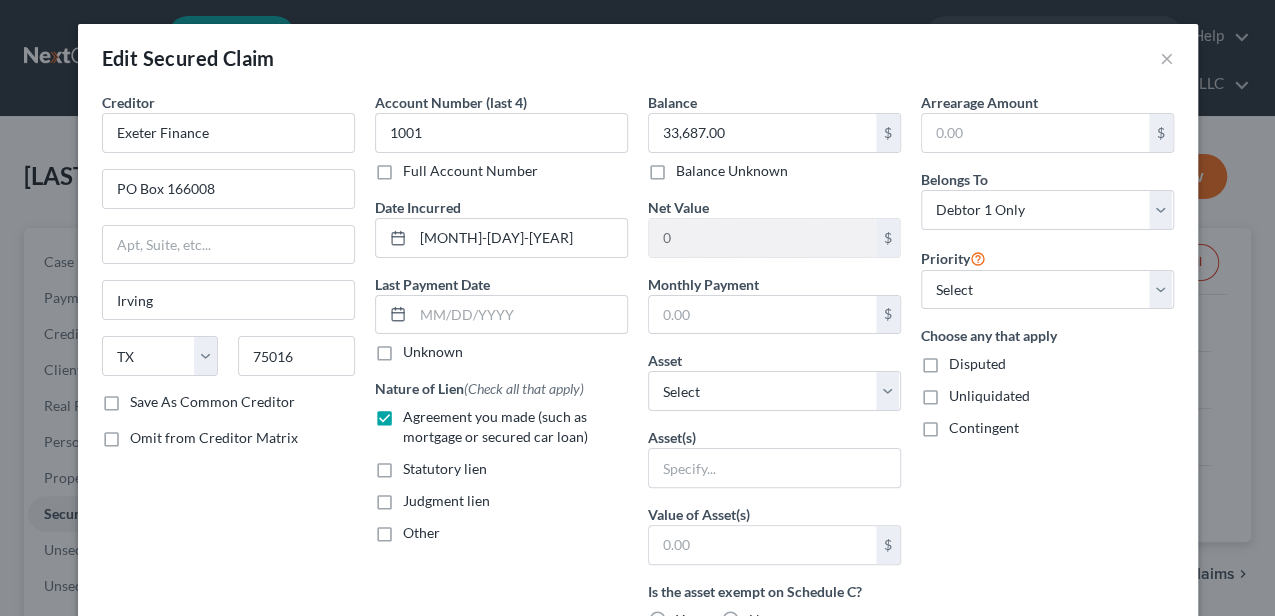 click on "Other" at bounding box center (421, 533) 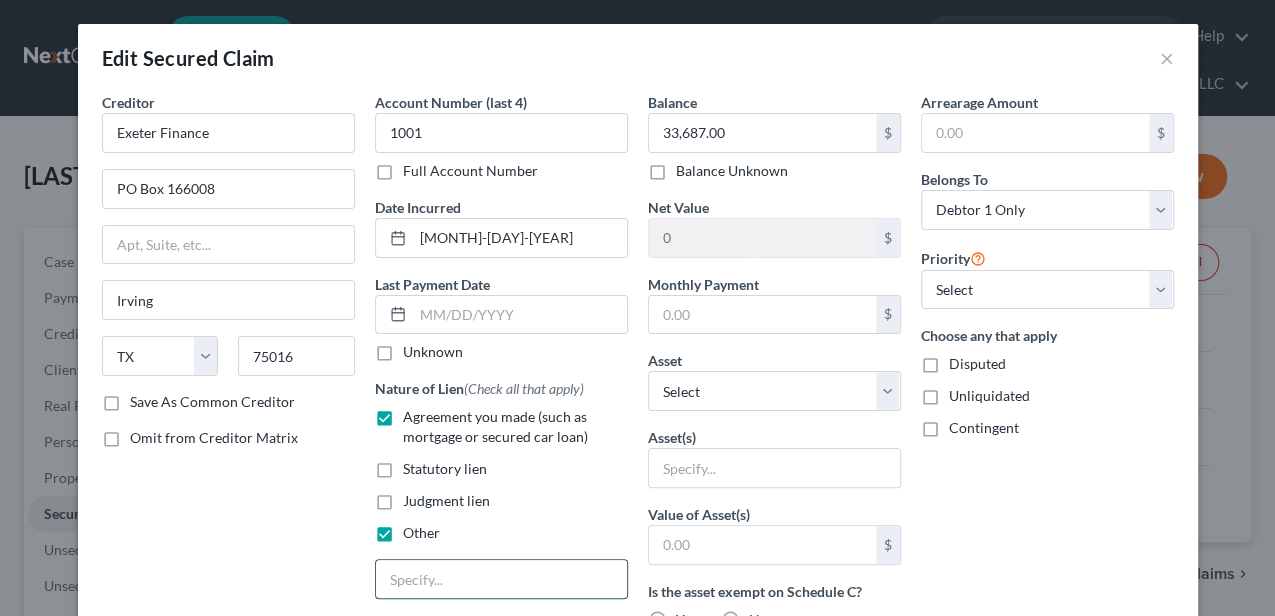 click at bounding box center [501, 579] 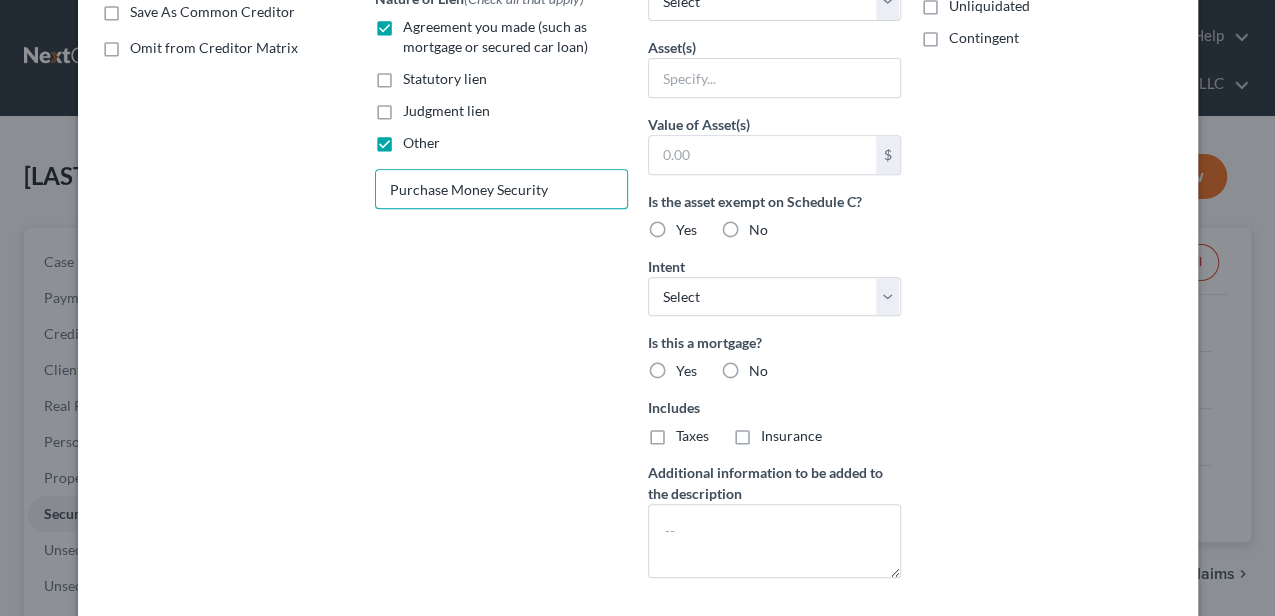 scroll, scrollTop: 466, scrollLeft: 0, axis: vertical 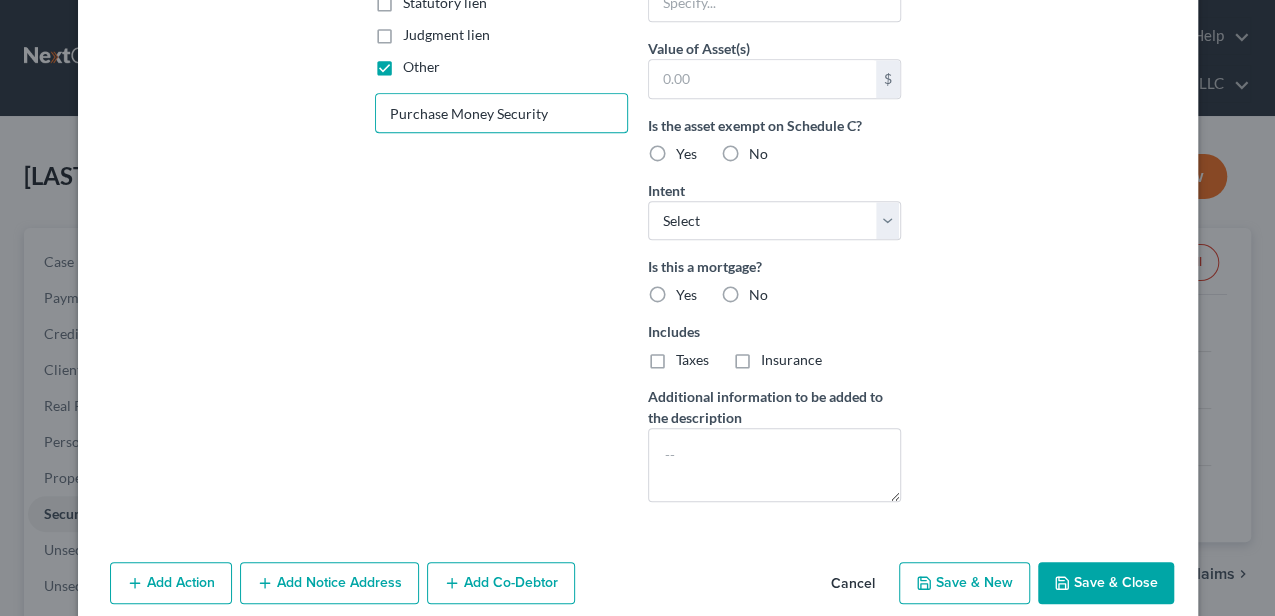 type on "Purchase Money Security" 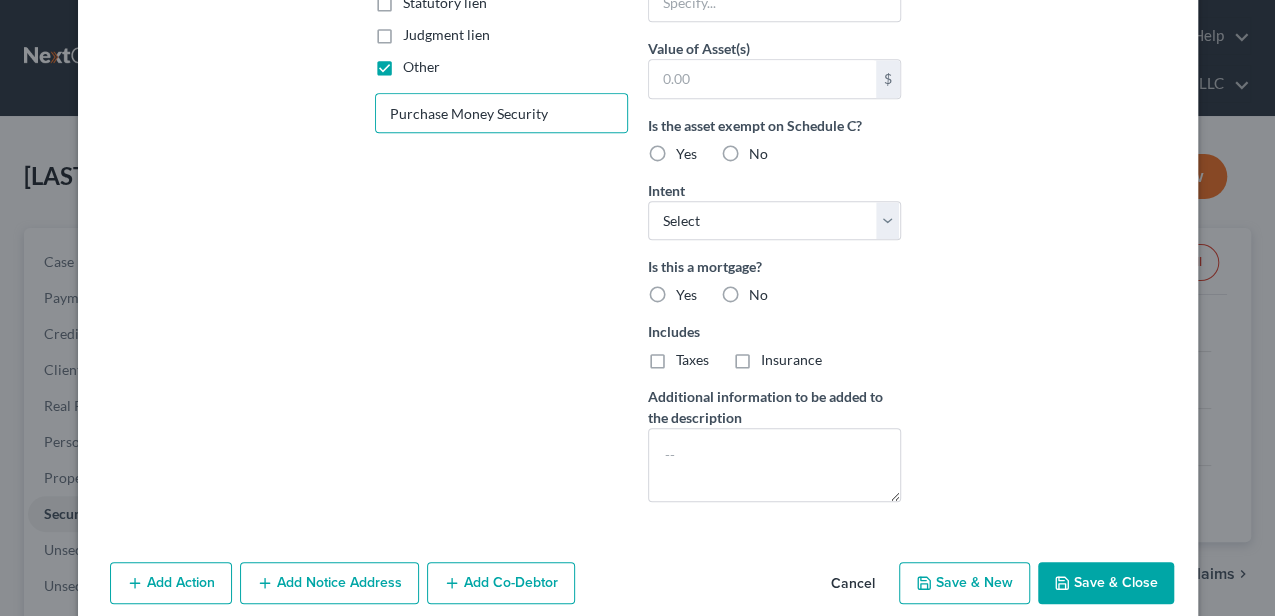 click on "Save & Close" at bounding box center (1106, 583) 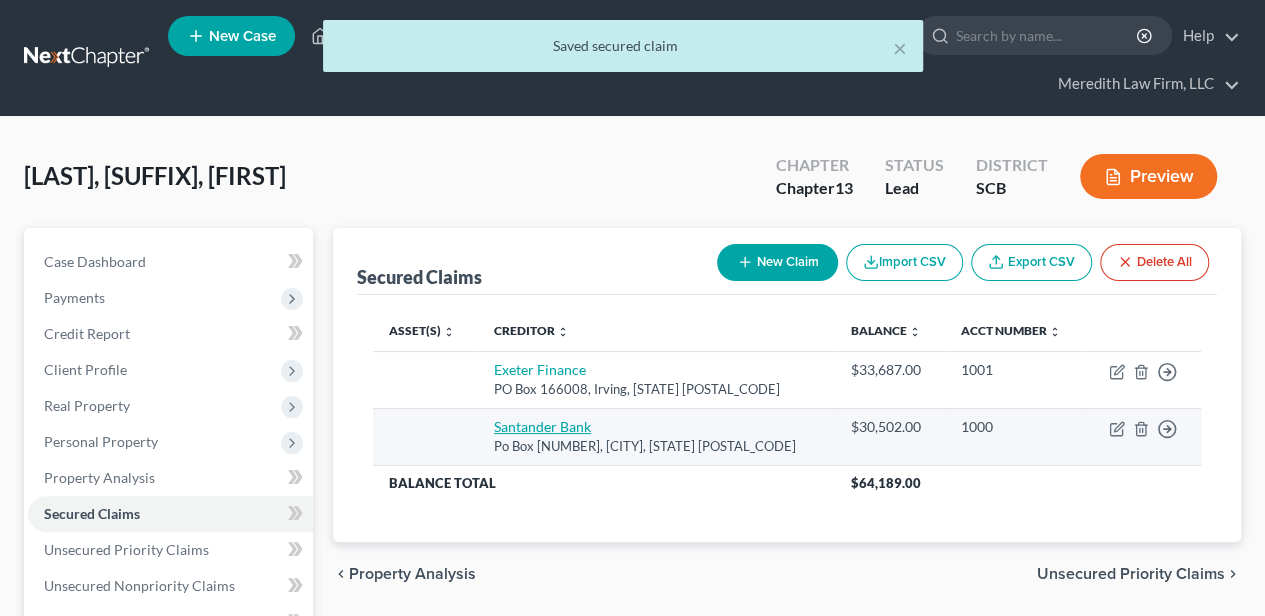 click on "Santander Bank" at bounding box center [542, 426] 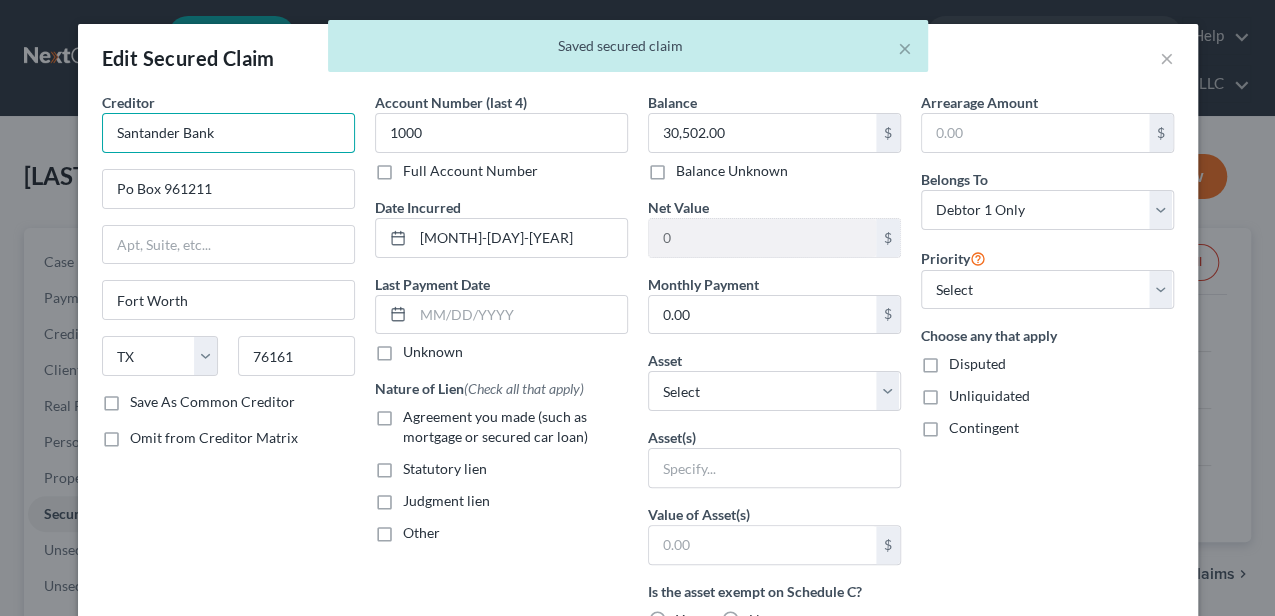 click on "Santander Bank" at bounding box center [228, 133] 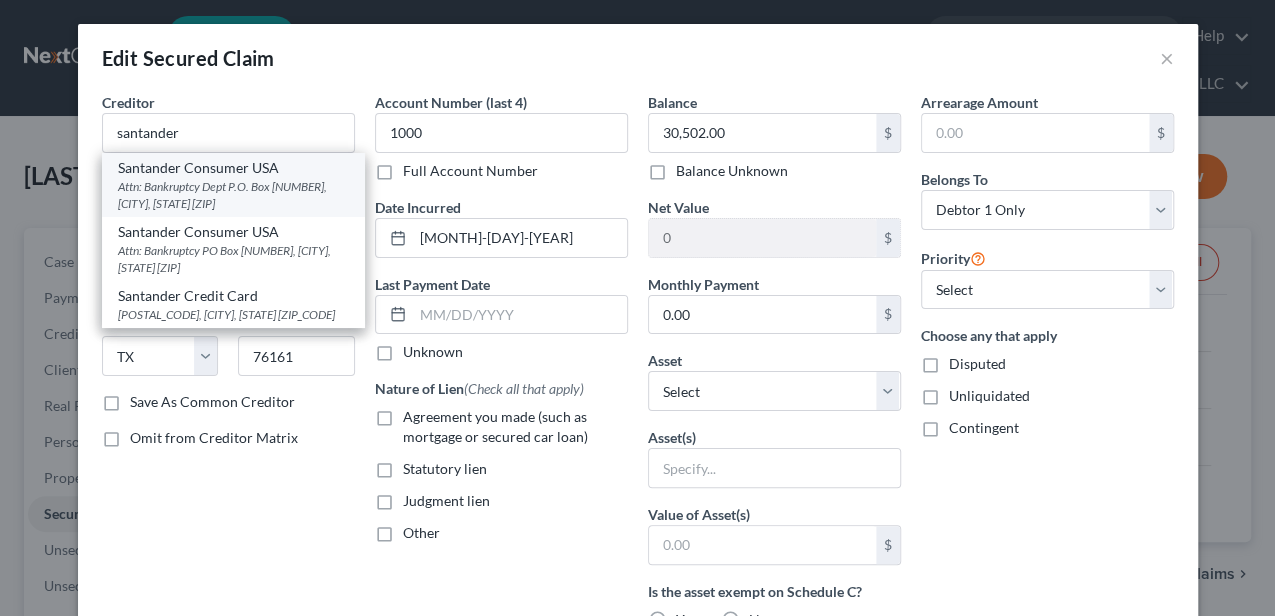 click on "Santander Consumer USA" at bounding box center [233, 168] 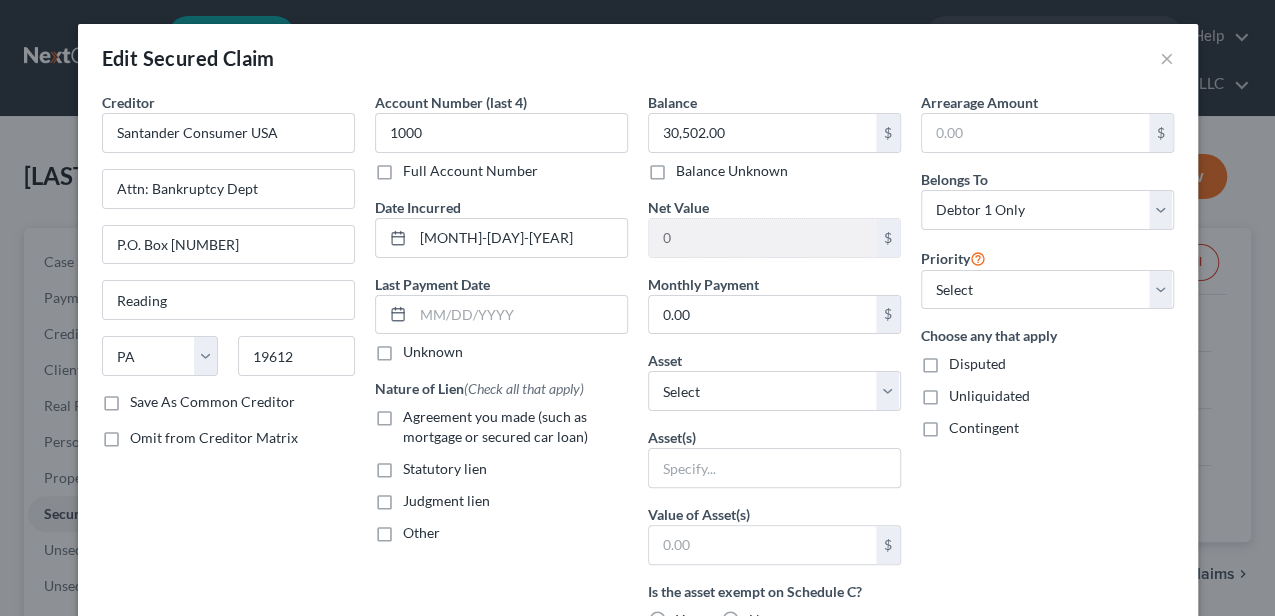 click on "Agreement you made (such as mortgage or secured car loan)" at bounding box center [495, 426] 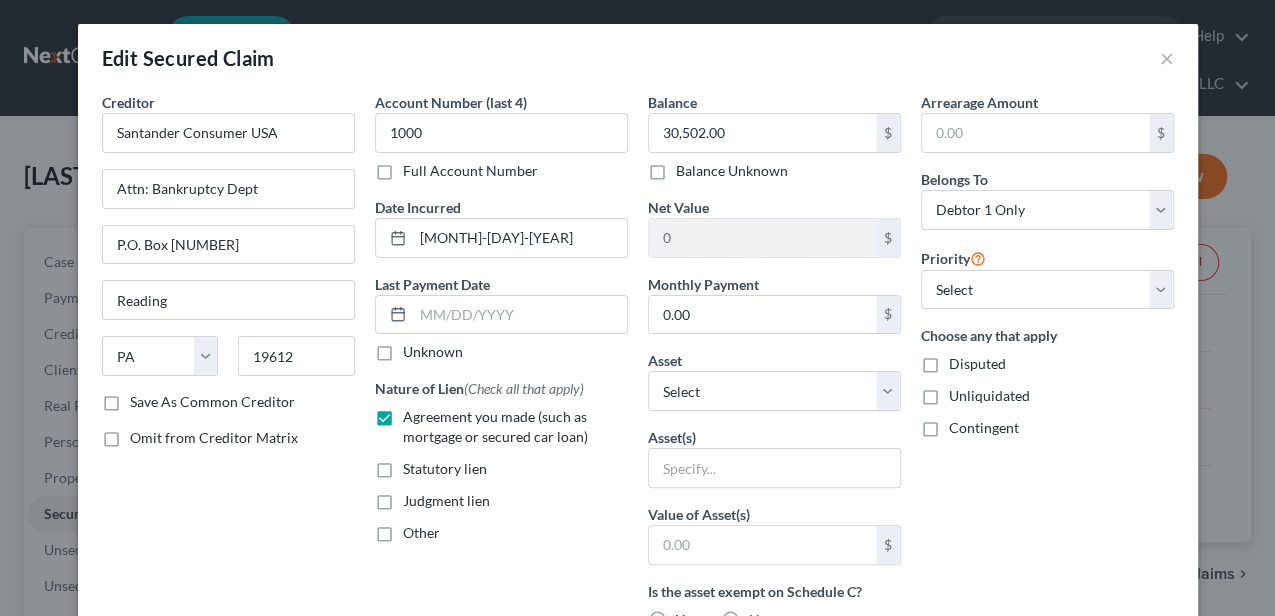 click on "Other" at bounding box center [421, 532] 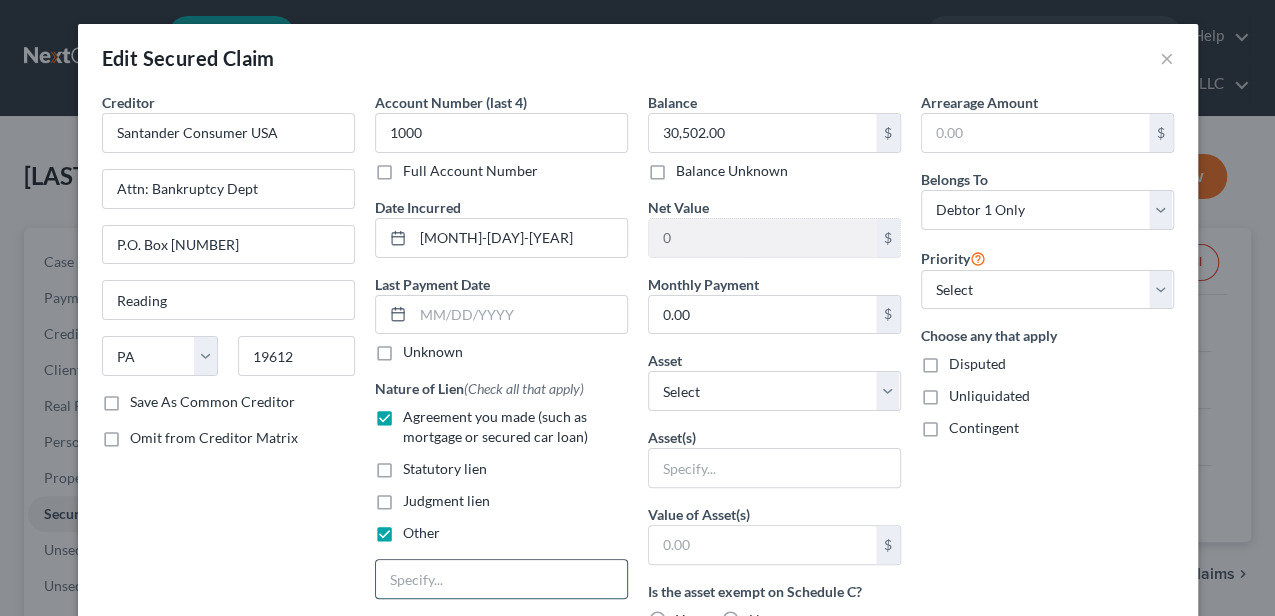 click at bounding box center [501, 579] 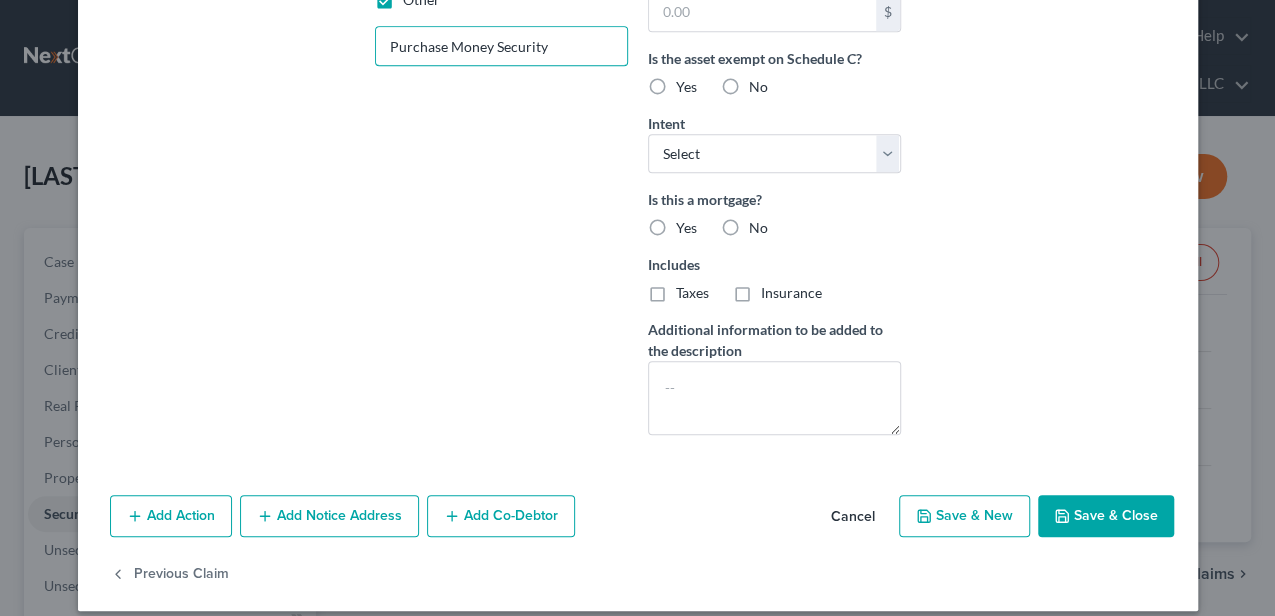 type on "Purchase Money Security" 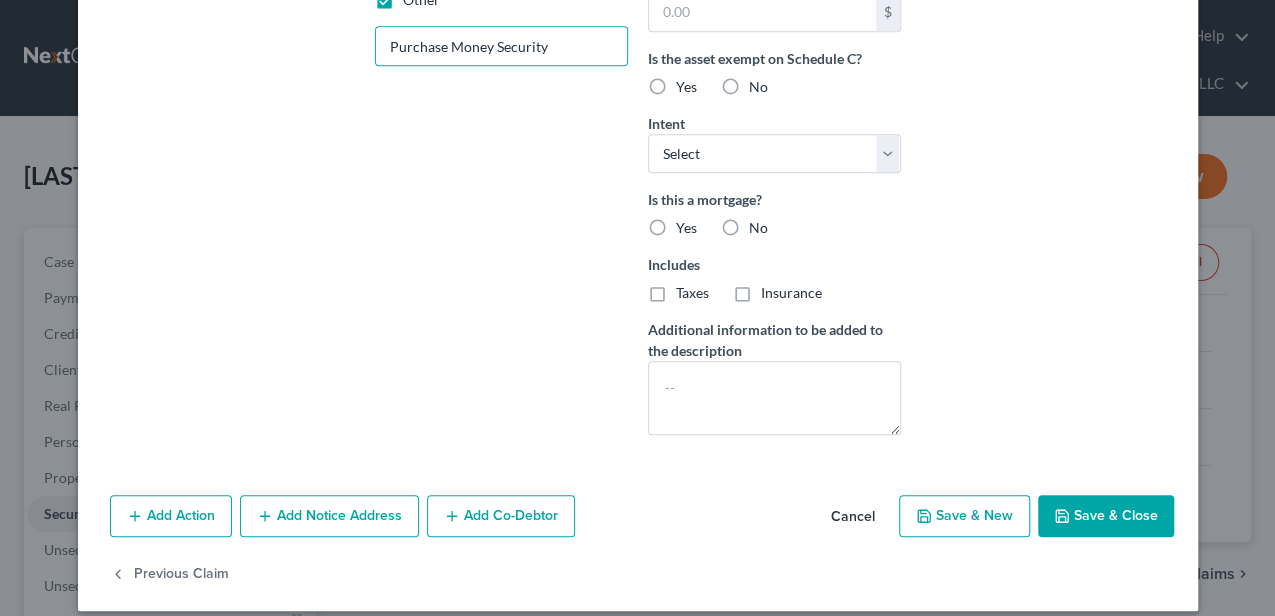 click on "Save & Close" at bounding box center [1106, 516] 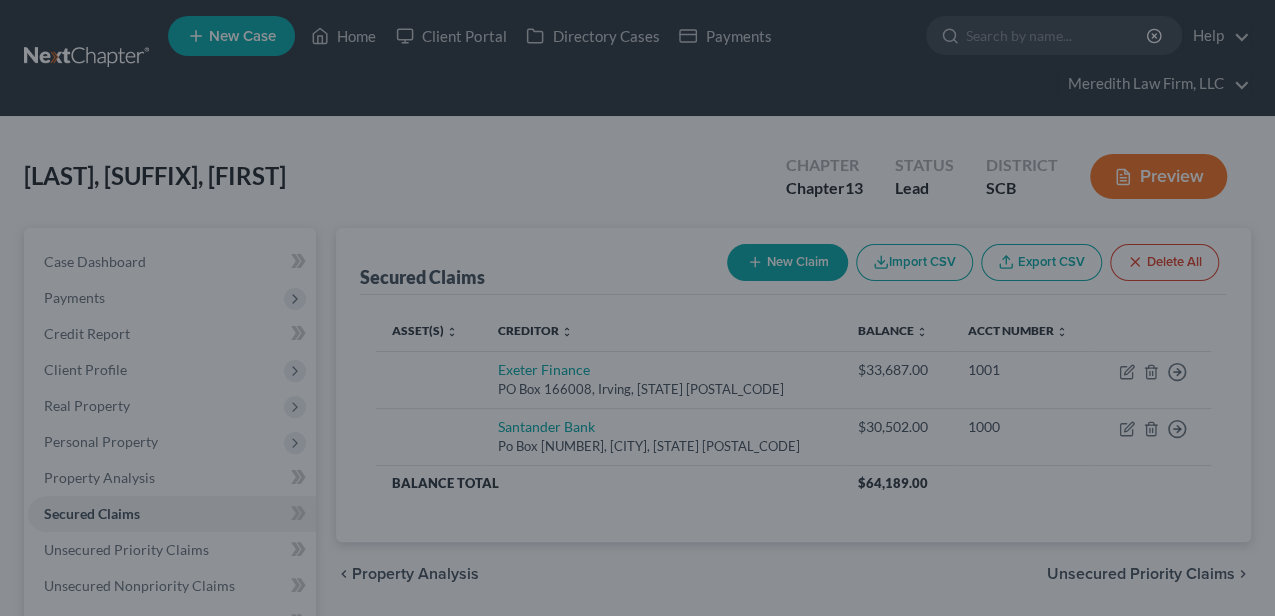 scroll, scrollTop: 329, scrollLeft: 0, axis: vertical 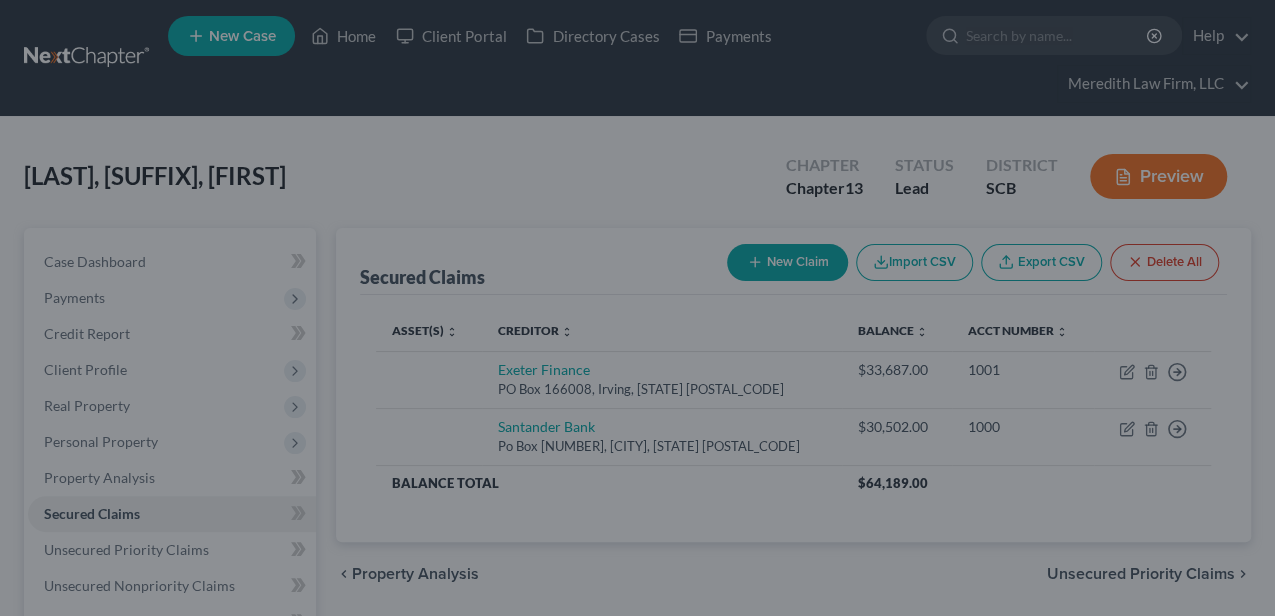 type on "0" 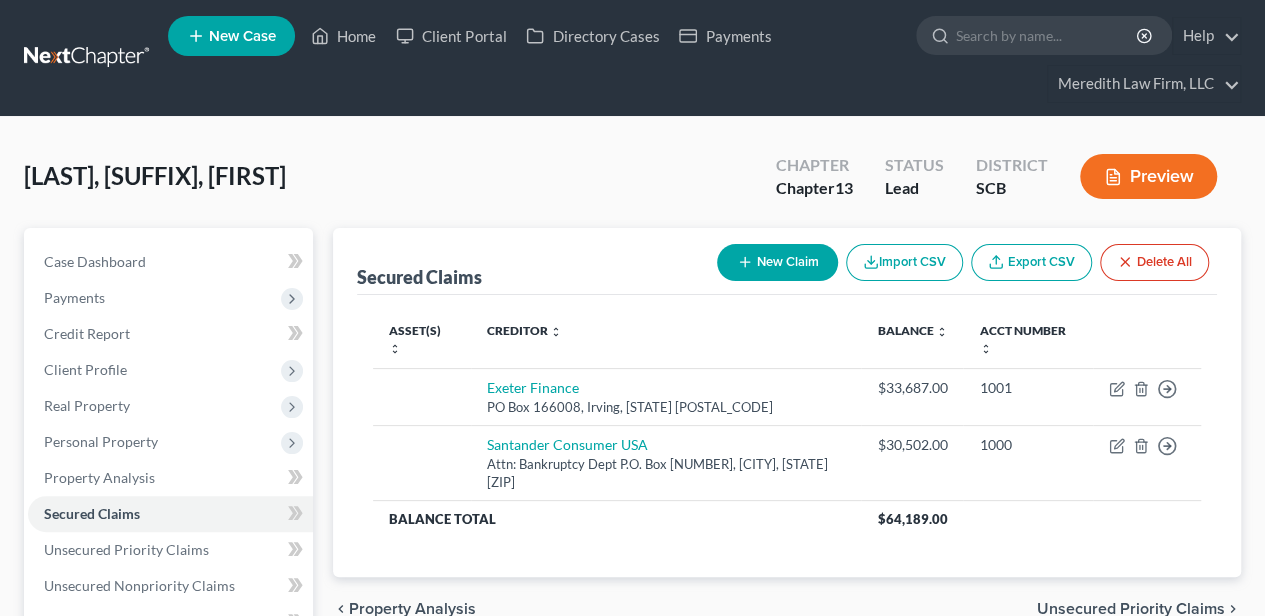 click on "Unsecured Priority Claims" at bounding box center [1131, 609] 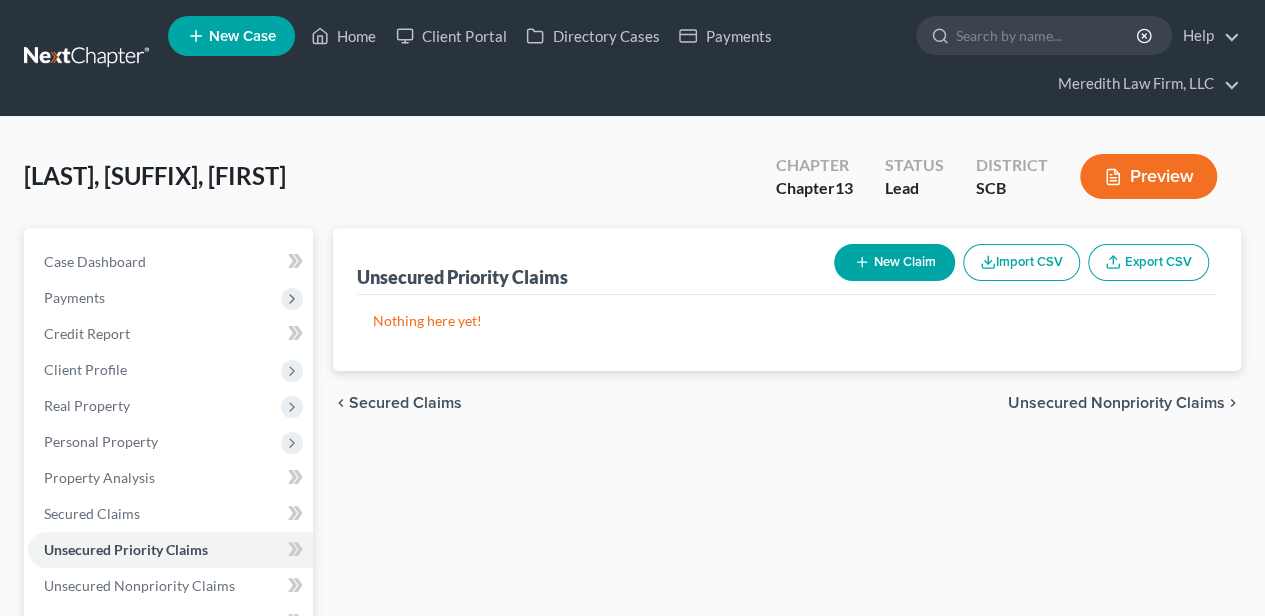 click on "New Claim" at bounding box center [894, 262] 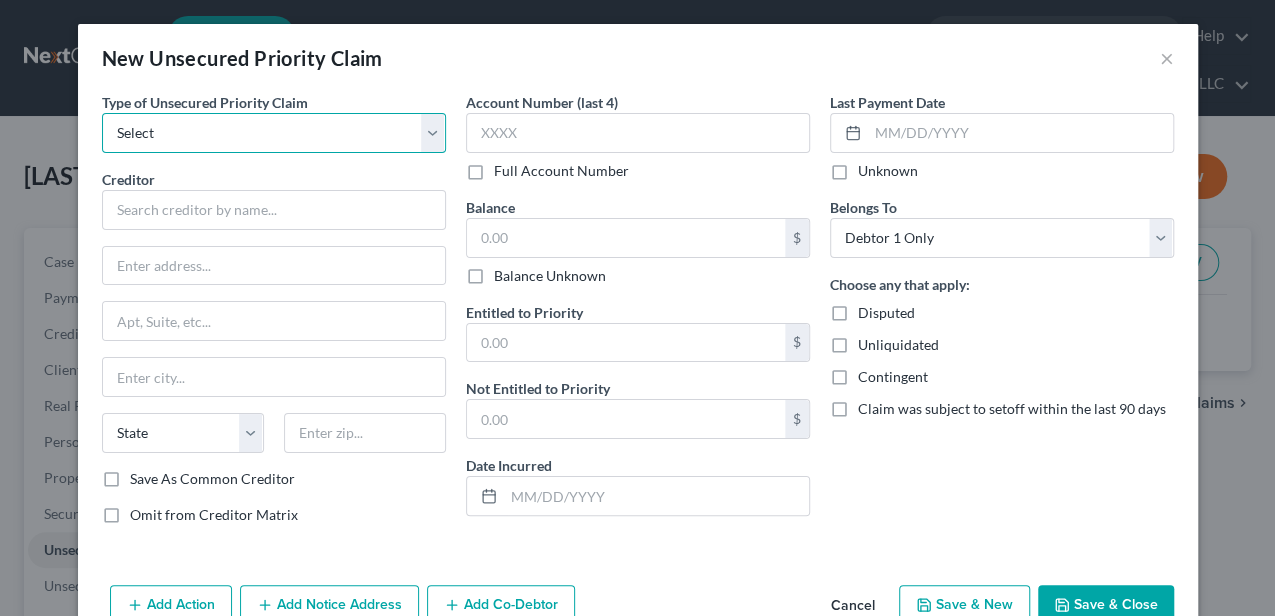 drag, startPoint x: 256, startPoint y: 139, endPoint x: 236, endPoint y: 141, distance: 20.09975 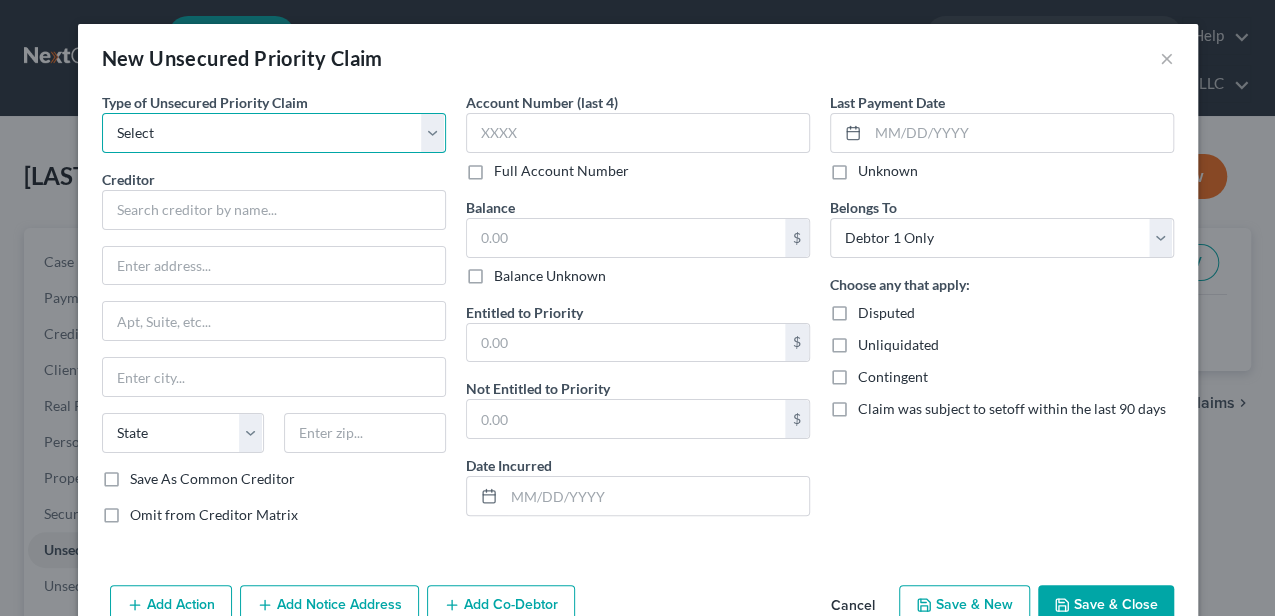 select on "9" 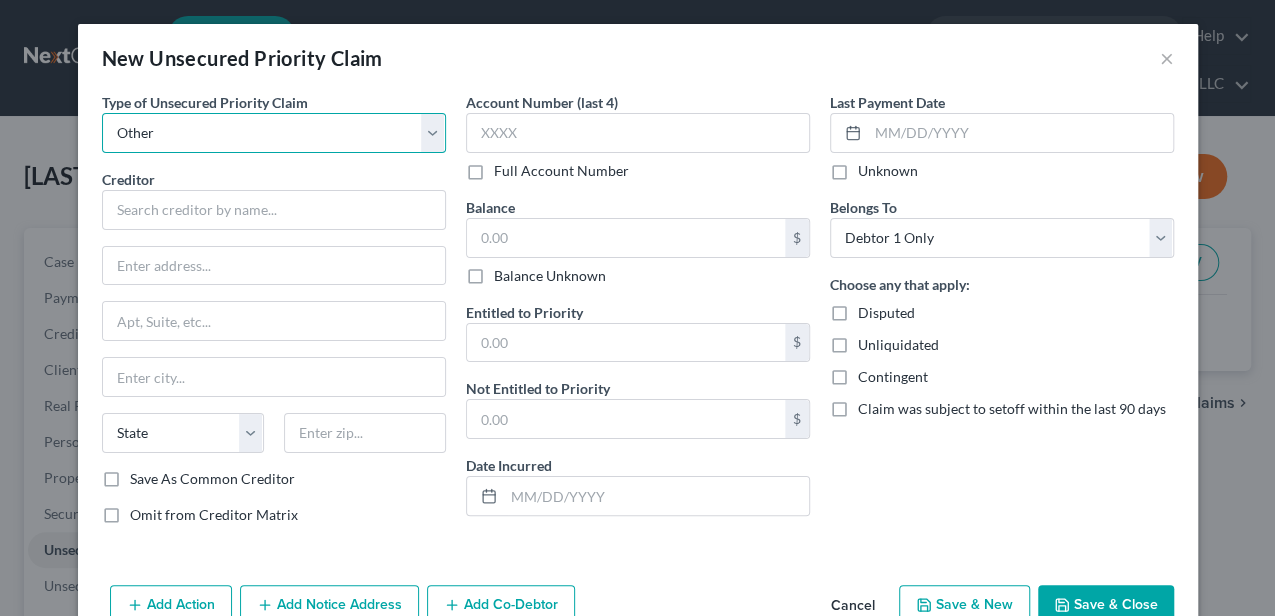 click on "Select Taxes & Other Government Units Domestic Support Obligations Extensions of credit in an involuntary case Wages, Salaries, Commissions Contributions to employee benefits Certain farmers and fisherman Deposits by individuals Commitments to maintain capitals Claims for death or injury while intoxicated Other" at bounding box center [274, 133] 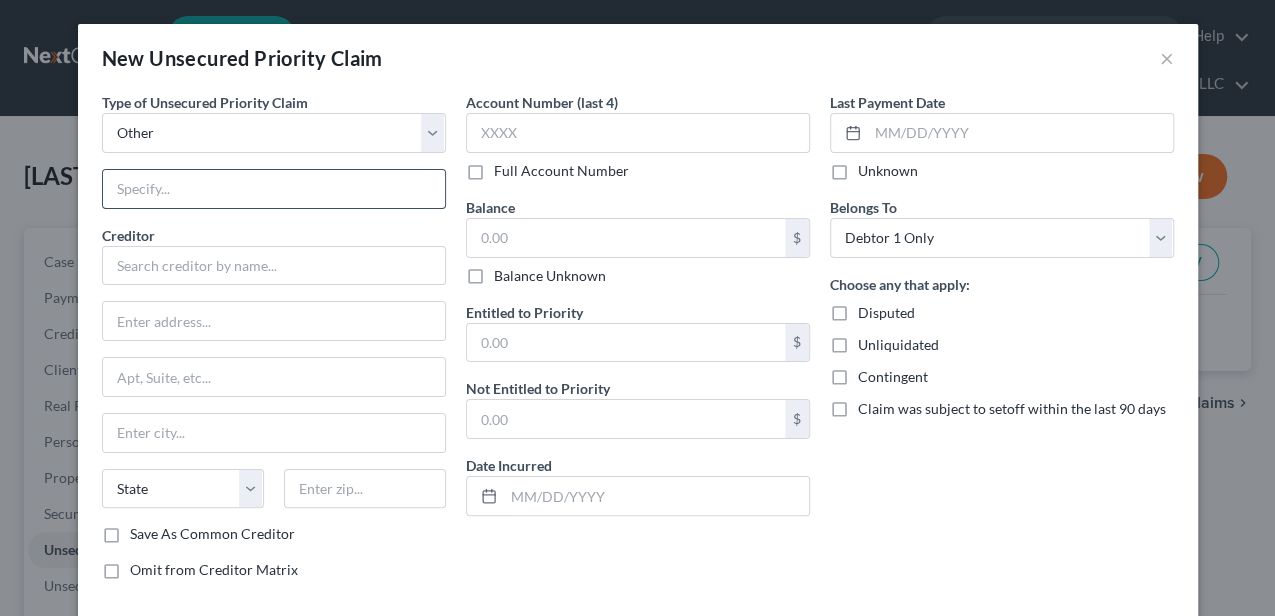 click at bounding box center [274, 189] 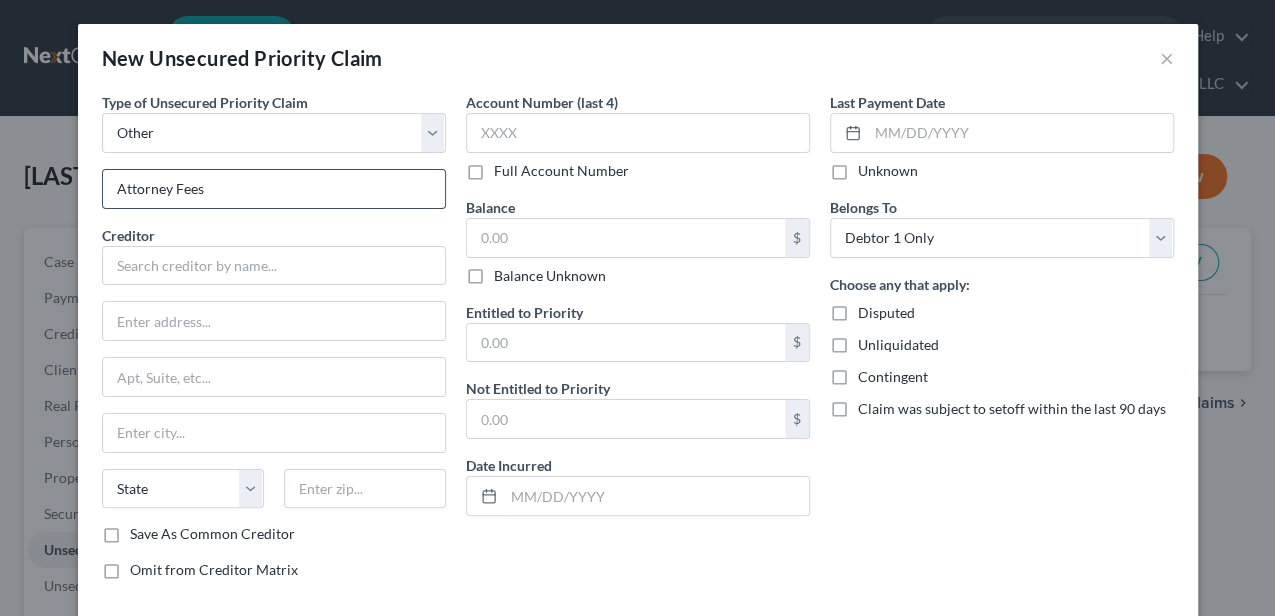 type on "Attorney Fees" 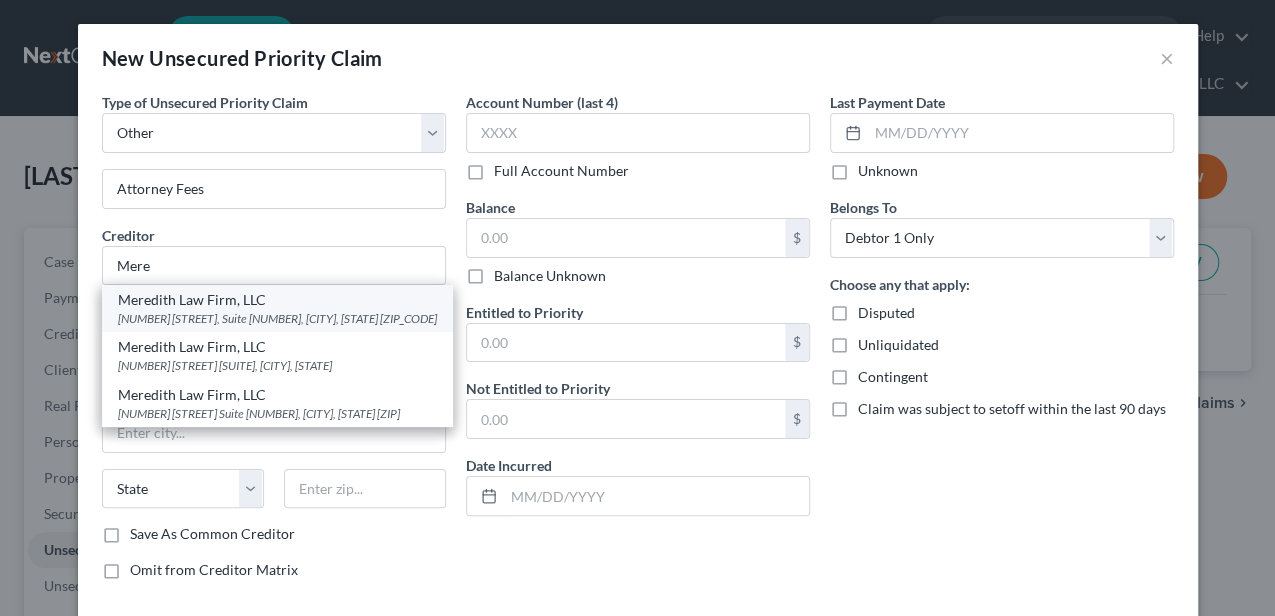 click on "[NUMBER] [STREET], Suite [NUMBER], [CITY], [STATE] [ZIP_CODE]" at bounding box center [277, 318] 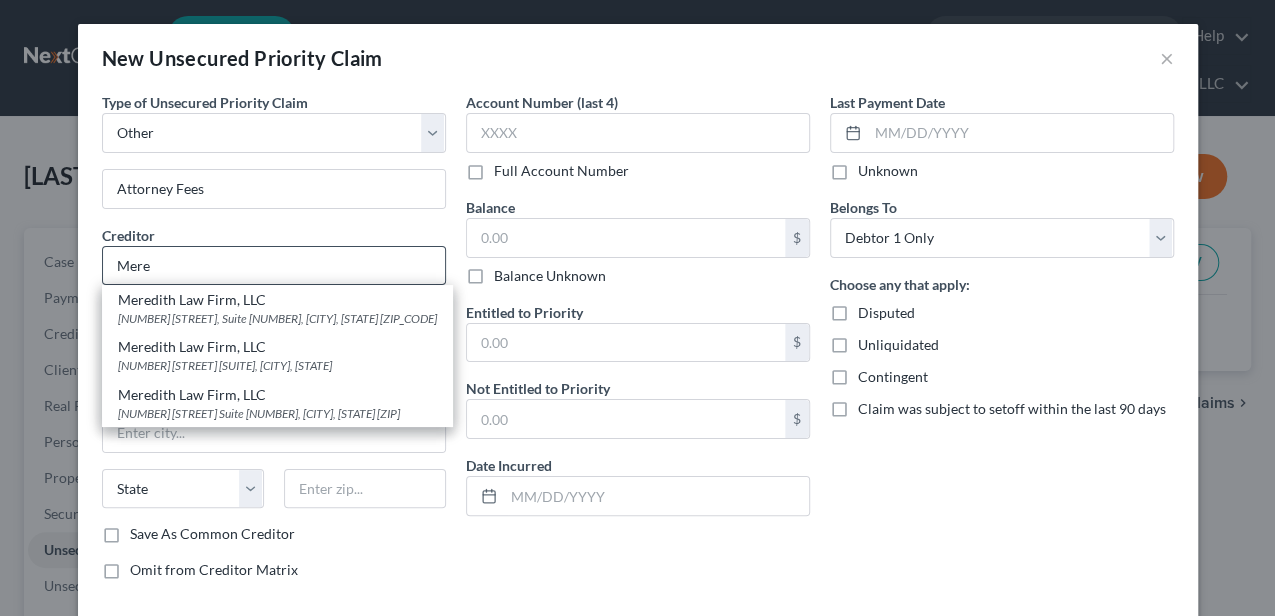 type on "Meredith Law Firm, LLC" 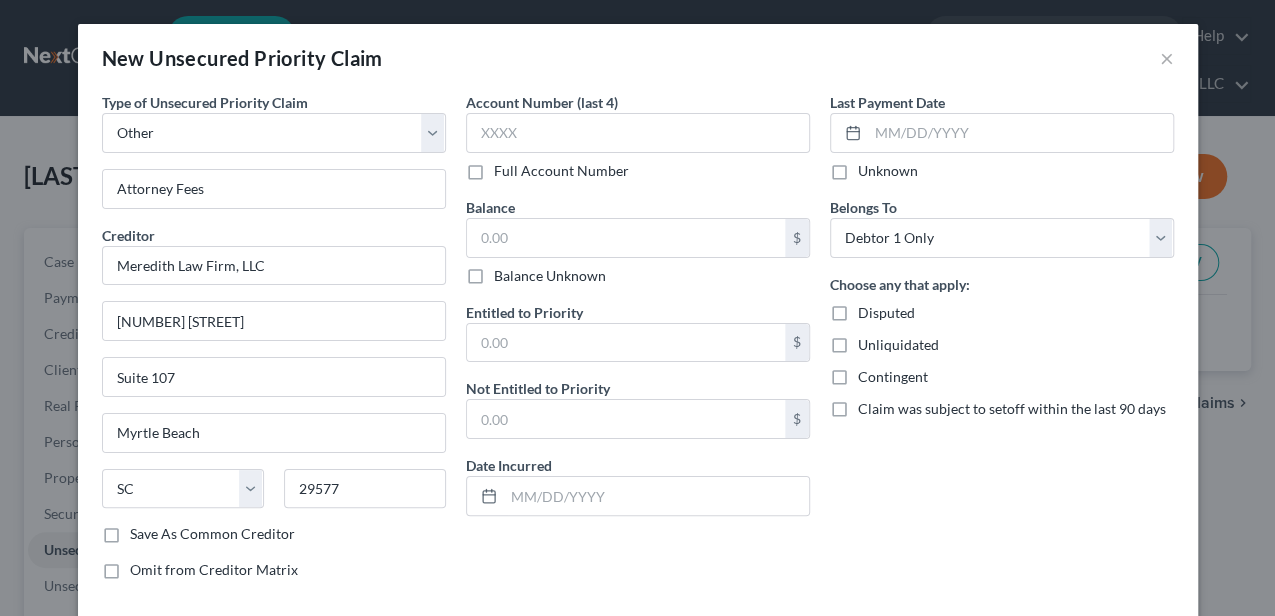 click on "Full Account Number" at bounding box center (561, 171) 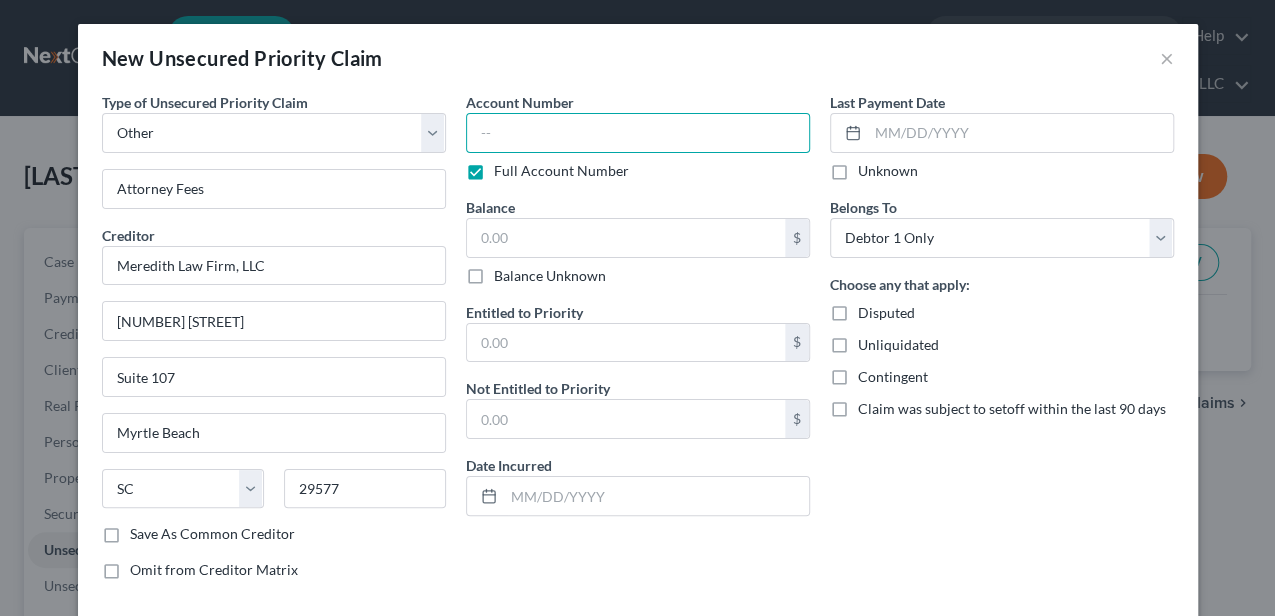 click at bounding box center (638, 133) 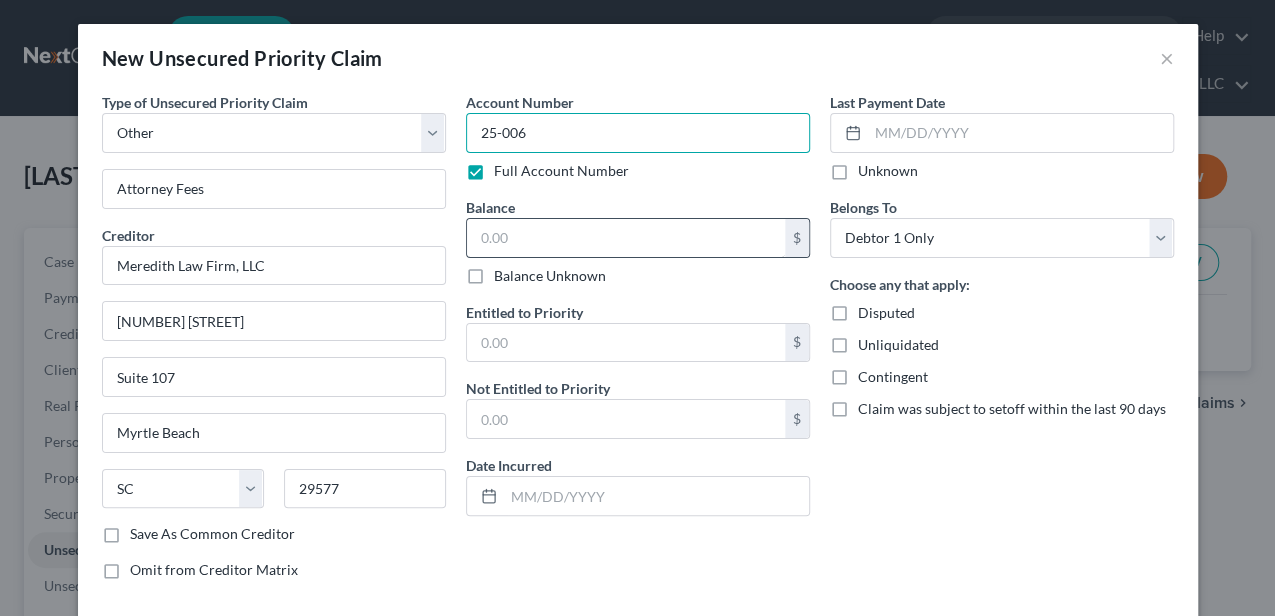 type on "25-006" 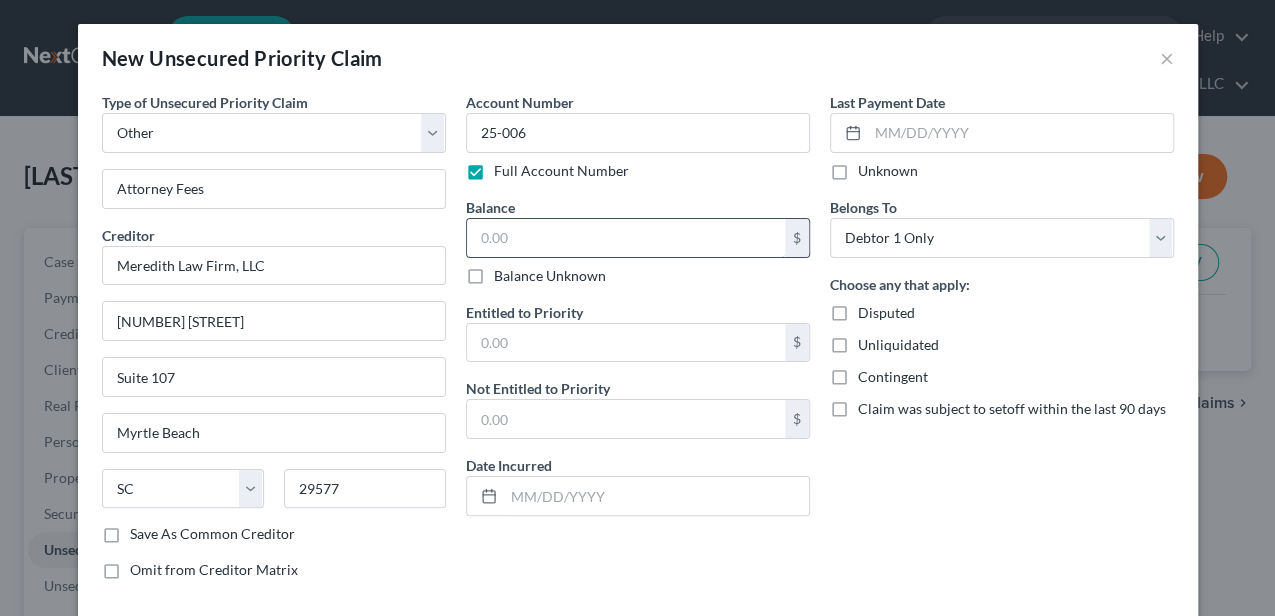 click at bounding box center (626, 238) 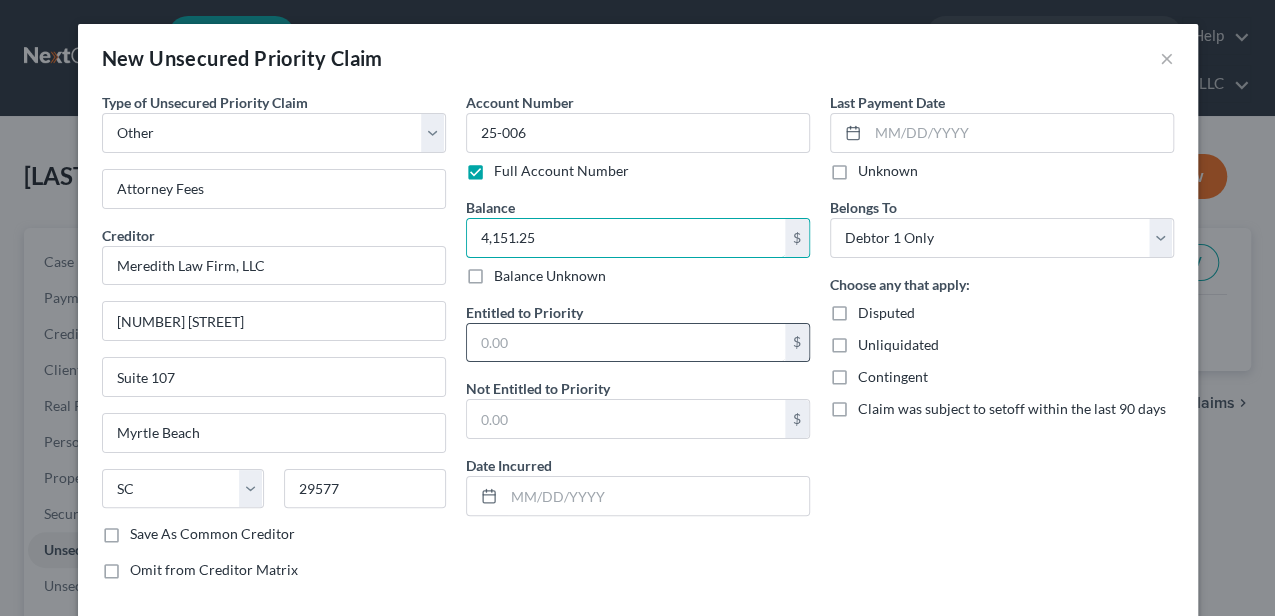 type on "4,151.25" 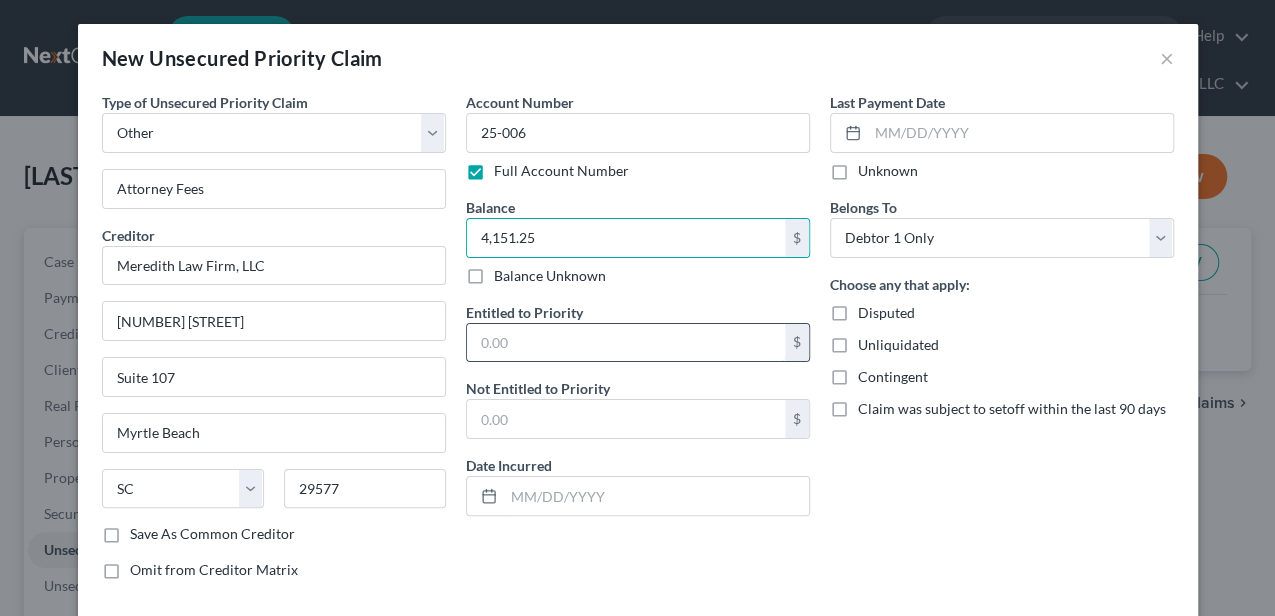 click at bounding box center (626, 343) 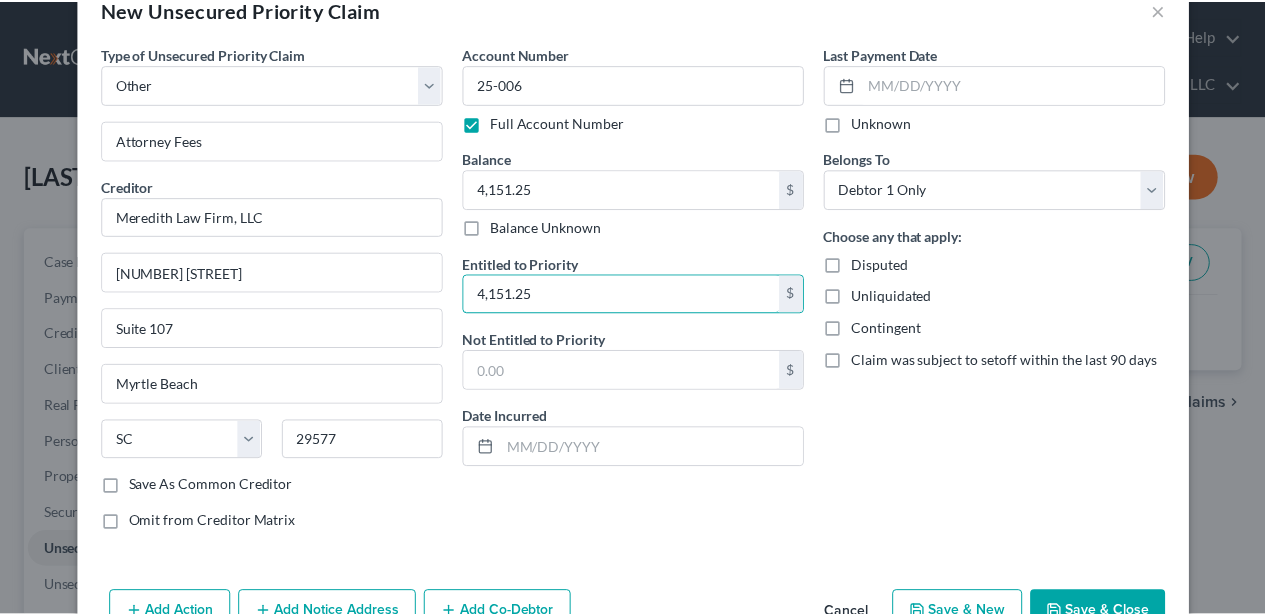 scroll, scrollTop: 101, scrollLeft: 0, axis: vertical 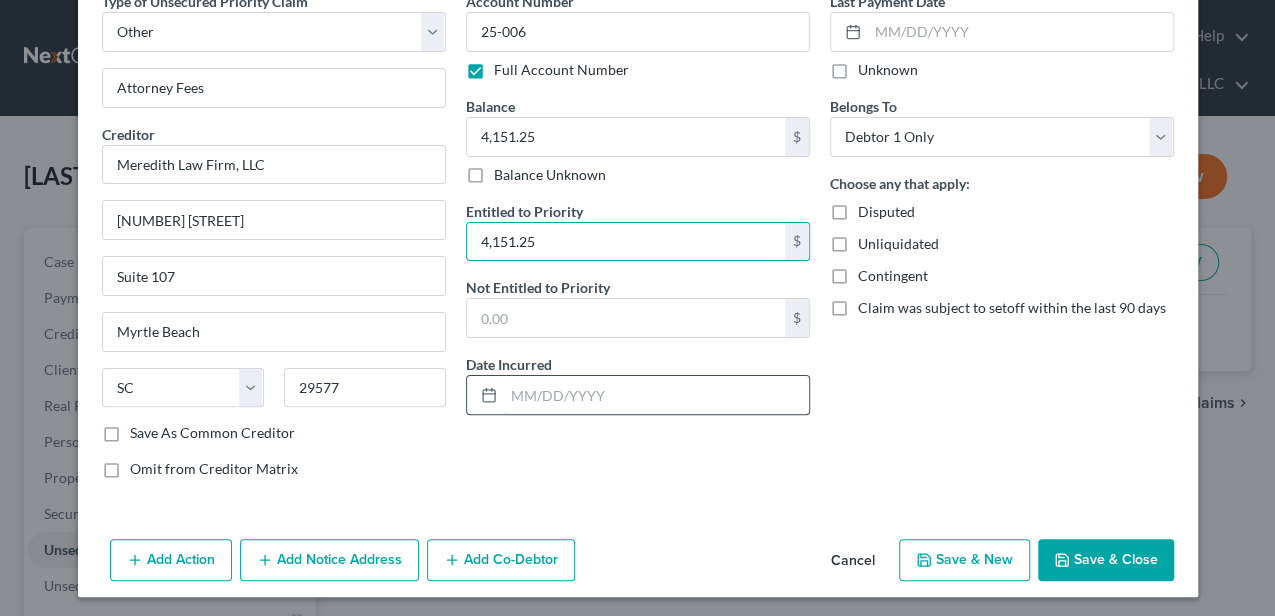 type on "4,151.25" 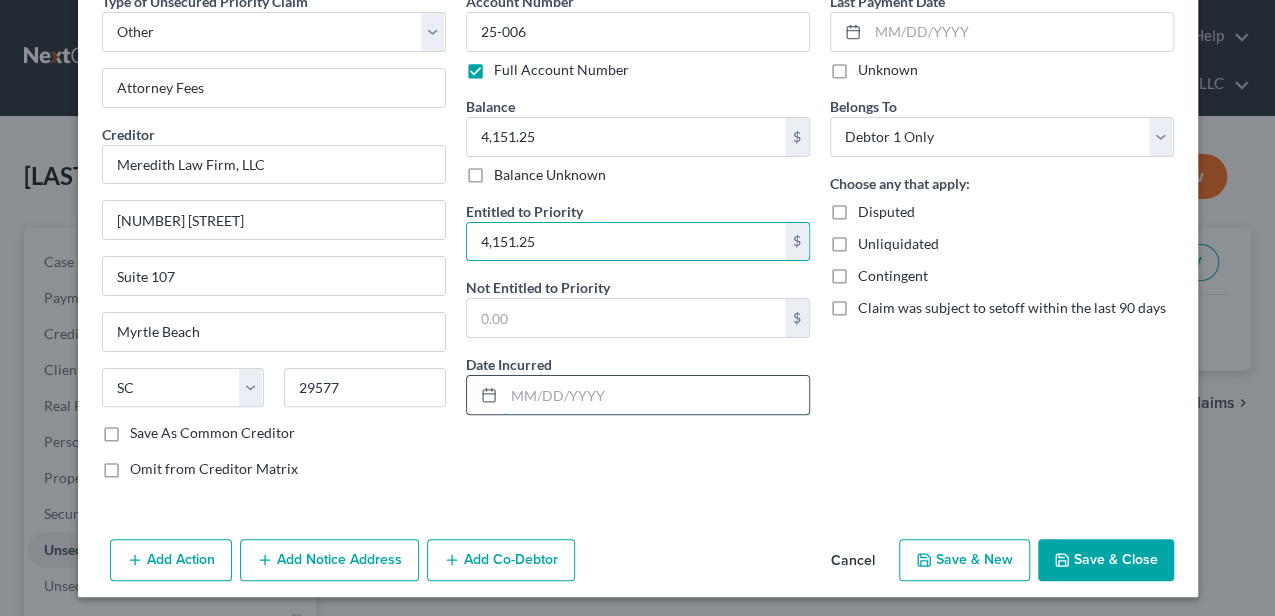 click at bounding box center (656, 395) 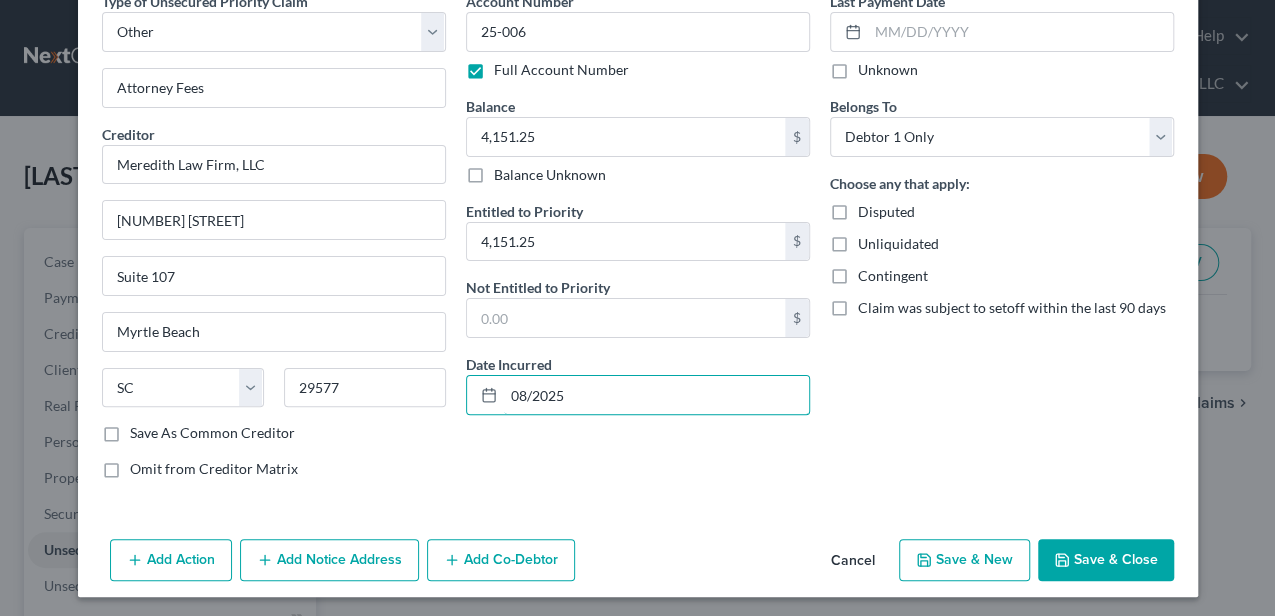 type on "08/2025" 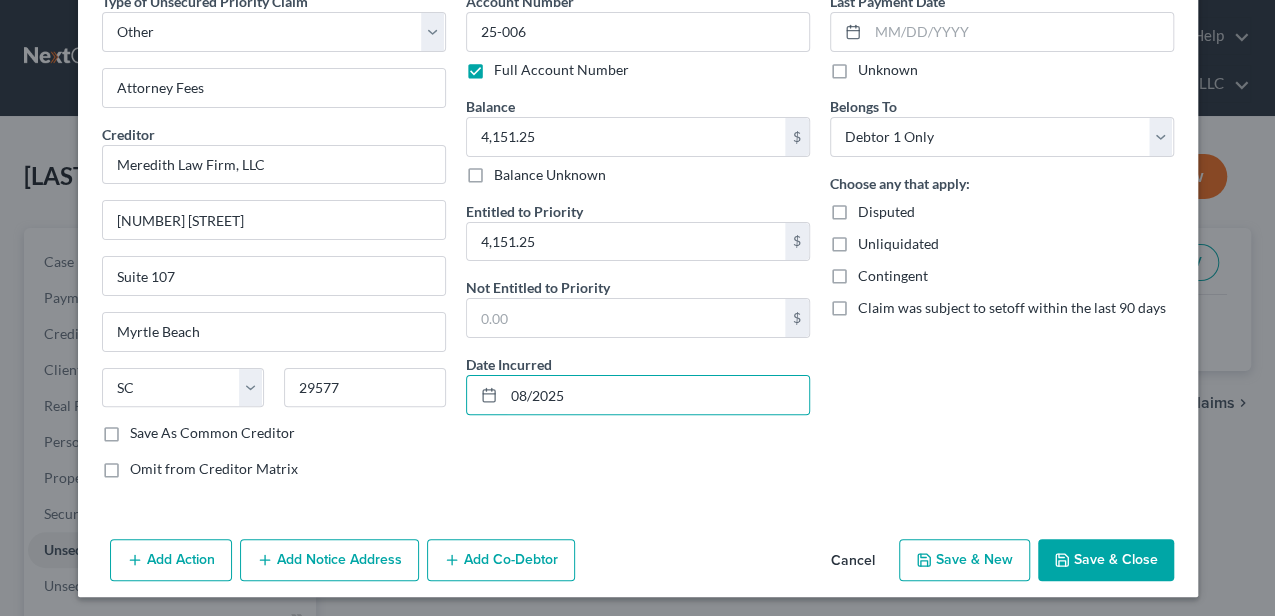 click on "Omit from Creditor Matrix" at bounding box center [214, 468] 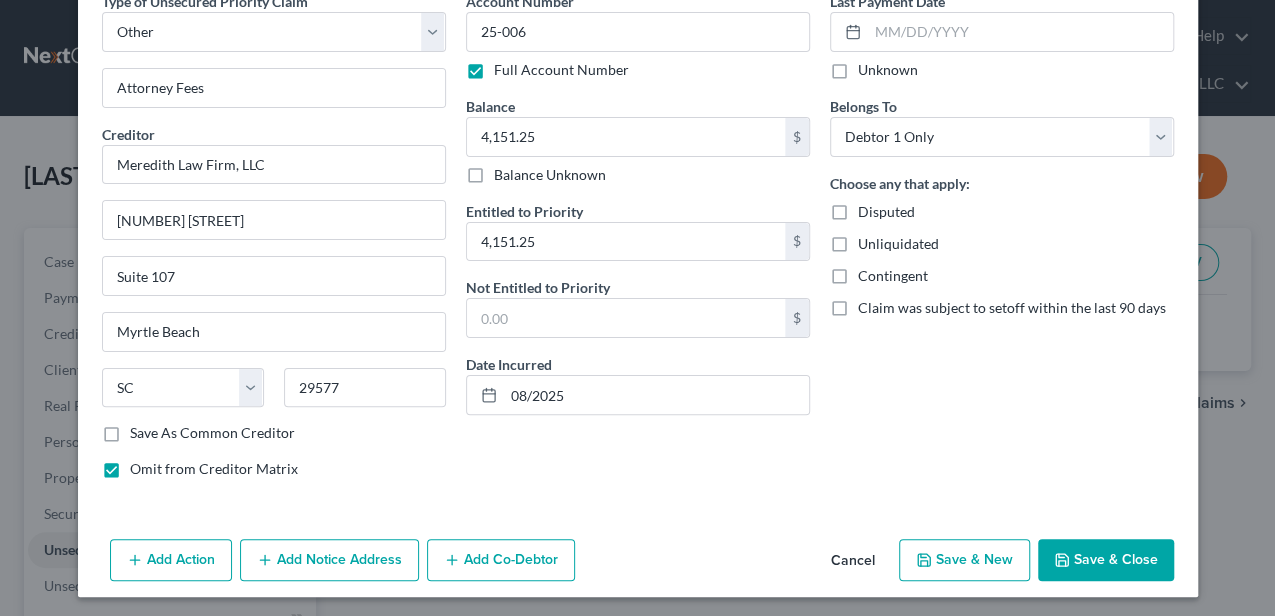 click on "Save & Close" at bounding box center [1106, 560] 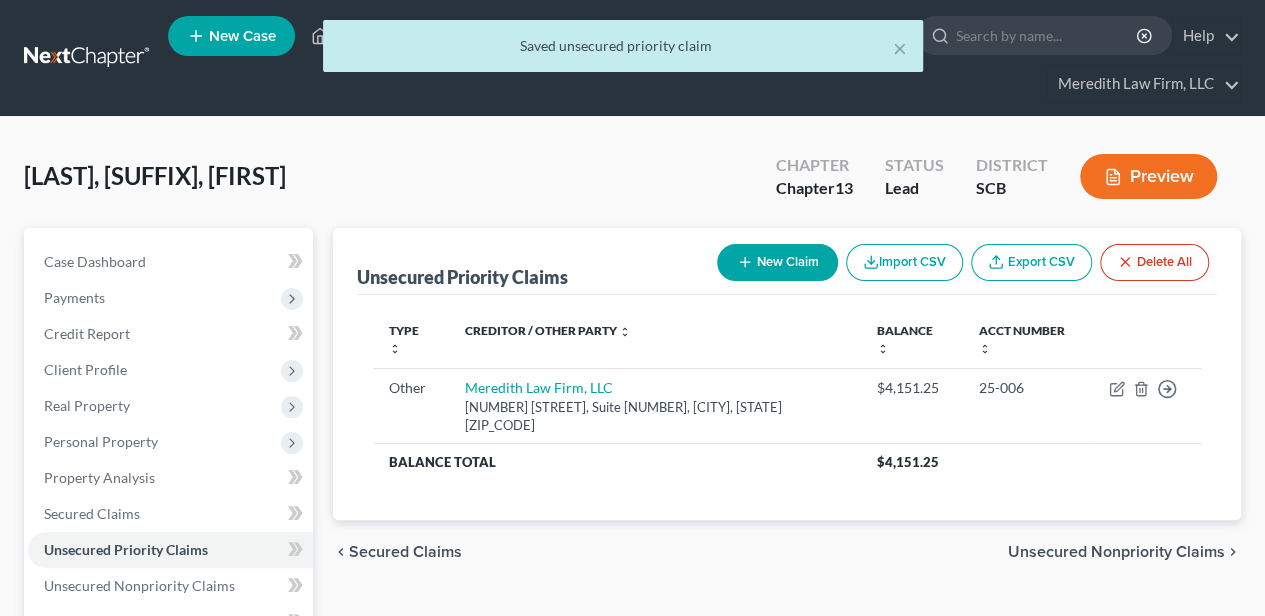 click on "Unsecured Nonpriority Claims" at bounding box center [1116, 552] 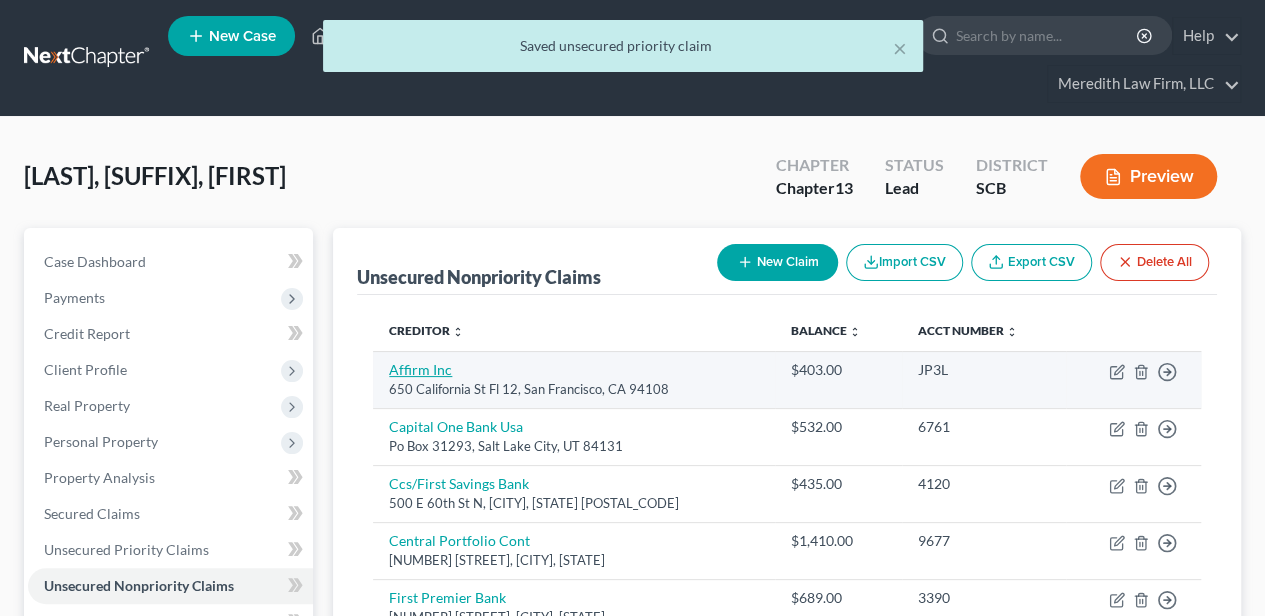 click on "Affirm Inc" at bounding box center (420, 369) 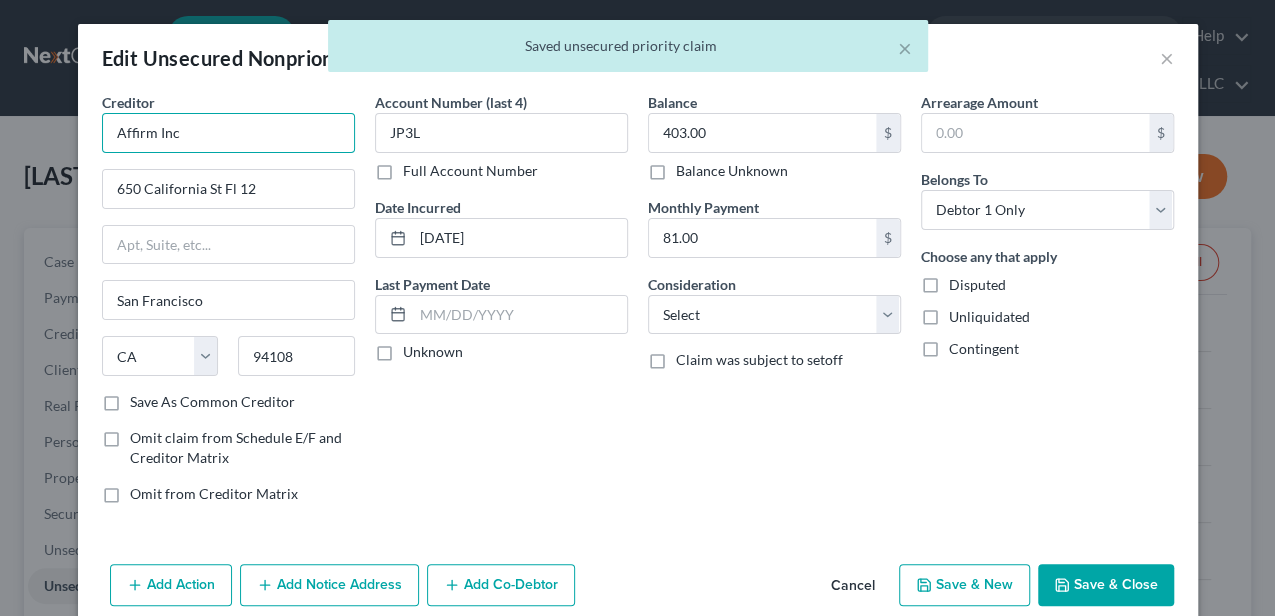 click on "Affirm Inc" at bounding box center (228, 133) 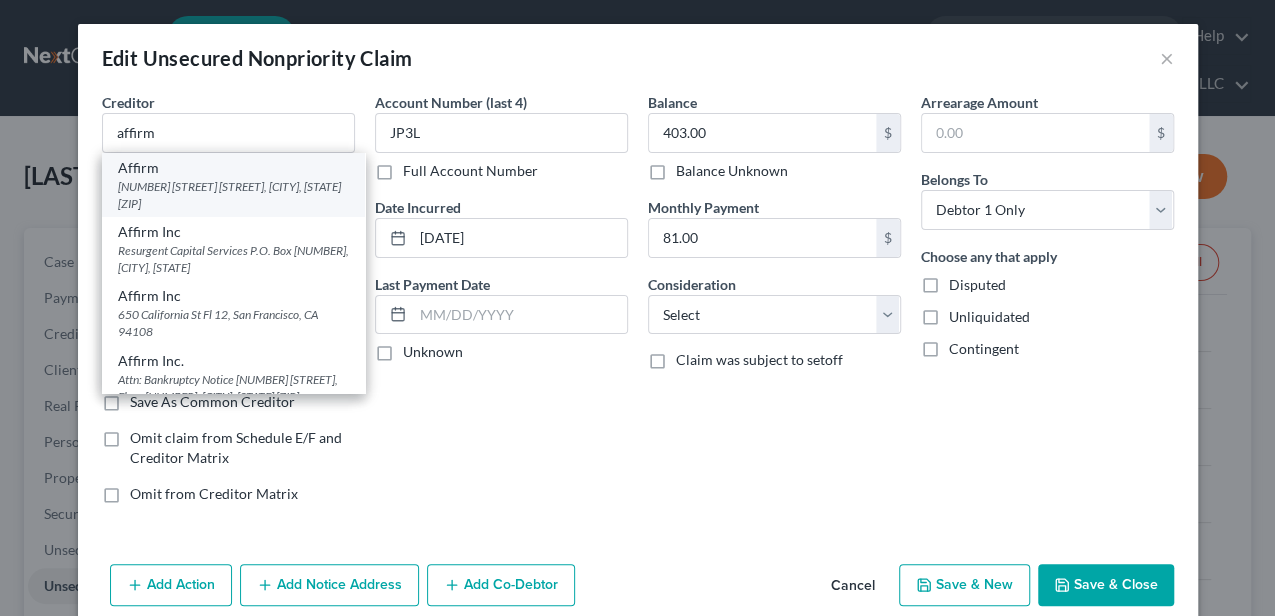 click on "[NUMBER] [STREET] [STREET], [CITY], [STATE] [ZIP]" at bounding box center [233, 195] 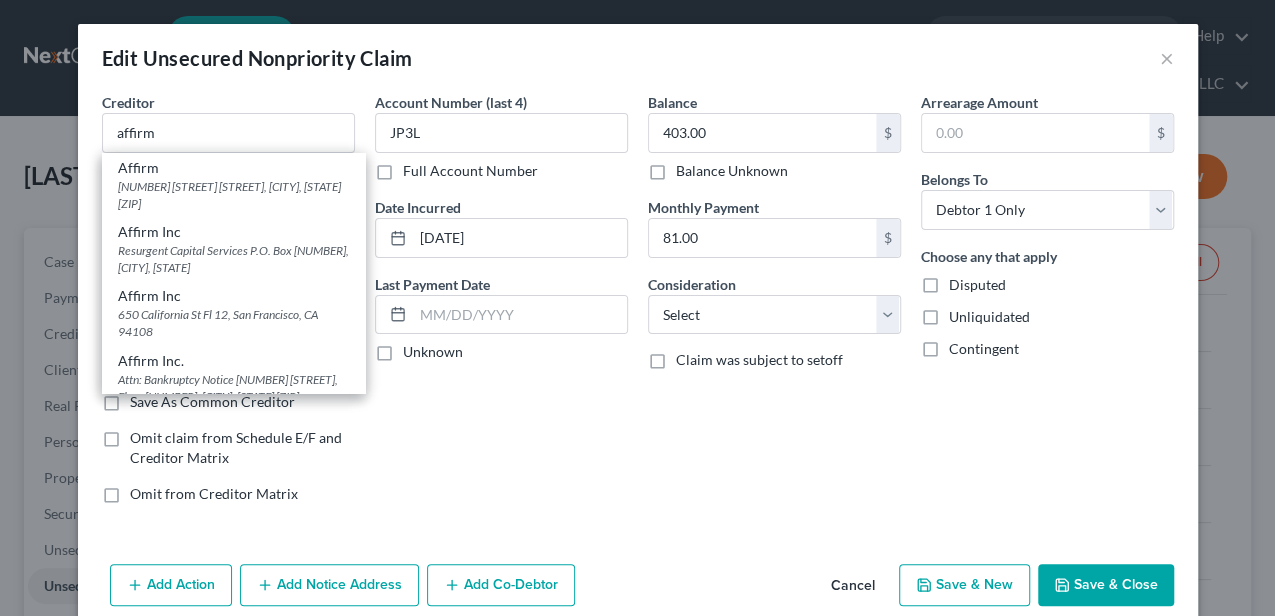 type on "Affirm" 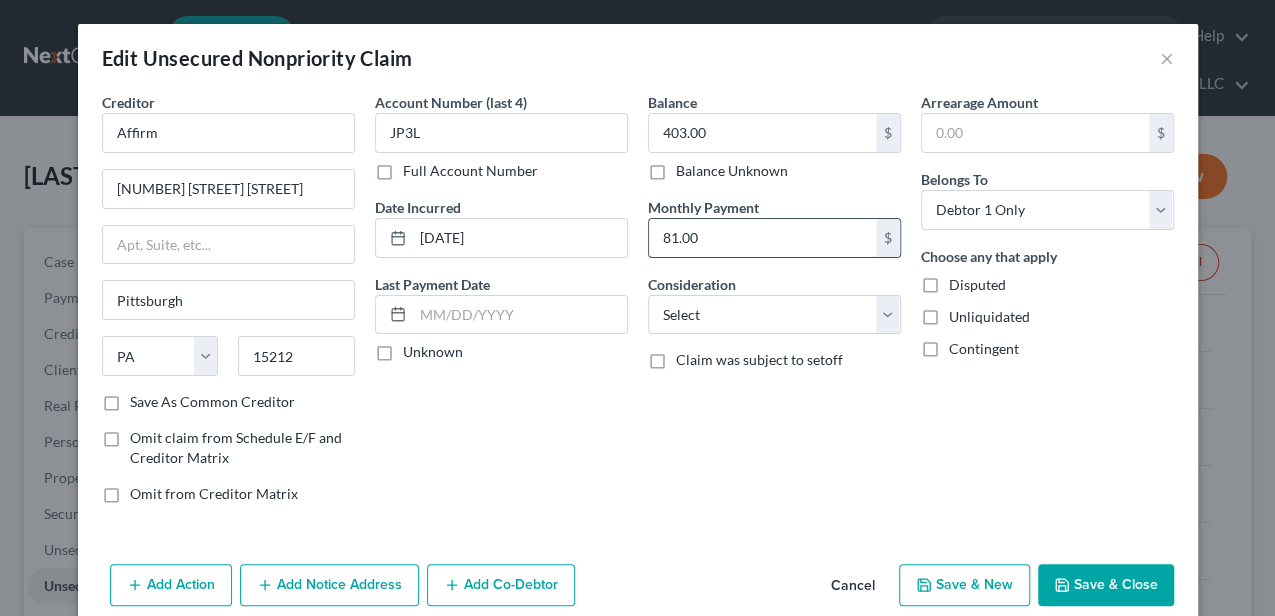 click on "81.00" at bounding box center [762, 238] 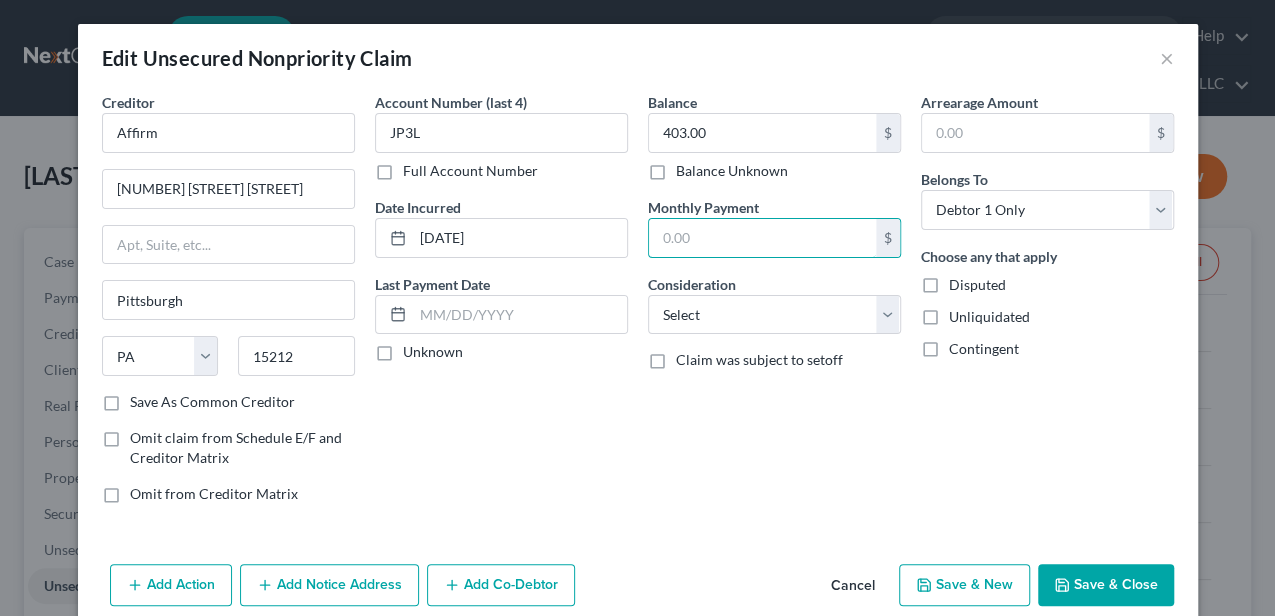 type 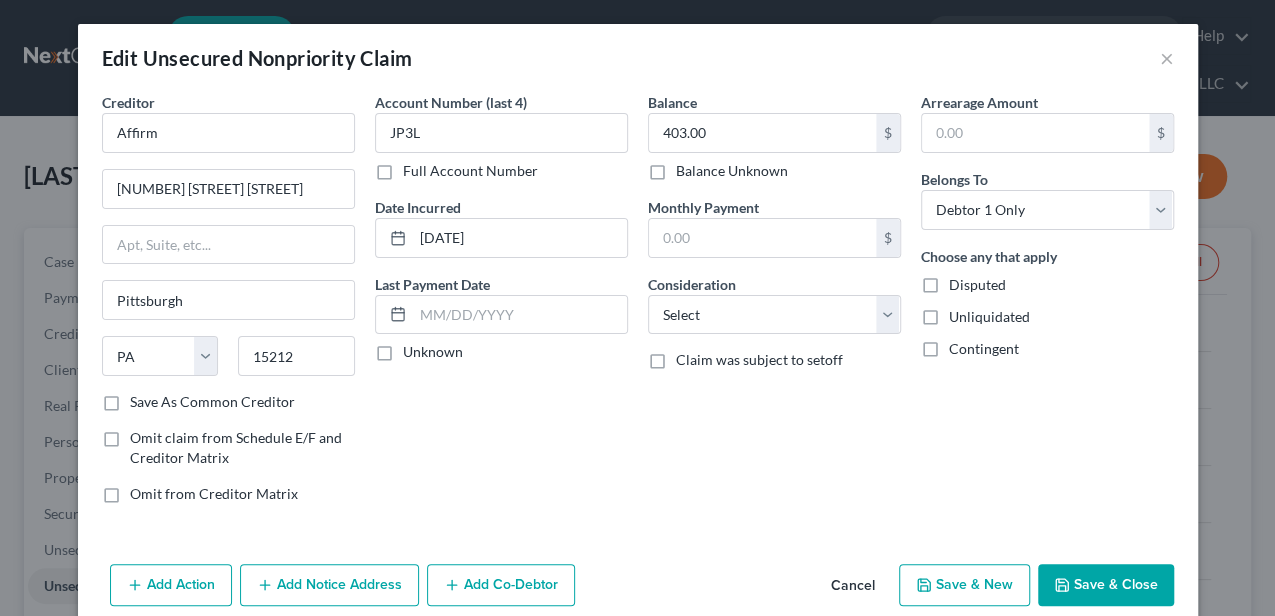 click on "Save & Close" at bounding box center (1106, 585) 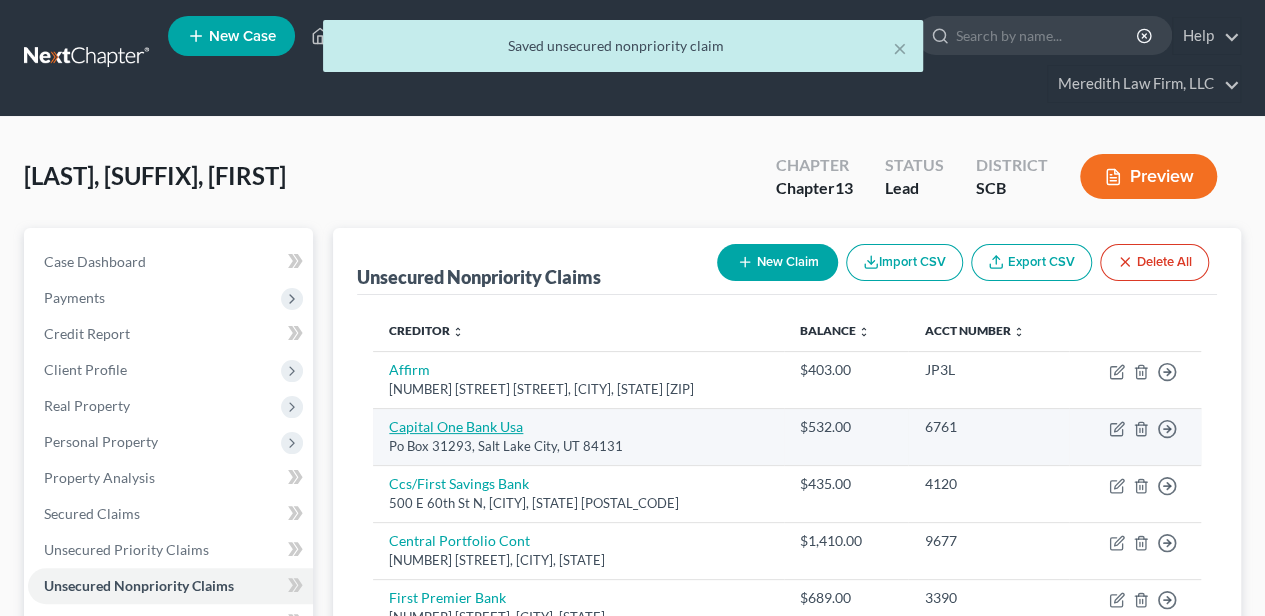 click on "Capital One Bank Usa" at bounding box center [456, 426] 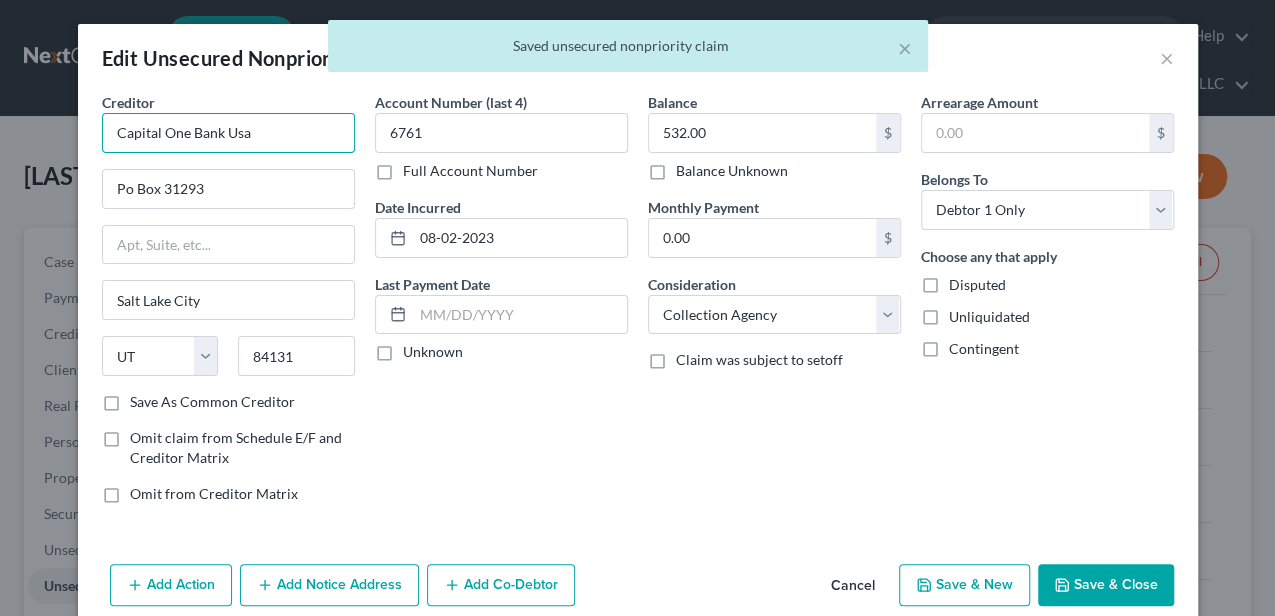 click on "Capital One Bank Usa" at bounding box center (228, 133) 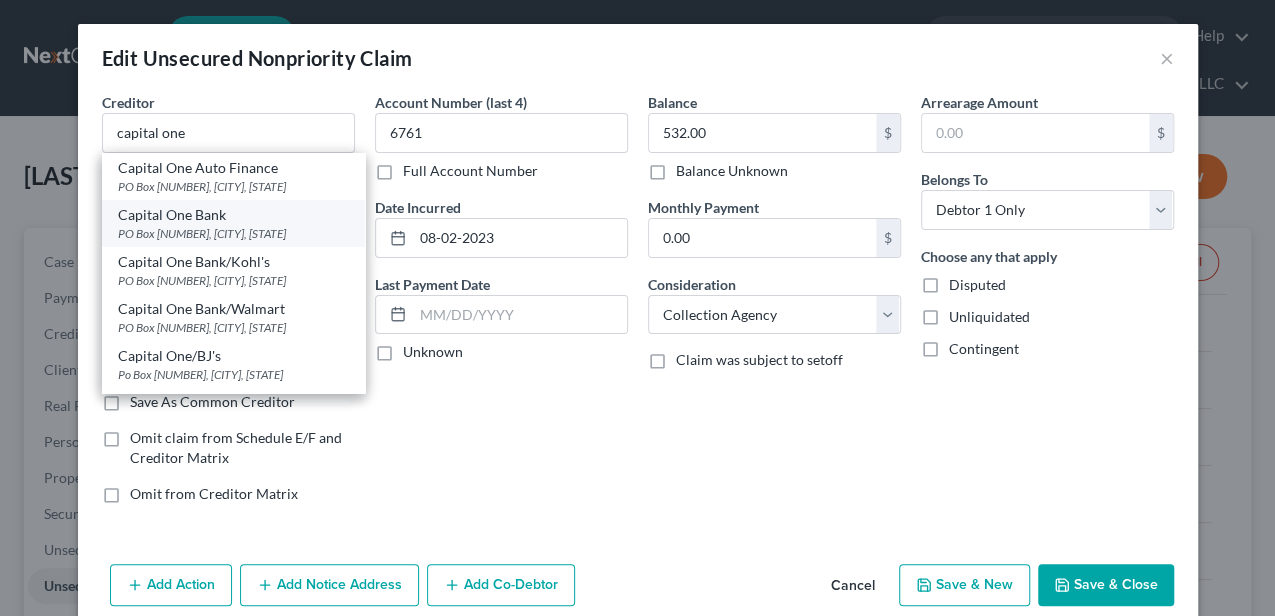 click on "Capital One Bank" at bounding box center (233, 215) 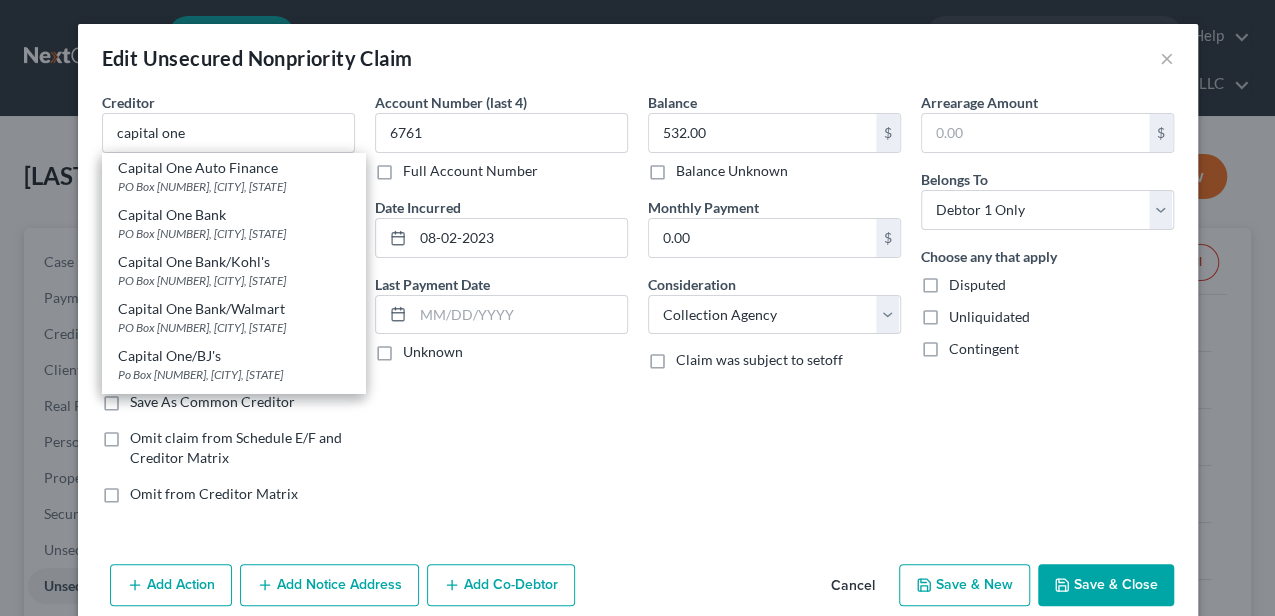 type on "Capital One Bank" 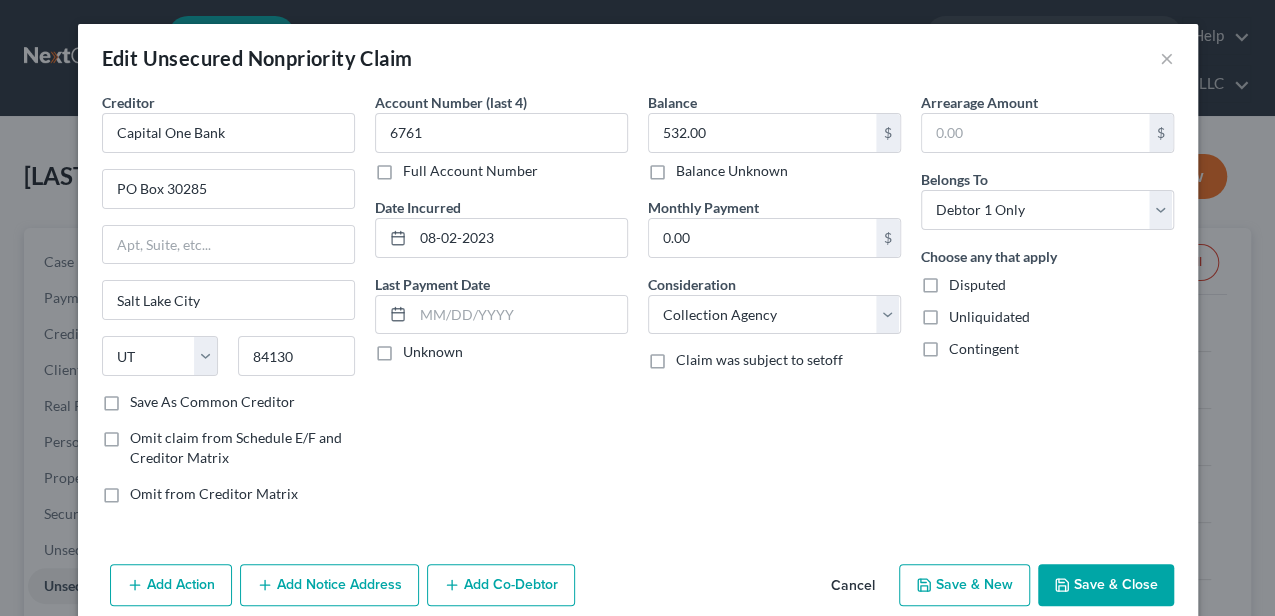 click on "Balance
532.00 $
Balance Unknown
Balance Undetermined
532.00 $
Balance Unknown
Monthly Payment 0.00 $ Consideration Select Cable / Satellite Services Collection Agency Credit Card Debt Debt Counseling / Attorneys Deficiency Balance Domestic Support Obligations Home / Car Repairs Income Taxes Judgment Liens Medical Services Monies Loaned / Advanced Mortgage Obligation From Divorce Or Separation Obligation To Pensions Other Overdrawn Bank Account Promised To Help Pay Creditors Student Loans Suppliers And Vendors Telephone / Internet Services Utility Services Claim was subject to setoff" at bounding box center (774, 306) 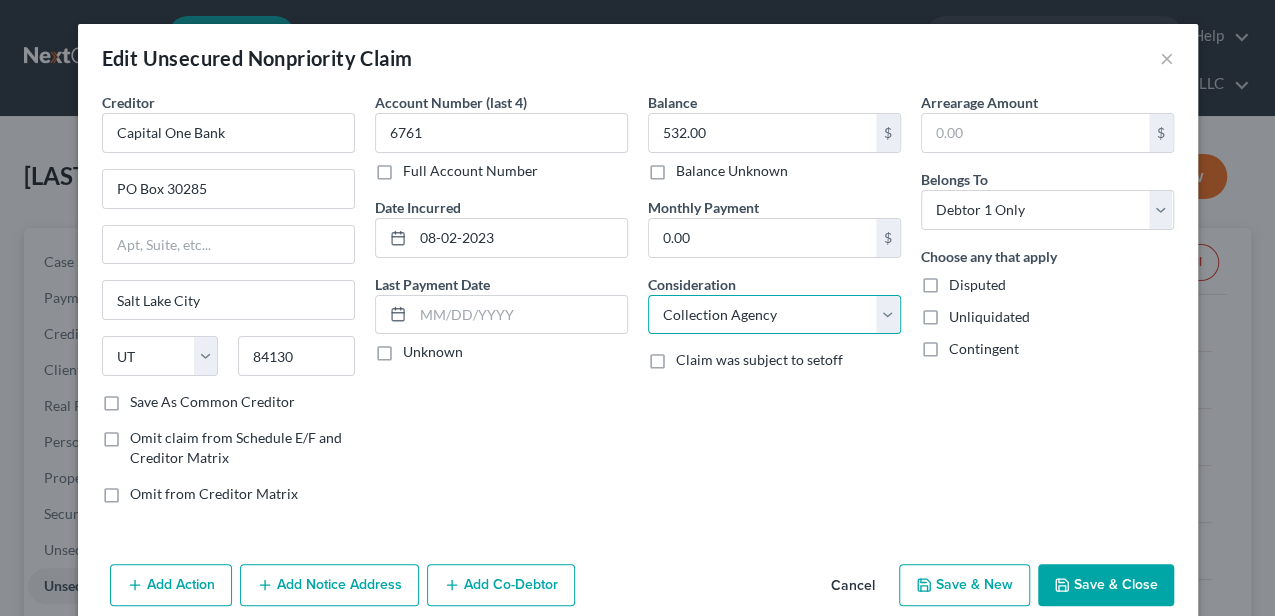 click on "Select Cable / Satellite Services Collection Agency Credit Card Debt Debt Counseling / Attorneys Deficiency Balance Domestic Support Obligations Home / Car Repairs Income Taxes Judgment Liens Medical Services Monies Loaned / Advanced Mortgage Obligation From Divorce Or Separation Obligation To Pensions Other Overdrawn Bank Account Promised To Help Pay Creditors Student Loans Suppliers And Vendors Telephone / Internet Services Utility Services" at bounding box center [774, 315] 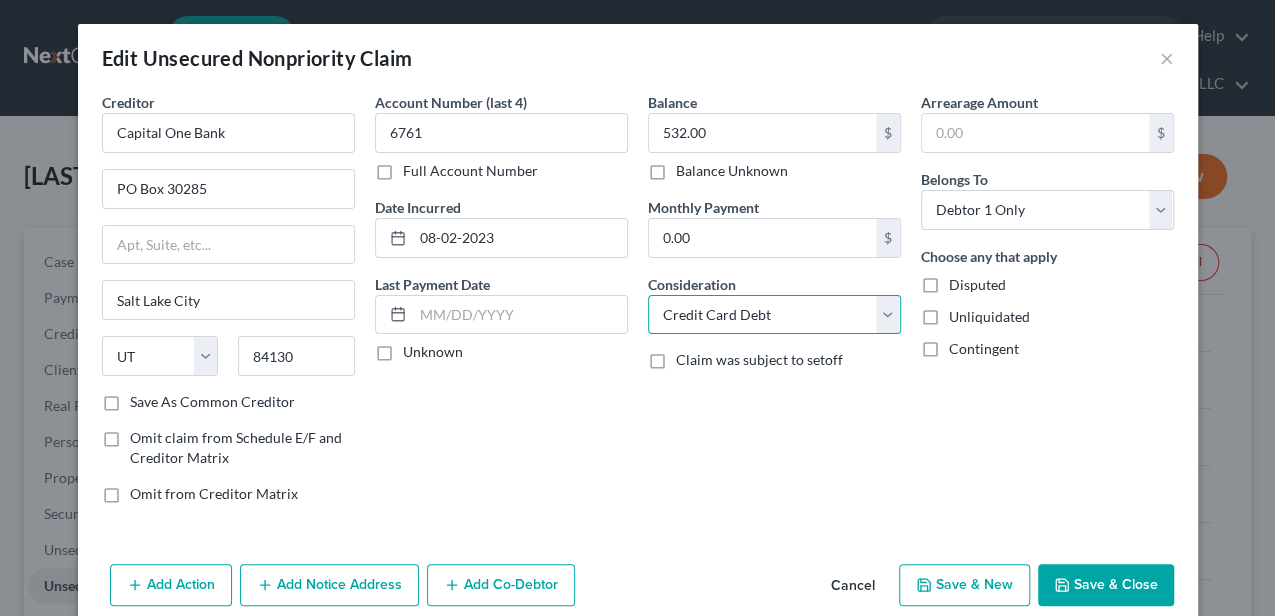 click on "Select Cable / Satellite Services Collection Agency Credit Card Debt Debt Counseling / Attorneys Deficiency Balance Domestic Support Obligations Home / Car Repairs Income Taxes Judgment Liens Medical Services Monies Loaned / Advanced Mortgage Obligation From Divorce Or Separation Obligation To Pensions Other Overdrawn Bank Account Promised To Help Pay Creditors Student Loans Suppliers And Vendors Telephone / Internet Services Utility Services" at bounding box center [774, 315] 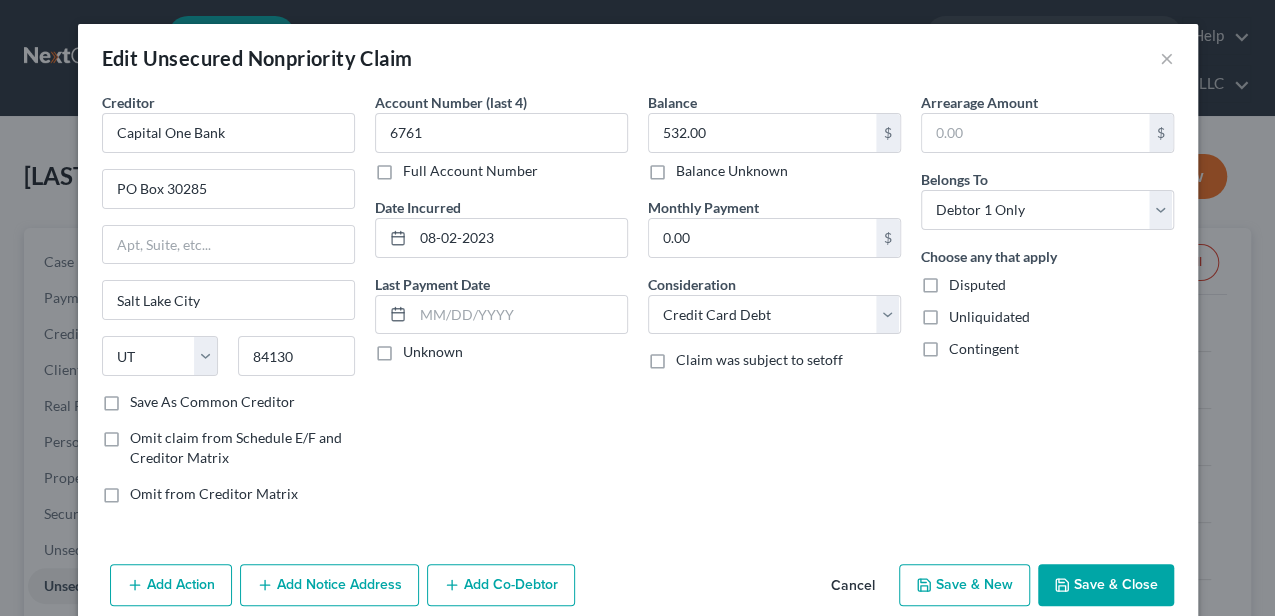 click on "Save & Close" at bounding box center (1106, 585) 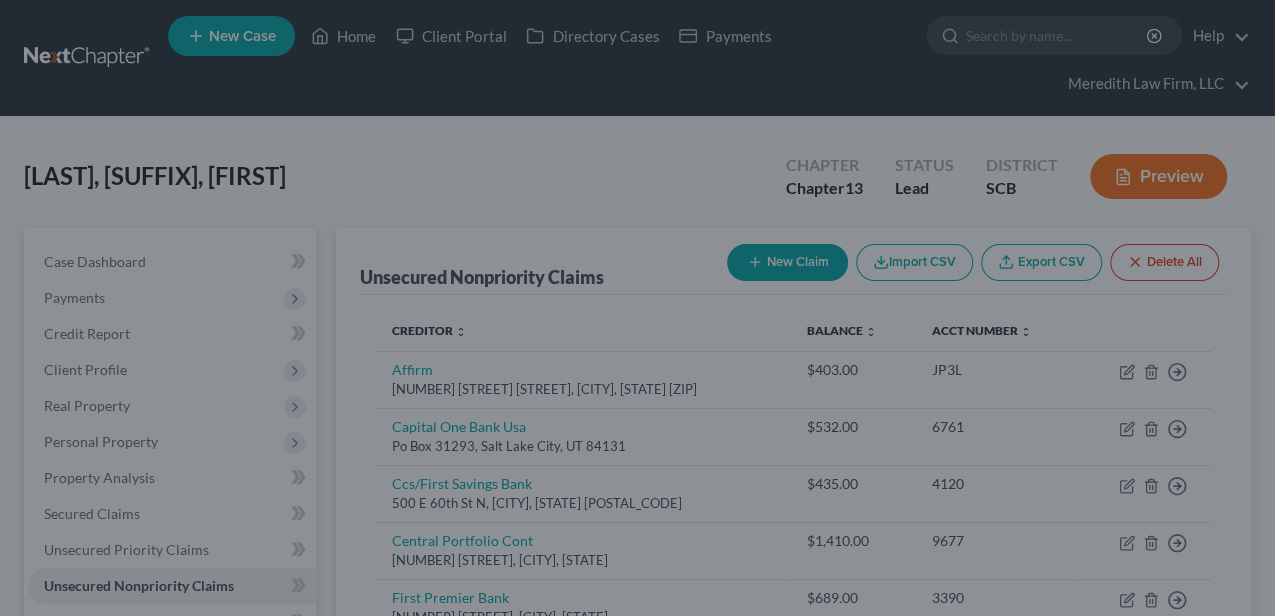type on "0" 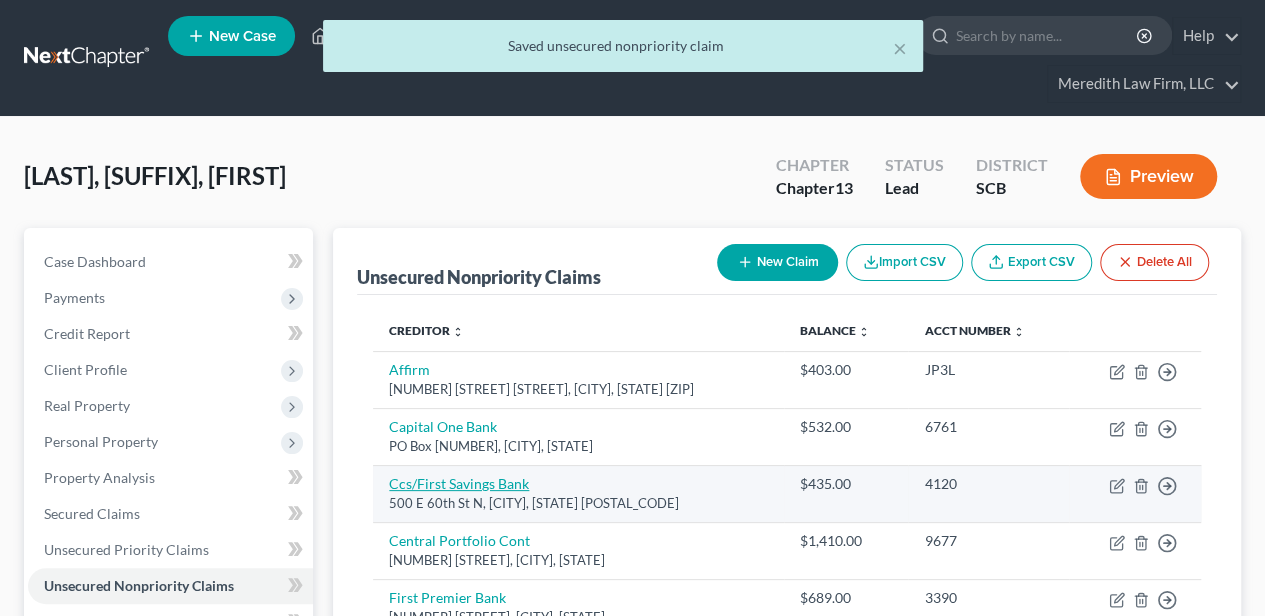 click on "Ccs/First Savings Bank" at bounding box center (459, 483) 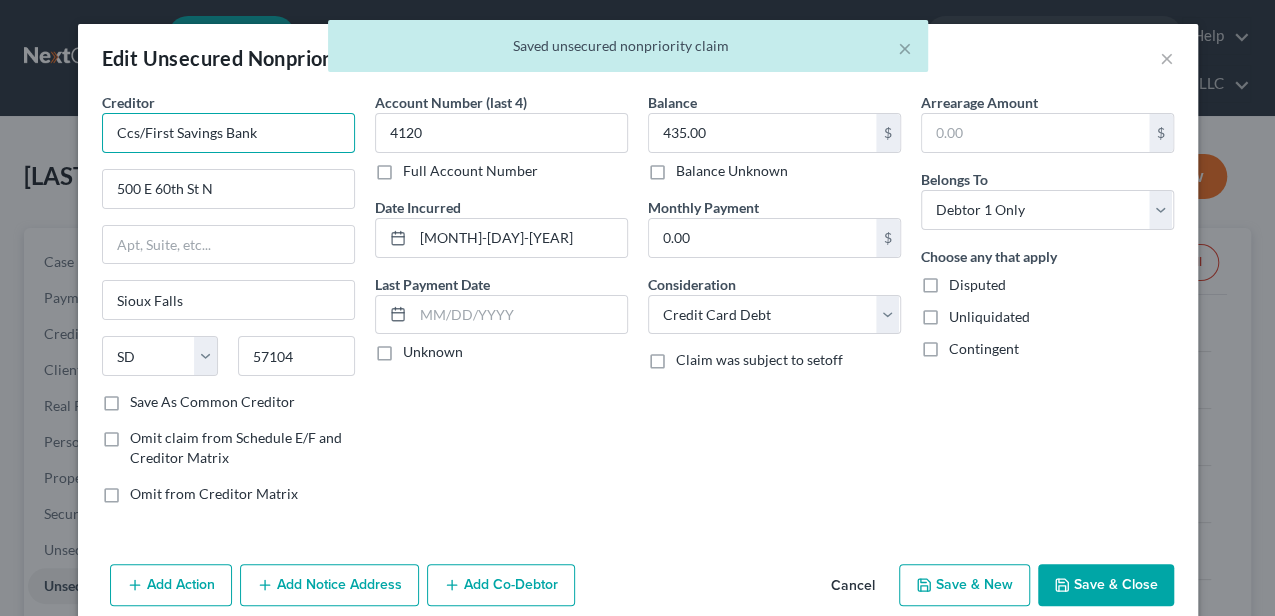 click on "Ccs/First Savings Bank" at bounding box center (228, 133) 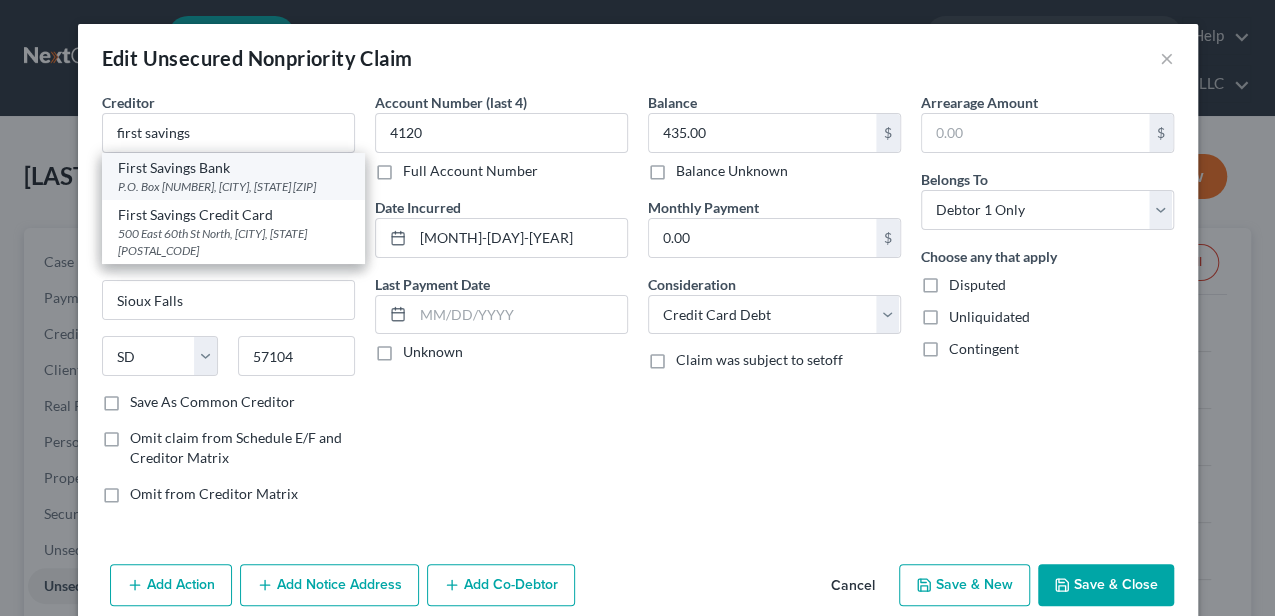 click on "First Savings Bank" at bounding box center [233, 168] 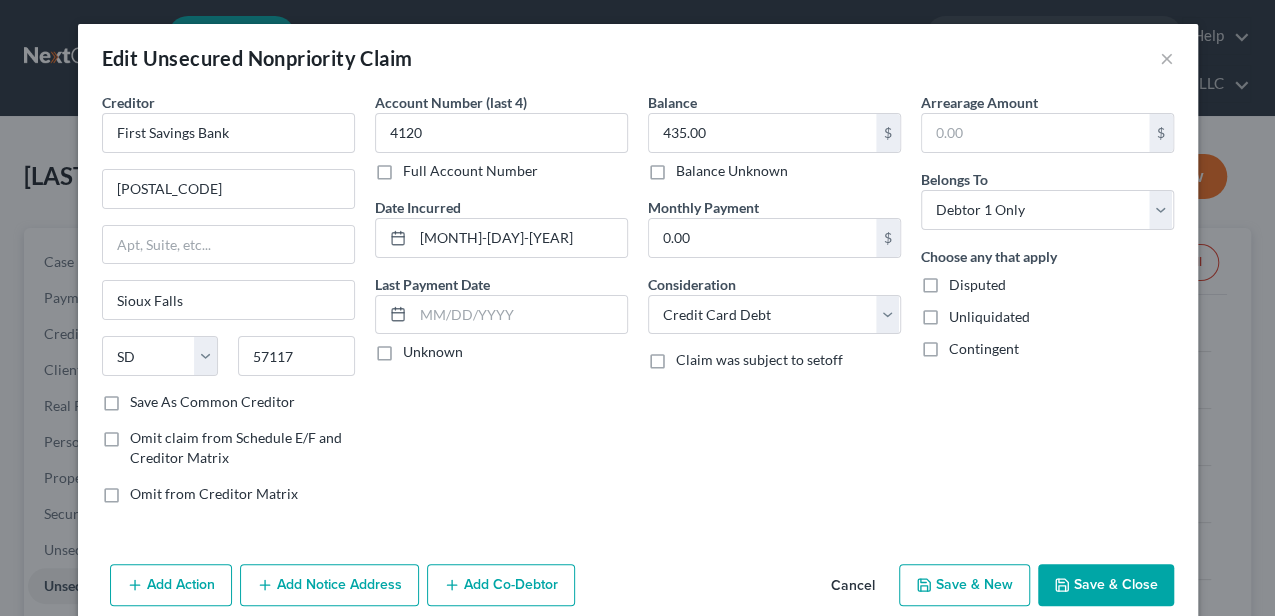 click on "Save & Close" at bounding box center (1106, 585) 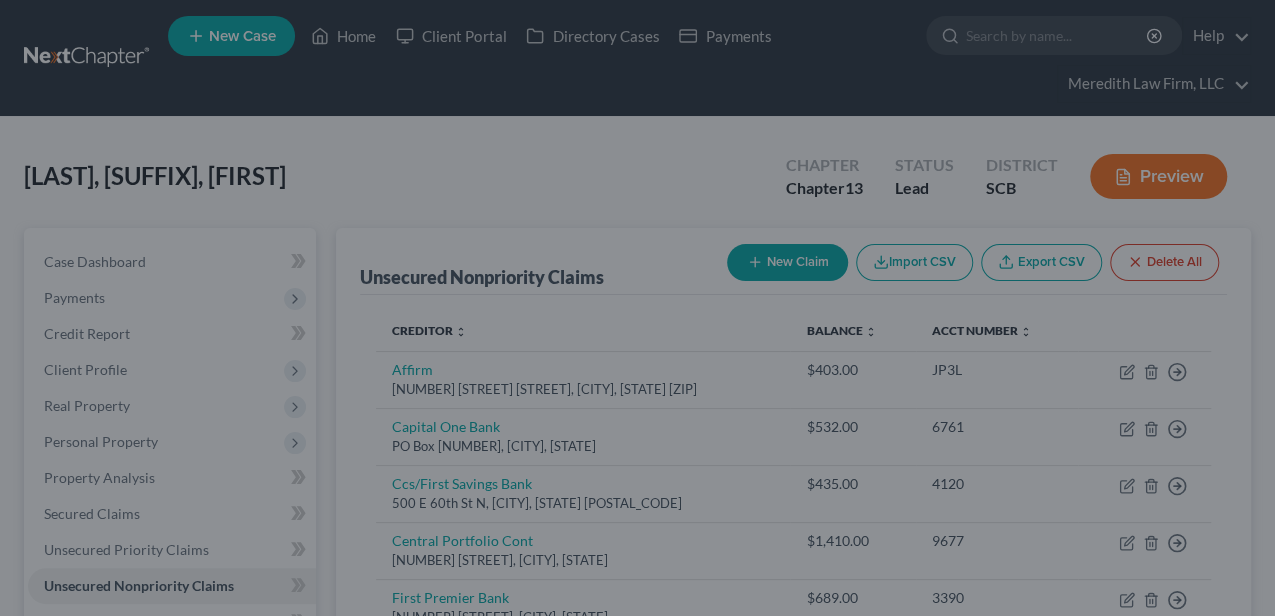 type on "0" 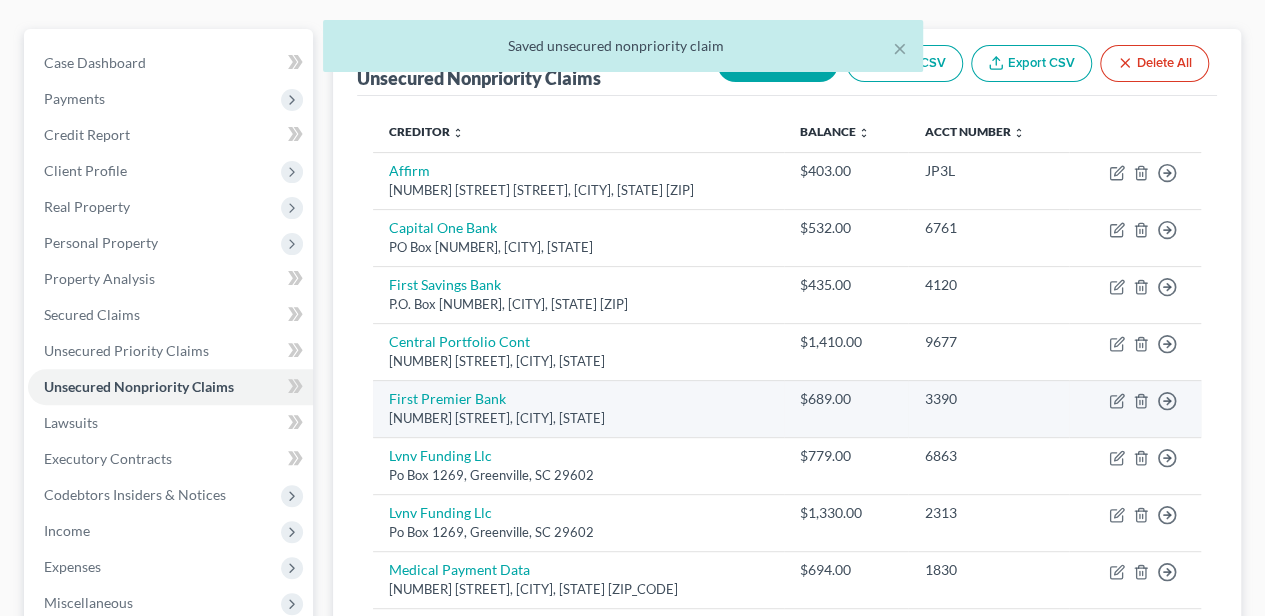 scroll, scrollTop: 200, scrollLeft: 0, axis: vertical 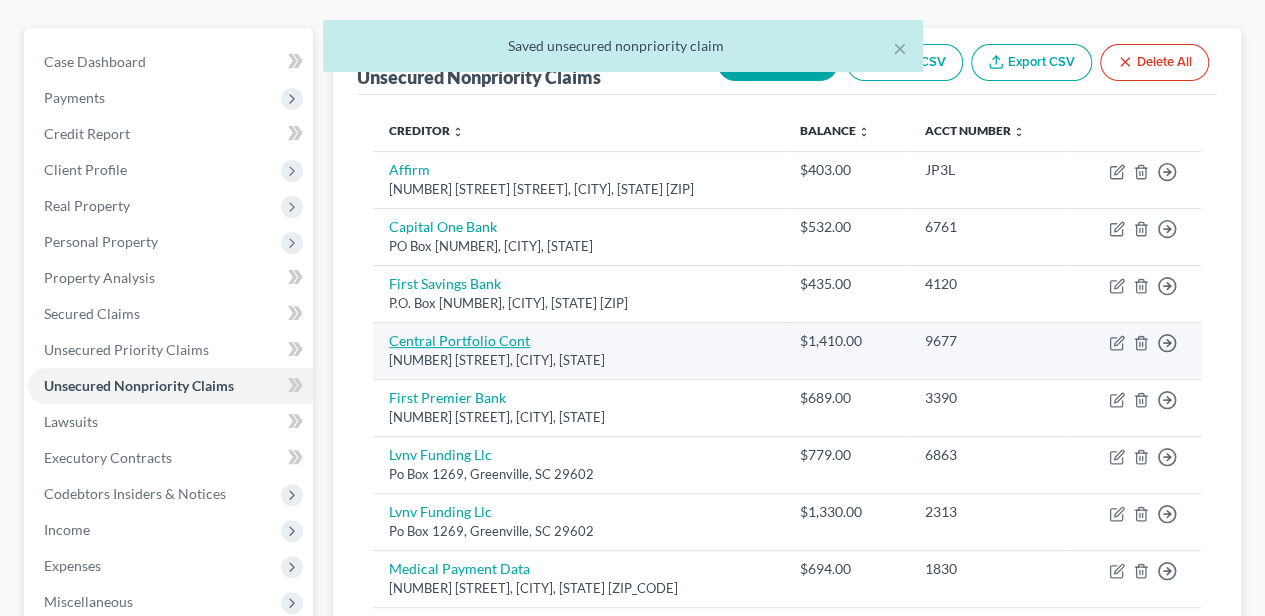click on "Central Portfolio Cont" at bounding box center (459, 340) 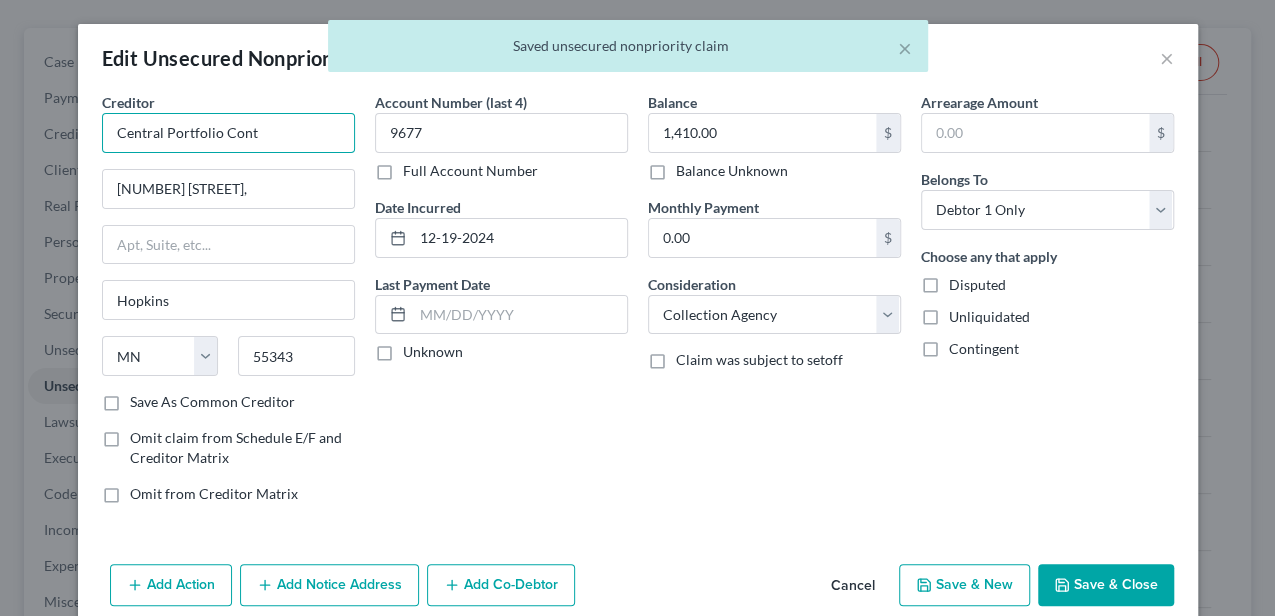 click on "Central Portfolio Cont" at bounding box center [228, 133] 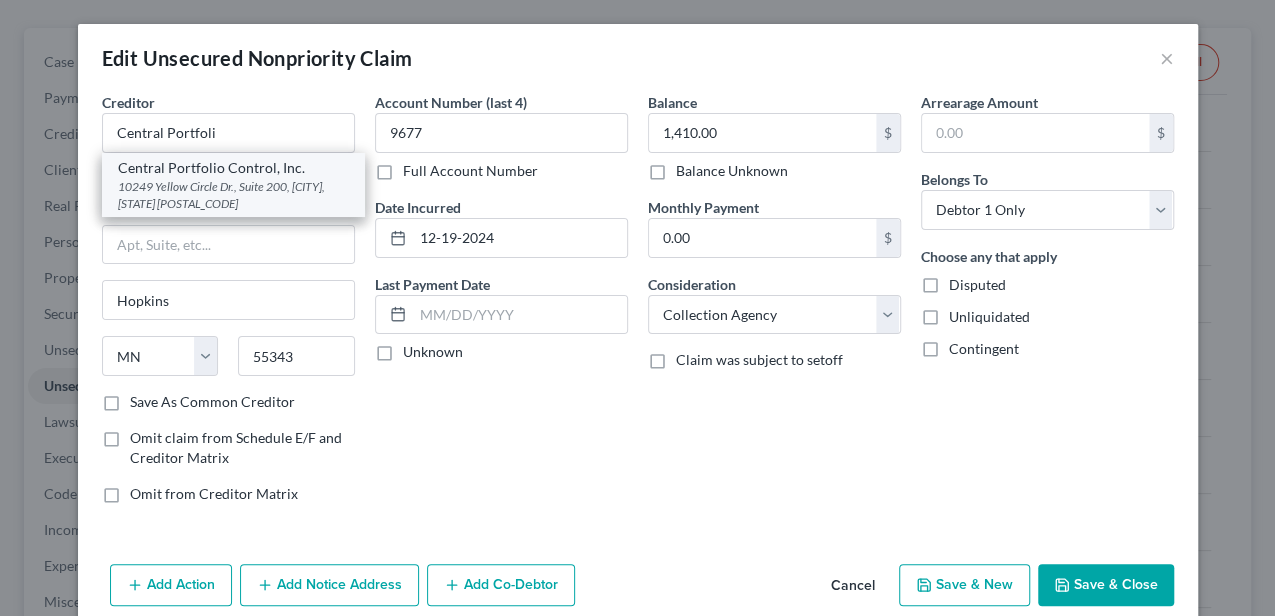 click on "10249 Yellow Circle Dr., Suite 200, [CITY], [STATE] [POSTAL_CODE]" at bounding box center (233, 195) 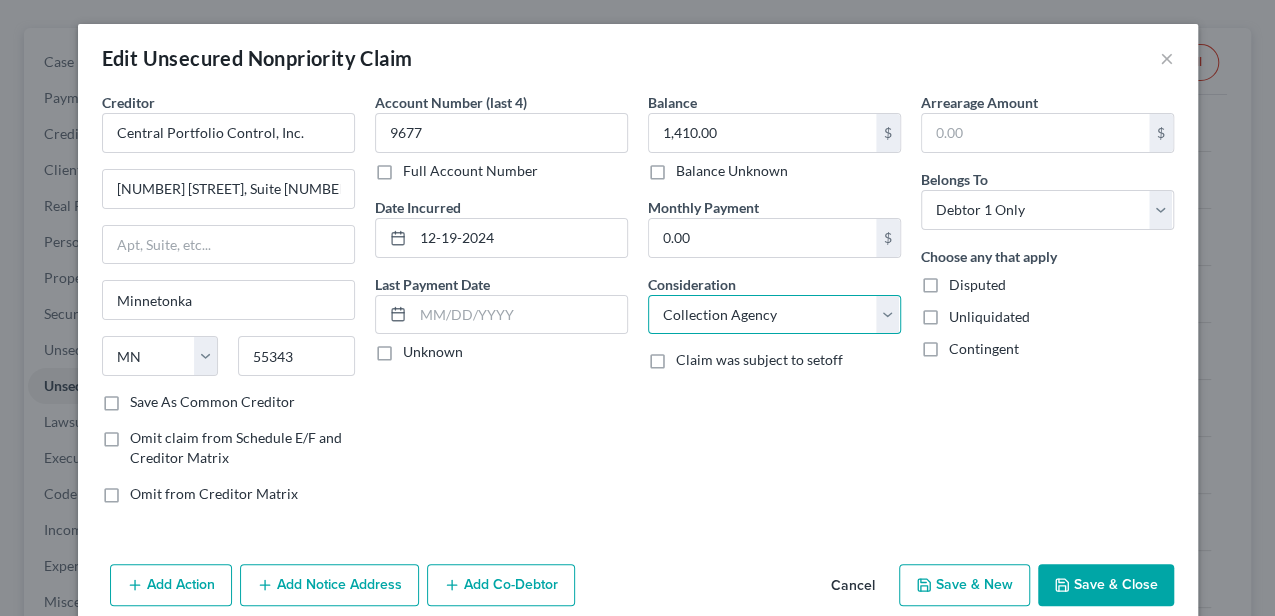 click on "Select Cable / Satellite Services Collection Agency Credit Card Debt Debt Counseling / Attorneys Deficiency Balance Domestic Support Obligations Home / Car Repairs Income Taxes Judgment Liens Medical Services Monies Loaned / Advanced Mortgage Obligation From Divorce Or Separation Obligation To Pensions Other Overdrawn Bank Account Promised To Help Pay Creditors Student Loans Suppliers And Vendors Telephone / Internet Services Utility Services" at bounding box center [774, 315] 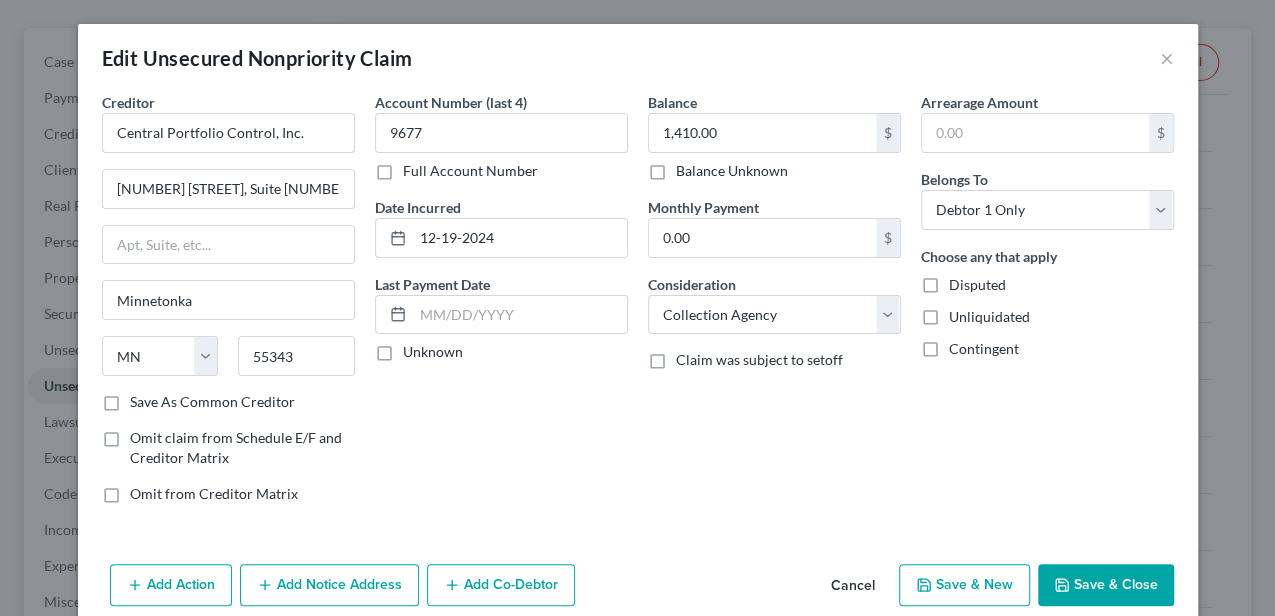 click 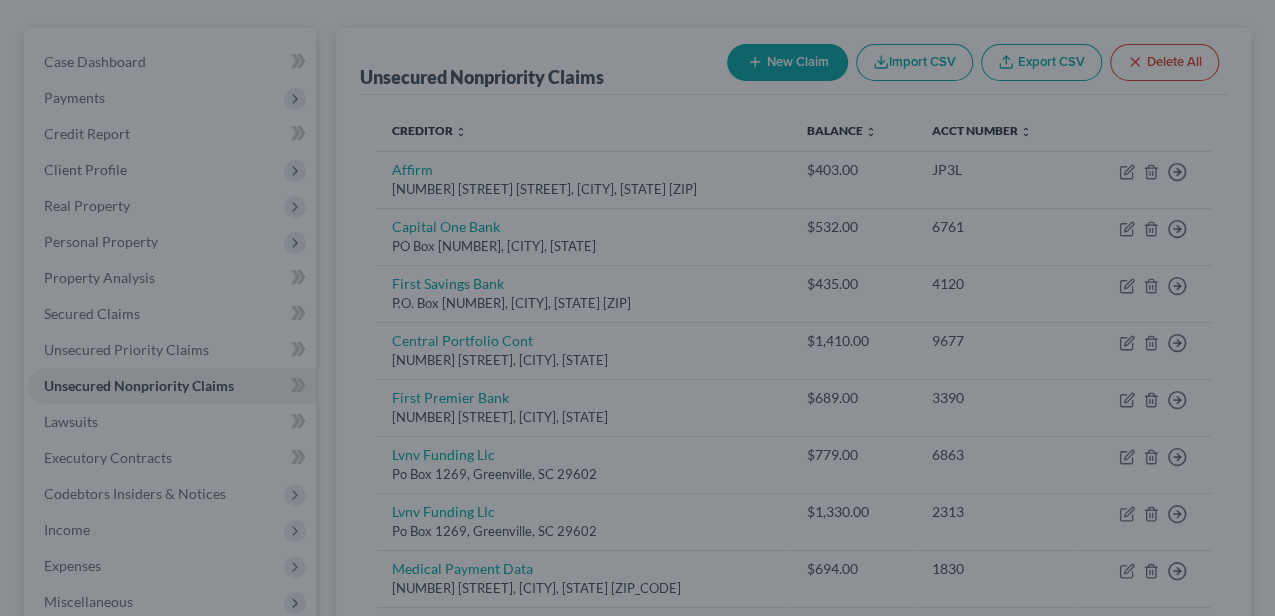 type on "0" 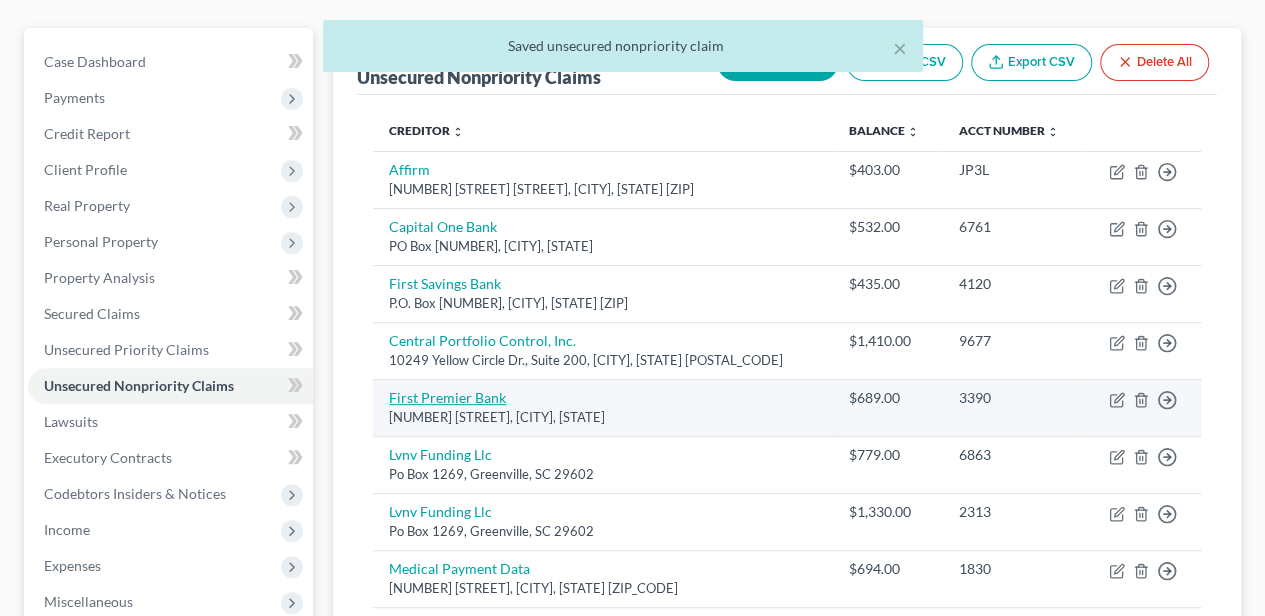click on "First Premier Bank" at bounding box center [447, 397] 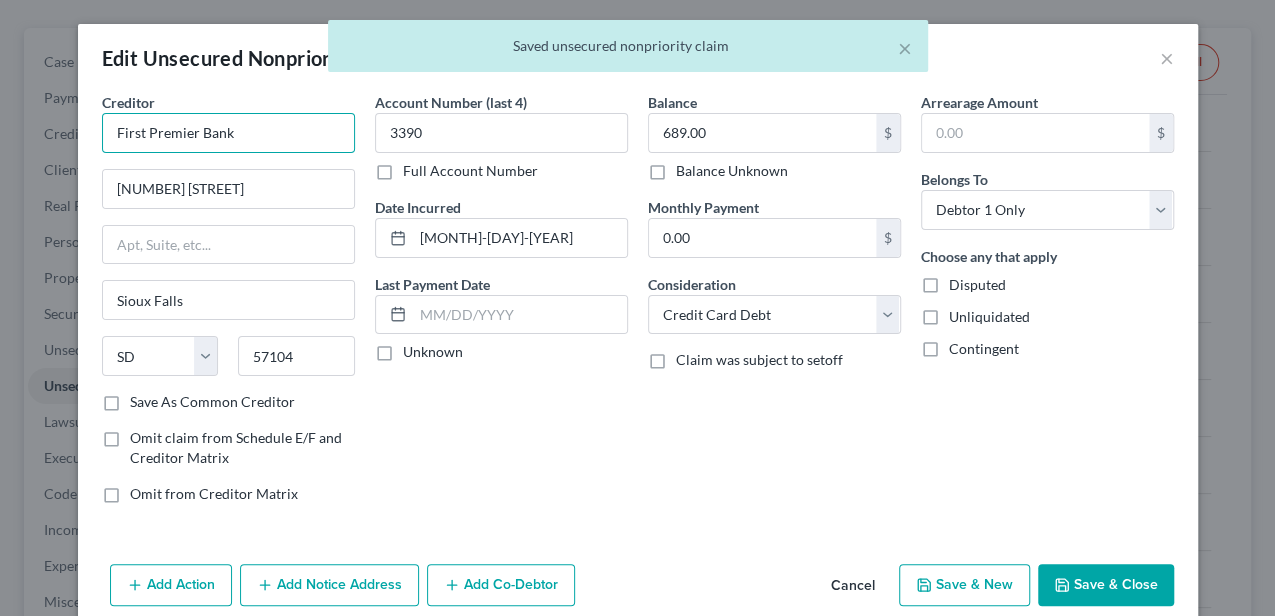click on "First Premier Bank" at bounding box center (228, 133) 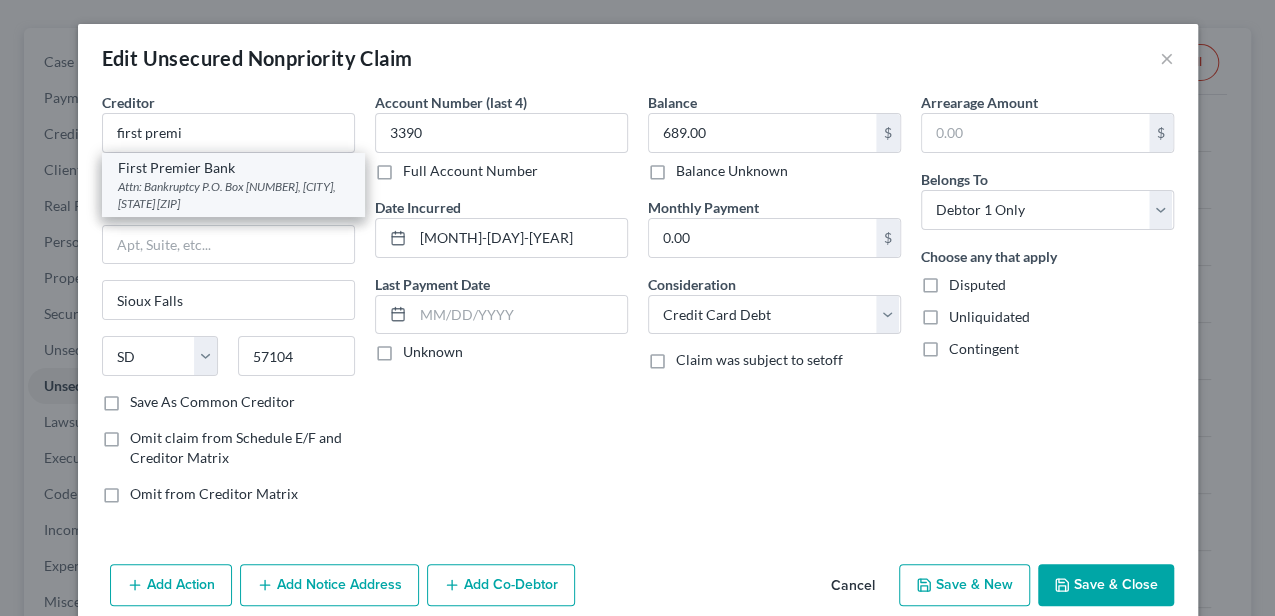 click on "First Premier Bank" at bounding box center (233, 168) 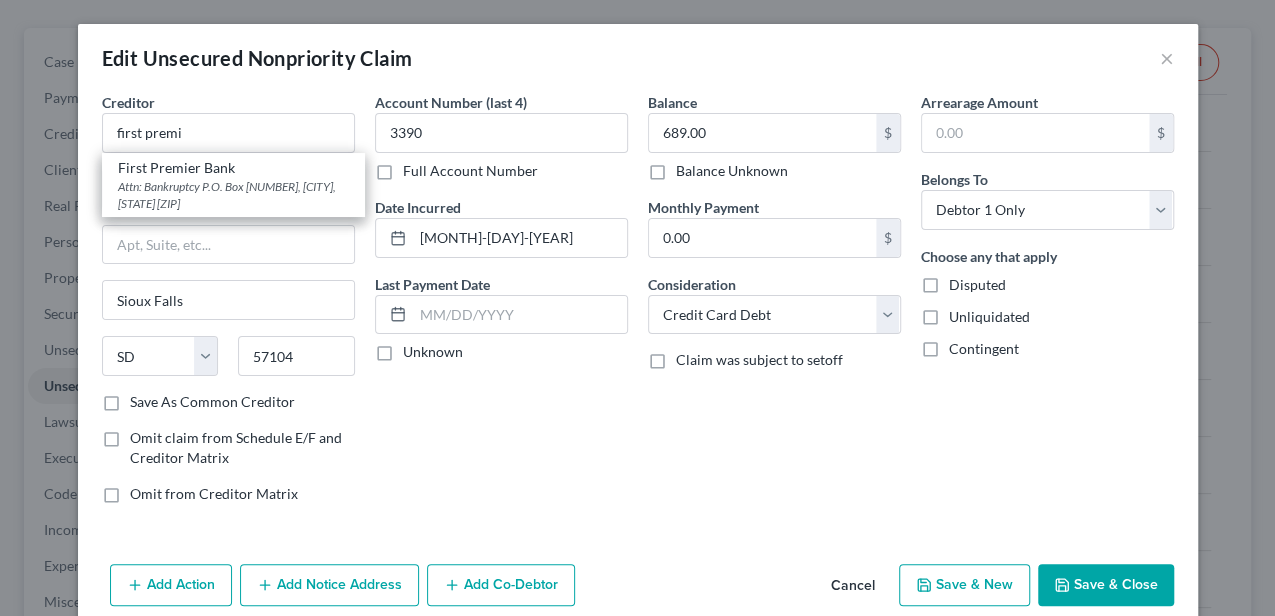 type on "First Premier Bank" 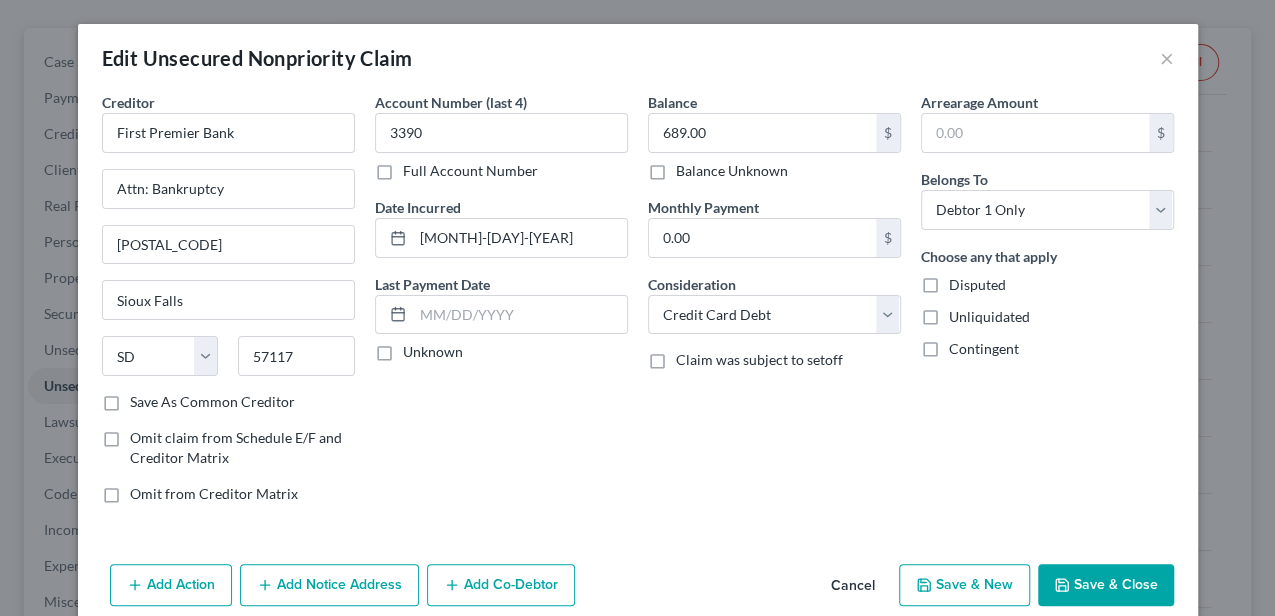 click on "Save & Close" at bounding box center [1106, 585] 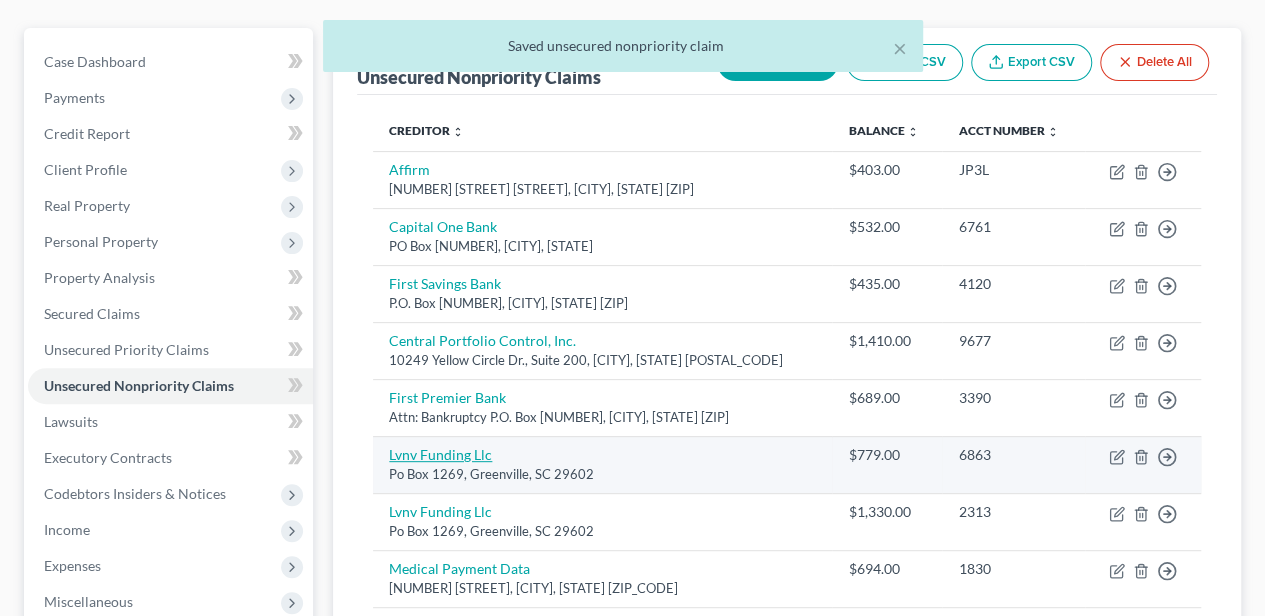 click on "Lvnv Funding Llc" at bounding box center (440, 454) 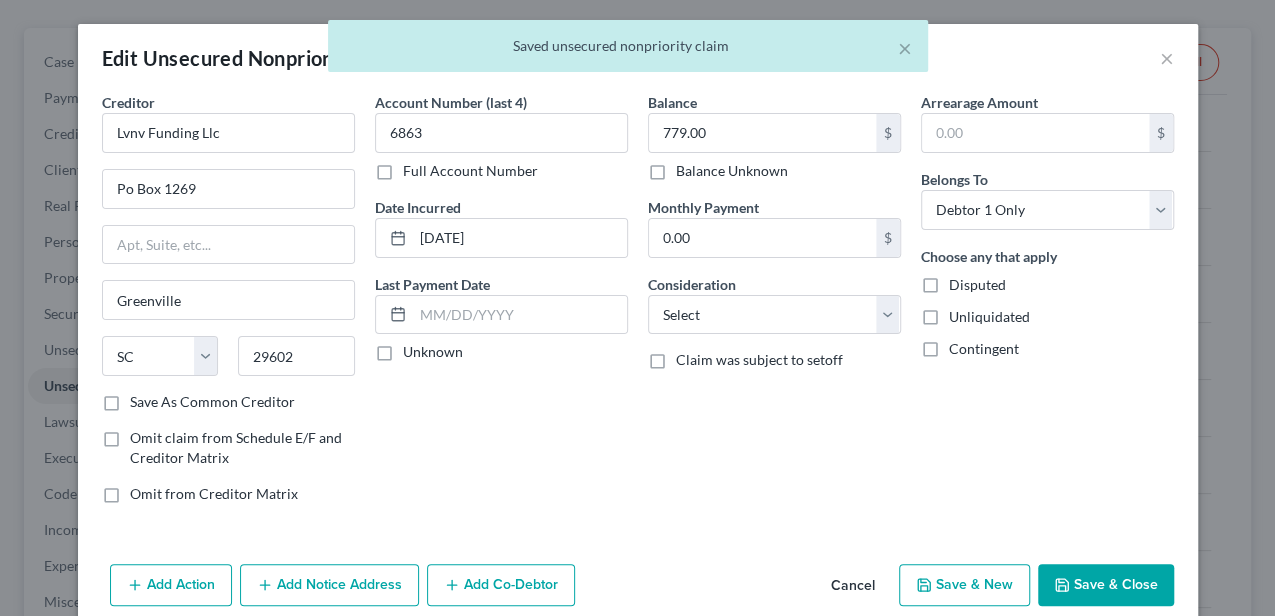 click on "Creditor *    Lvnv Funding Llc                      Po Box [NUMBER] [CITY] State [STATES] [ZIP]" at bounding box center [228, 242] 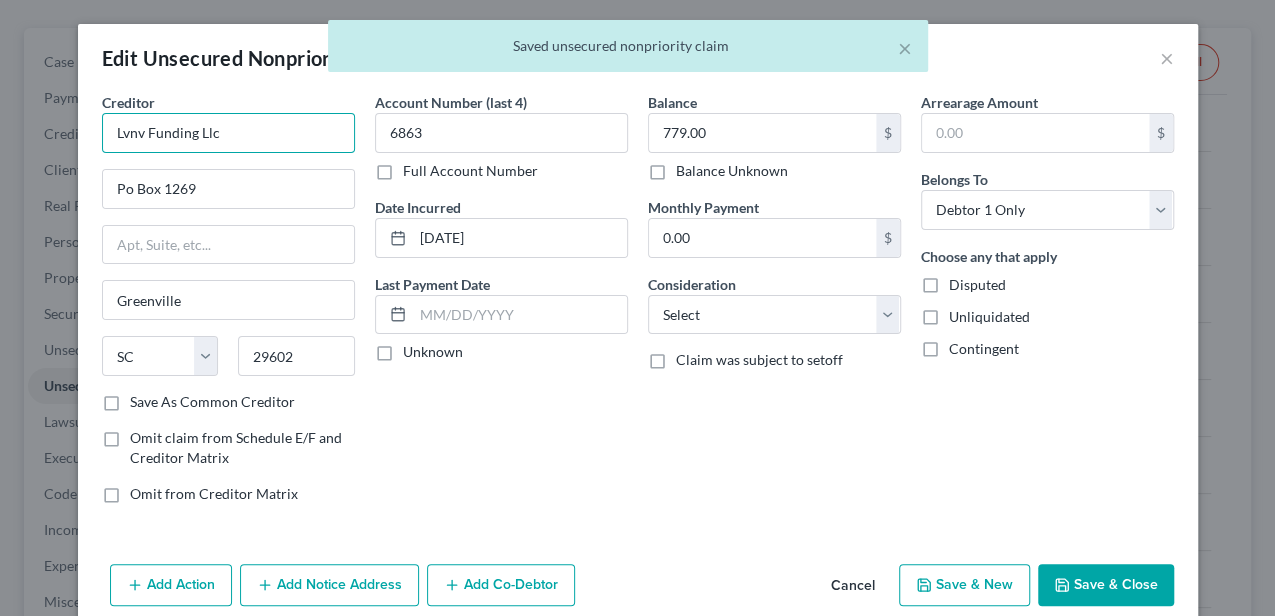 click on "Lvnv Funding Llc" at bounding box center [228, 133] 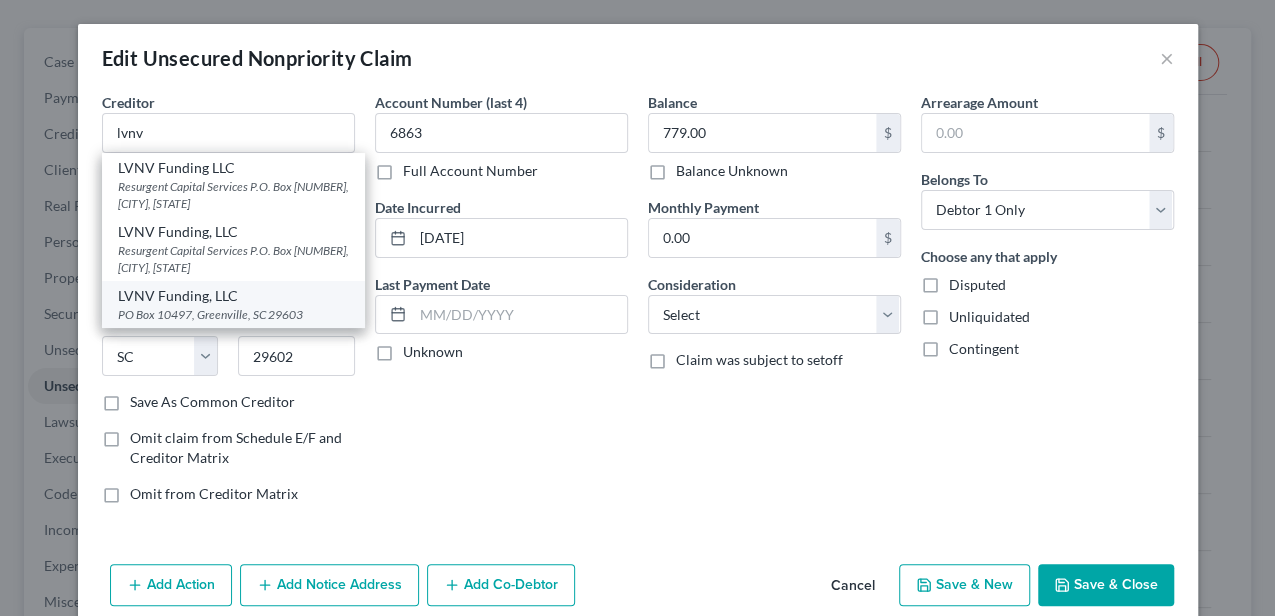 click on "LVNV Funding, LLC" at bounding box center [233, 296] 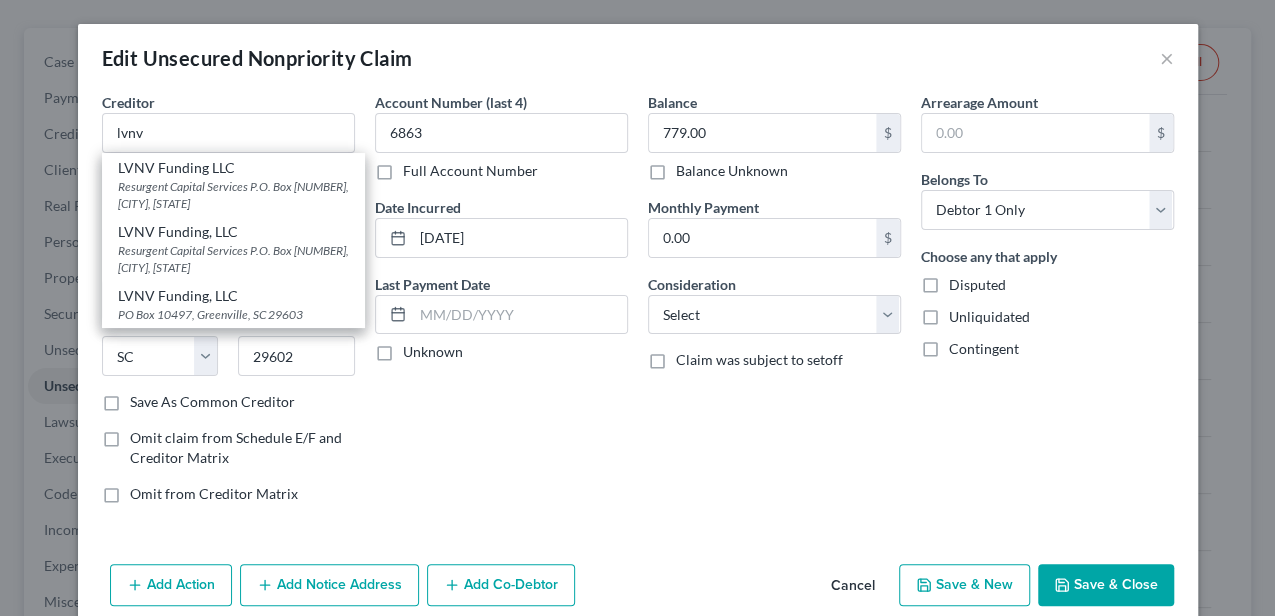 type on "LVNV Funding, LLC" 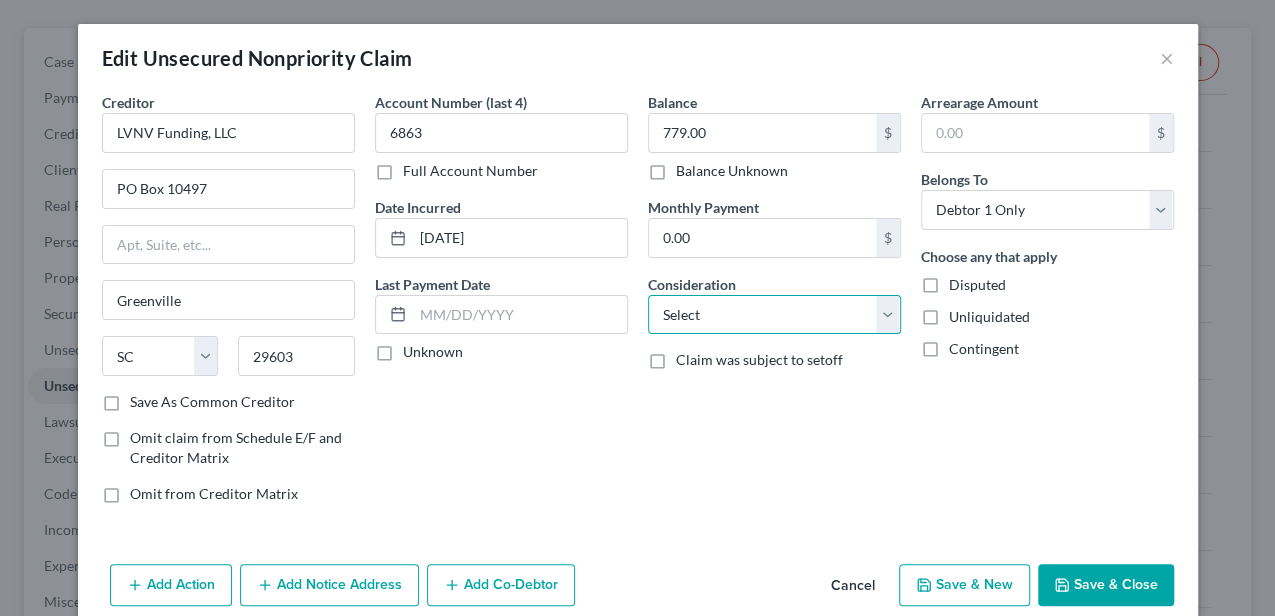 click on "Select Cable / Satellite Services Collection Agency Credit Card Debt Debt Counseling / Attorneys Deficiency Balance Domestic Support Obligations Home / Car Repairs Income Taxes Judgment Liens Medical Services Monies Loaned / Advanced Mortgage Obligation From Divorce Or Separation Obligation To Pensions Other Overdrawn Bank Account Promised To Help Pay Creditors Student Loans Suppliers And Vendors Telephone / Internet Services Utility Services" at bounding box center [774, 315] 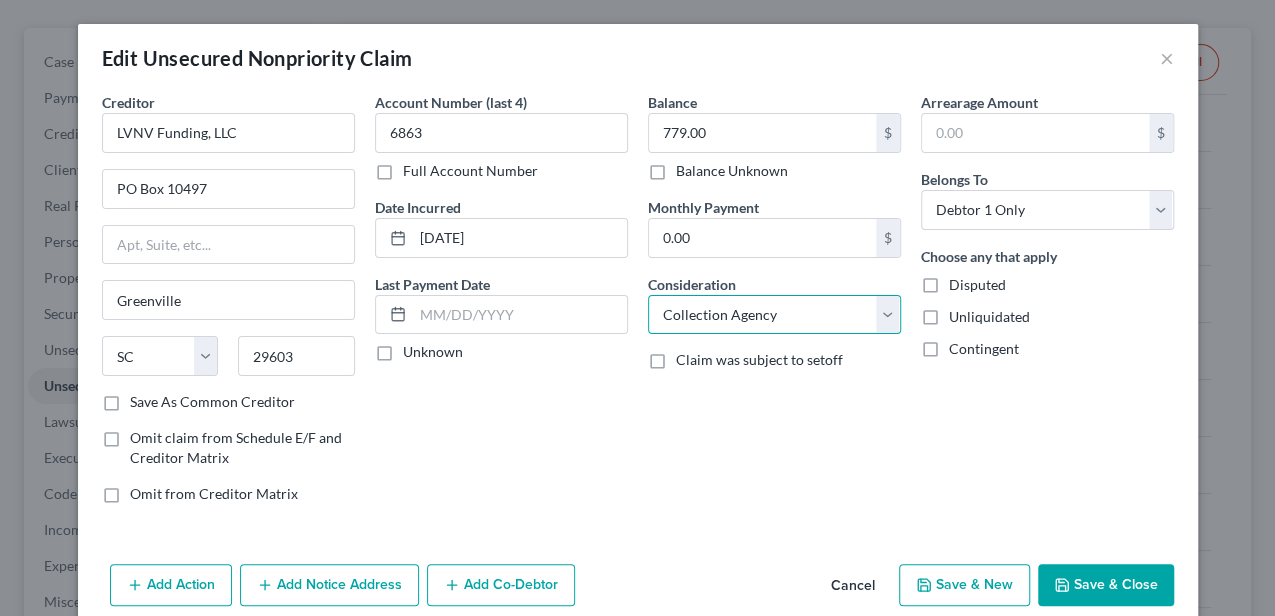 click on "Select Cable / Satellite Services Collection Agency Credit Card Debt Debt Counseling / Attorneys Deficiency Balance Domestic Support Obligations Home / Car Repairs Income Taxes Judgment Liens Medical Services Monies Loaned / Advanced Mortgage Obligation From Divorce Or Separation Obligation To Pensions Other Overdrawn Bank Account Promised To Help Pay Creditors Student Loans Suppliers And Vendors Telephone / Internet Services Utility Services" at bounding box center (774, 315) 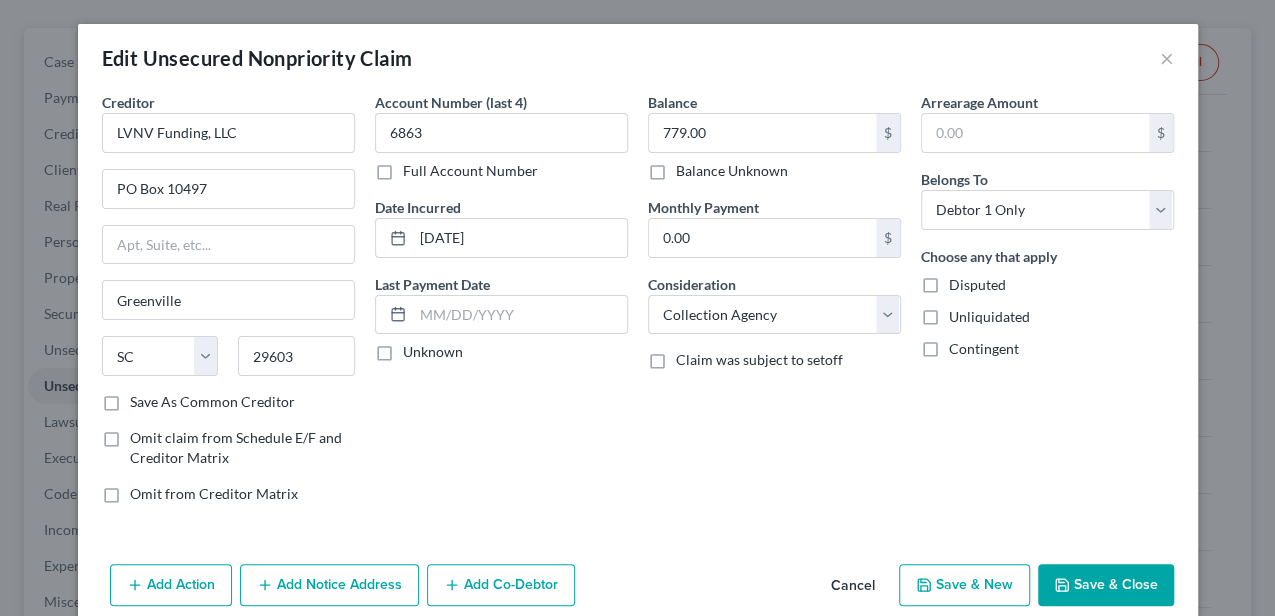 click on "Save & Close" at bounding box center [1106, 585] 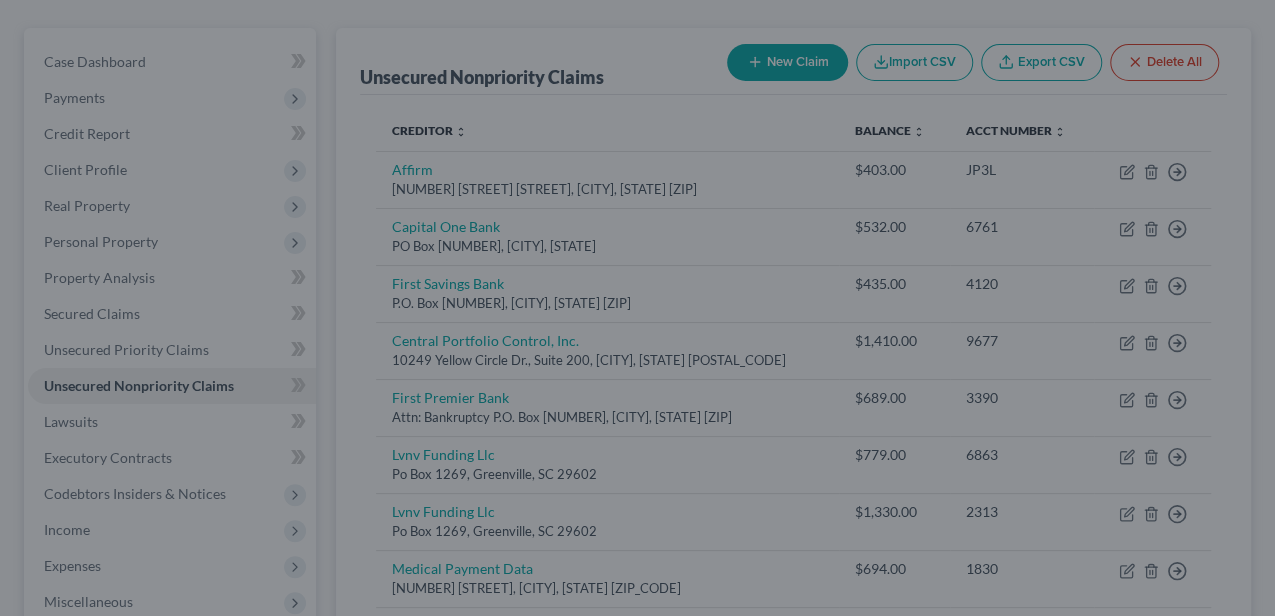 type on "0" 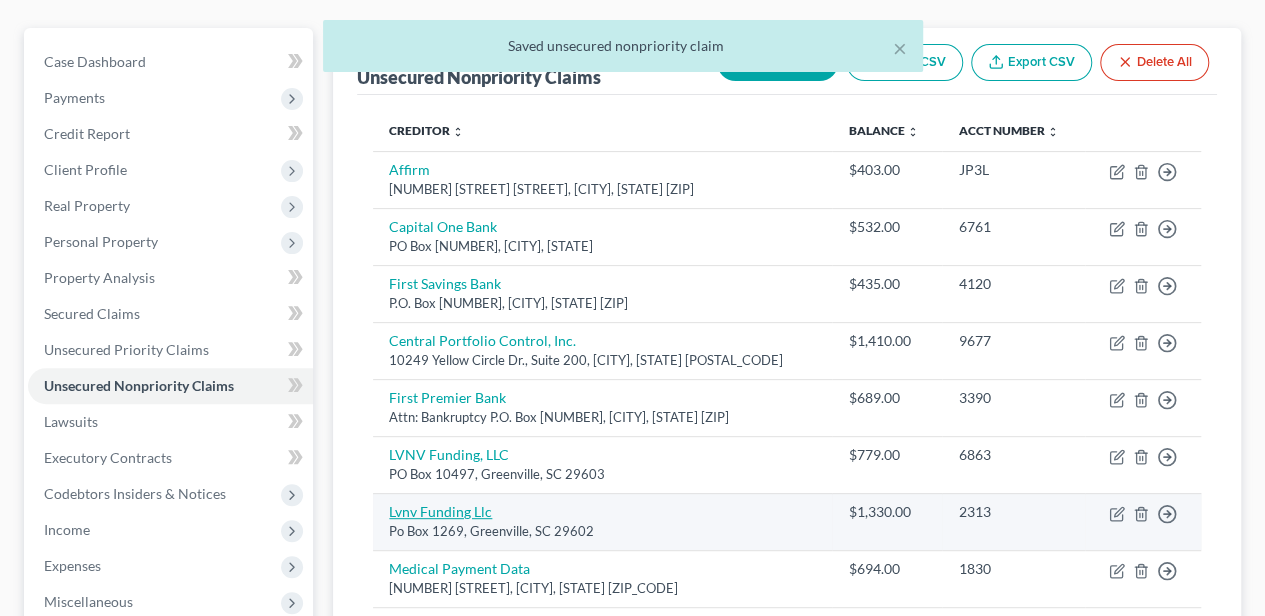 click on "Lvnv Funding Llc" at bounding box center [440, 511] 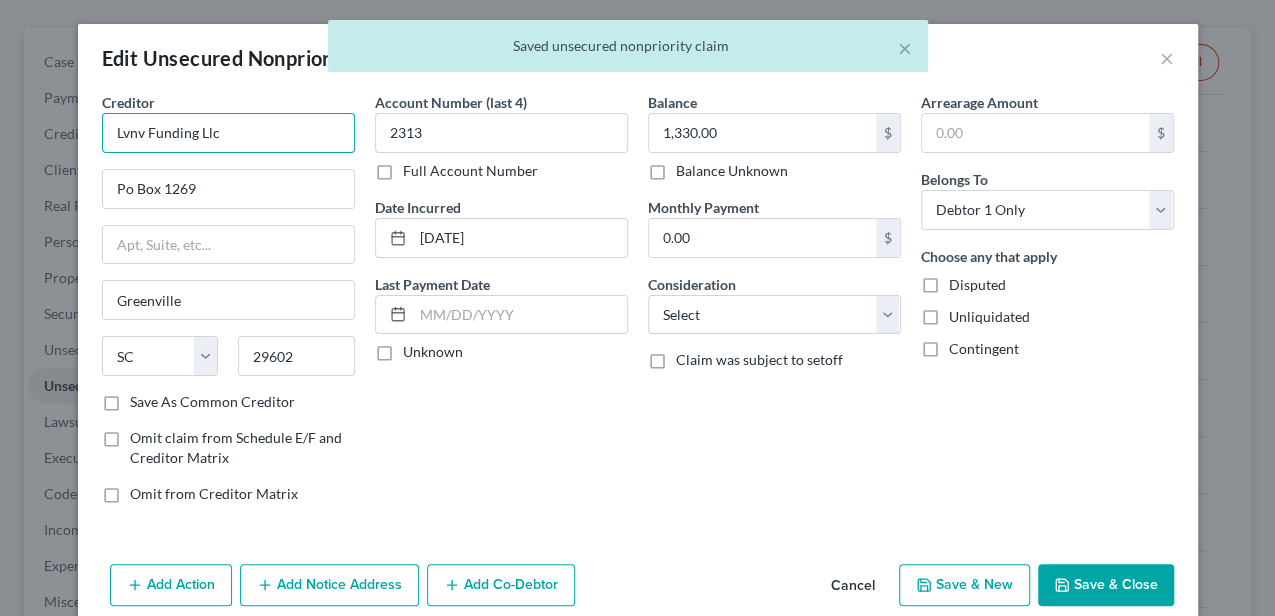 click on "Lvnv Funding Llc" at bounding box center (228, 133) 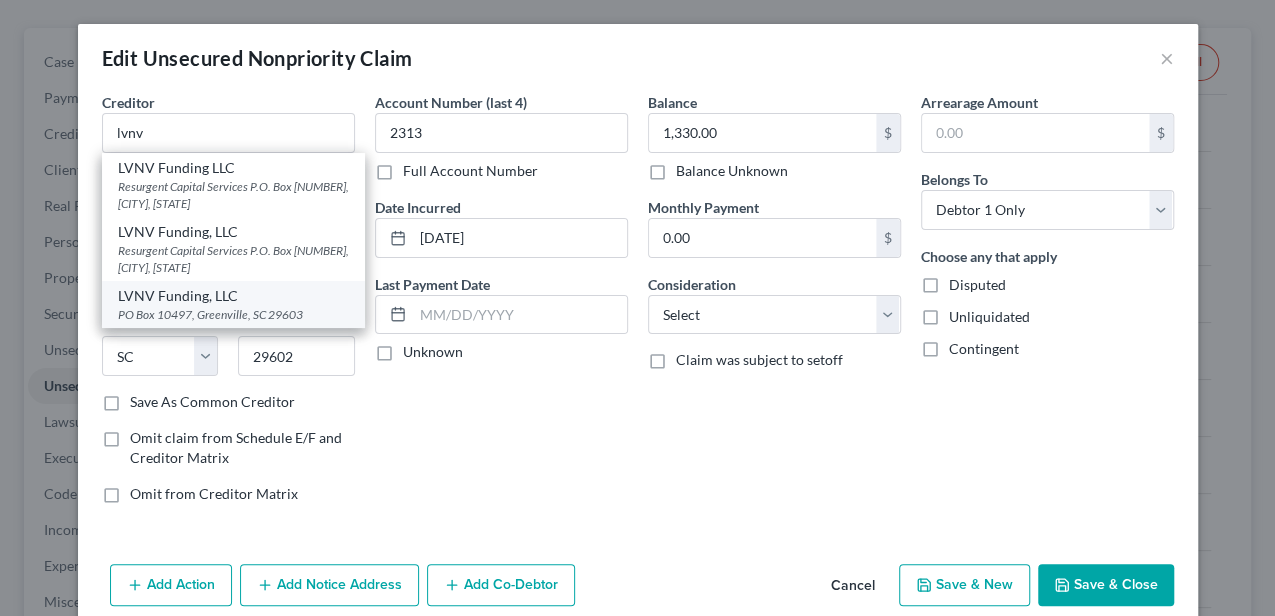 click on "LVNV Funding, LLC" at bounding box center (233, 296) 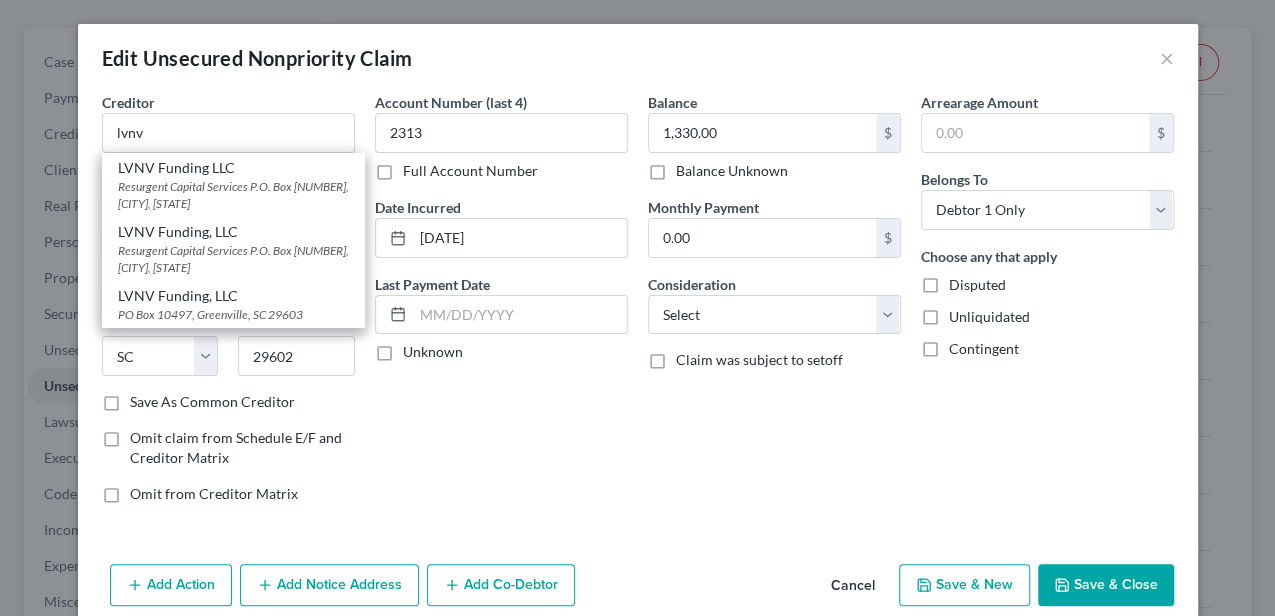 type on "LVNV Funding, LLC" 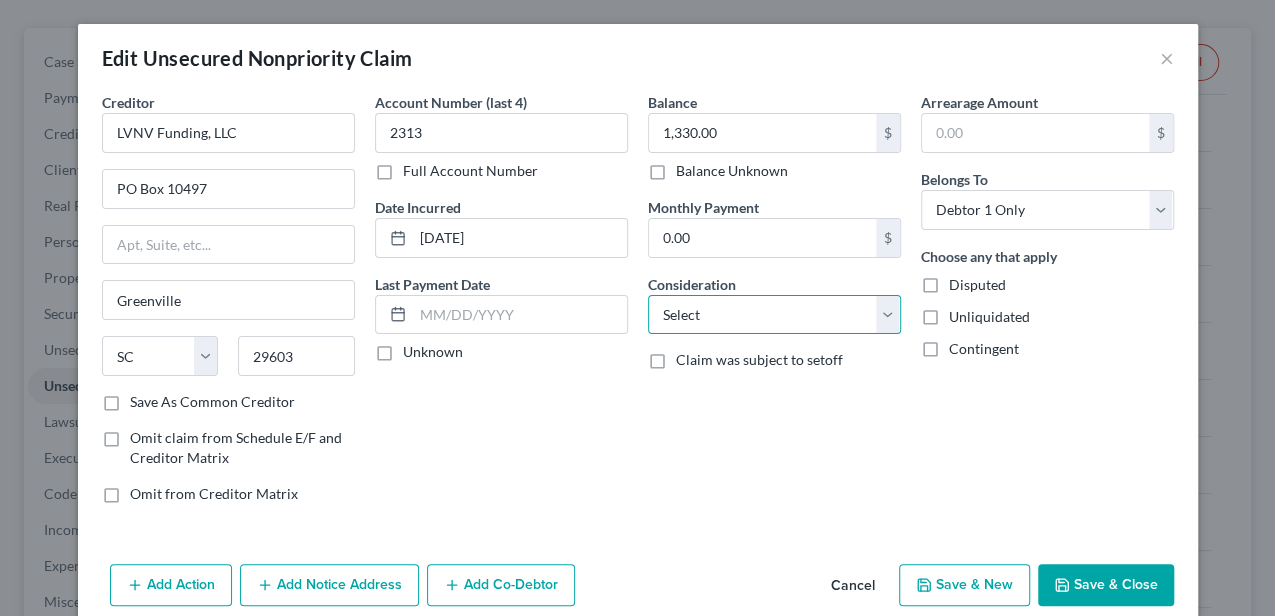 click on "Select Cable / Satellite Services Collection Agency Credit Card Debt Debt Counseling / Attorneys Deficiency Balance Domestic Support Obligations Home / Car Repairs Income Taxes Judgment Liens Medical Services Monies Loaned / Advanced Mortgage Obligation From Divorce Or Separation Obligation To Pensions Other Overdrawn Bank Account Promised To Help Pay Creditors Student Loans Suppliers And Vendors Telephone / Internet Services Utility Services" at bounding box center (774, 315) 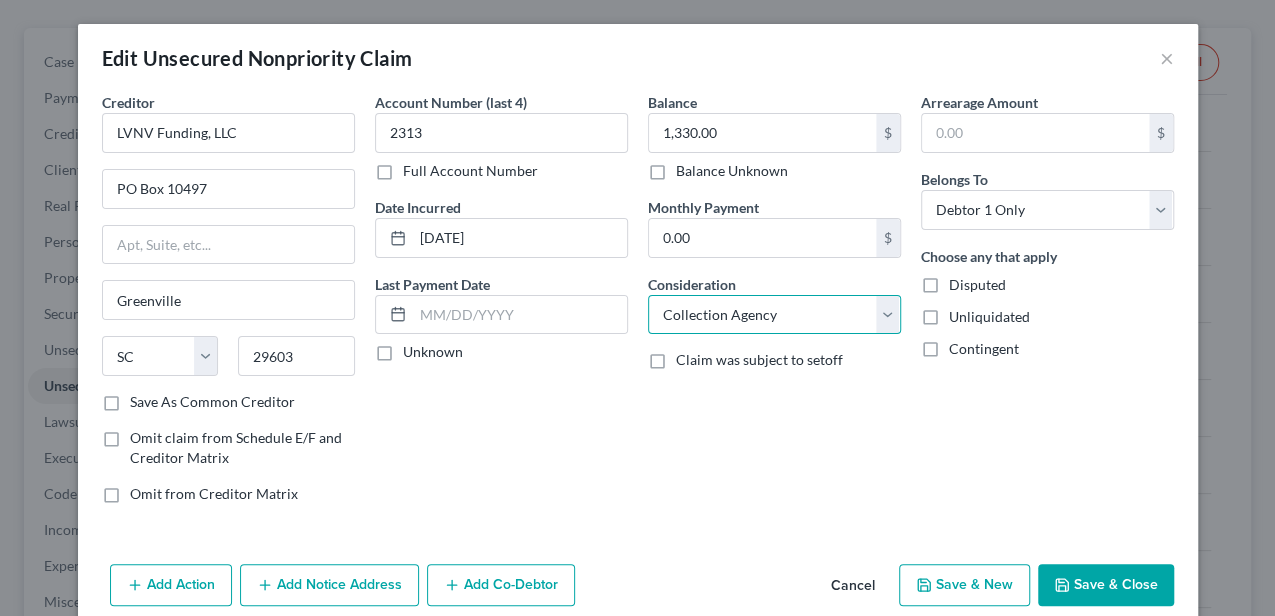 click on "Select Cable / Satellite Services Collection Agency Credit Card Debt Debt Counseling / Attorneys Deficiency Balance Domestic Support Obligations Home / Car Repairs Income Taxes Judgment Liens Medical Services Monies Loaned / Advanced Mortgage Obligation From Divorce Or Separation Obligation To Pensions Other Overdrawn Bank Account Promised To Help Pay Creditors Student Loans Suppliers And Vendors Telephone / Internet Services Utility Services" at bounding box center (774, 315) 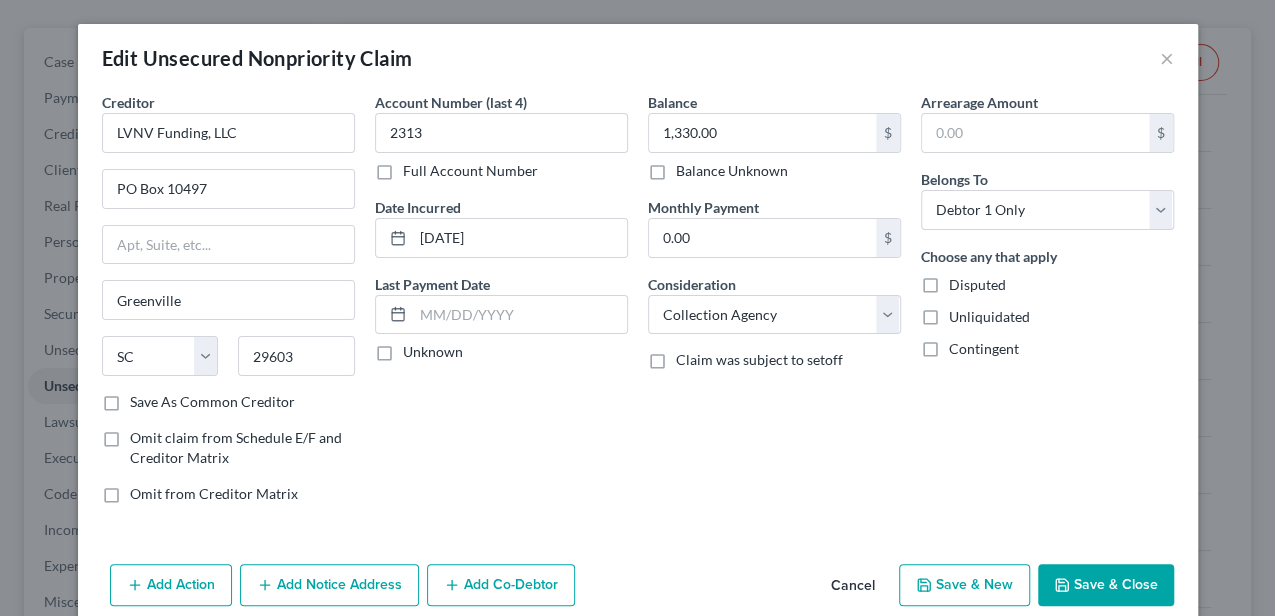 click on "Save & Close" at bounding box center (1106, 585) 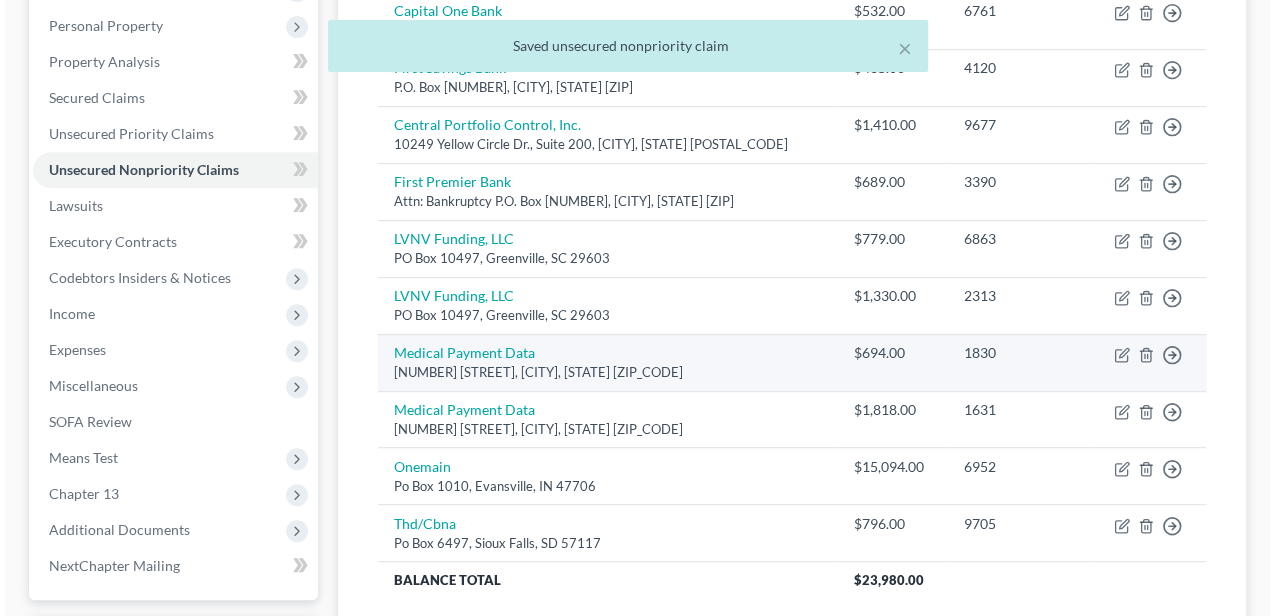 scroll, scrollTop: 466, scrollLeft: 0, axis: vertical 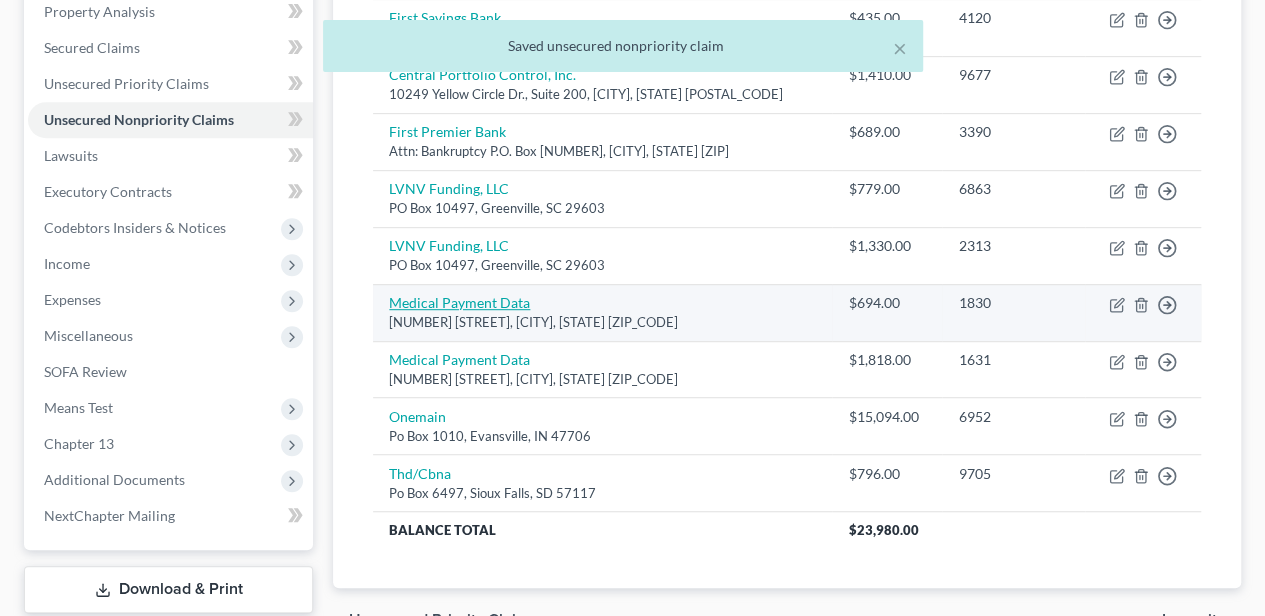 click on "Medical Payment Data" at bounding box center [459, 302] 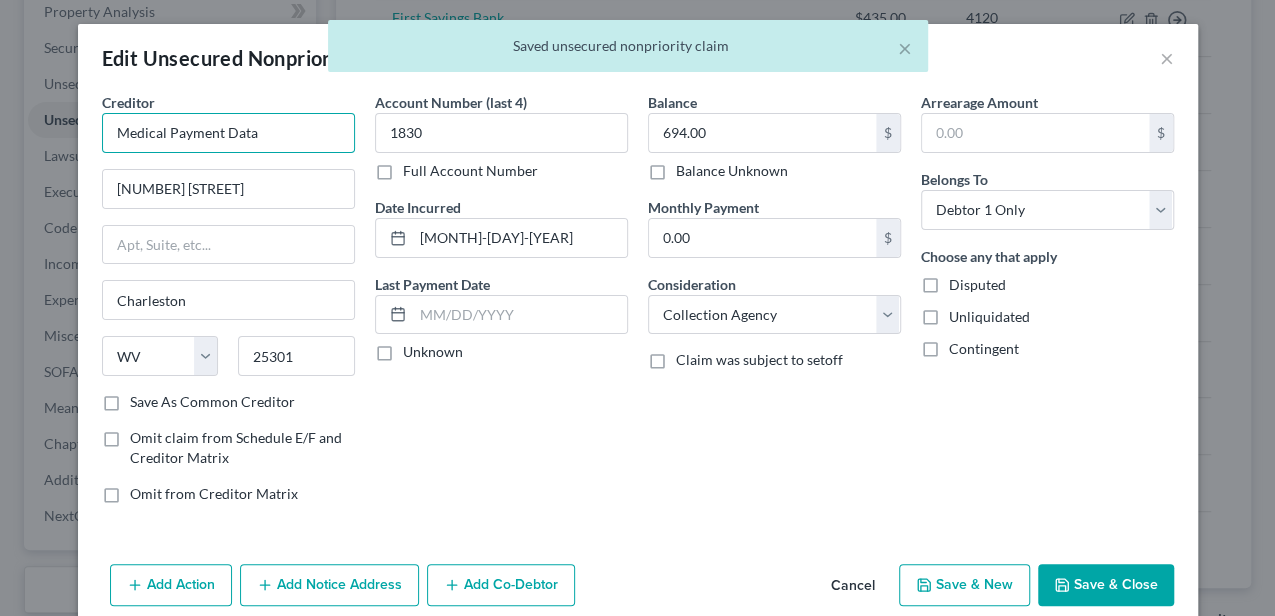 click on "Medical Payment Data" at bounding box center [228, 133] 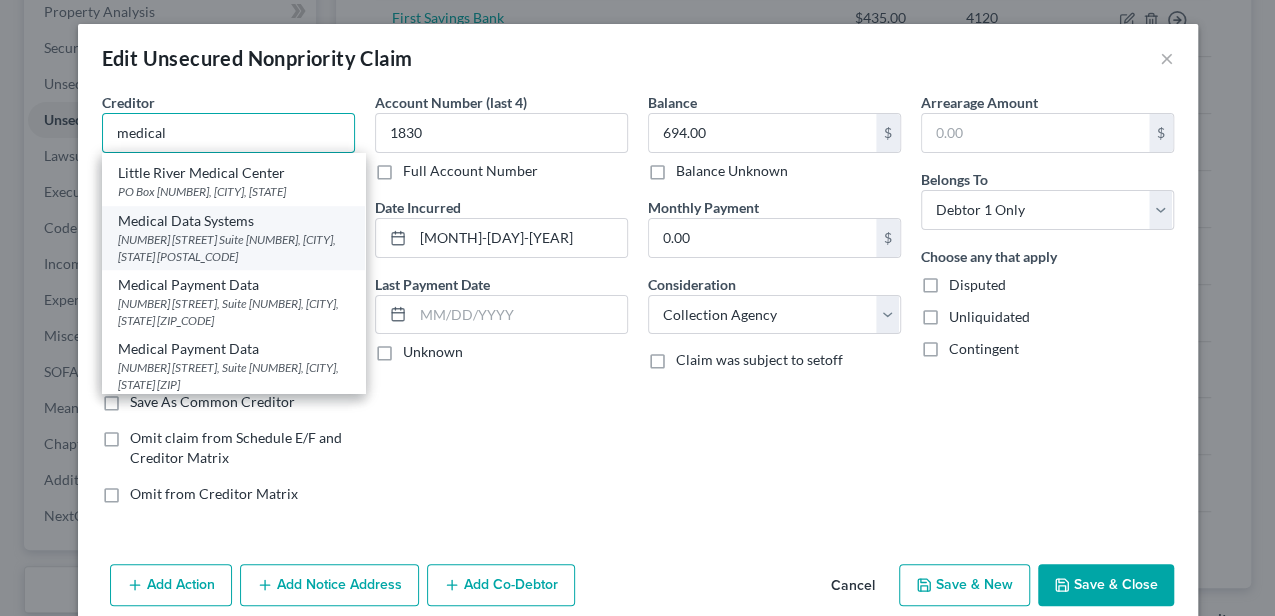 scroll, scrollTop: 733, scrollLeft: 0, axis: vertical 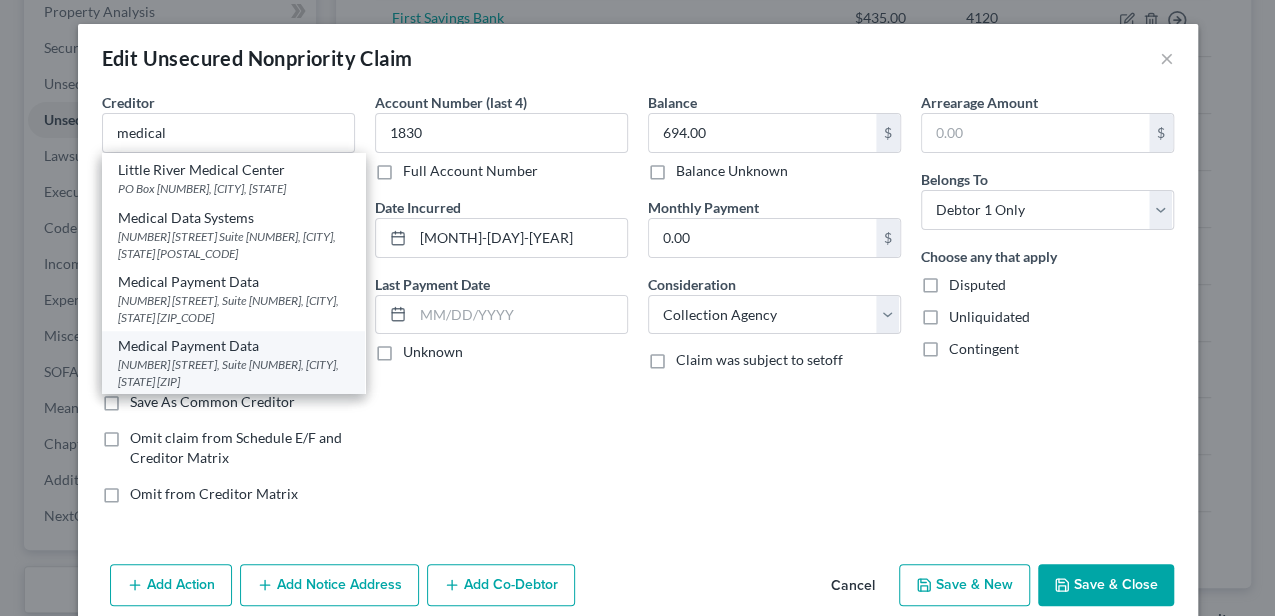 click on "Medical Payment Data" at bounding box center [233, 346] 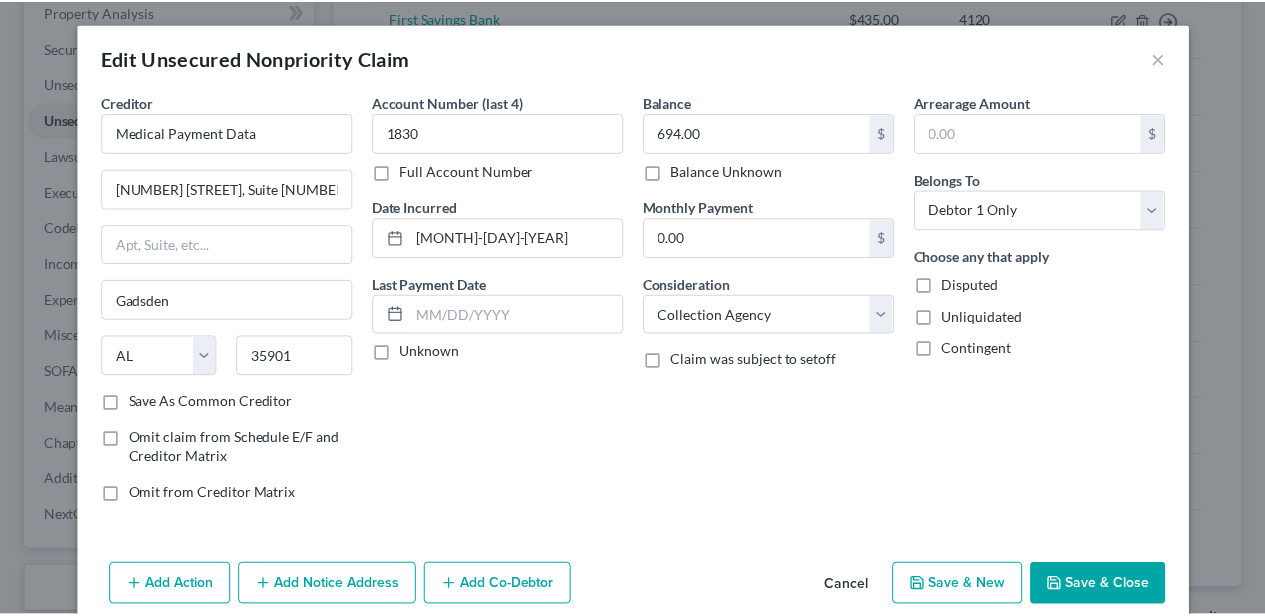 scroll, scrollTop: 0, scrollLeft: 0, axis: both 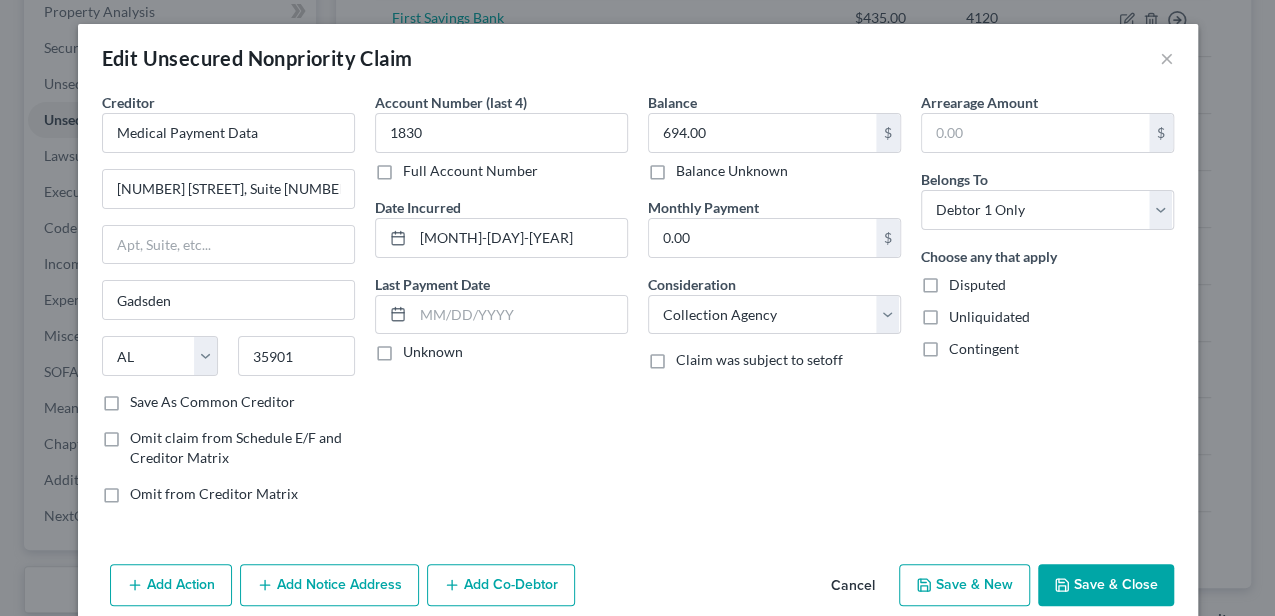 click on "Save & Close" at bounding box center [1106, 585] 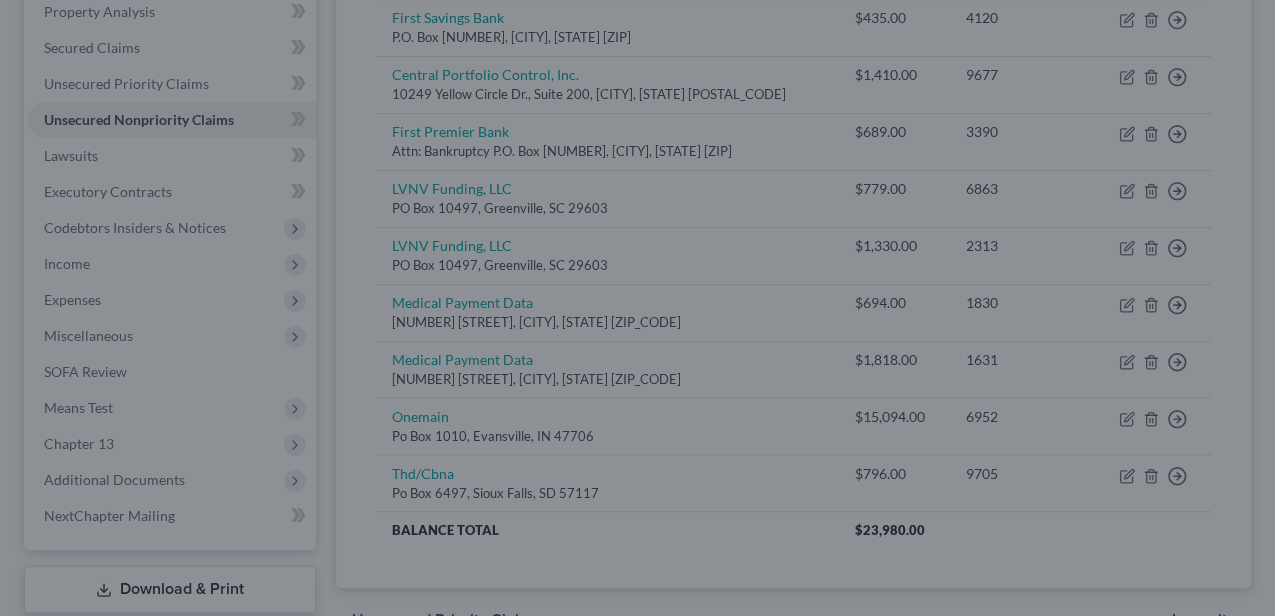 type on "0" 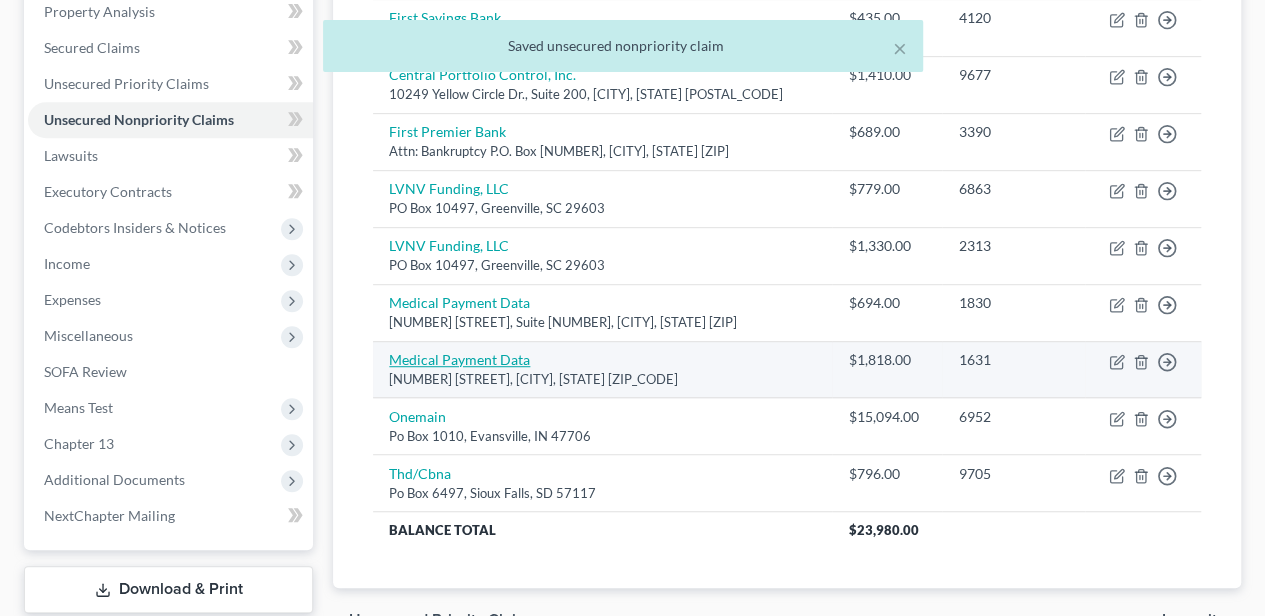 click on "Medical Payment Data" at bounding box center (459, 359) 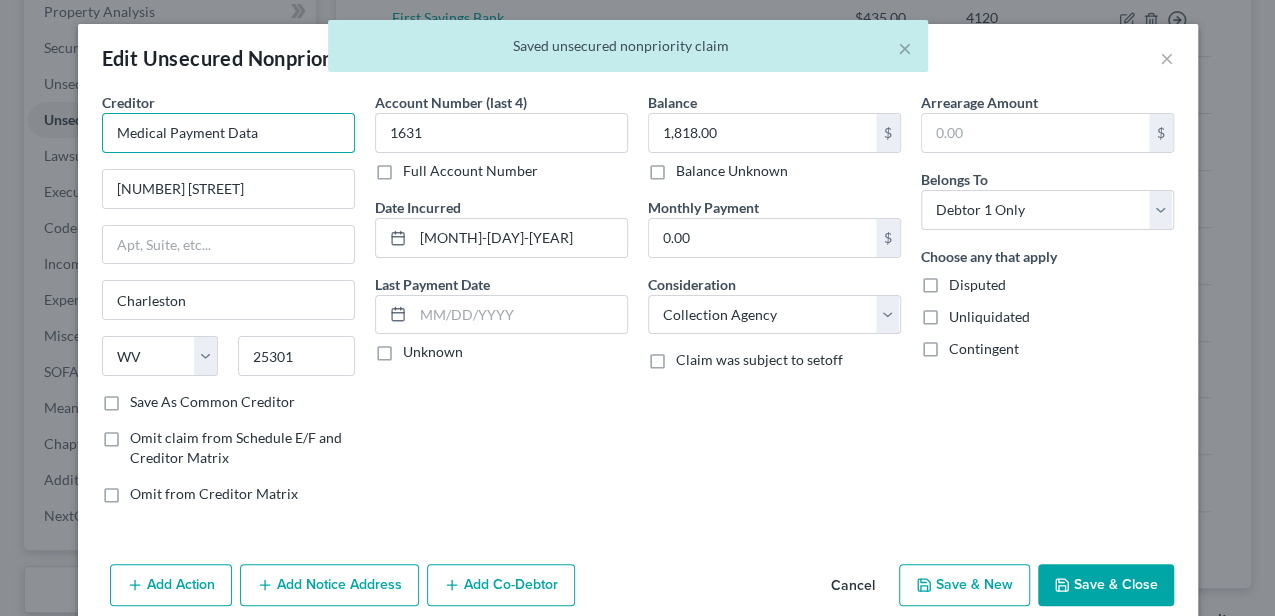 drag, startPoint x: 265, startPoint y: 126, endPoint x: 94, endPoint y: 122, distance: 171.04678 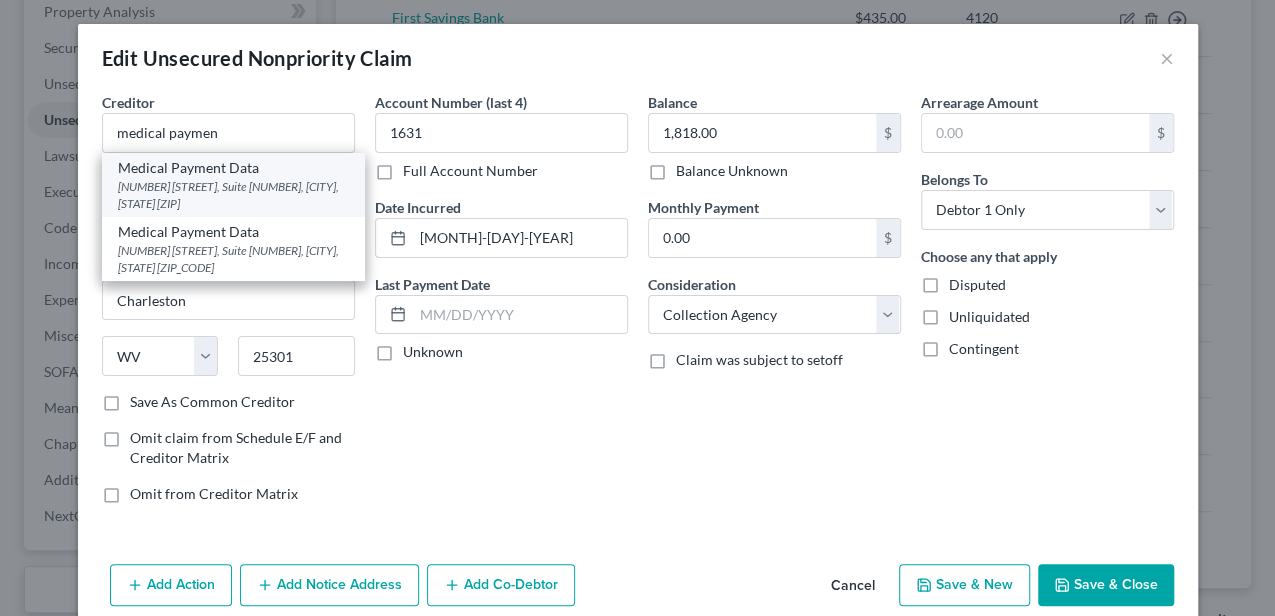 click on "[NUMBER] [STREET], Suite [NUMBER], [CITY], [STATE] [ZIP]" at bounding box center (233, 195) 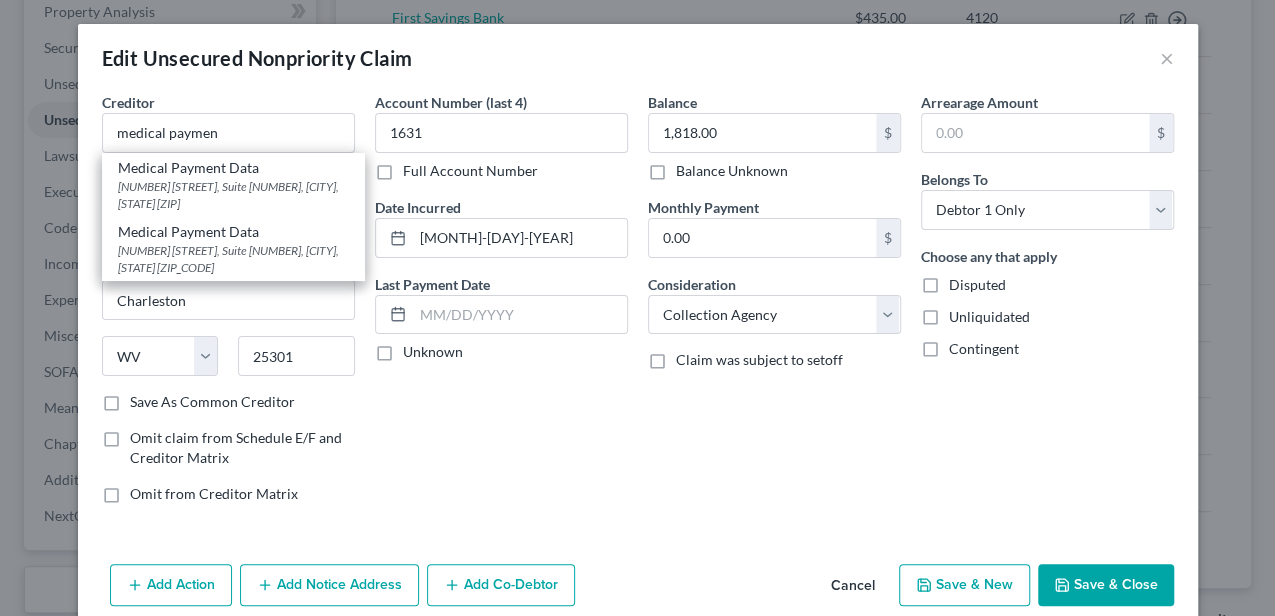 type on "Medical Payment Data" 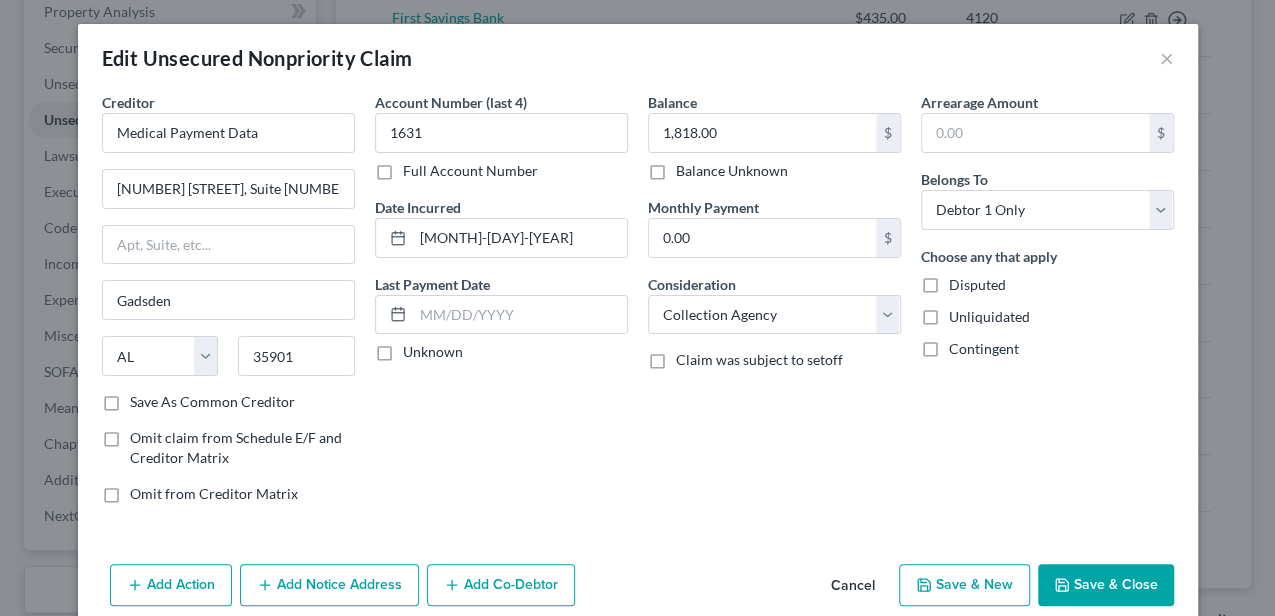 click on "Save & Close" at bounding box center [1106, 585] 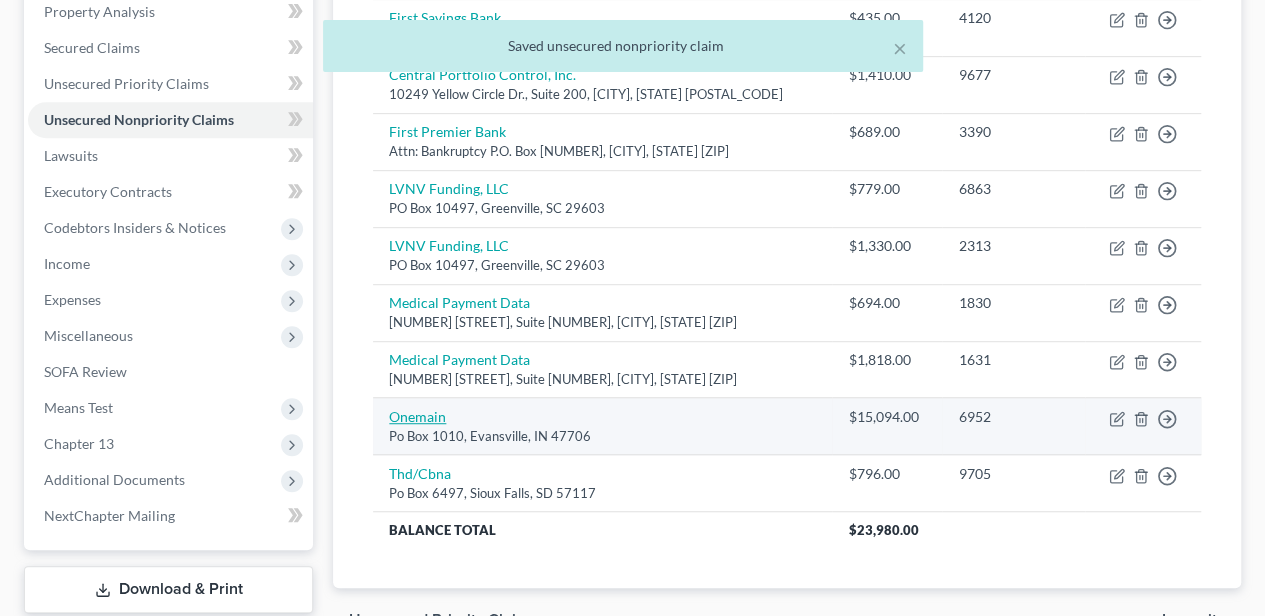 click on "Onemain" at bounding box center [417, 416] 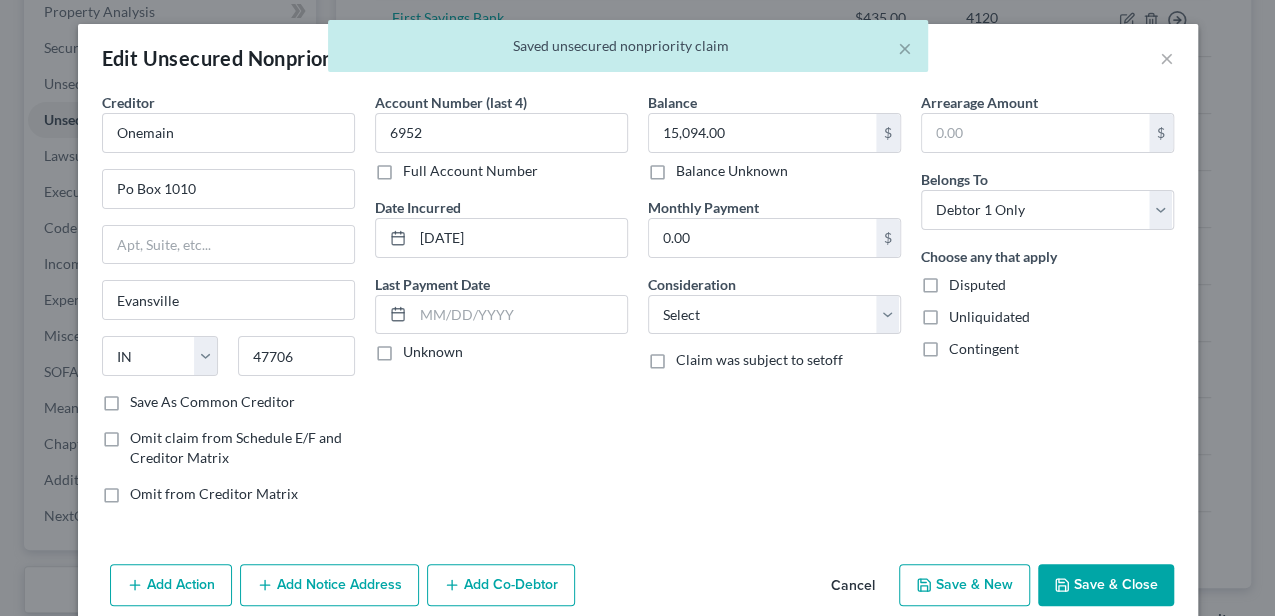 click on "Cancel" at bounding box center [853, 586] 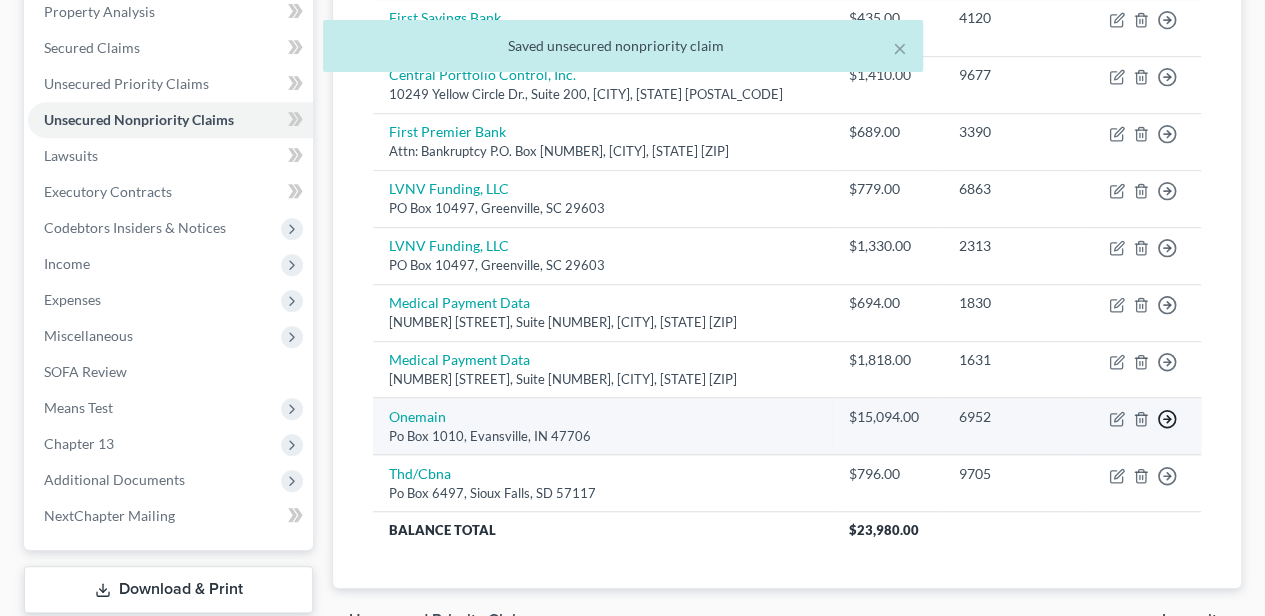click 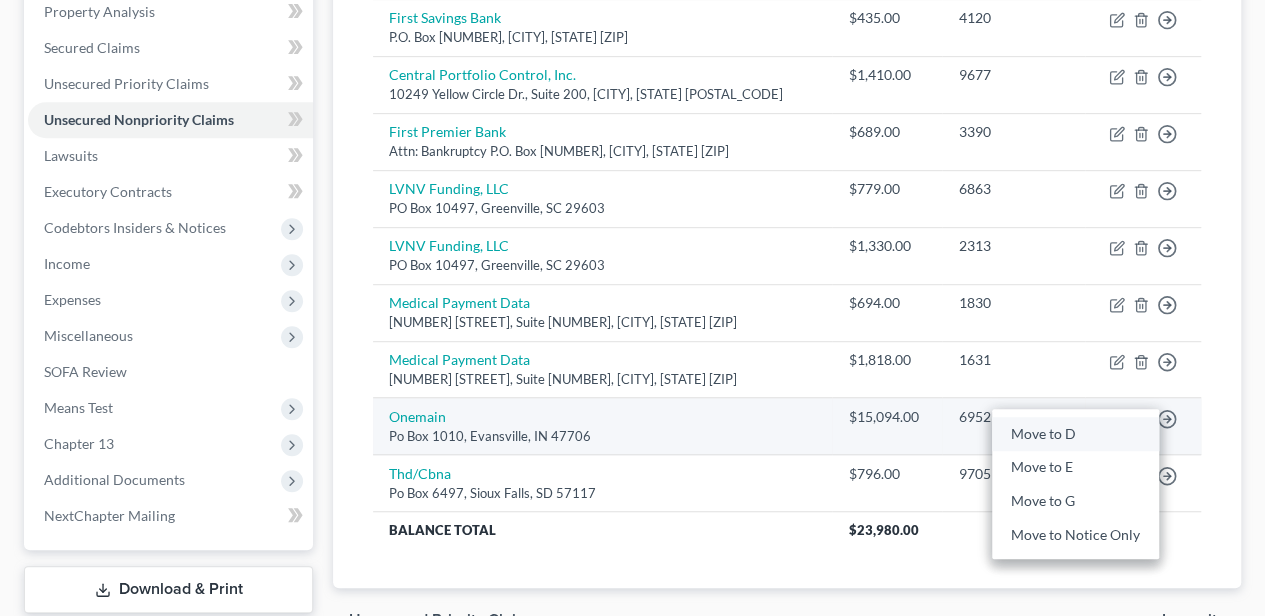 click on "Move to D" at bounding box center [1075, 434] 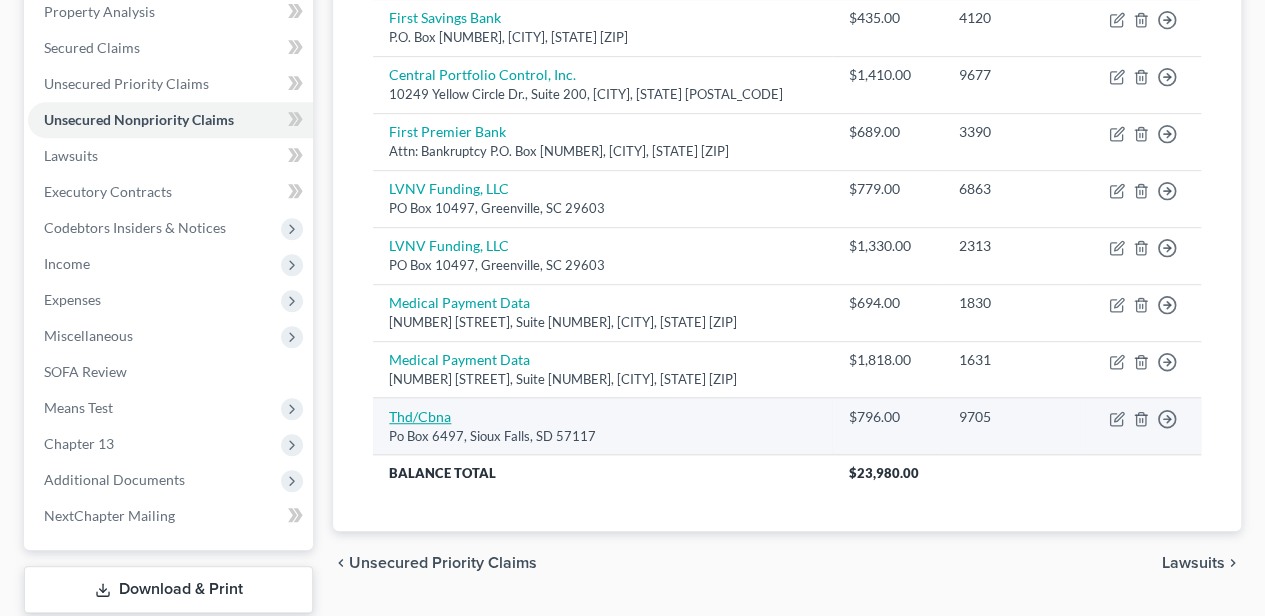 click on "Thd/Cbna" at bounding box center [420, 416] 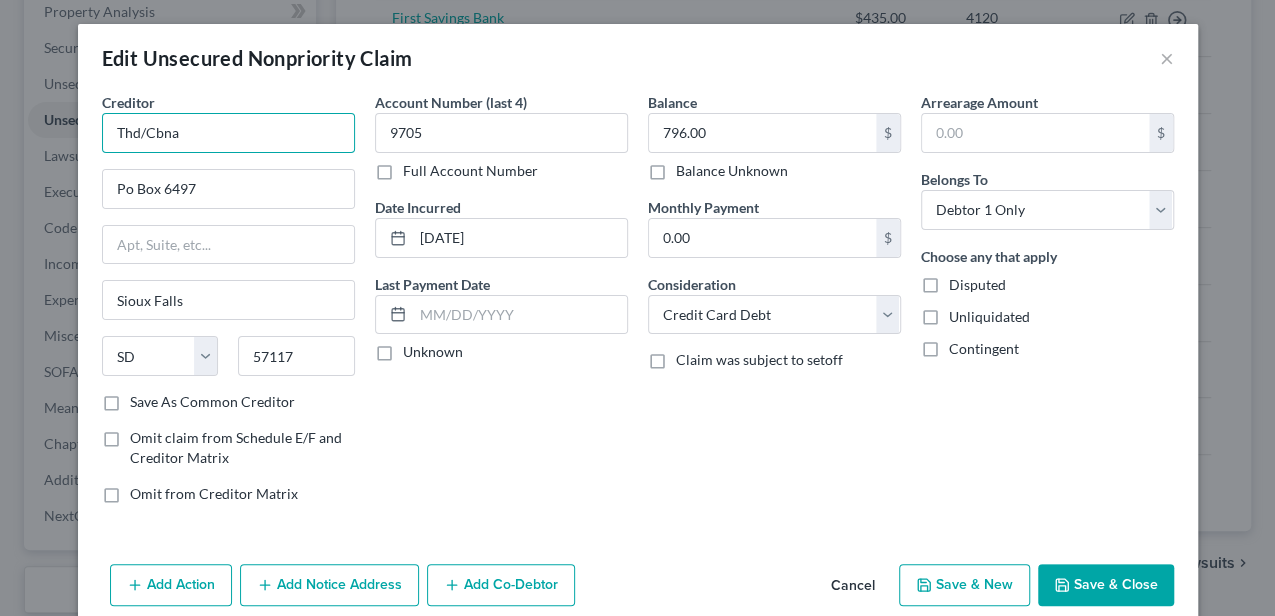 click on "Thd/Cbna" at bounding box center (228, 133) 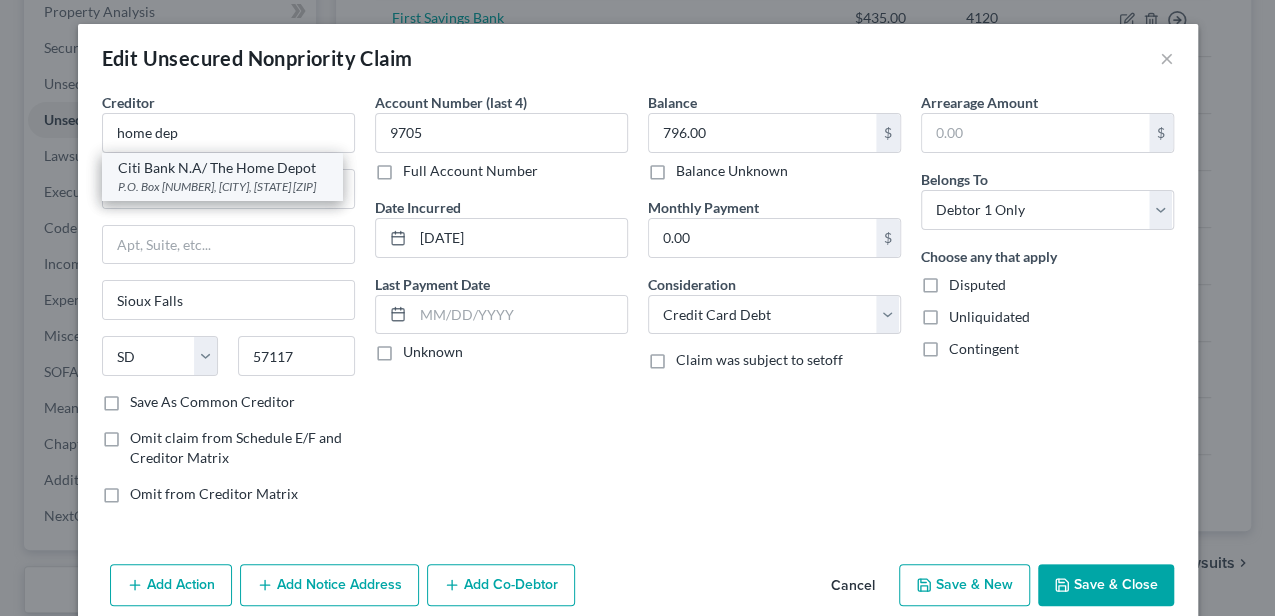 click on "Citi Bank N.A/ The Home Depot" at bounding box center (222, 168) 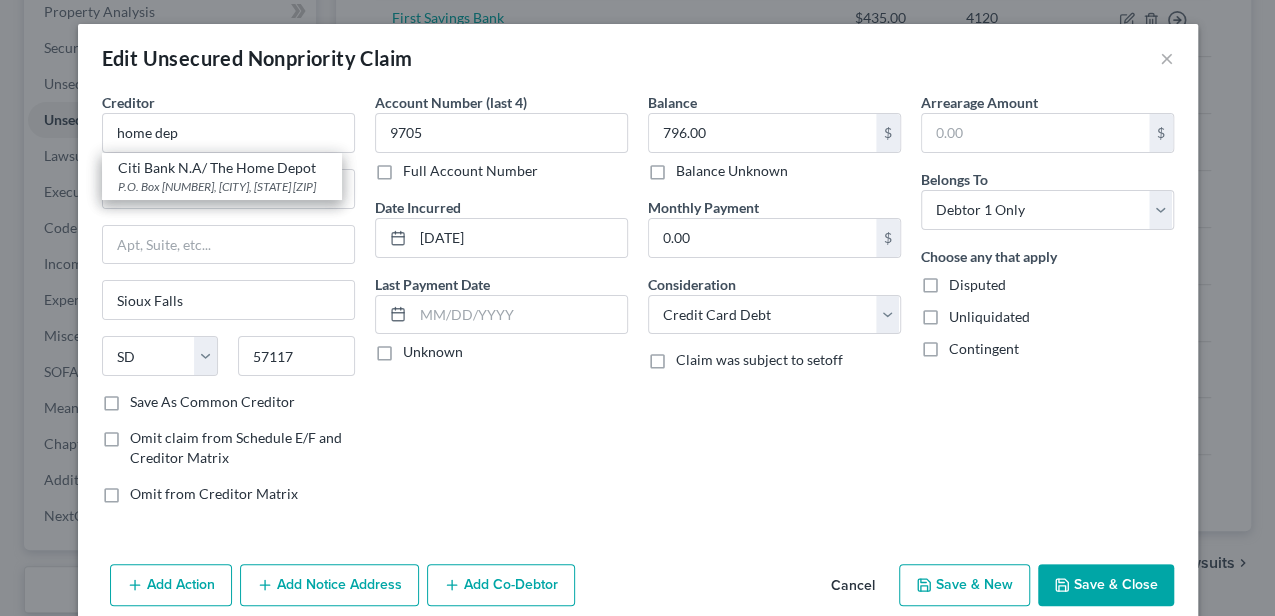 type on "Citi Bank N.A/ The Home Depot" 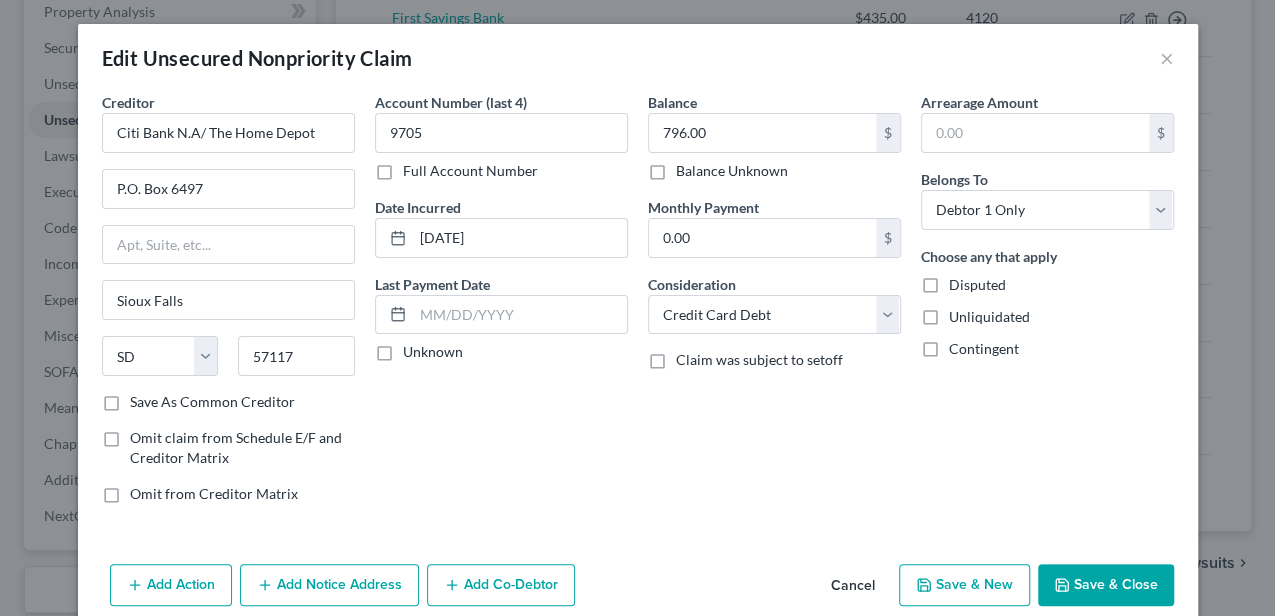 click on "Save & Close" at bounding box center [1106, 585] 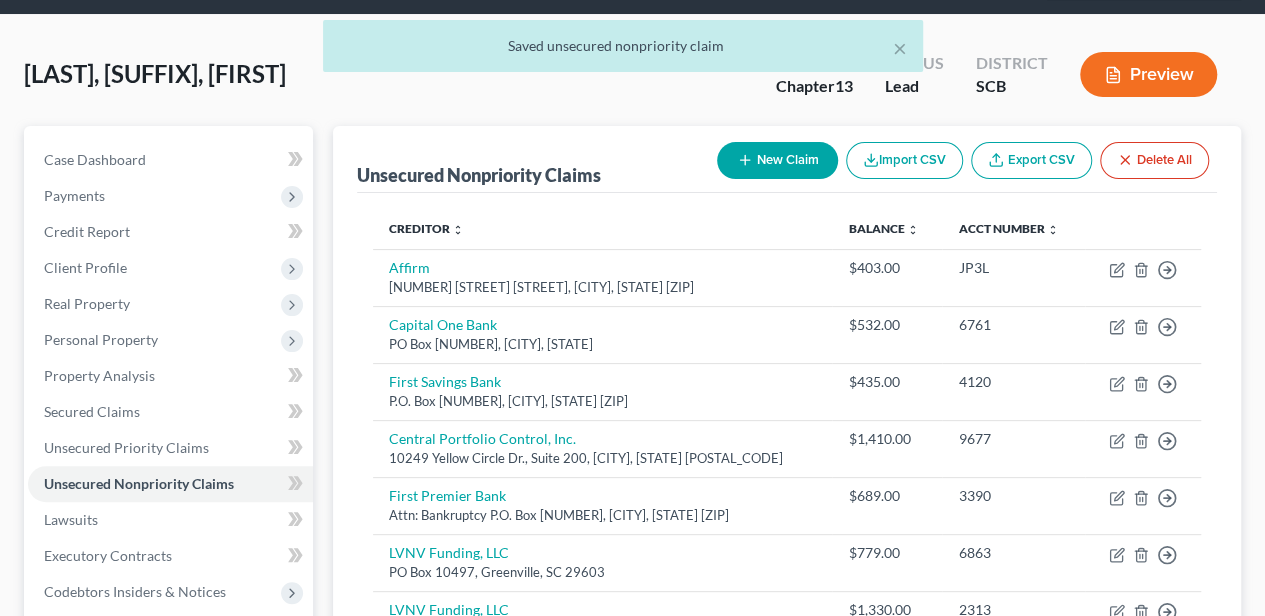 scroll, scrollTop: 0, scrollLeft: 0, axis: both 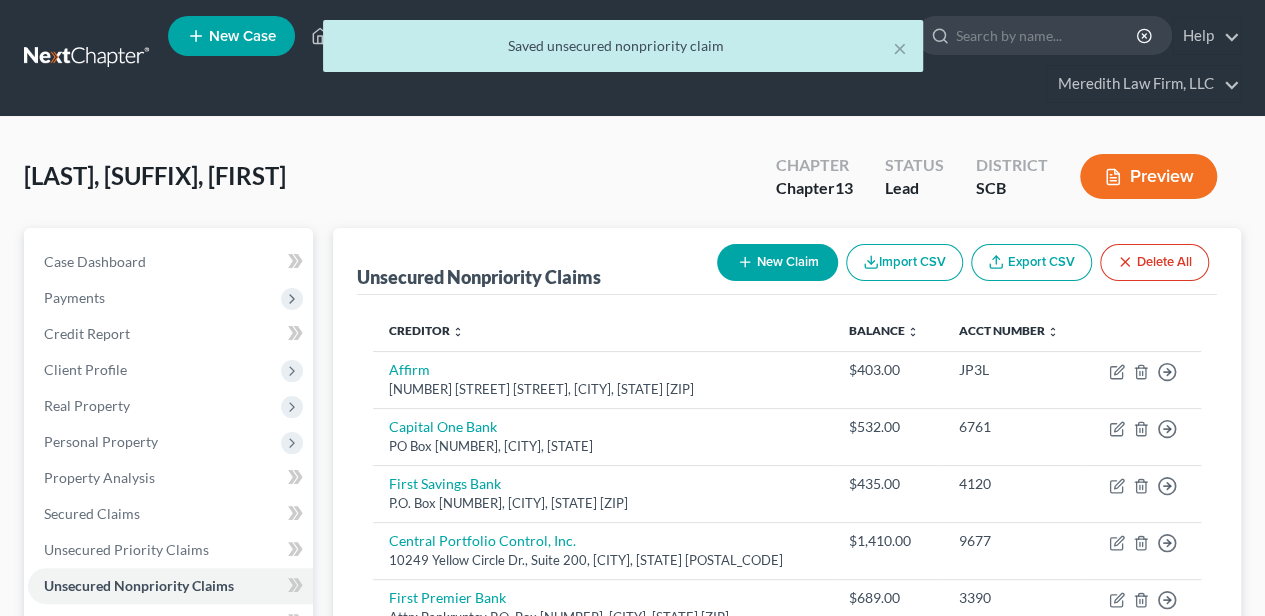click on "New Claim" at bounding box center (777, 262) 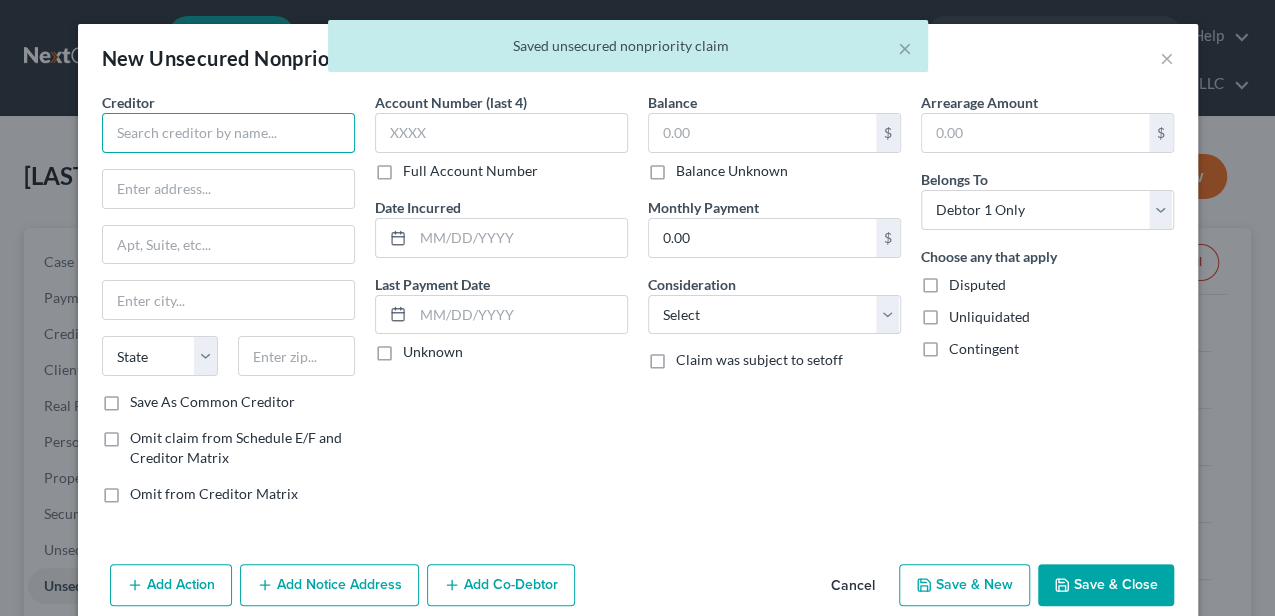 click at bounding box center [228, 133] 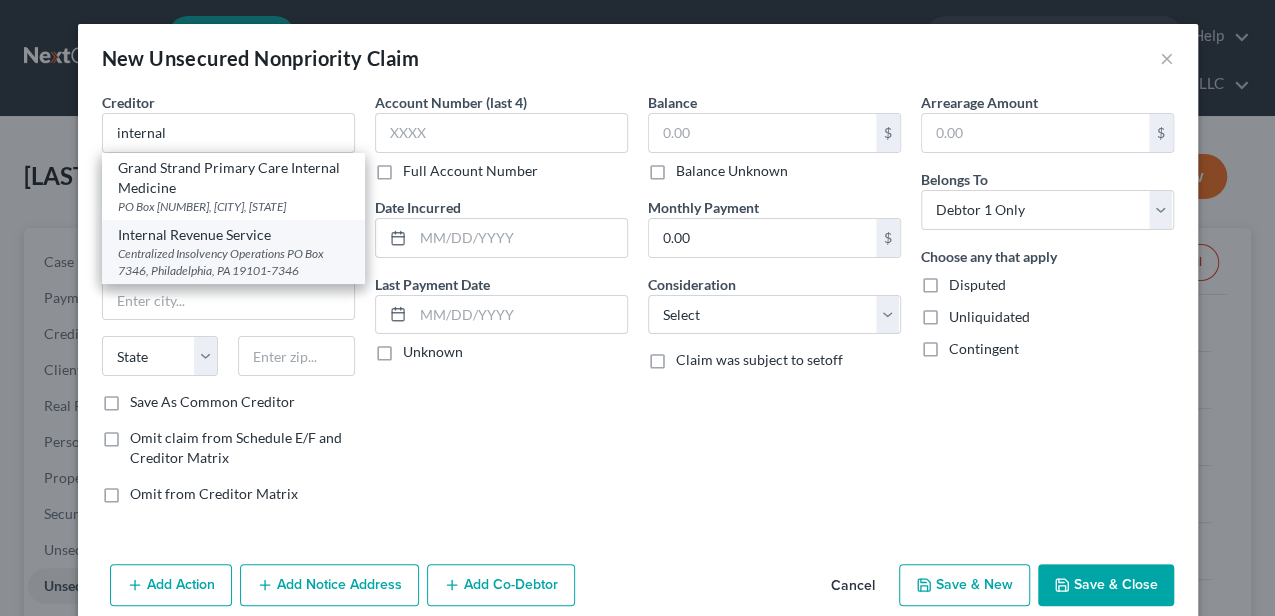 click on "Internal Revenue Service" at bounding box center (233, 235) 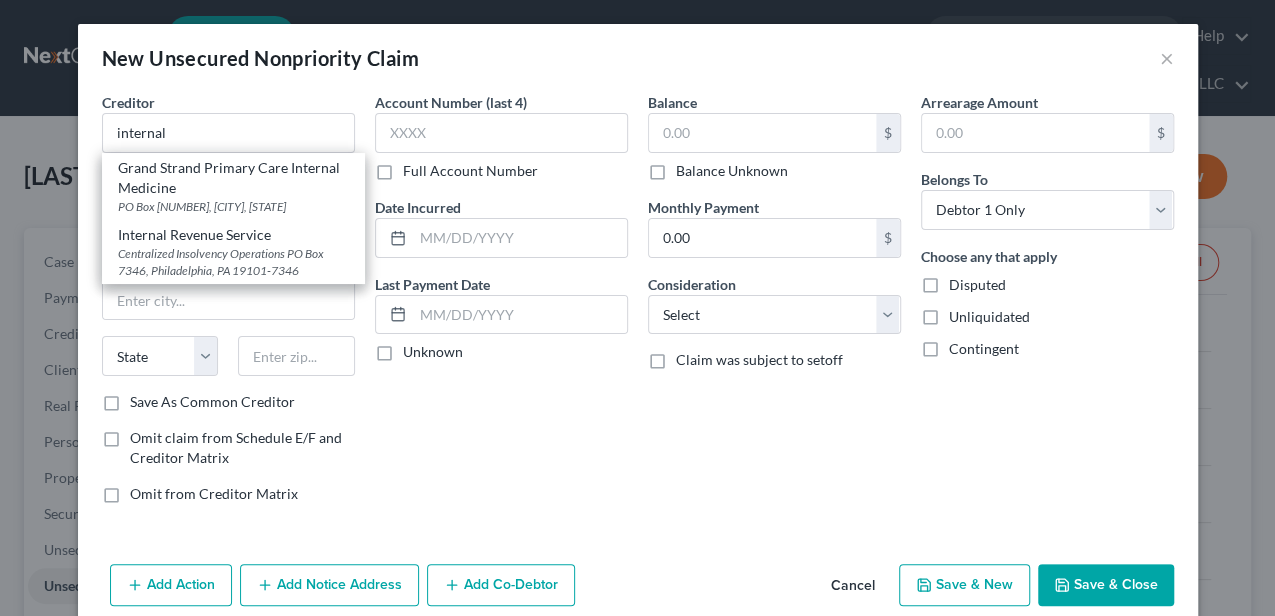type on "Internal Revenue Service" 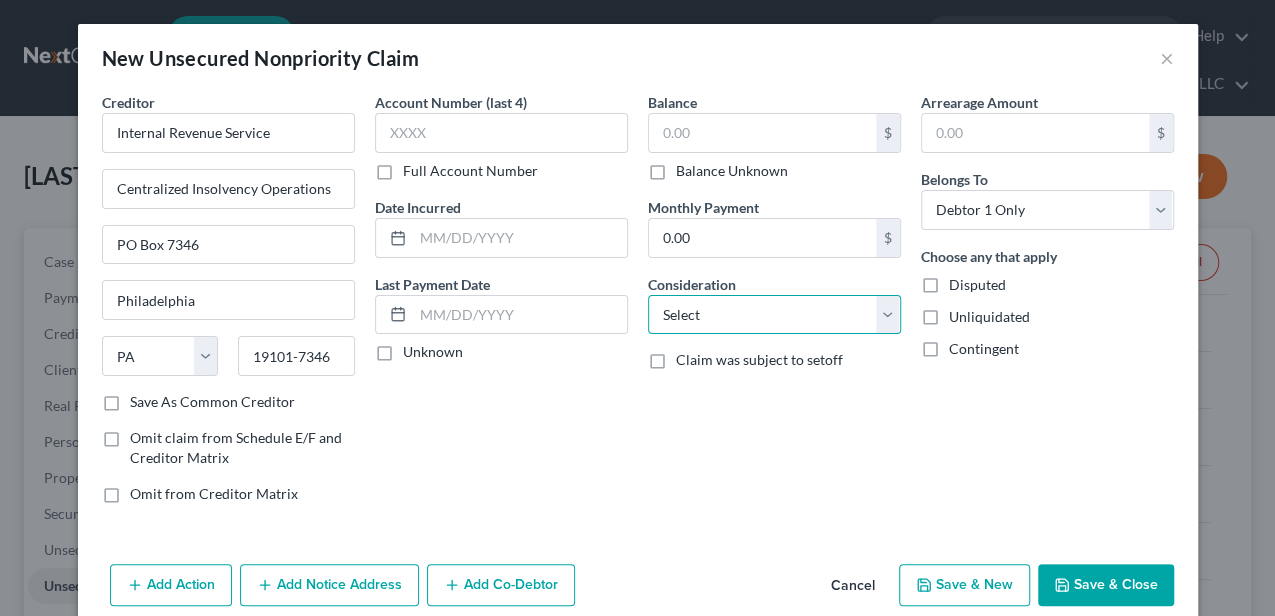 click on "Select Cable / Satellite Services Collection Agency Credit Card Debt Debt Counseling / Attorneys Deficiency Balance Domestic Support Obligations Home / Car Repairs Income Taxes Judgment Liens Medical Services Monies Loaned / Advanced Mortgage Obligation From Divorce Or Separation Obligation To Pensions Other Overdrawn Bank Account Promised To Help Pay Creditors Student Loans Suppliers And Vendors Telephone / Internet Services Utility Services" at bounding box center [774, 315] 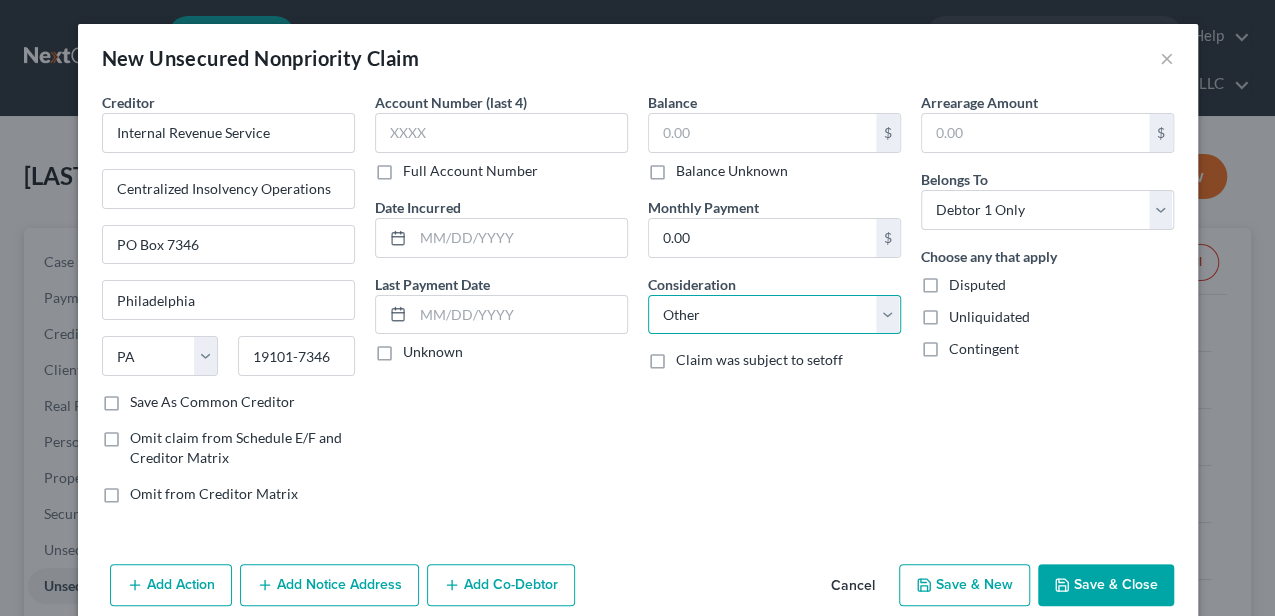 click on "Select Cable / Satellite Services Collection Agency Credit Card Debt Debt Counseling / Attorneys Deficiency Balance Domestic Support Obligations Home / Car Repairs Income Taxes Judgment Liens Medical Services Monies Loaned / Advanced Mortgage Obligation From Divorce Or Separation Obligation To Pensions Other Overdrawn Bank Account Promised To Help Pay Creditors Student Loans Suppliers And Vendors Telephone / Internet Services Utility Services" at bounding box center (774, 315) 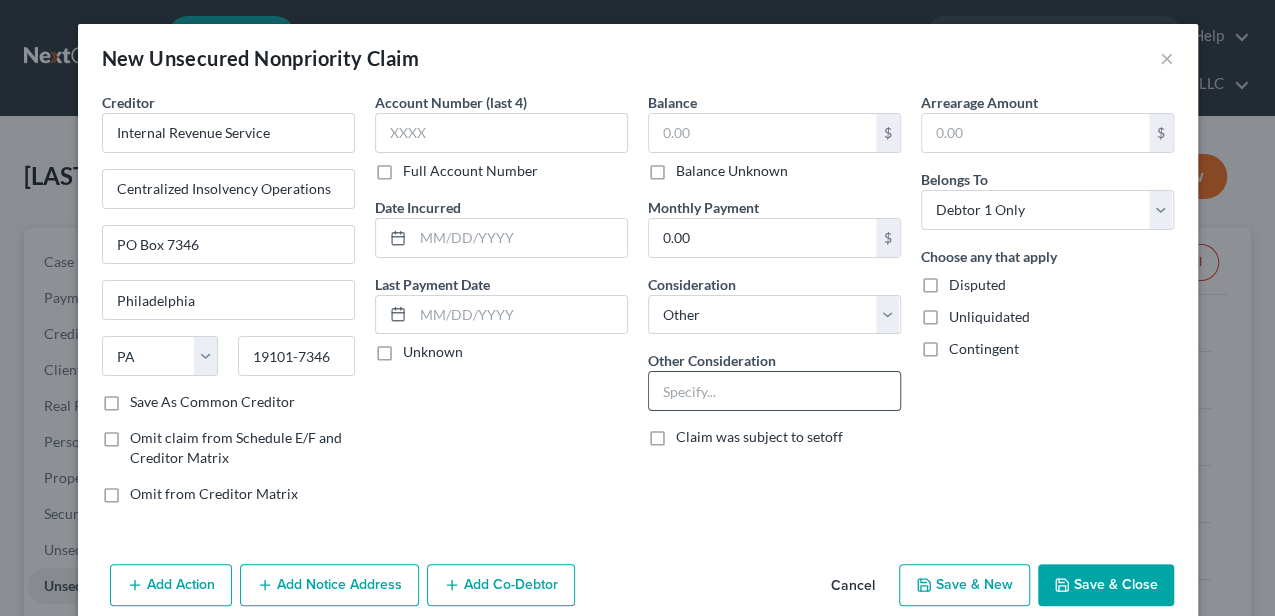 click at bounding box center (774, 391) 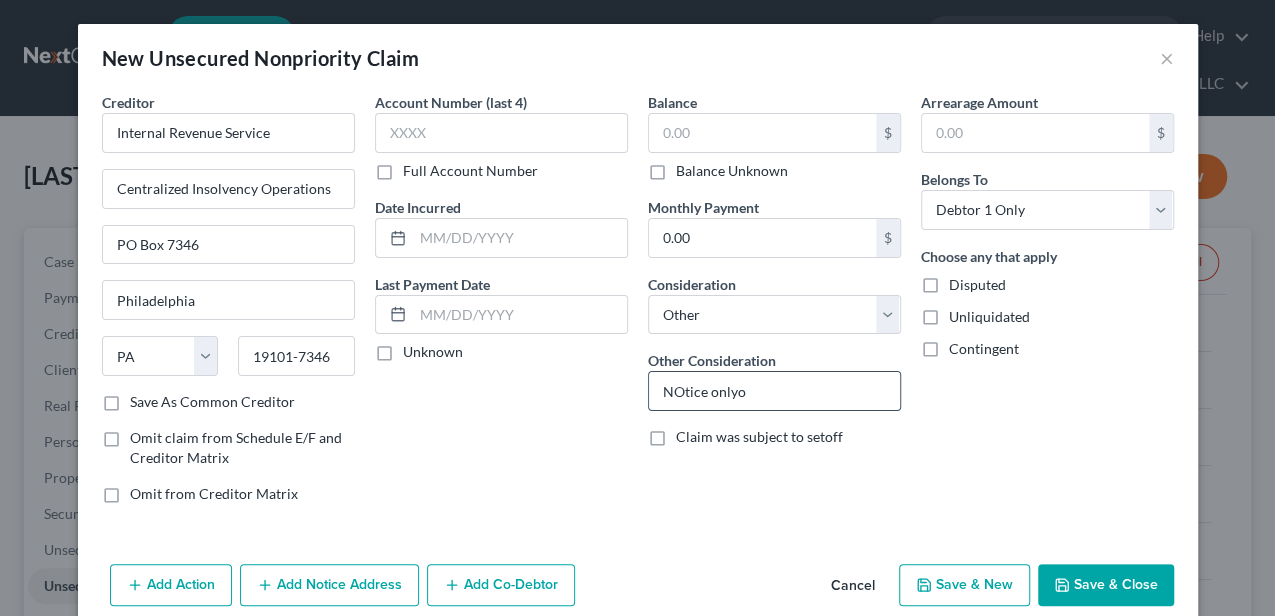 click on "NOtice onlyo" at bounding box center (774, 391) 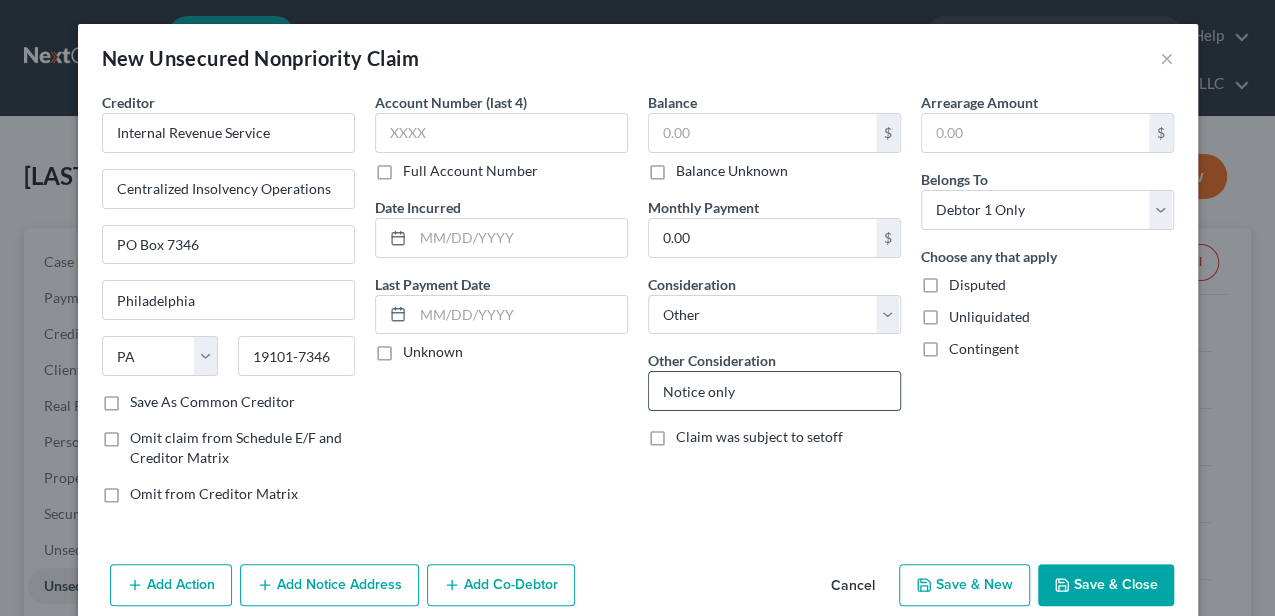 type on "Notice Only-Educational (The debtor understands this debt is non-dischargeable within this bankruptcy case.)" 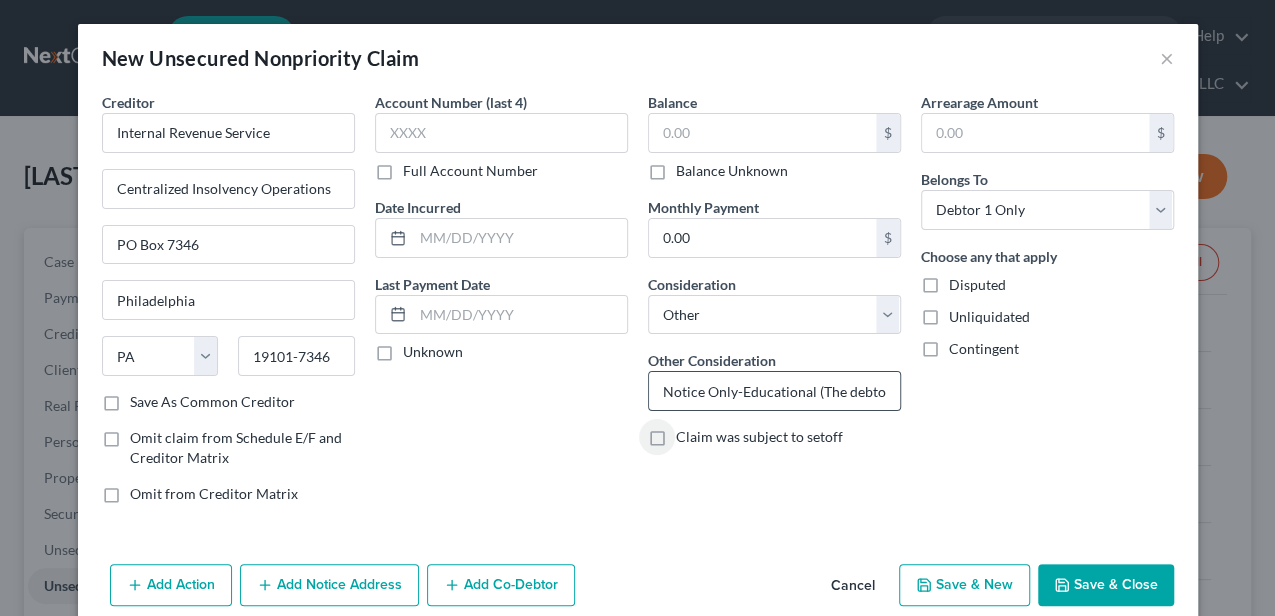 click on "Notice Only-Educational (The debtor understands this debt is non-dischargeable within this bankruptcy case.)" at bounding box center [774, 391] 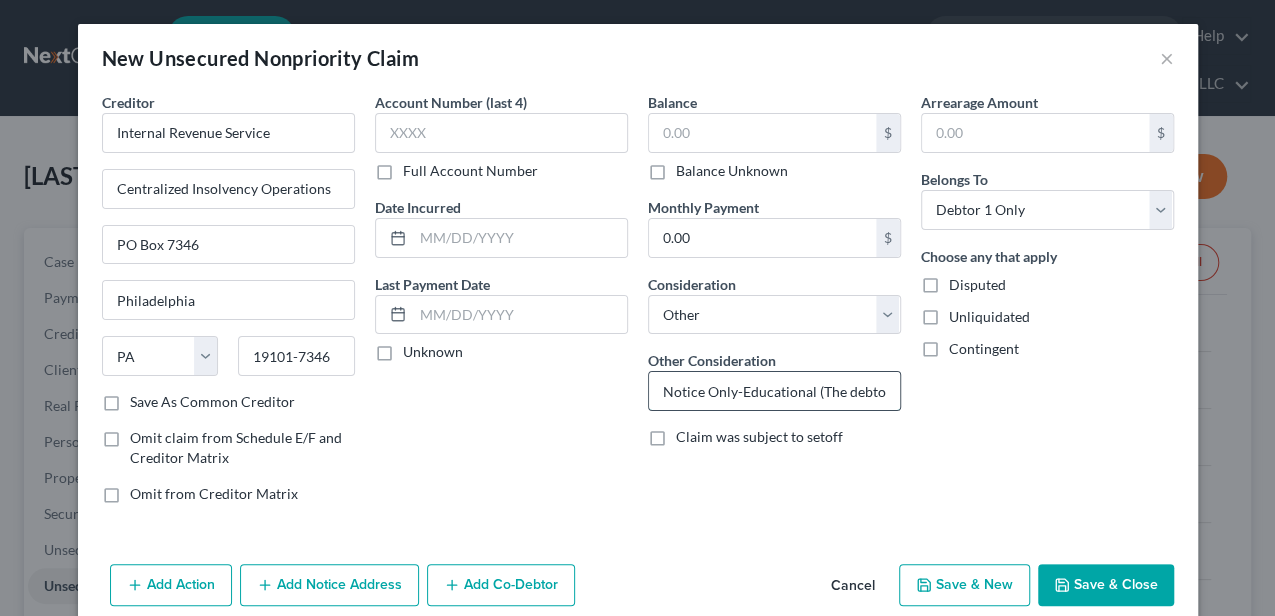 click on "Notice Only-Educational (The debtor understands this debt is non-dischargeable within this bankruptcy case.)" at bounding box center (774, 391) 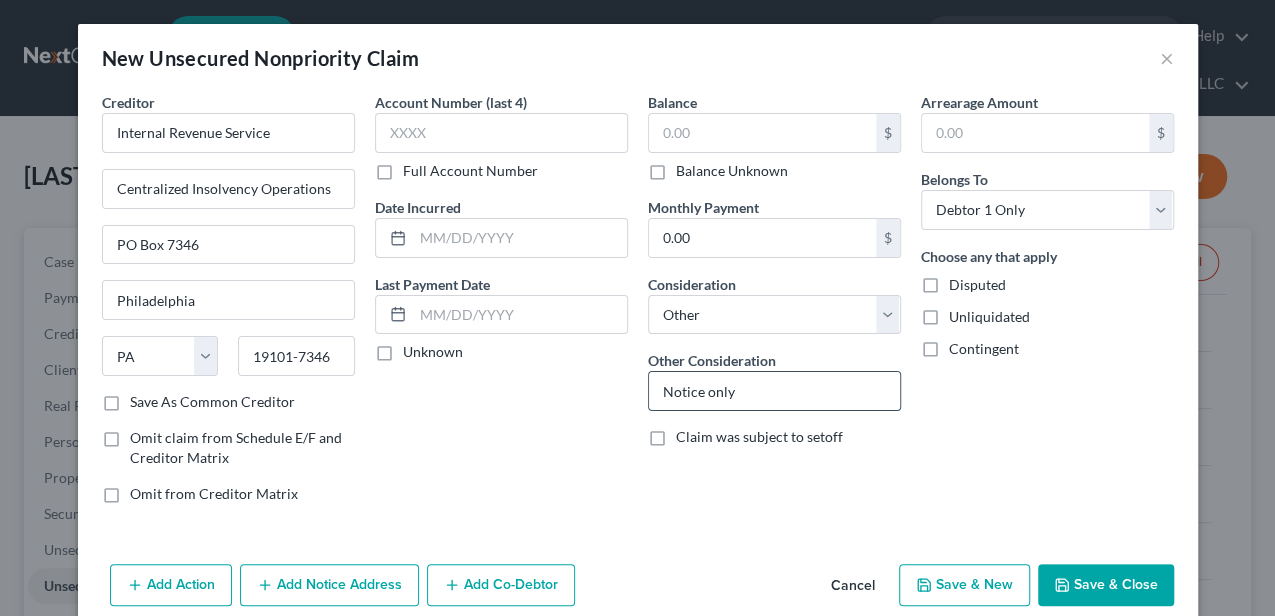 click on "Notice only" at bounding box center (774, 391) 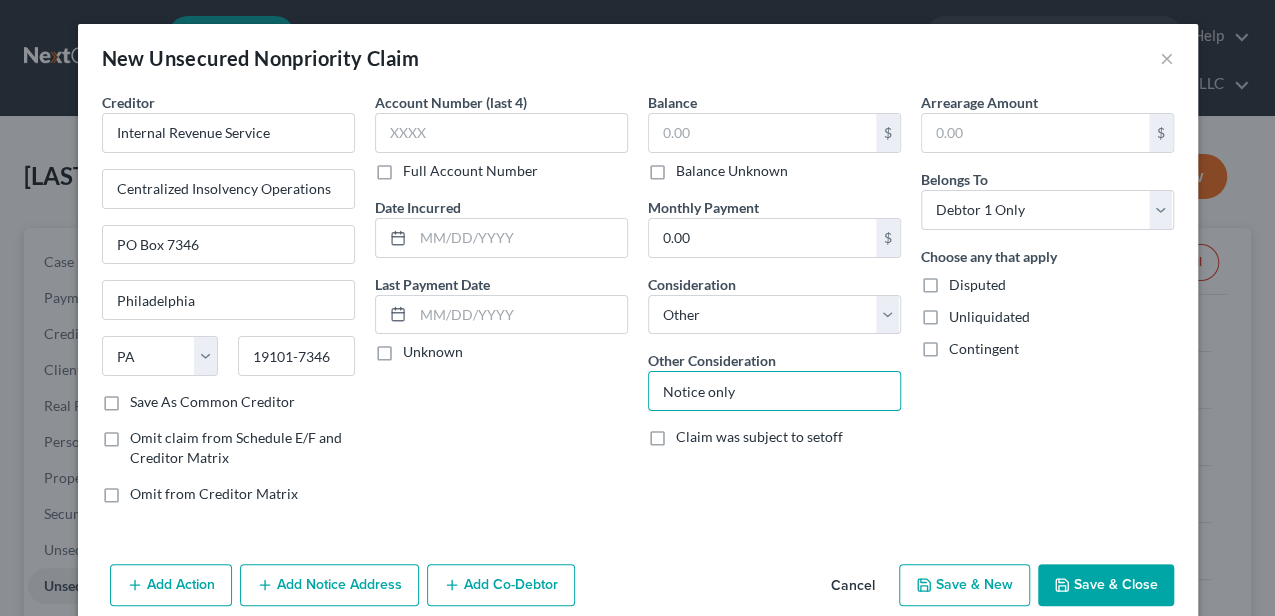 type on "Notice only" 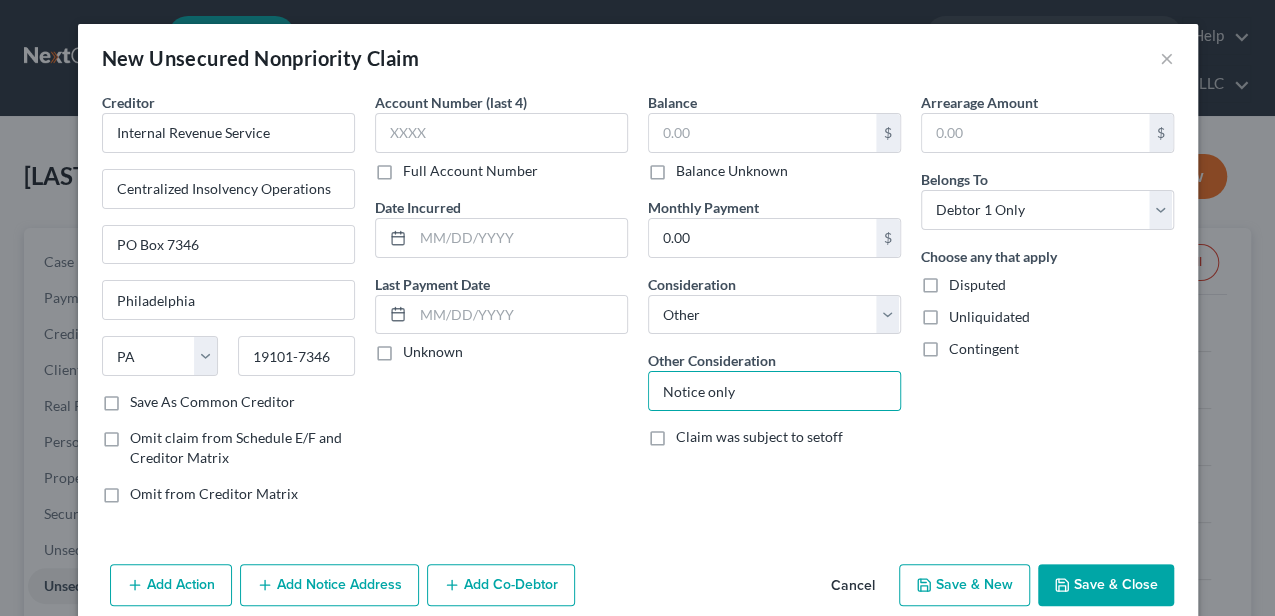 click on "Save & Close" at bounding box center (1106, 585) 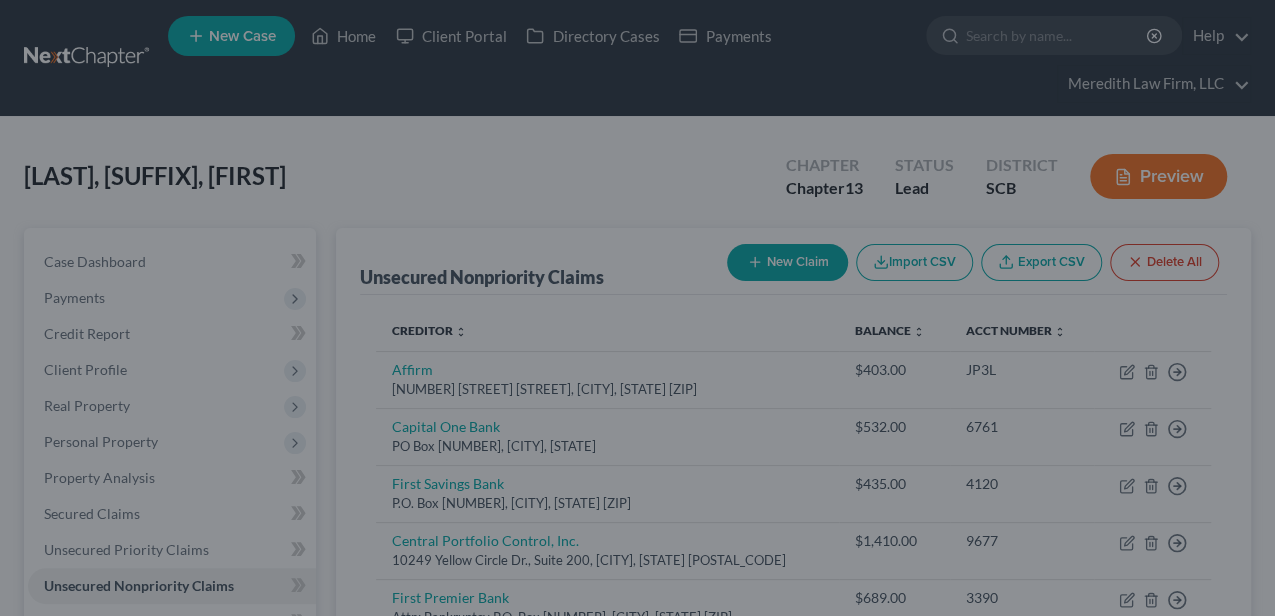 type on "0.00" 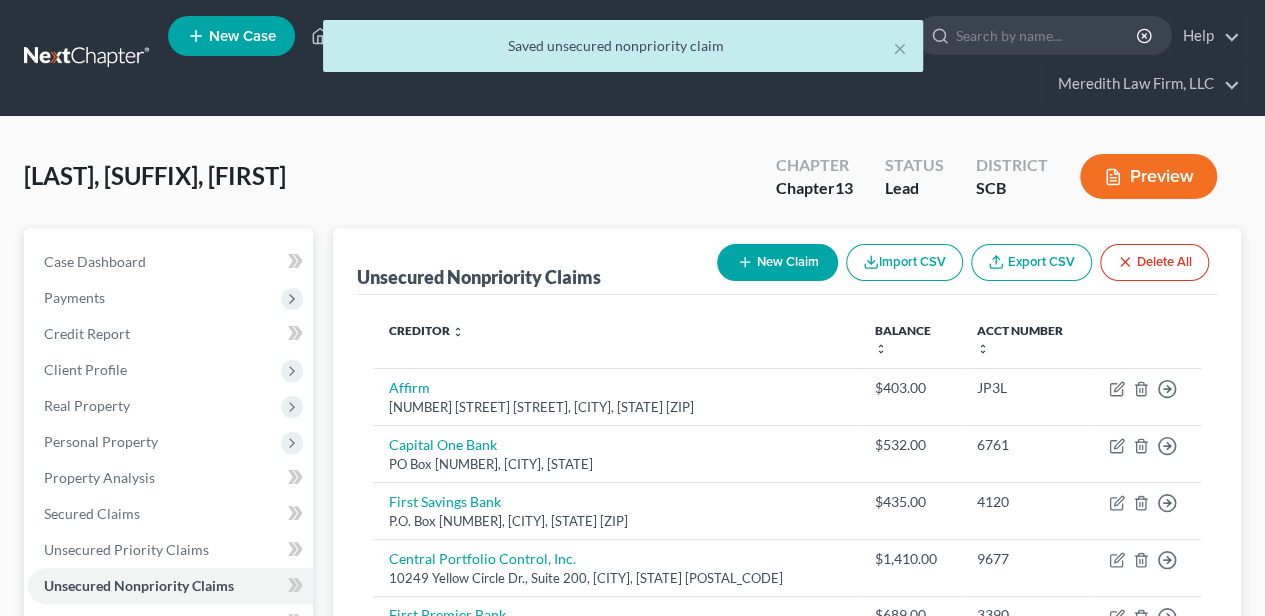 click on "New Claim" at bounding box center [777, 262] 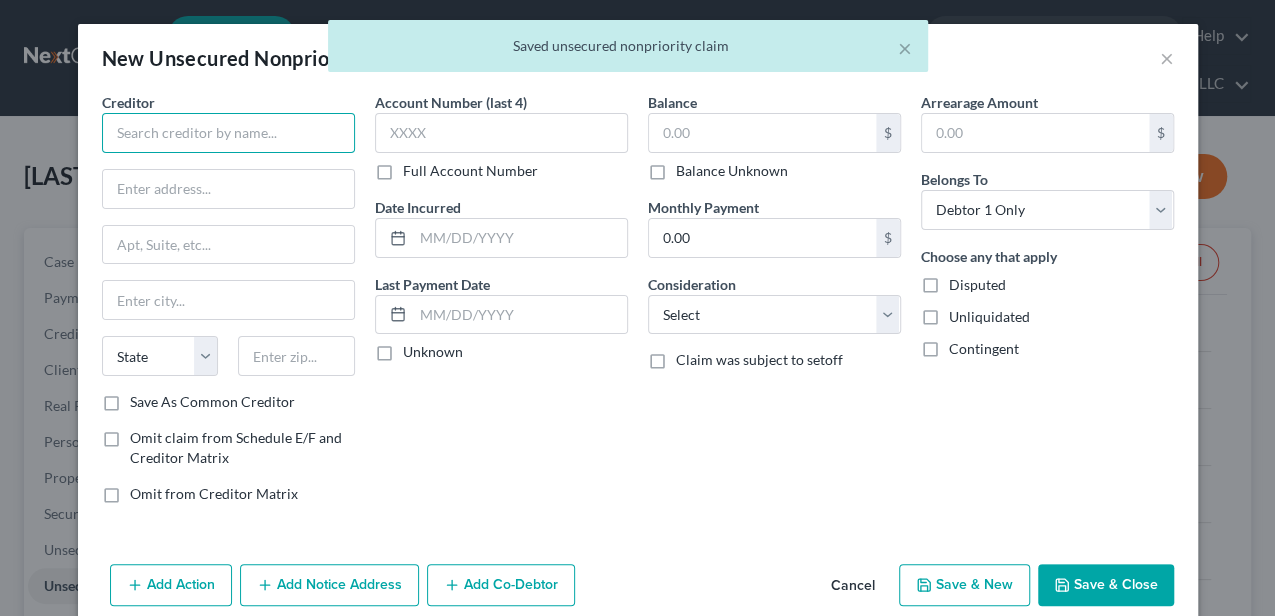 click at bounding box center (228, 133) 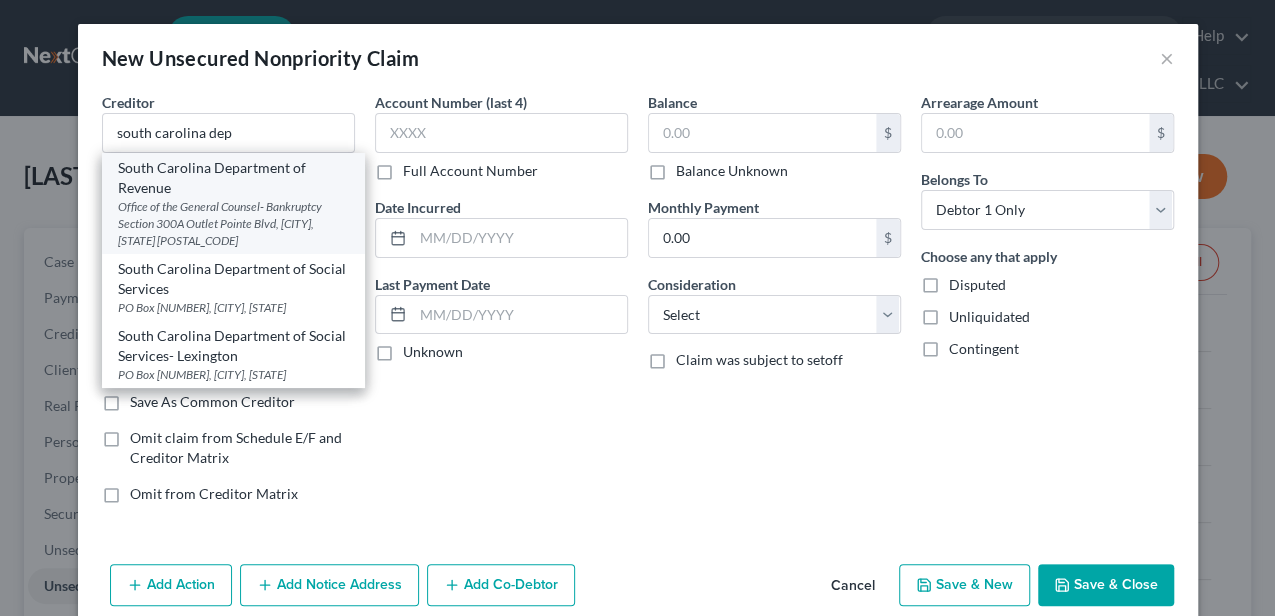 click on "South Carolina Department of Revenue" at bounding box center (233, 178) 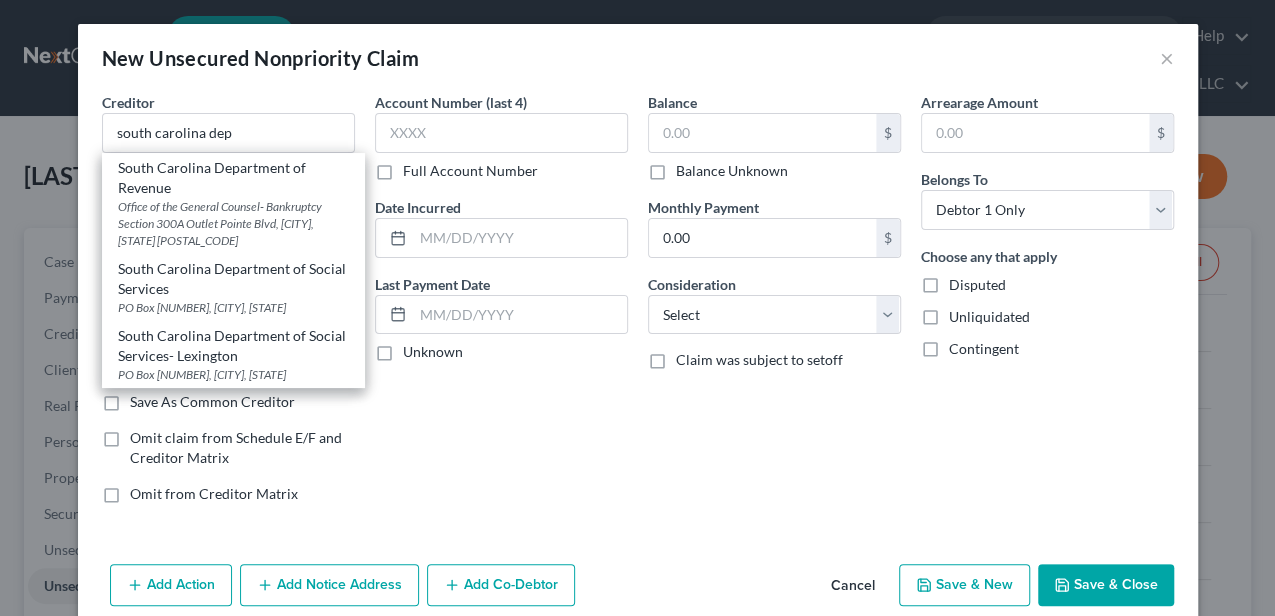 type on "South Carolina Department of Revenue" 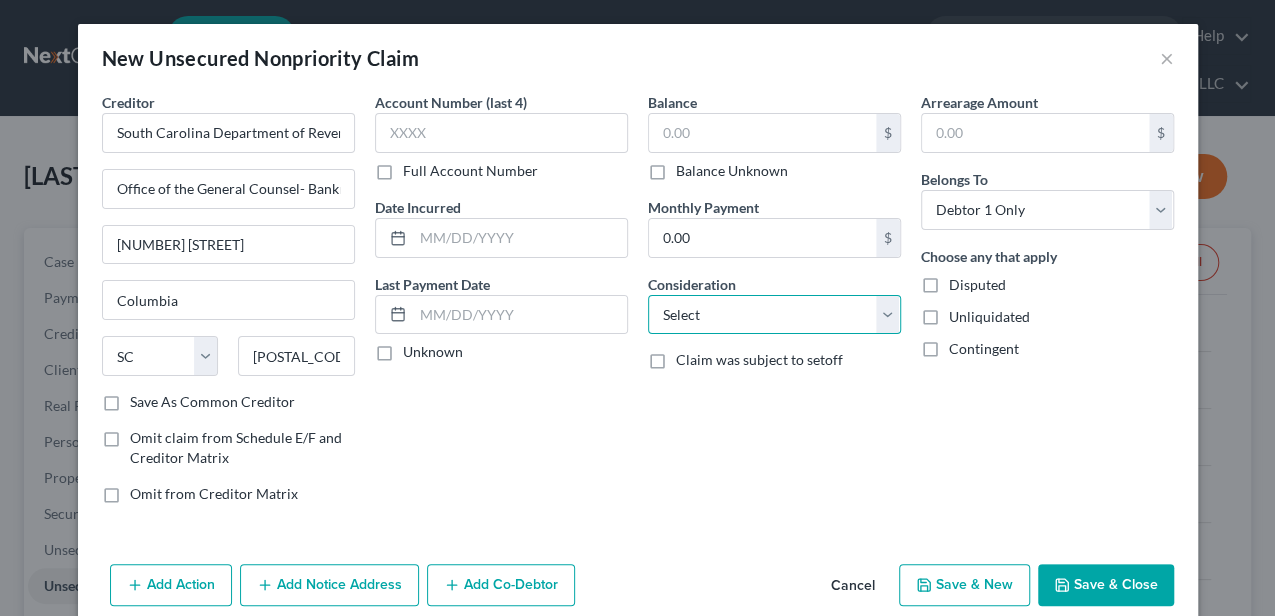 click on "Select Cable / Satellite Services Collection Agency Credit Card Debt Debt Counseling / Attorneys Deficiency Balance Domestic Support Obligations Home / Car Repairs Income Taxes Judgment Liens Medical Services Monies Loaned / Advanced Mortgage Obligation From Divorce Or Separation Obligation To Pensions Other Overdrawn Bank Account Promised To Help Pay Creditors Student Loans Suppliers And Vendors Telephone / Internet Services Utility Services" at bounding box center [774, 315] 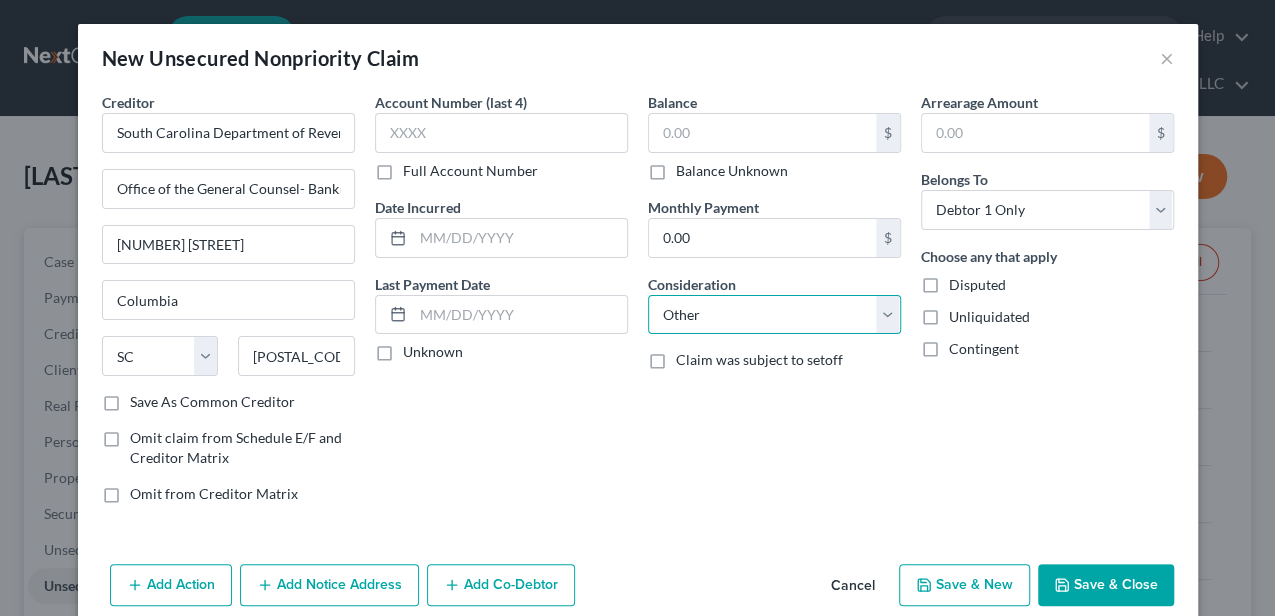 click on "Select Cable / Satellite Services Collection Agency Credit Card Debt Debt Counseling / Attorneys Deficiency Balance Domestic Support Obligations Home / Car Repairs Income Taxes Judgment Liens Medical Services Monies Loaned / Advanced Mortgage Obligation From Divorce Or Separation Obligation To Pensions Other Overdrawn Bank Account Promised To Help Pay Creditors Student Loans Suppliers And Vendors Telephone / Internet Services Utility Services" at bounding box center [774, 315] 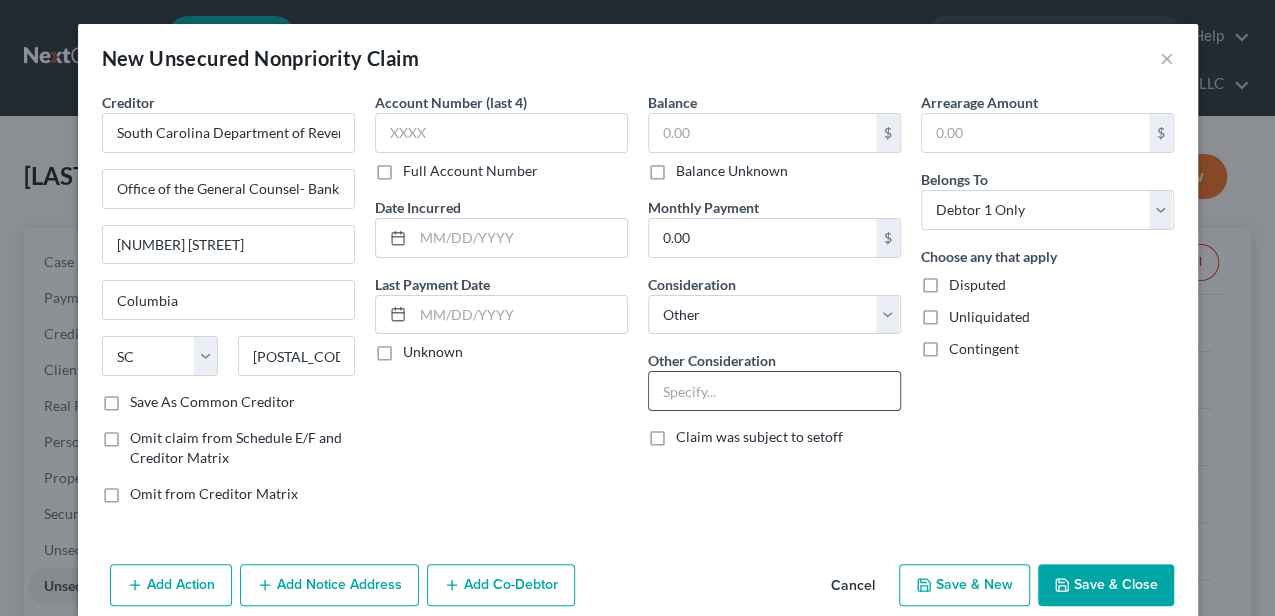 click at bounding box center [774, 391] 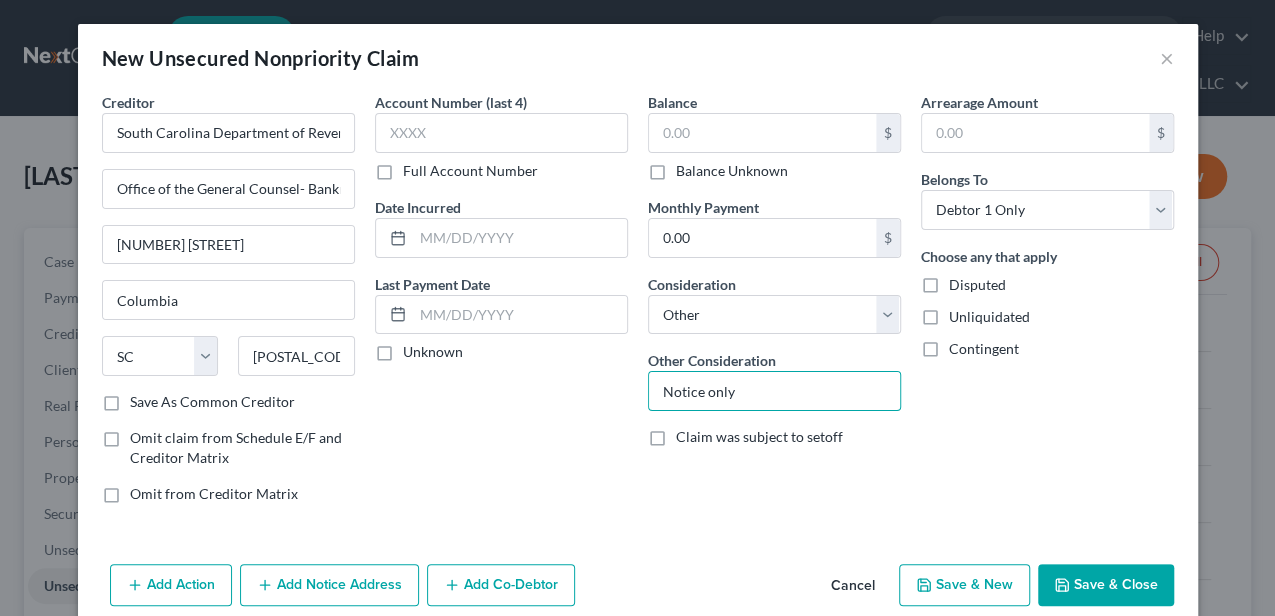 type on "Notice only" 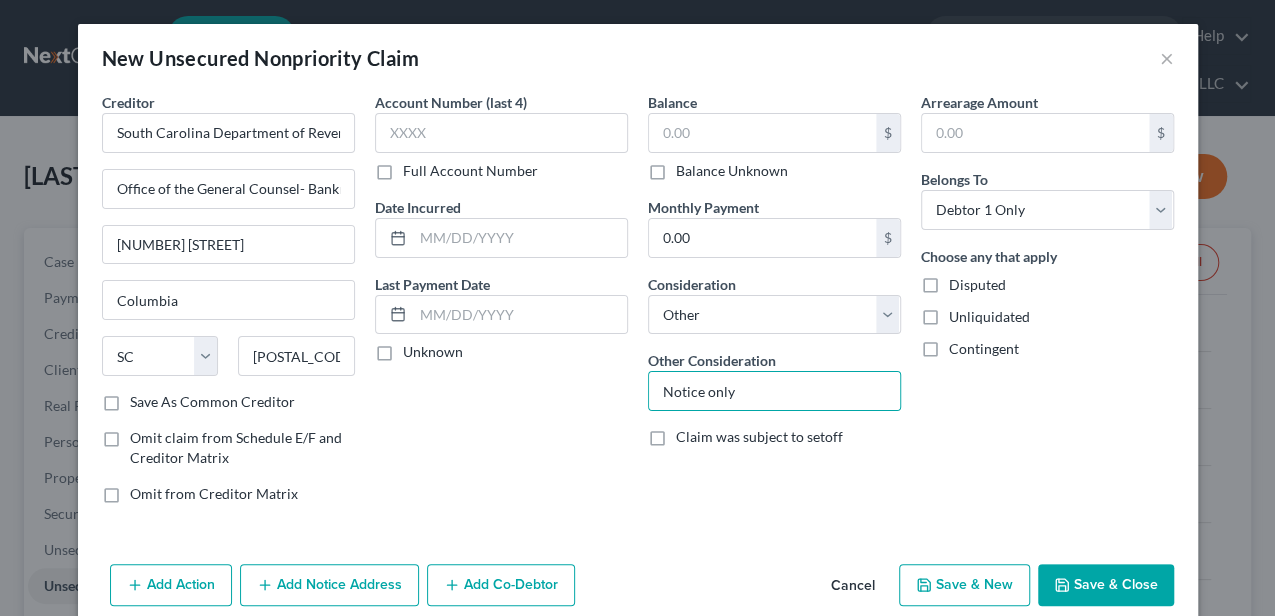 click on "Save & Close" at bounding box center (1106, 585) 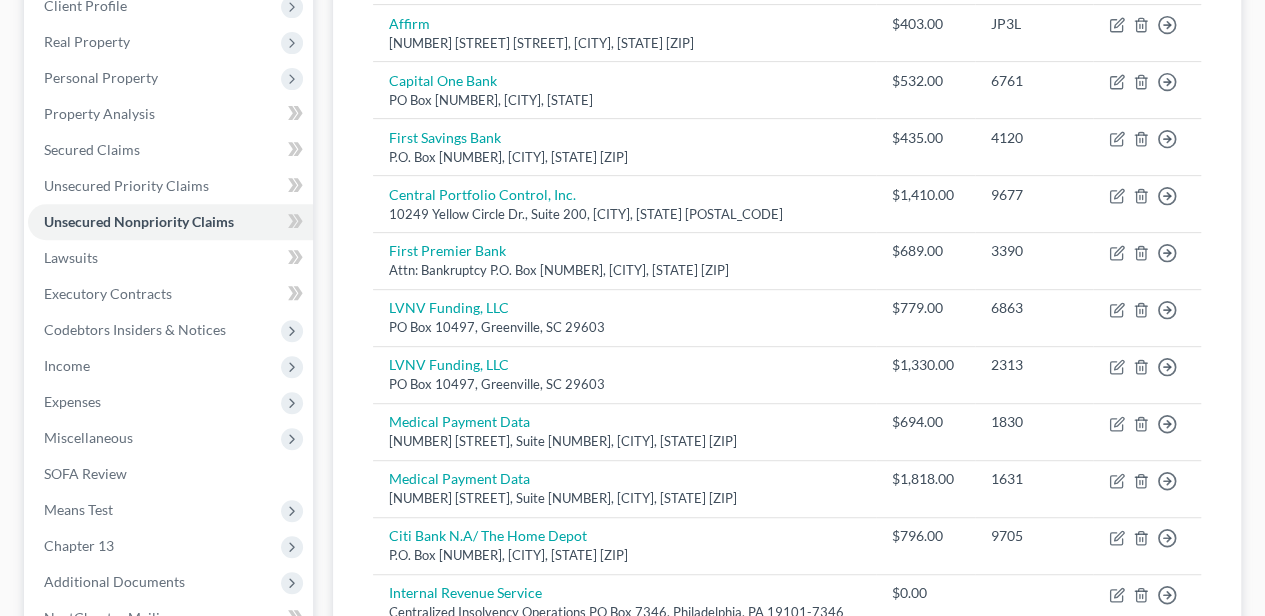 scroll, scrollTop: 600, scrollLeft: 0, axis: vertical 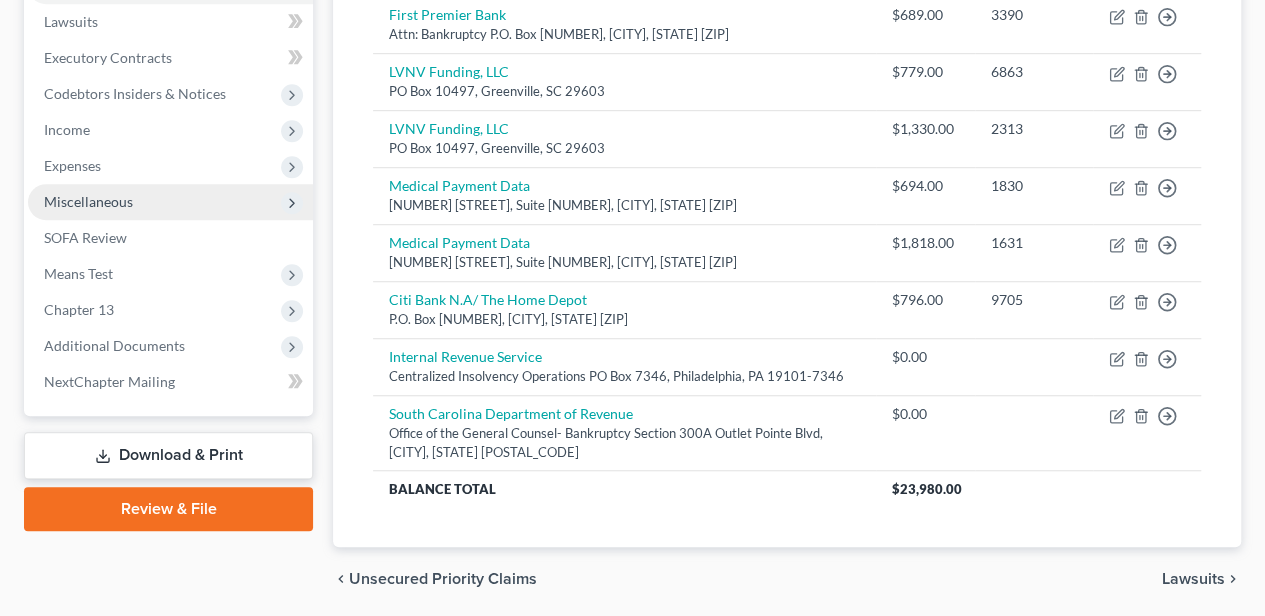 click on "Miscellaneous" at bounding box center (170, 202) 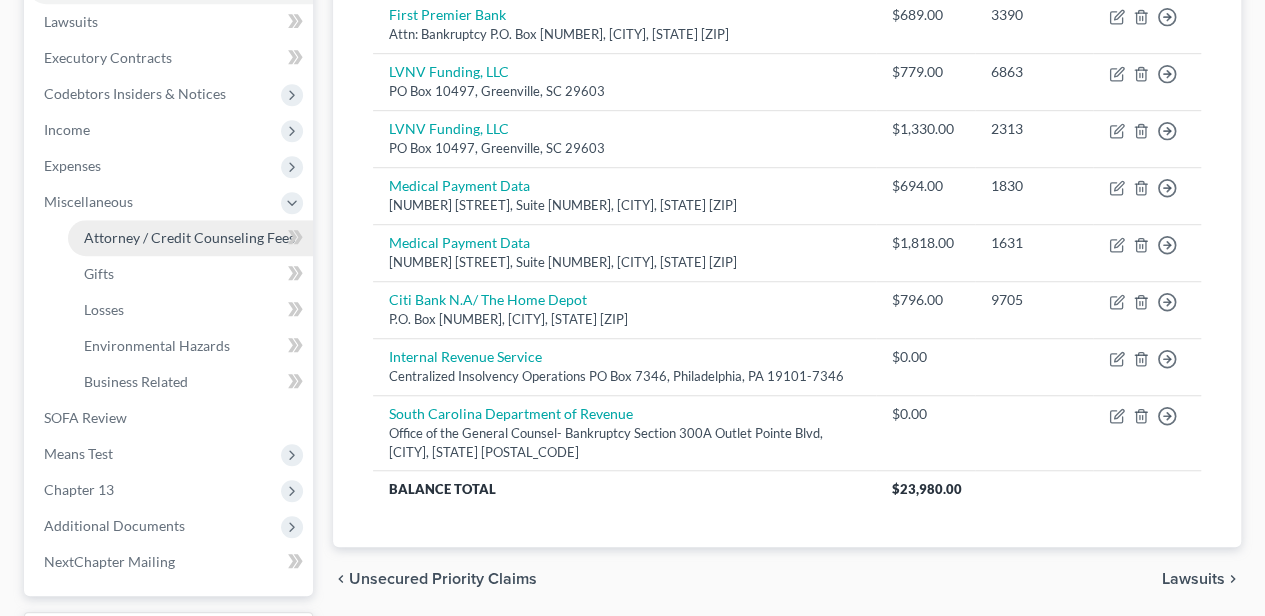 click on "Attorney / Credit Counseling Fees" at bounding box center (189, 237) 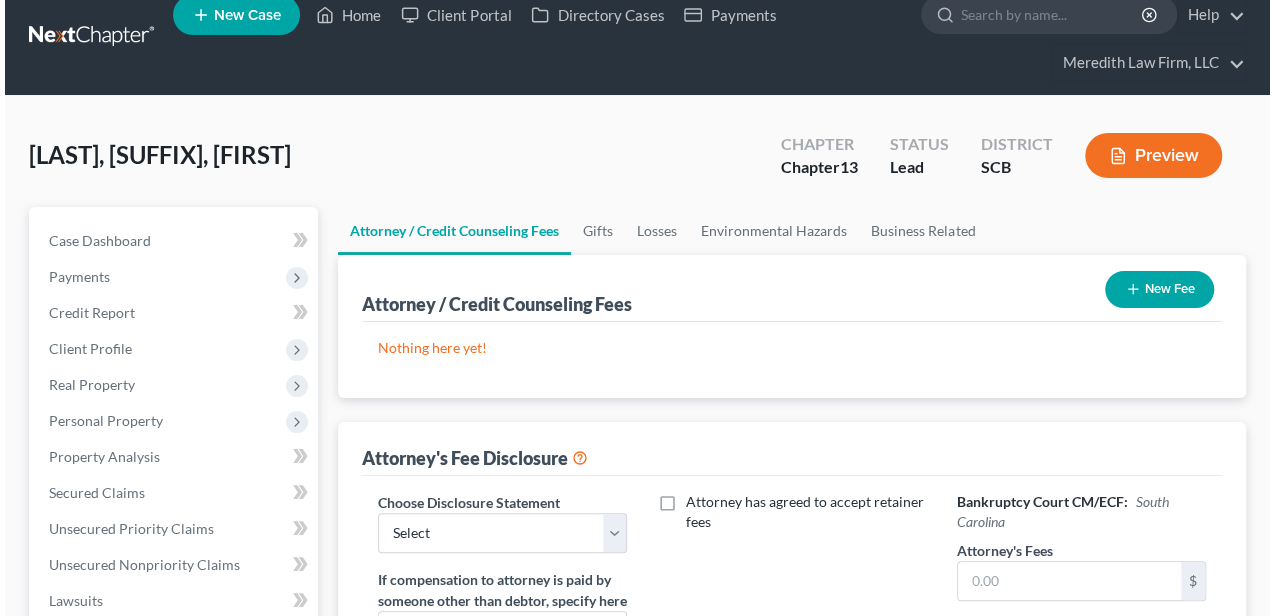 scroll, scrollTop: 0, scrollLeft: 0, axis: both 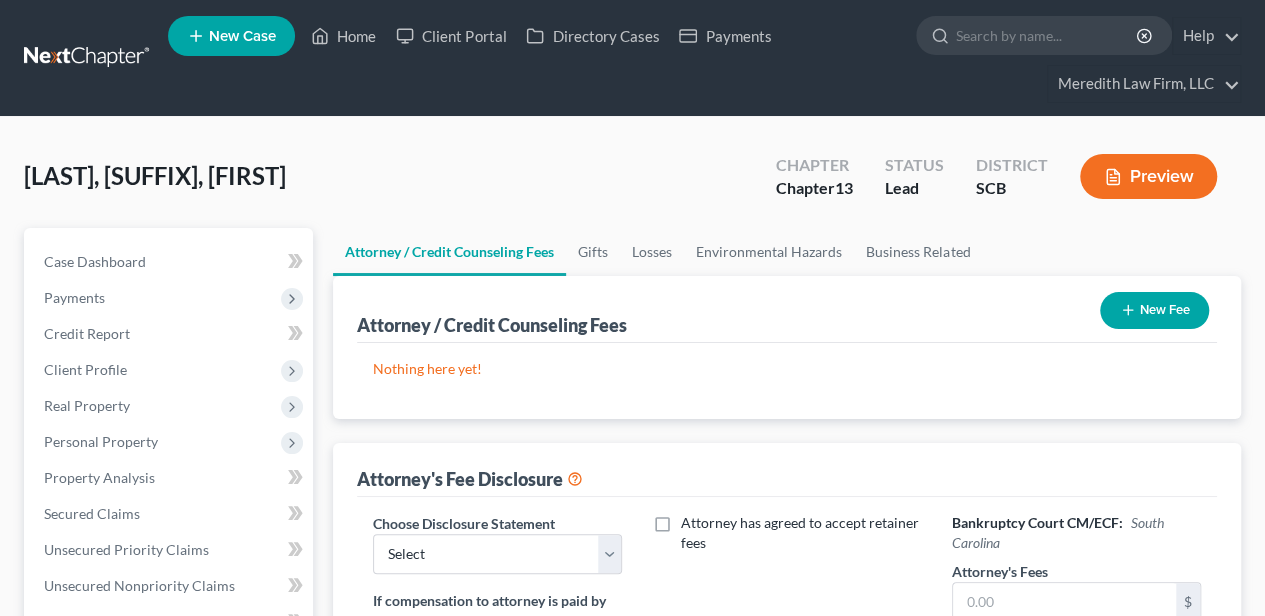 click on "New Fee" at bounding box center [1154, 310] 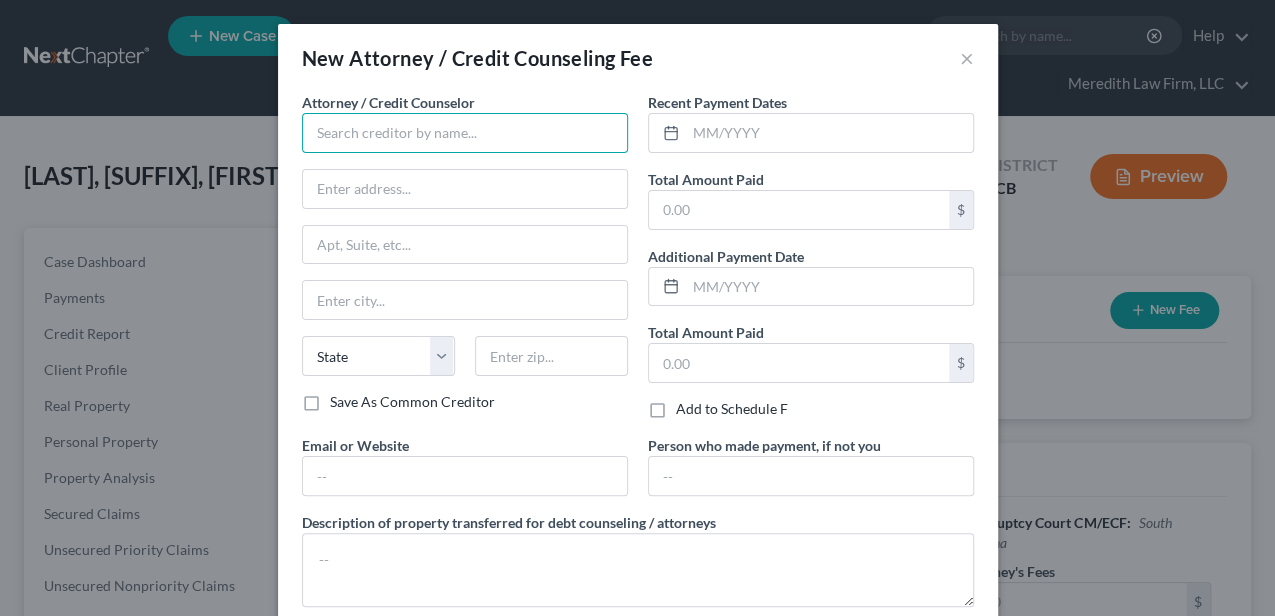 click at bounding box center (465, 133) 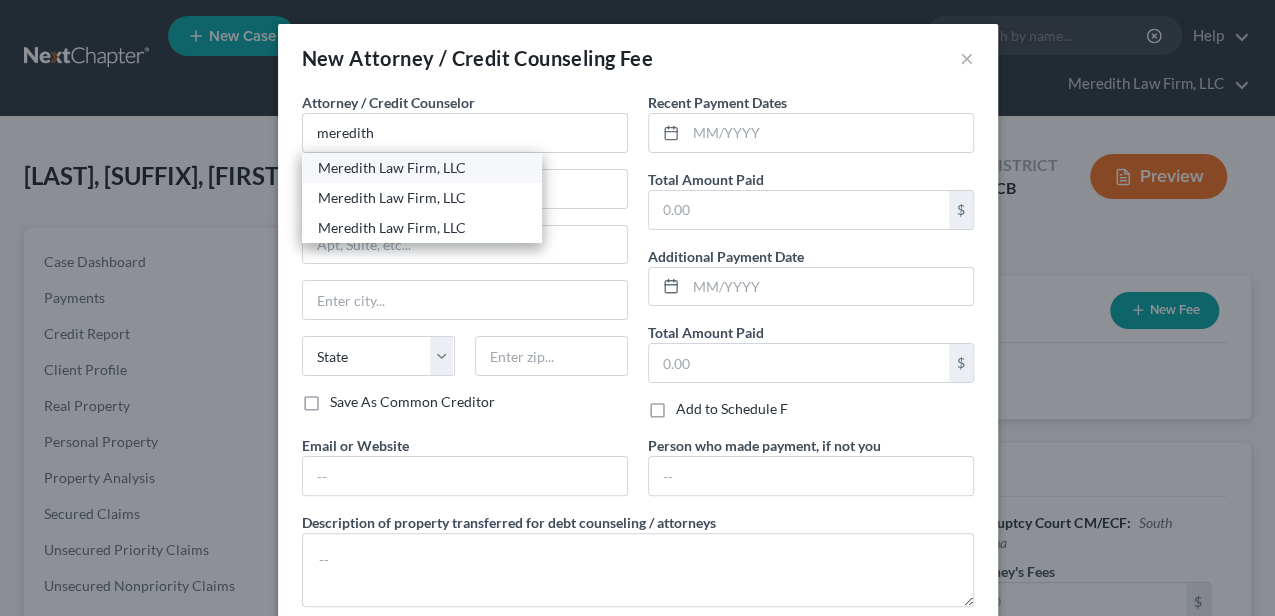 click on "Meredith Law Firm, LLC" at bounding box center [422, 168] 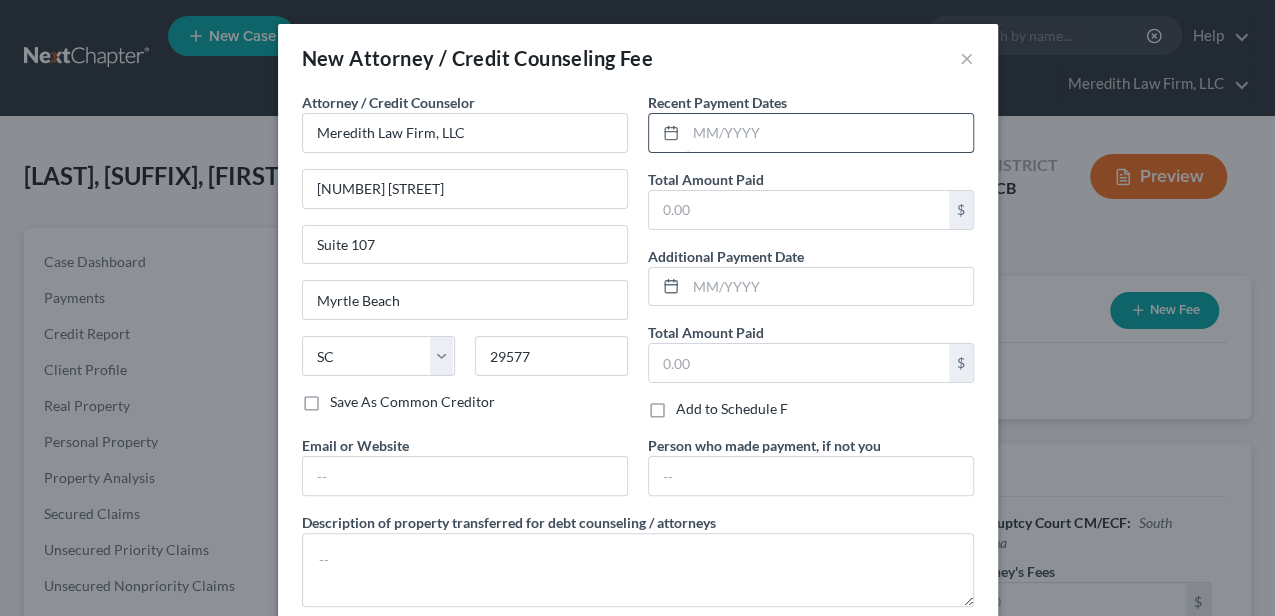 click at bounding box center (829, 133) 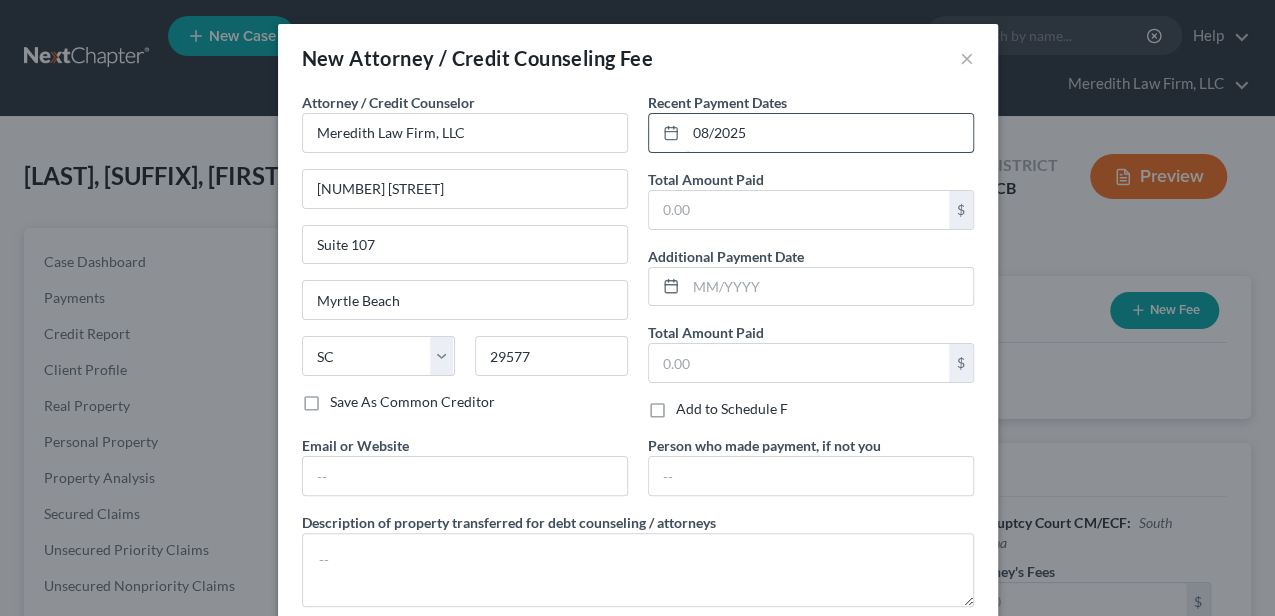 type on "08/2025" 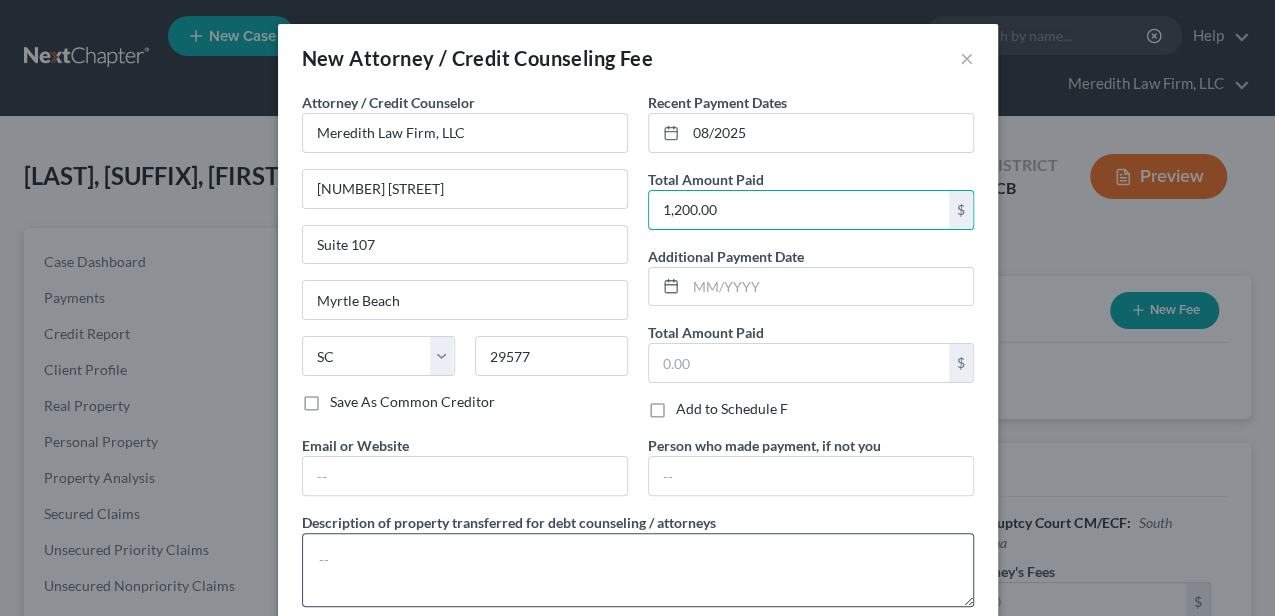 type on "1,200.00" 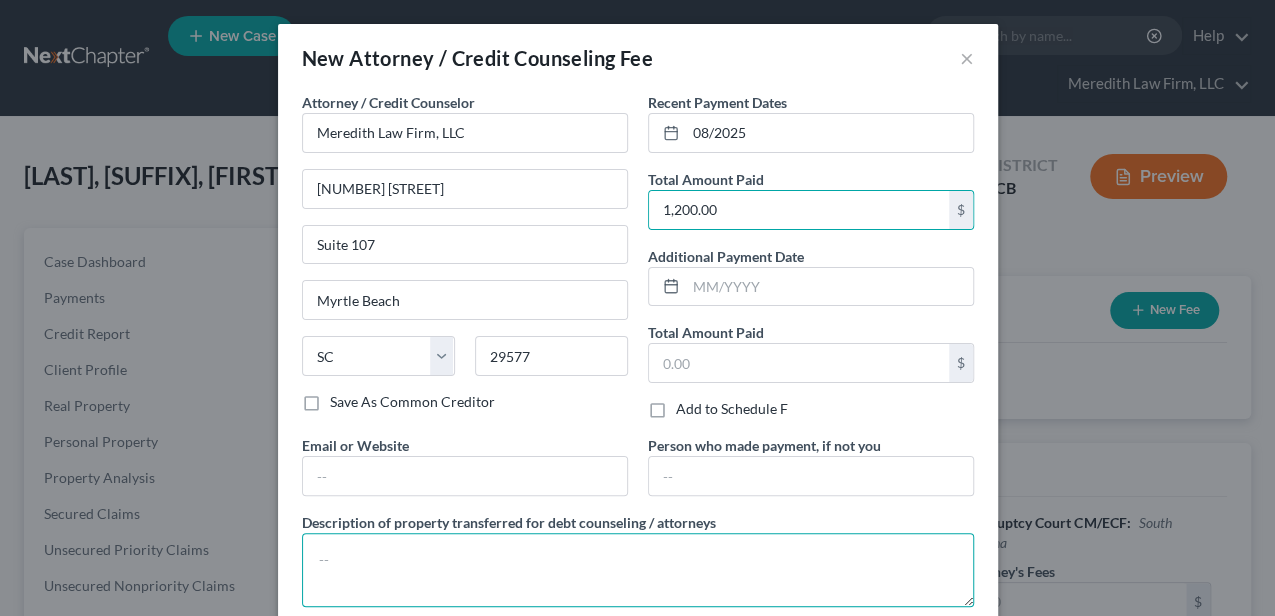 click at bounding box center (638, 570) 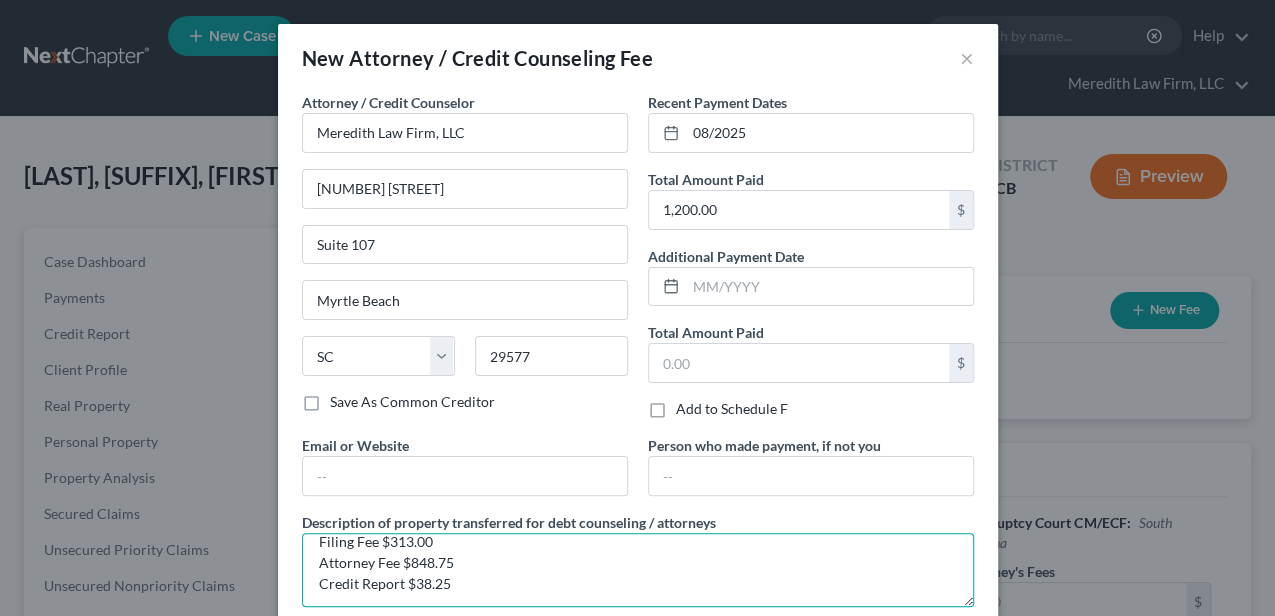 scroll, scrollTop: 21, scrollLeft: 0, axis: vertical 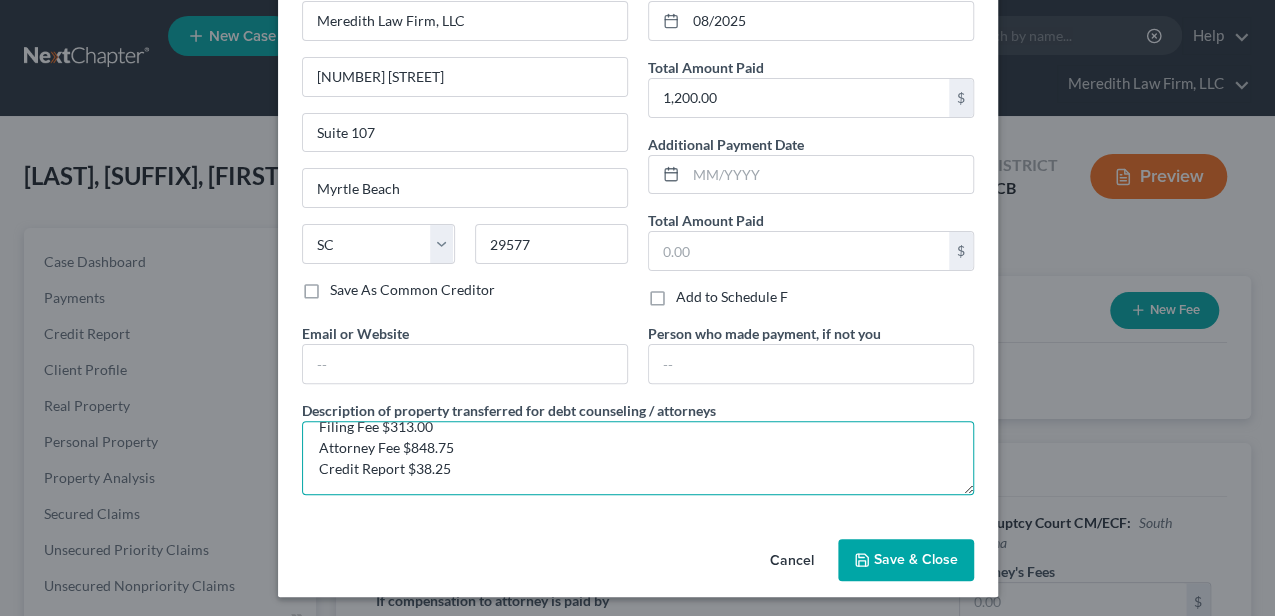 type on "Filing Fee $313.00
Attorney Fee $848.75
Credit Report $38.25" 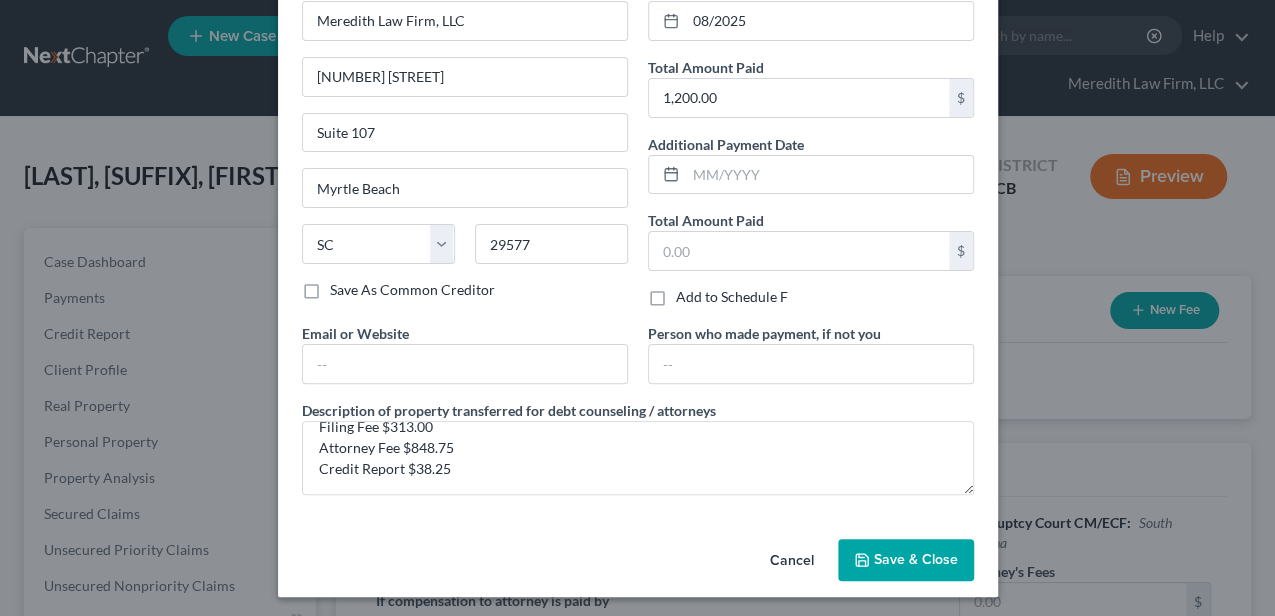 click on "Save & Close" at bounding box center (906, 560) 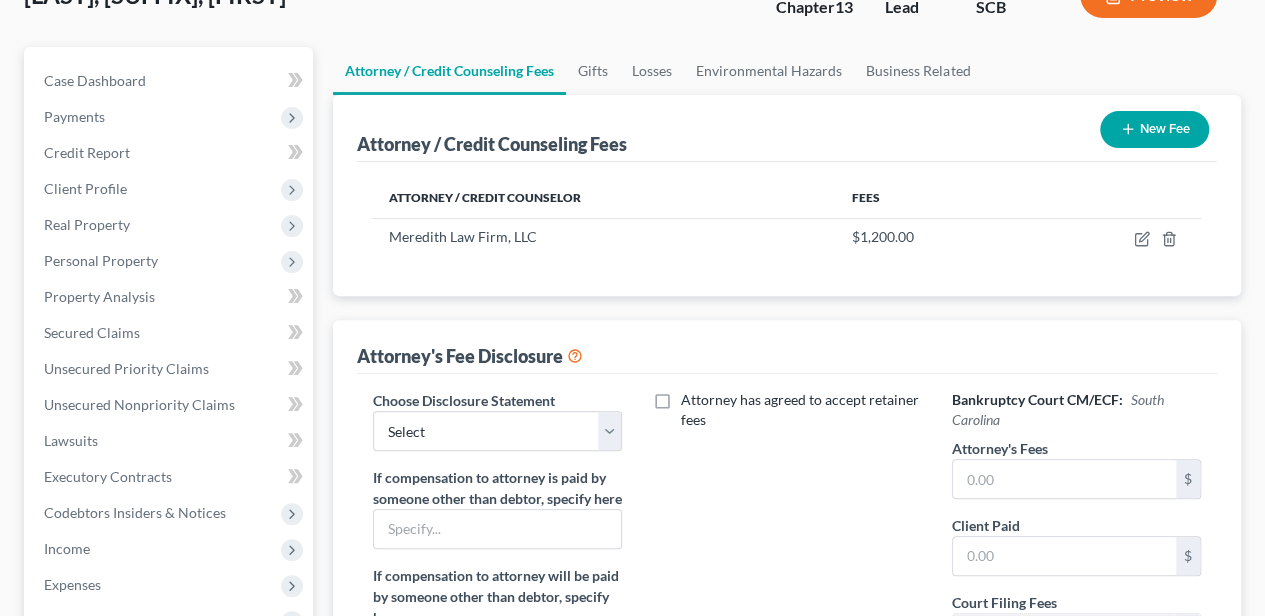 scroll, scrollTop: 200, scrollLeft: 0, axis: vertical 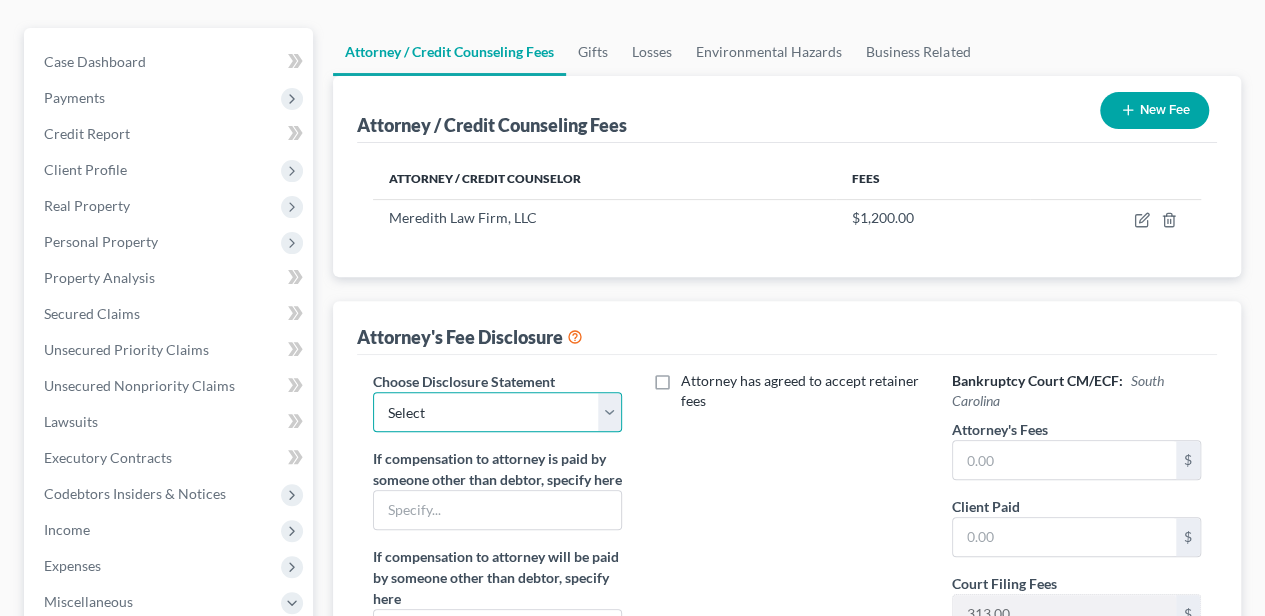 click on "Select Disclosure of Compensation of Attorney for Debtor(S)" at bounding box center [497, 412] 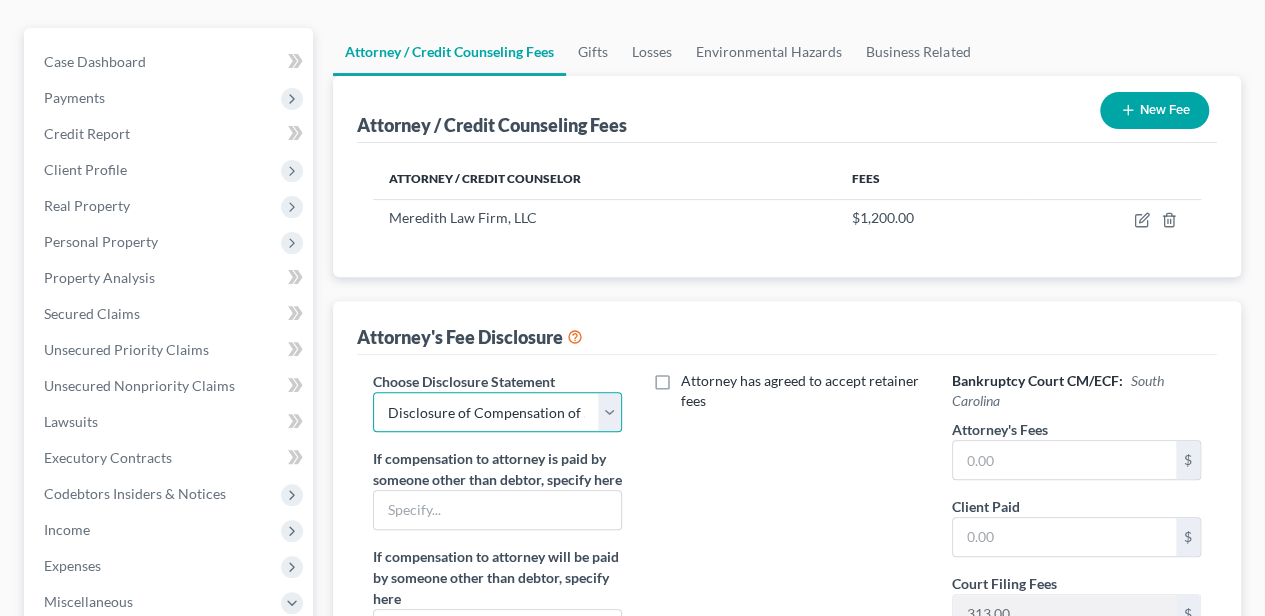 click on "Select Disclosure of Compensation of Attorney for Debtor(S)" at bounding box center (497, 412) 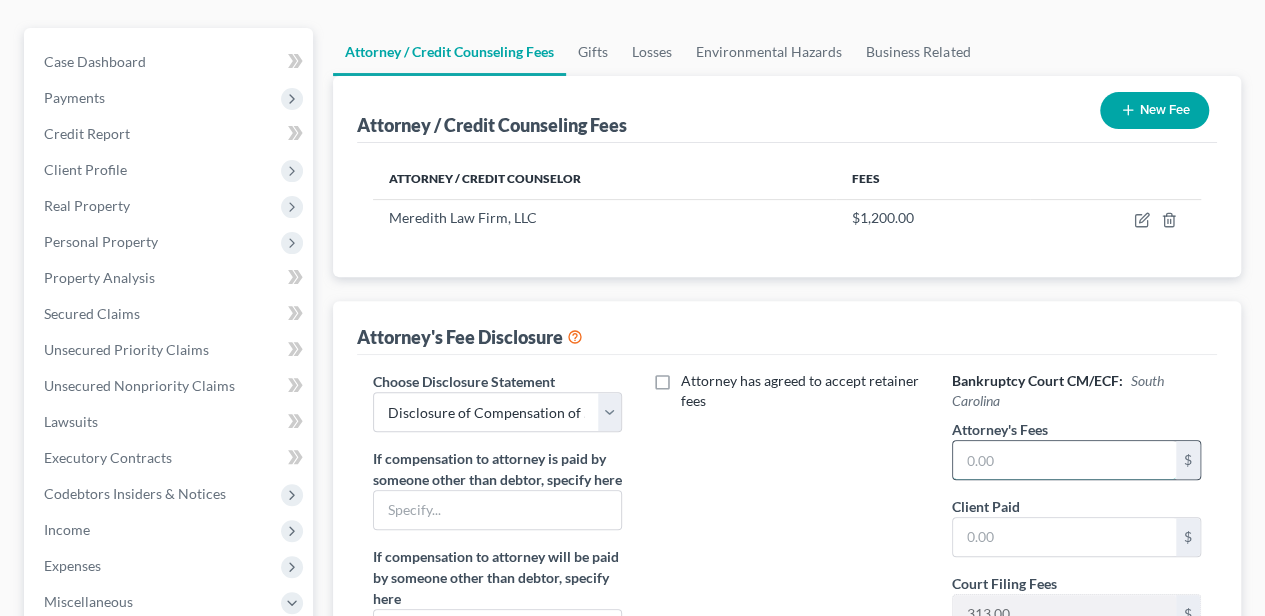click at bounding box center (1064, 460) 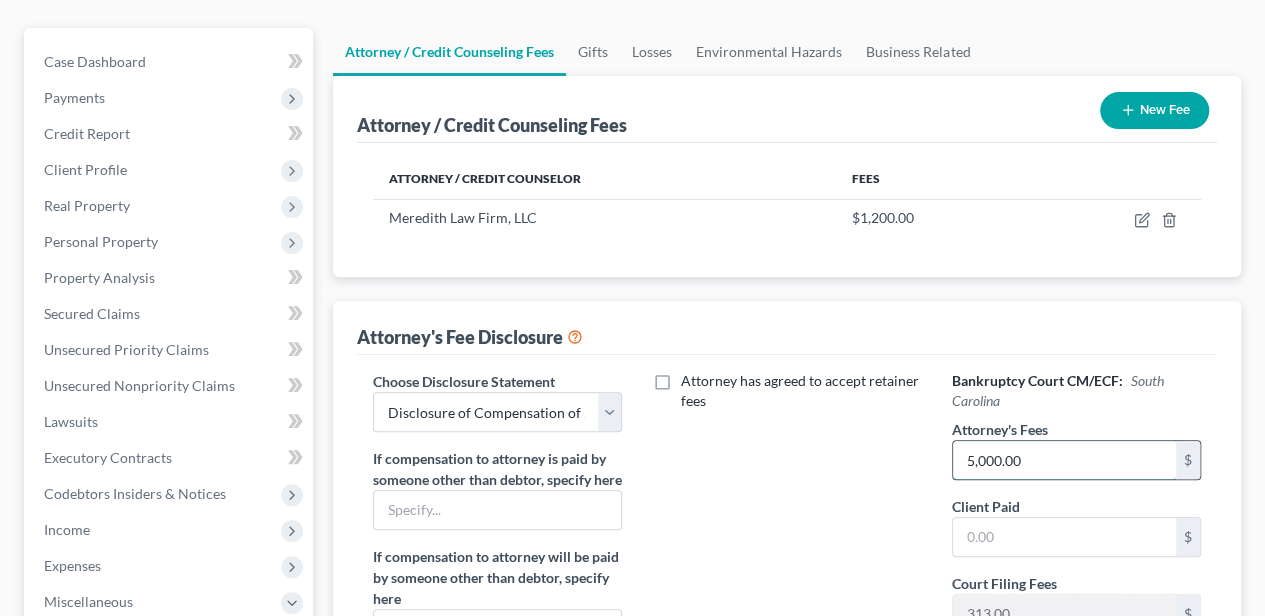 type 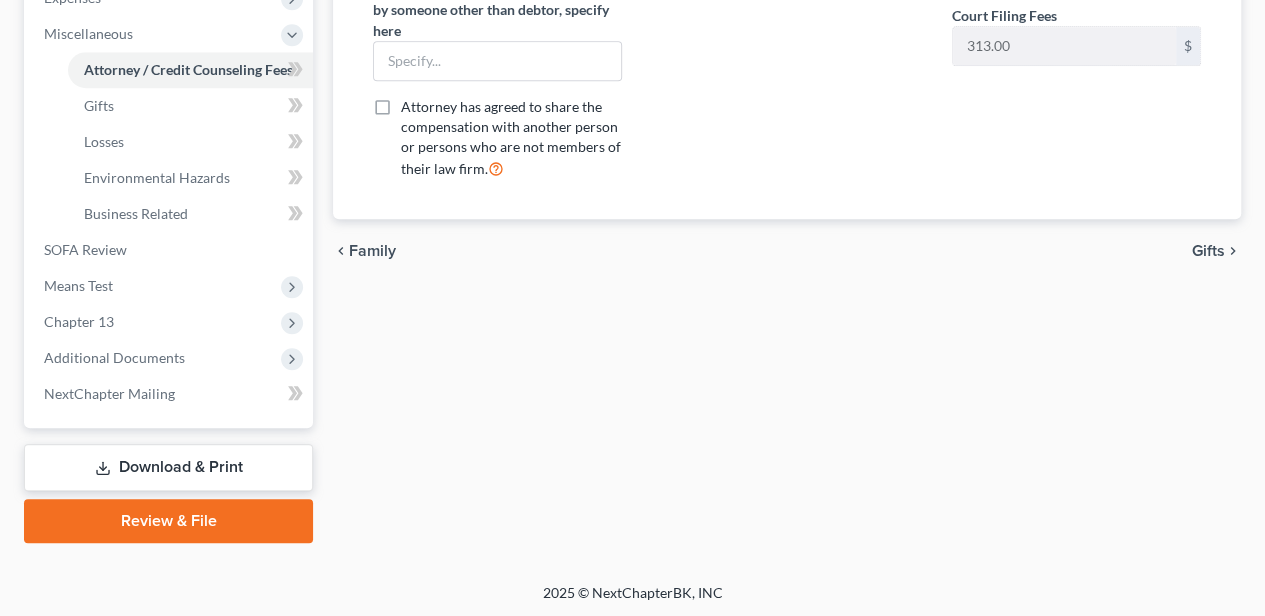 click on "Gifts" at bounding box center (1208, 251) 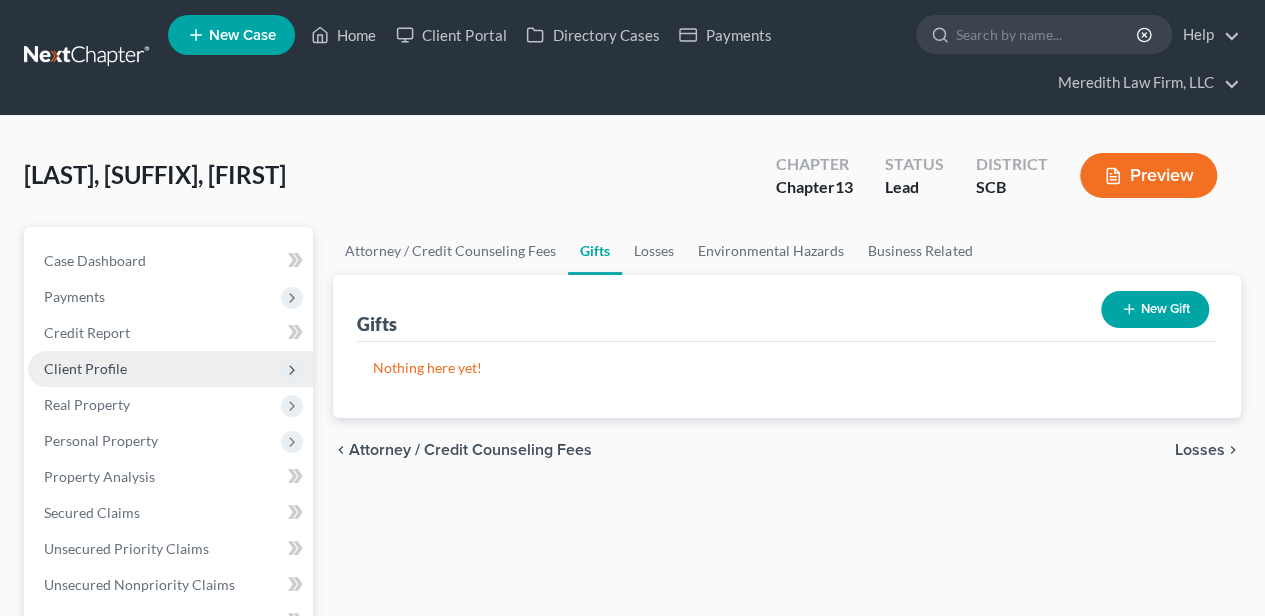 scroll, scrollTop: 0, scrollLeft: 0, axis: both 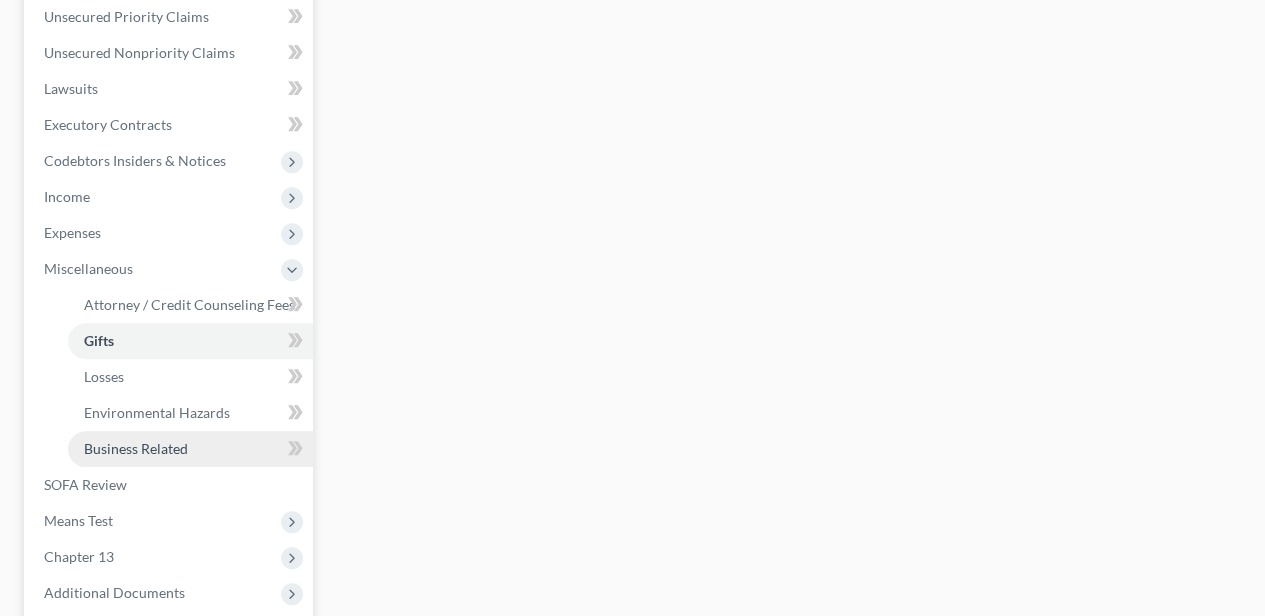 click on "Business Related" at bounding box center [136, 448] 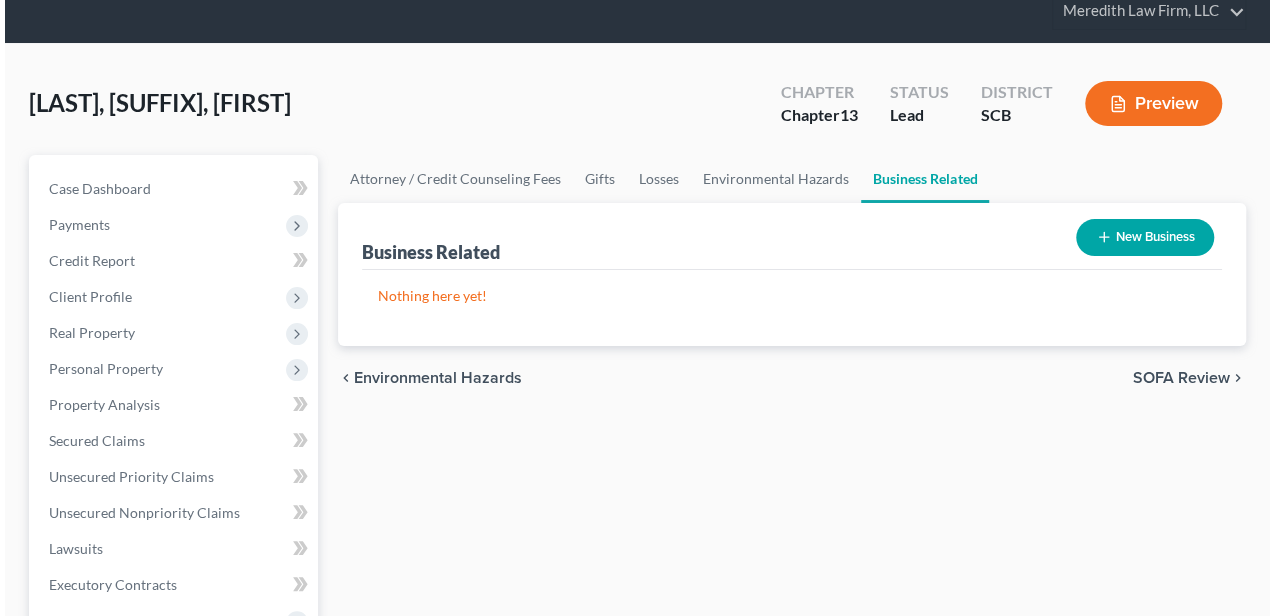 scroll, scrollTop: 0, scrollLeft: 0, axis: both 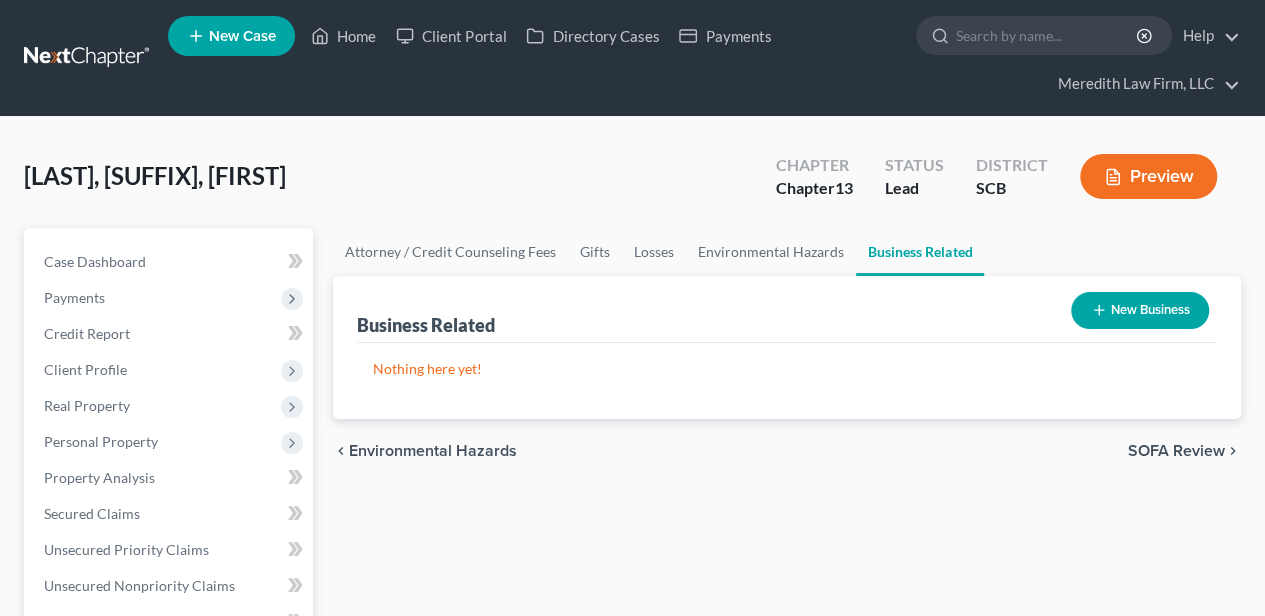 click on "New Business" at bounding box center [1140, 310] 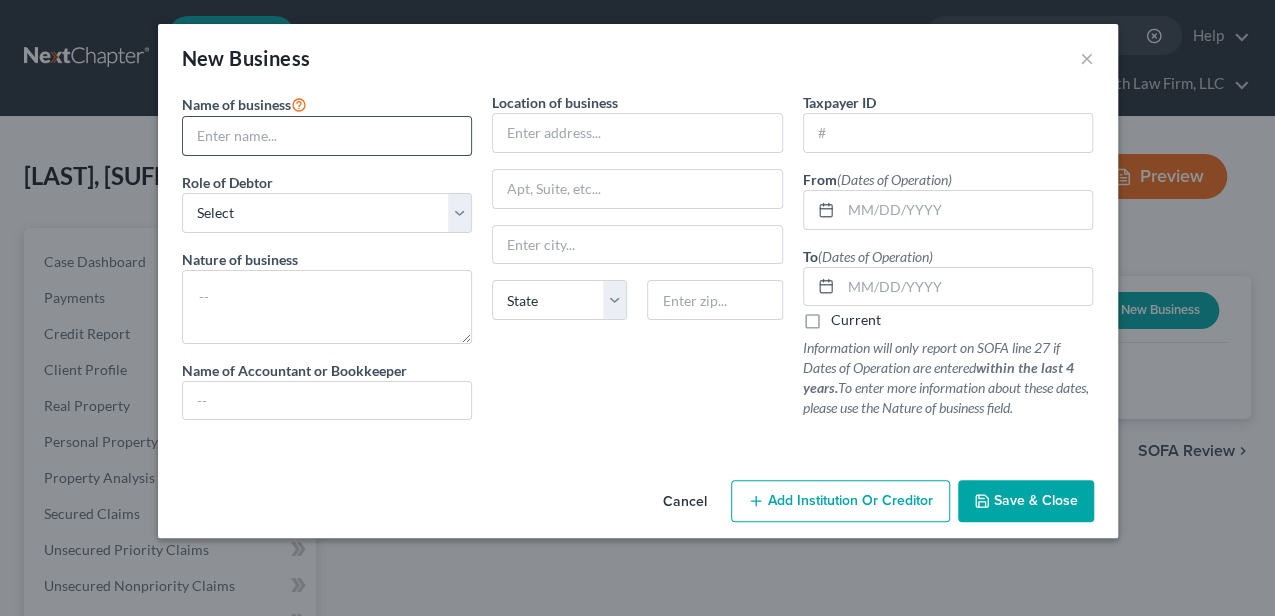 click at bounding box center [327, 136] 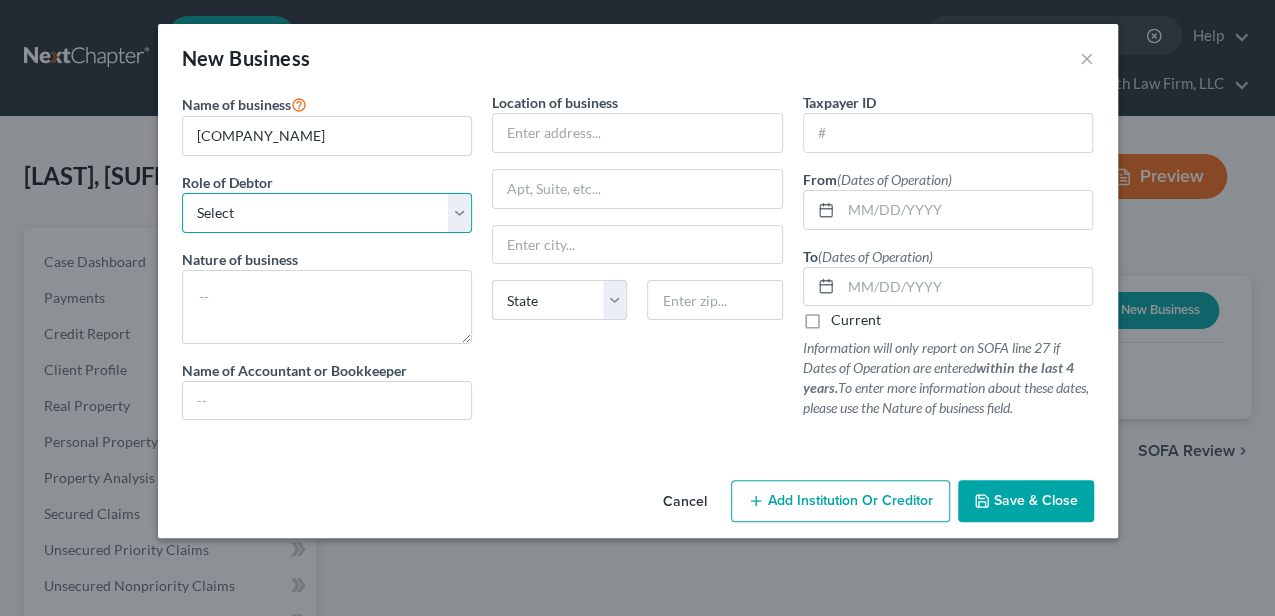 click on "Select A member of a limited liability company (LLC) or limited liability partnership (LLP) An officer, director, or managing executive of a corporation An owner of at least 5% of the voting or equity securities of a corporation A partner in a partnership A sole proprietor or self-employed in a trade, profession, or other activity, either full-time or part-time" at bounding box center (327, 213) 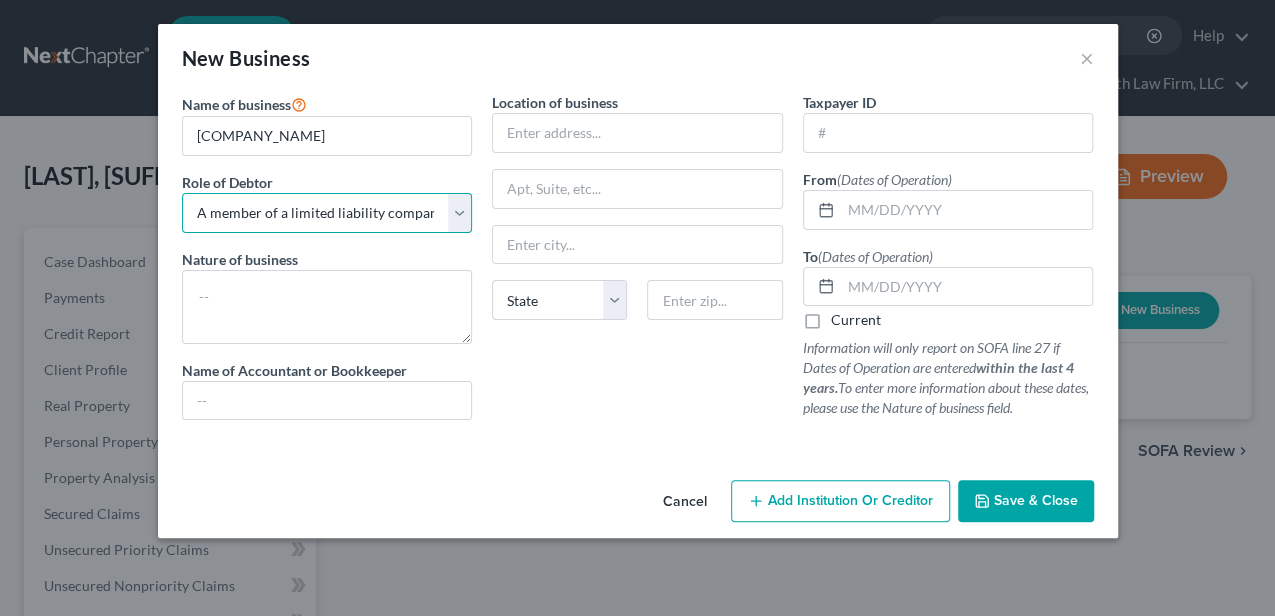 click on "Select A member of a limited liability company (LLC) or limited liability partnership (LLP) An officer, director, or managing executive of a corporation An owner of at least 5% of the voting or equity securities of a corporation A partner in a partnership A sole proprietor or self-employed in a trade, profession, or other activity, either full-time or part-time" at bounding box center (327, 213) 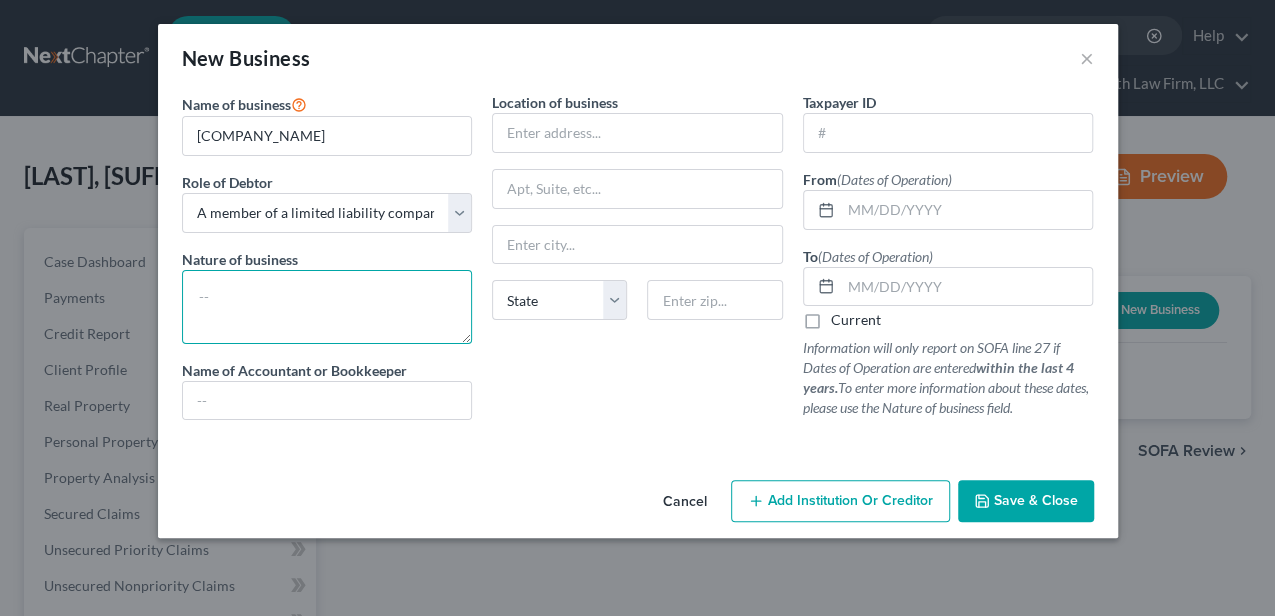 click at bounding box center [327, 307] 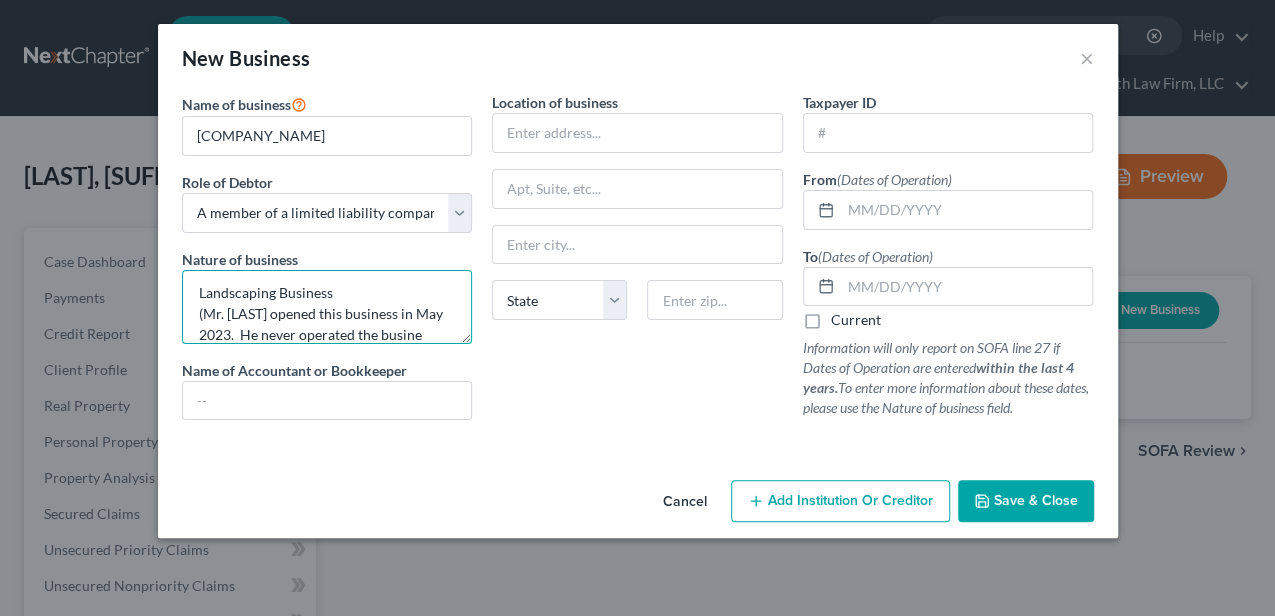 scroll, scrollTop: 25, scrollLeft: 0, axis: vertical 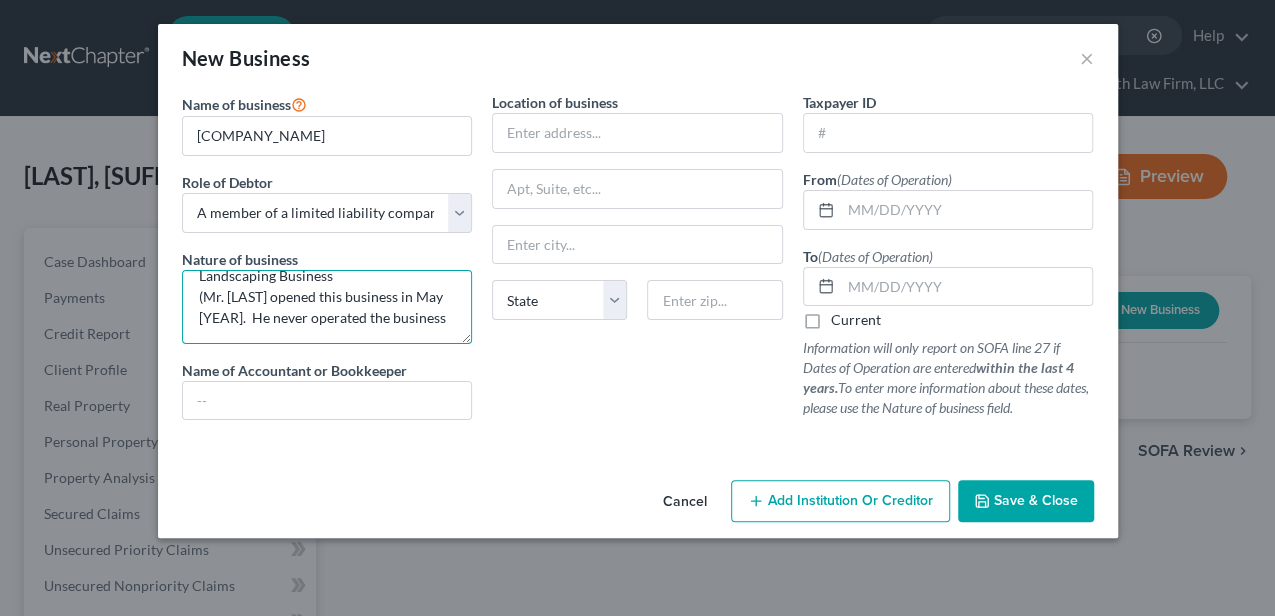 drag, startPoint x: 258, startPoint y: 313, endPoint x: 260, endPoint y: 323, distance: 10.198039 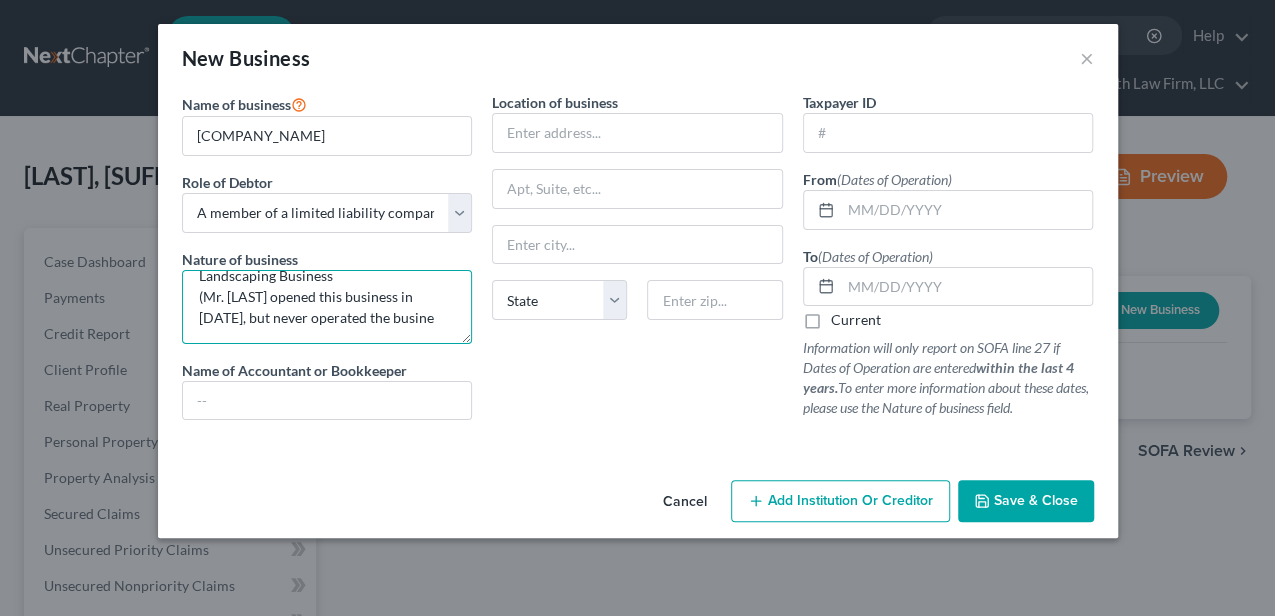 scroll, scrollTop: 25, scrollLeft: 0, axis: vertical 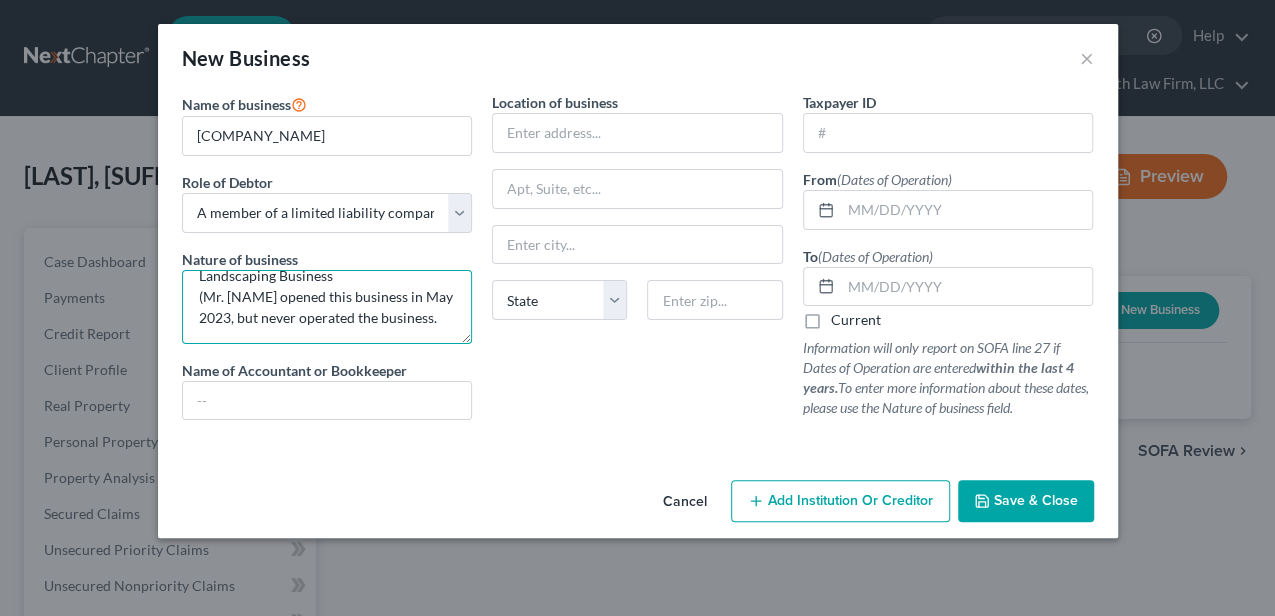 click on "Landscaping Business
(Mr. [NAME] opened this business in May 2023, but never operated the business." at bounding box center [327, 307] 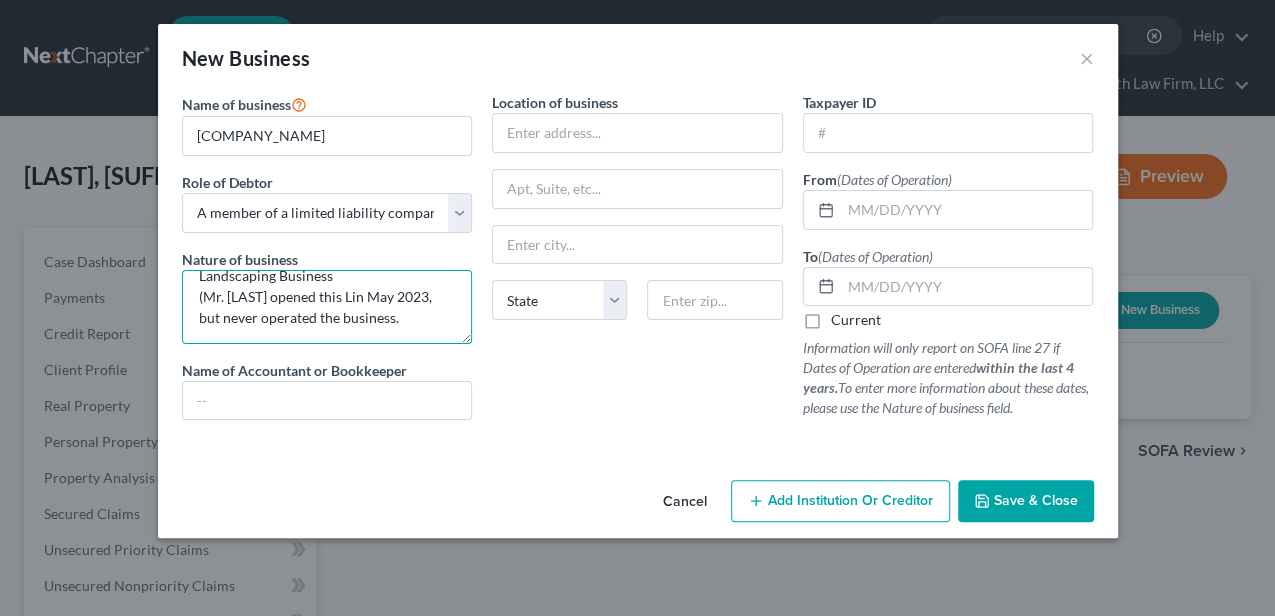 scroll, scrollTop: 21, scrollLeft: 0, axis: vertical 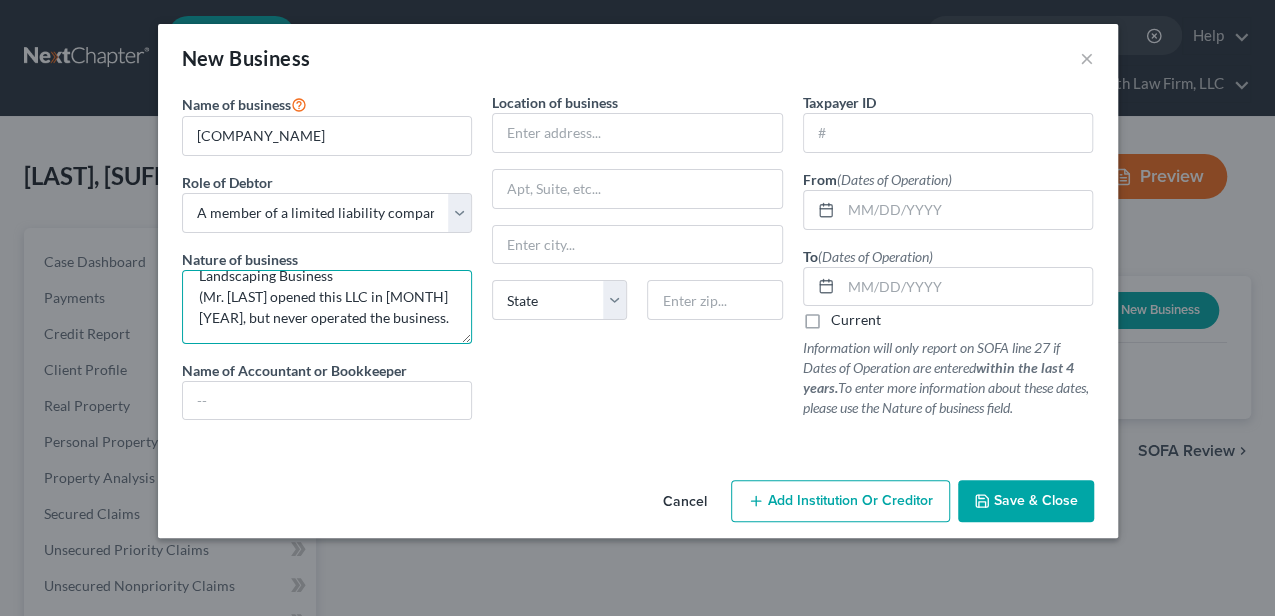 click on "Landscaping Business
(Mr. [LAST] opened this LLC in [MONTH] [YEAR], but never operated the business." at bounding box center (327, 307) 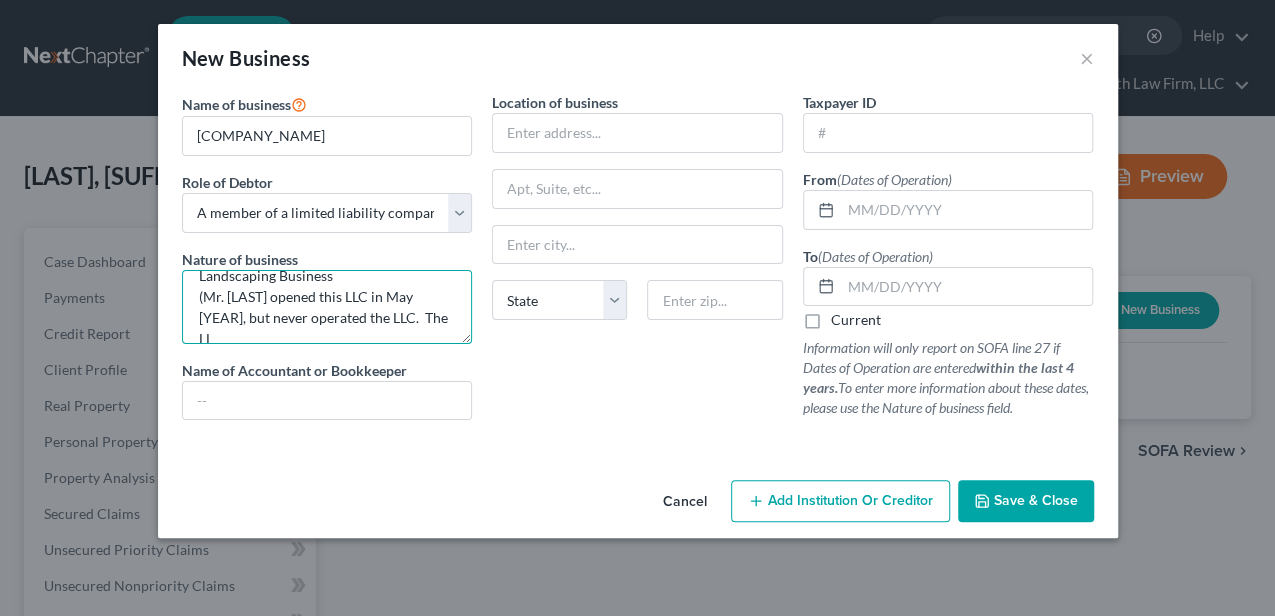 scroll, scrollTop: 25, scrollLeft: 0, axis: vertical 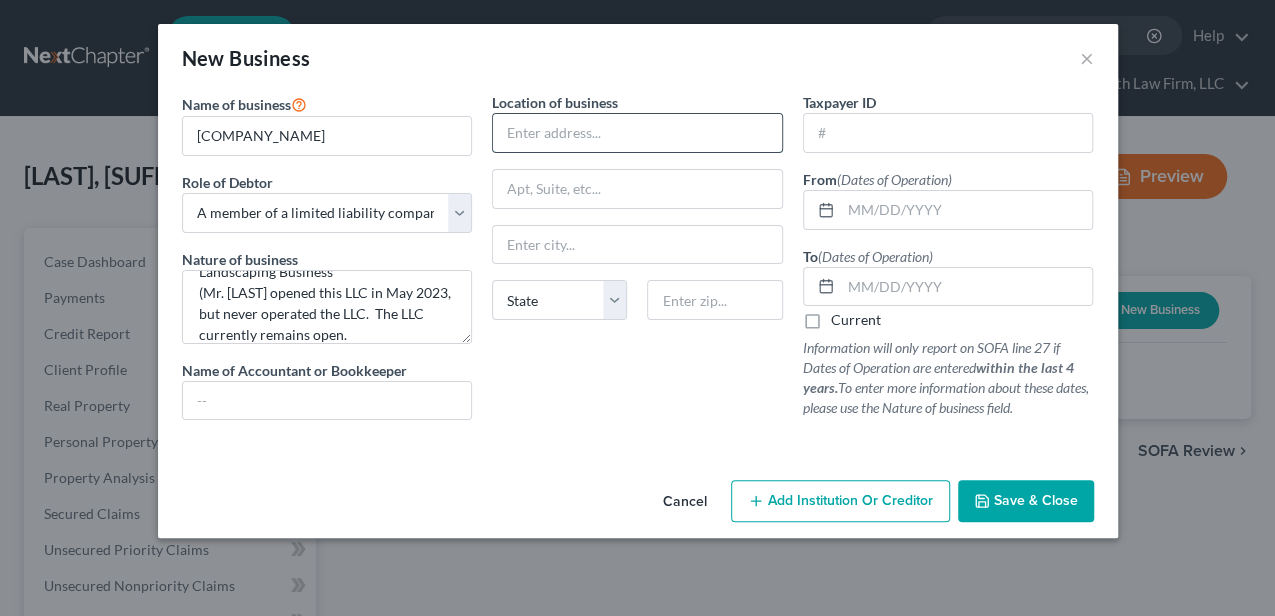 click at bounding box center (637, 133) 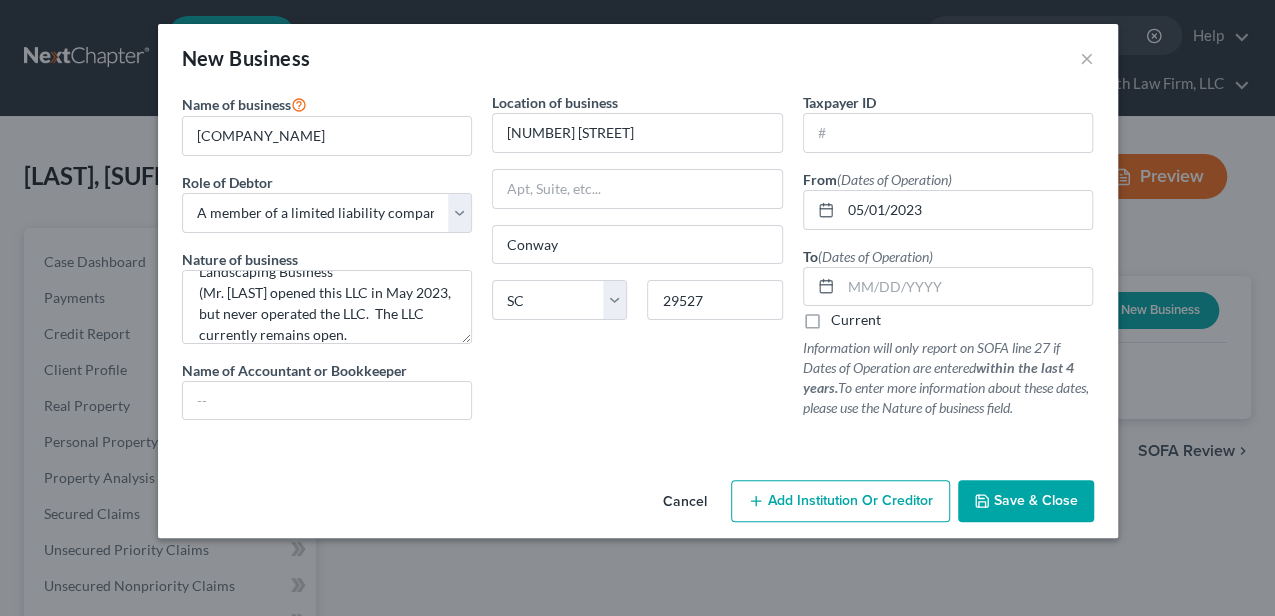 click on "Current" at bounding box center [856, 320] 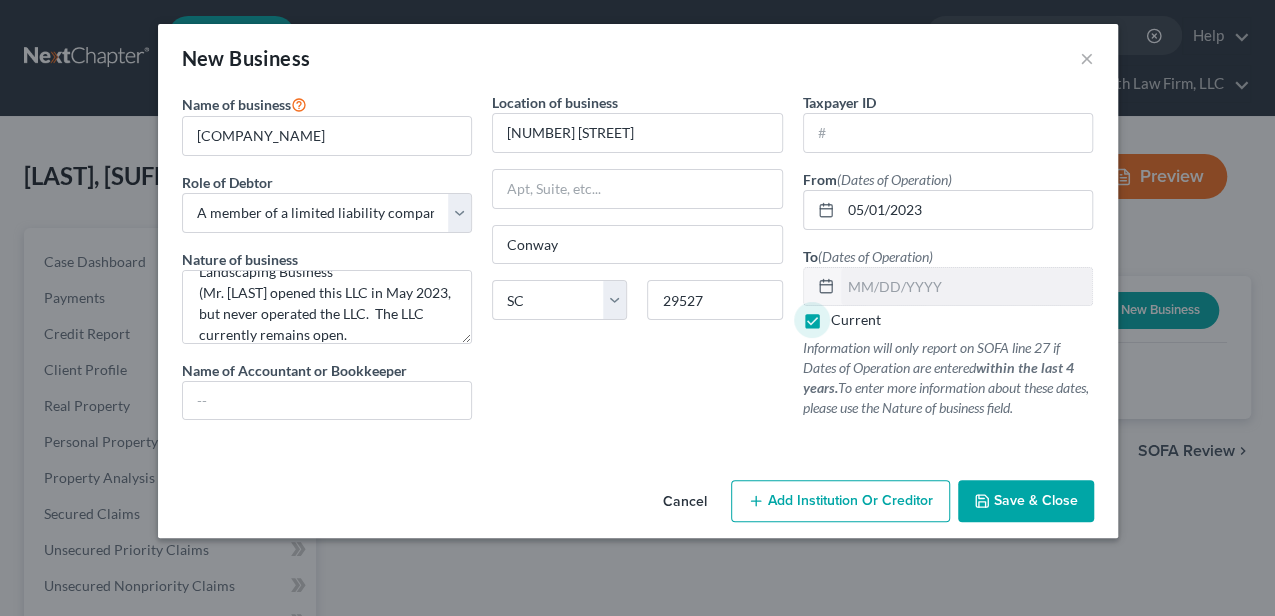 click on "Save & Close" at bounding box center (1036, 500) 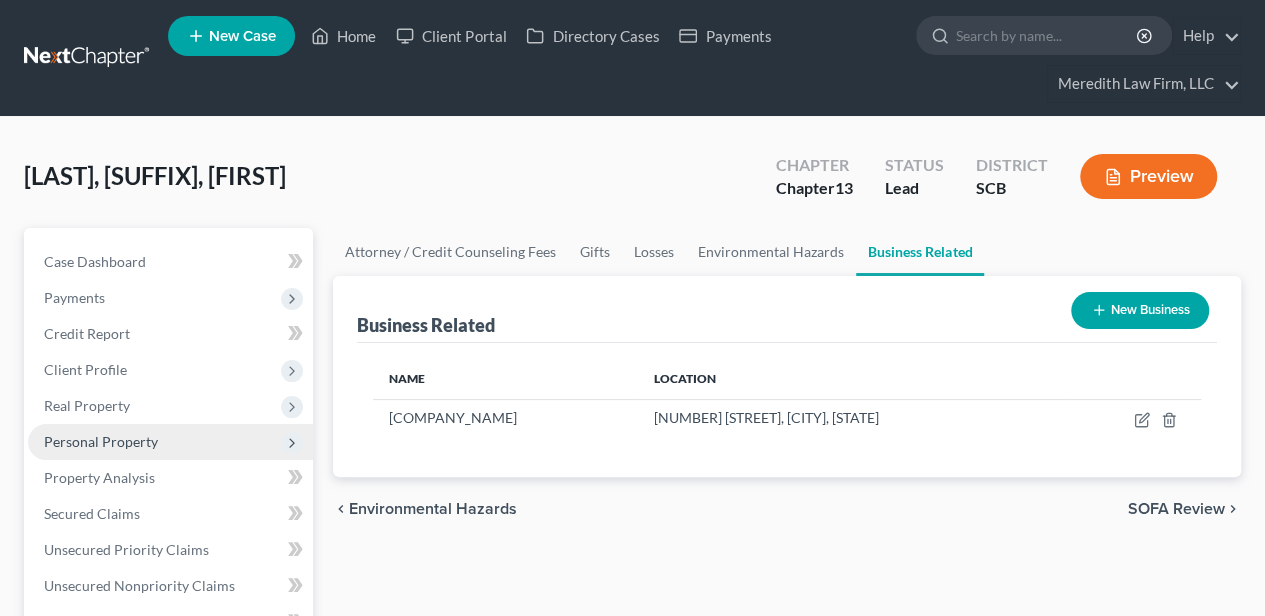 click on "Personal Property" at bounding box center [170, 442] 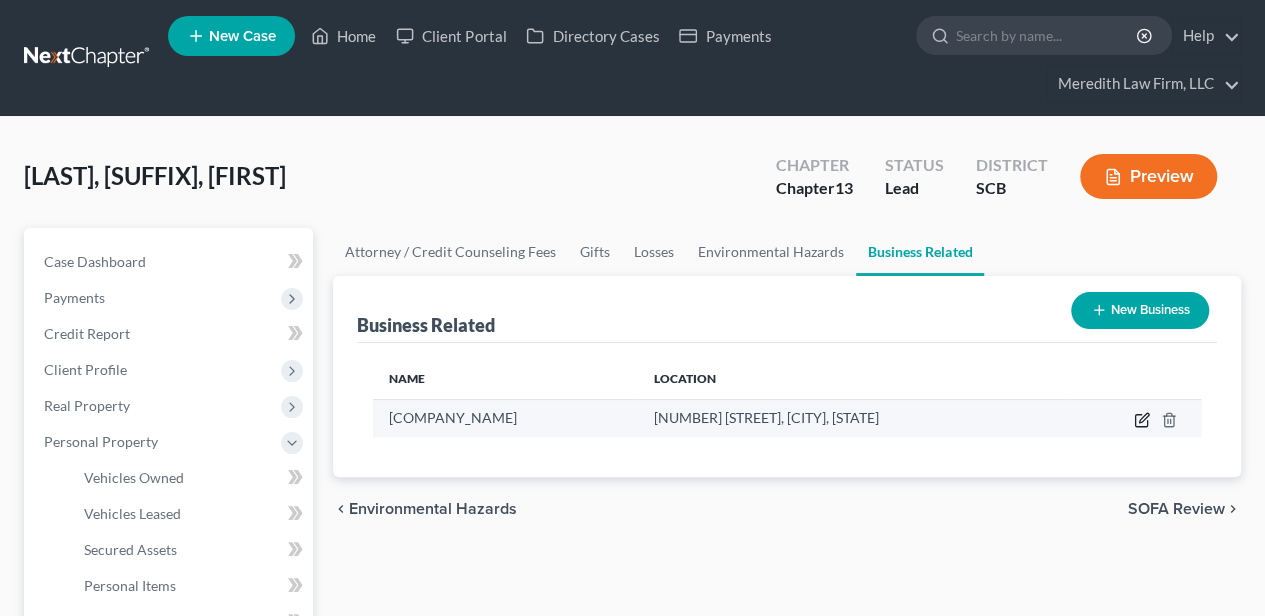 click 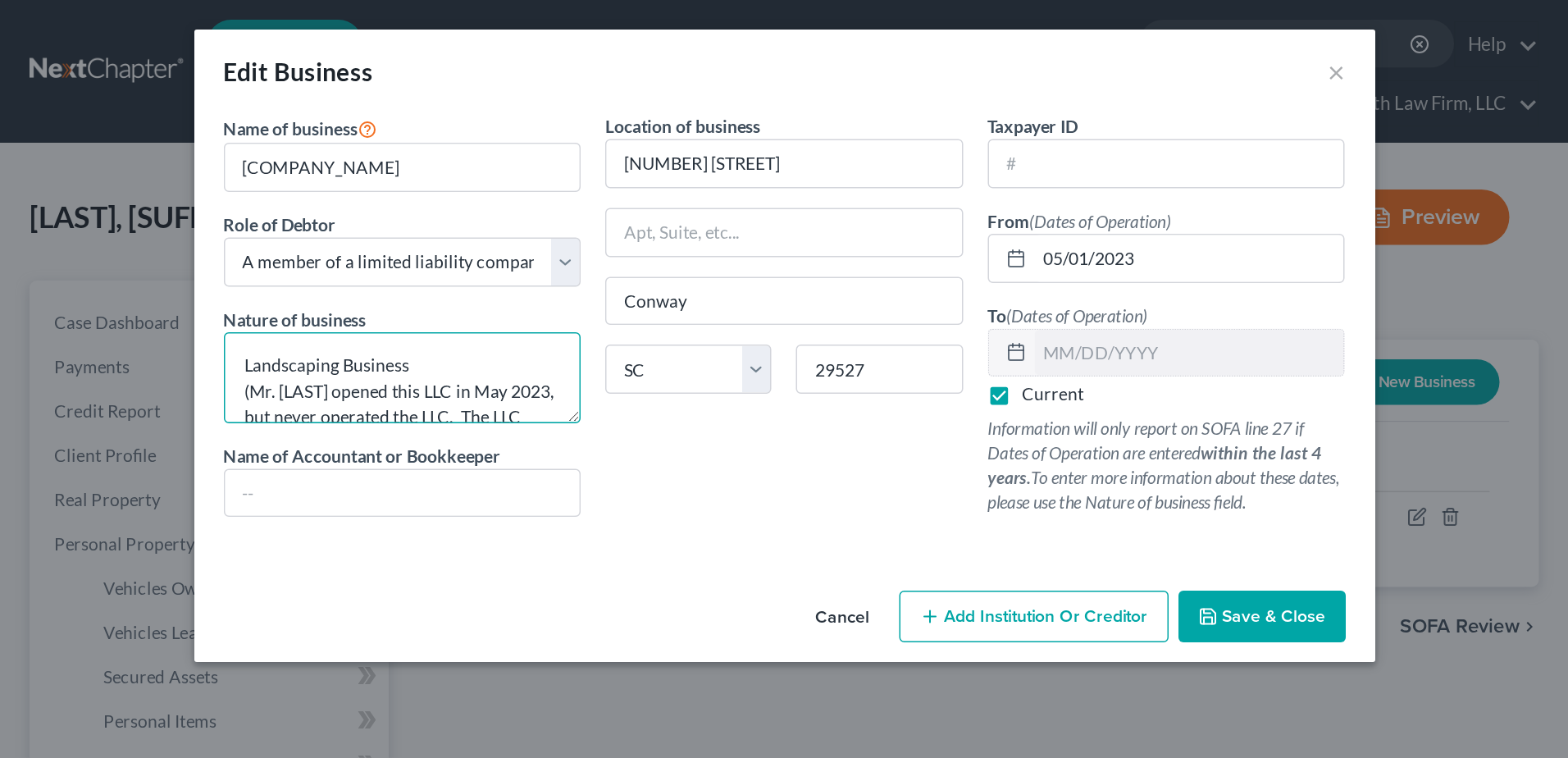 scroll, scrollTop: 34, scrollLeft: 0, axis: vertical 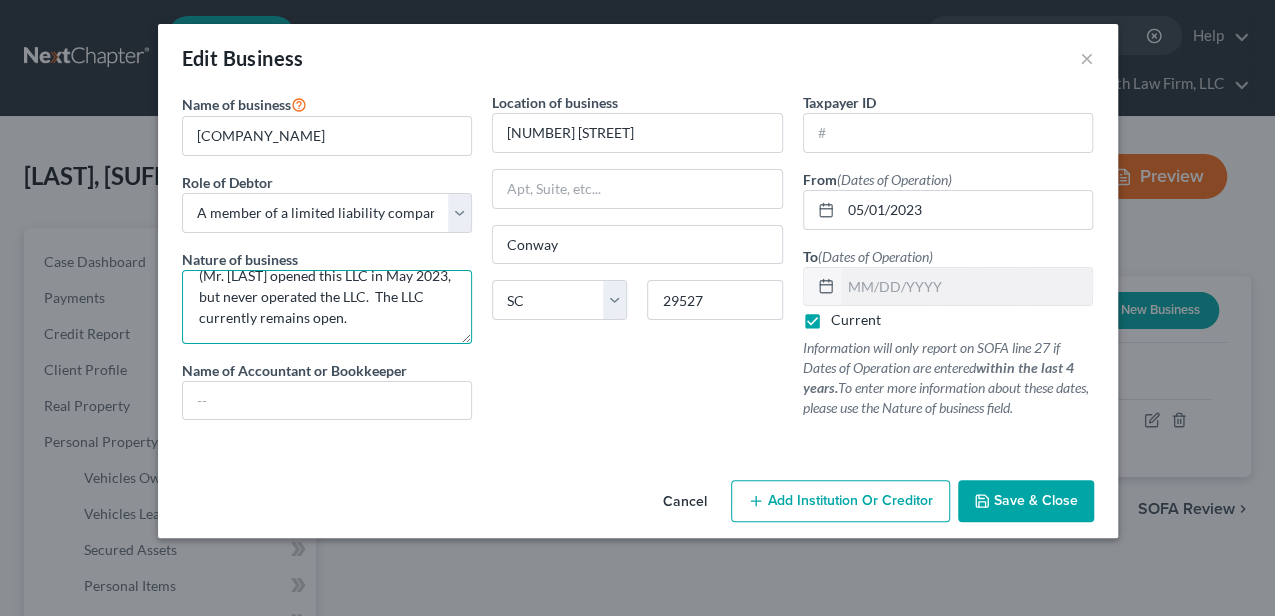 drag, startPoint x: 198, startPoint y: 291, endPoint x: 402, endPoint y: 342, distance: 210.27838 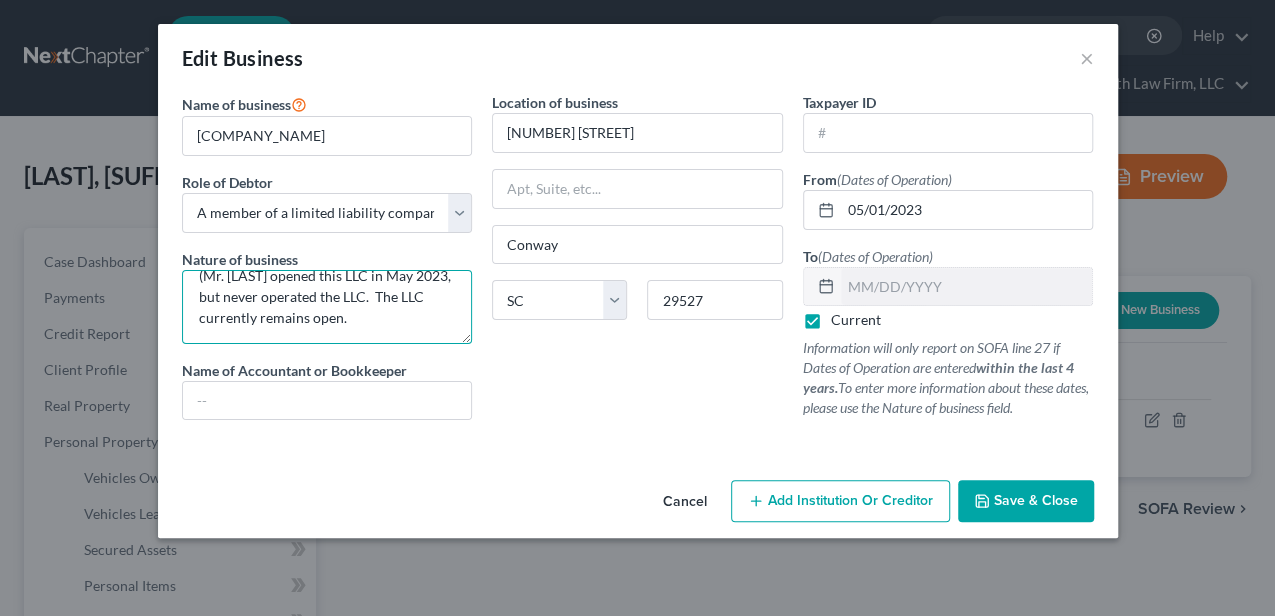 click on "Name of business
*
[LAST] Lawncare, LLC
Role of Debtor
*
Select A member of a limited liability company (LLC) or limited liability partnership (LLP) An officer, director, or managing executive of a corporation An owner of at least 5% of the voting or equity securities of a corporation A partner in a partnership A sole proprietor or self-employed in a trade, profession, or other activity, either full-time or part-time Nature of business Landscaping Business
(Mr. [LAST] opened this LLC in [MONTH] [YEAR], but never operated the LLC.  The LLC currently remains open. Name of Accountant or Bookkeeper" at bounding box center (327, 264) 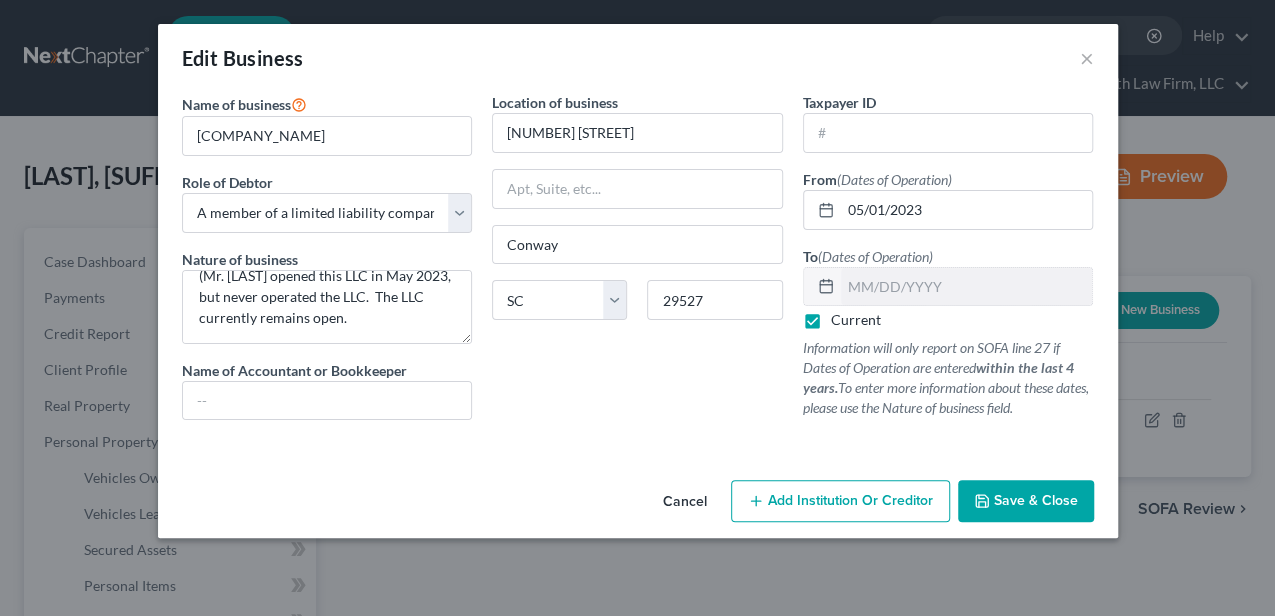 click on "Name of business
*
[LAST] Lawncare, LLC
Role of Debtor
*
Select A member of a limited liability company (LLC) or limited liability partnership (LLP) An officer, director, or managing executive of a corporation An owner of at least 5% of the voting or equity securities of a corporation A partner in a partnership A sole proprietor or self-employed in a trade, profession, or other activity, either full-time or part-time Nature of business Landscaping Business
(Mr. [LAST] opened this LLC in [MONTH] [YEAR], but never operated the LLC.  The LLC currently remains open. Name of Accountant or Bookkeeper" at bounding box center (327, 264) 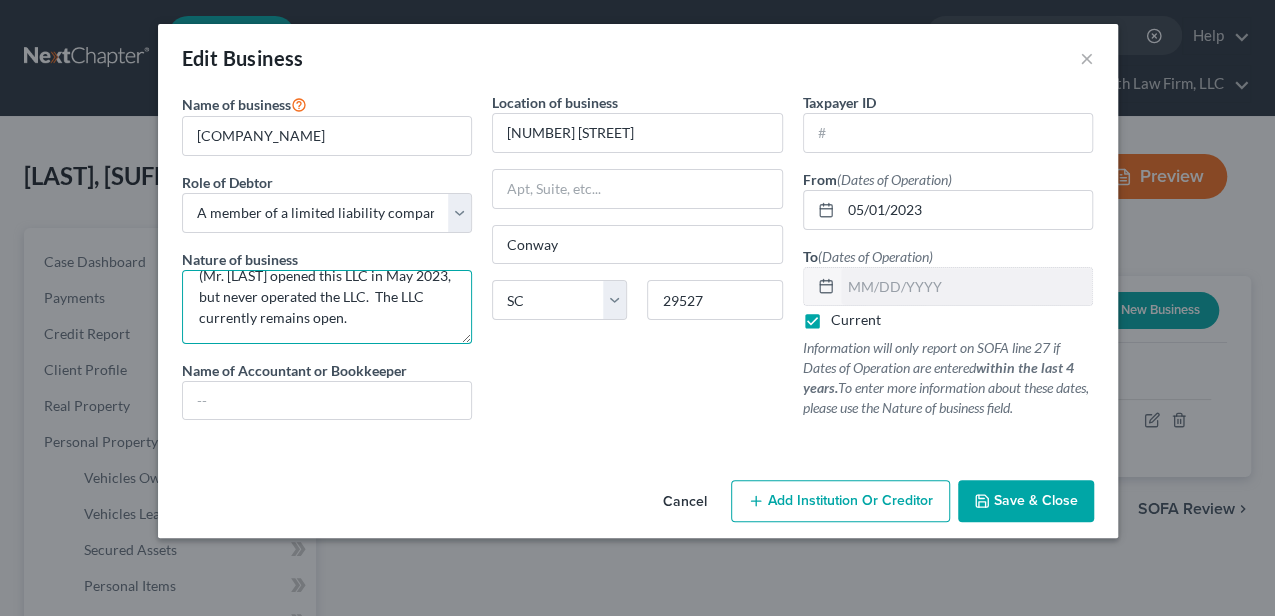click on "Landscaping Business
(Mr. [LAST] opened this LLC in May 2023, but never operated the LLC.  The LLC currently remains open." at bounding box center (327, 307) 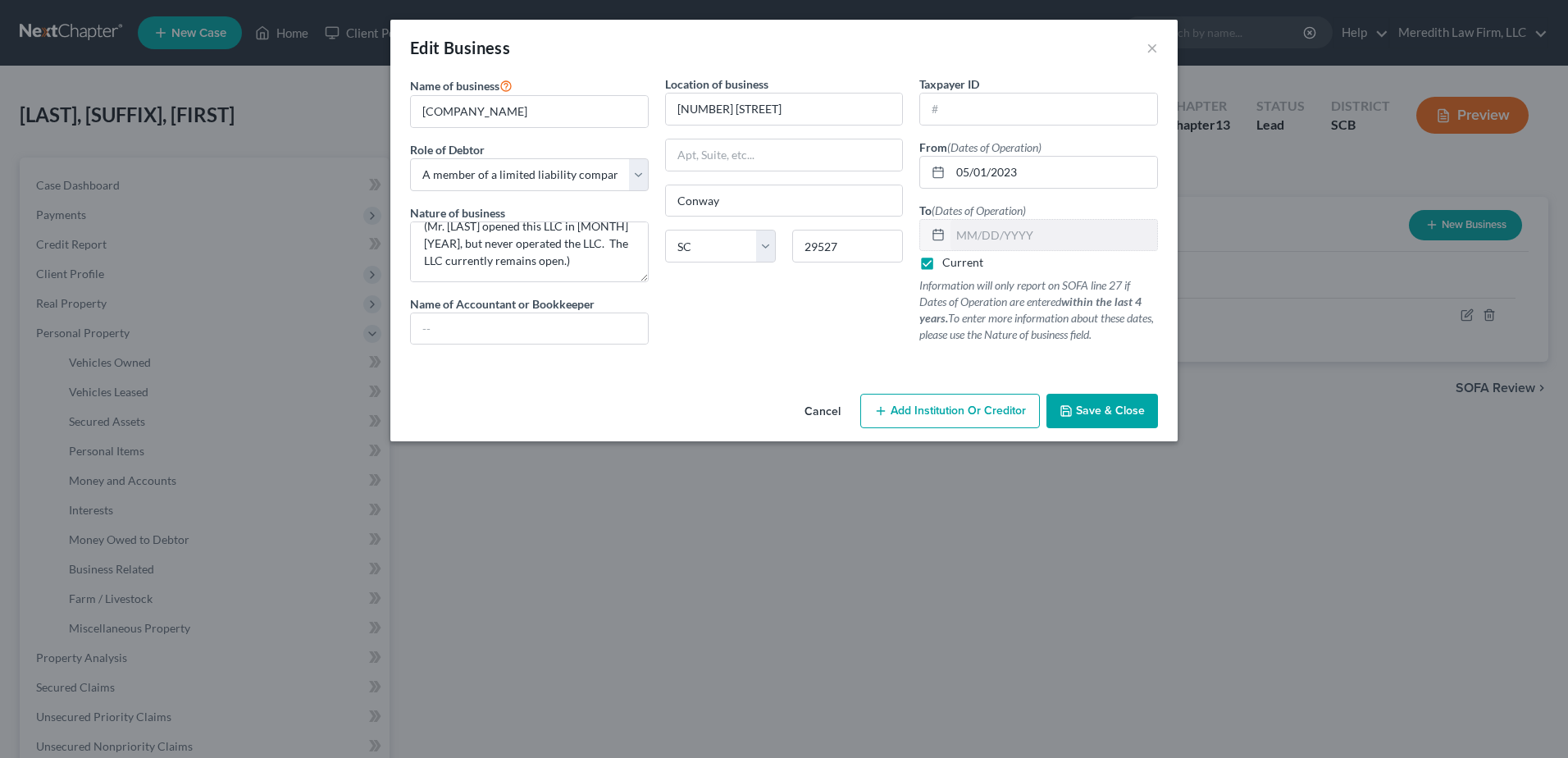 click on "Save & Close" at bounding box center [1102, 411] 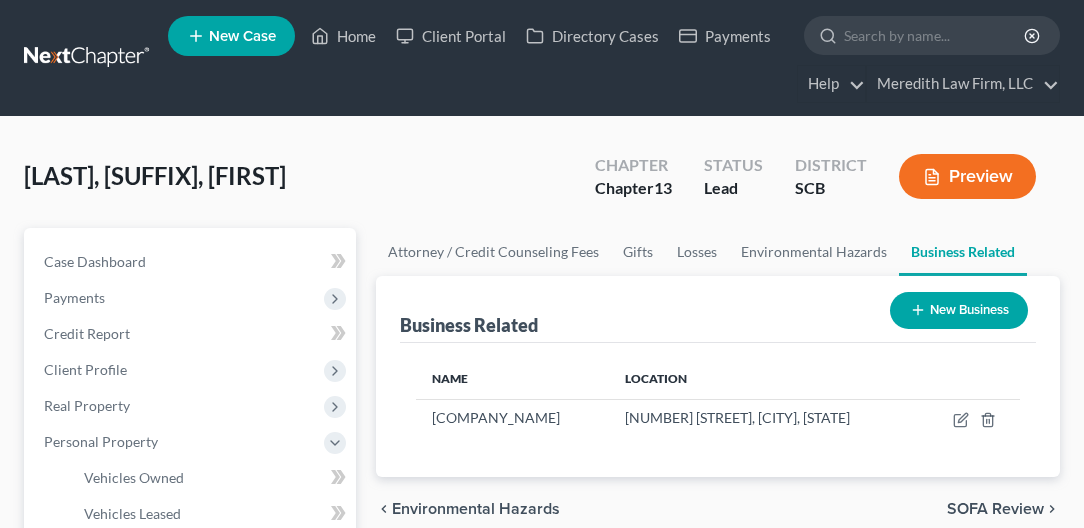 drag, startPoint x: 1796, startPoint y: 0, endPoint x: 704, endPoint y: 469, distance: 1188.4548 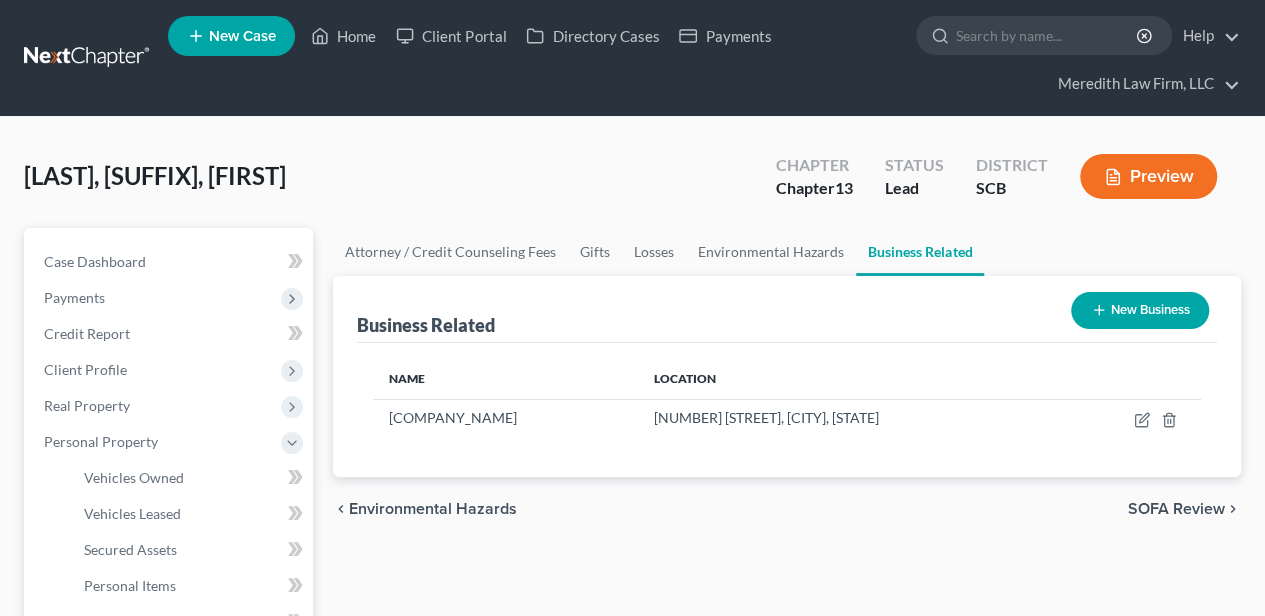 drag, startPoint x: 900, startPoint y: 1, endPoint x: 552, endPoint y: 514, distance: 619.8976 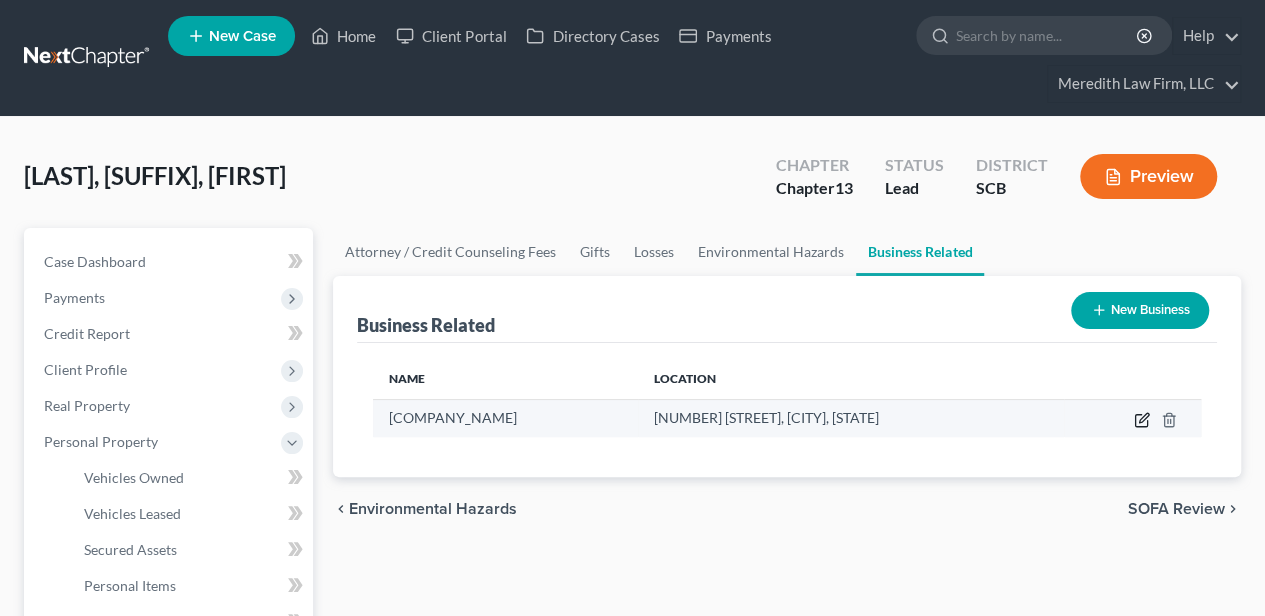 click 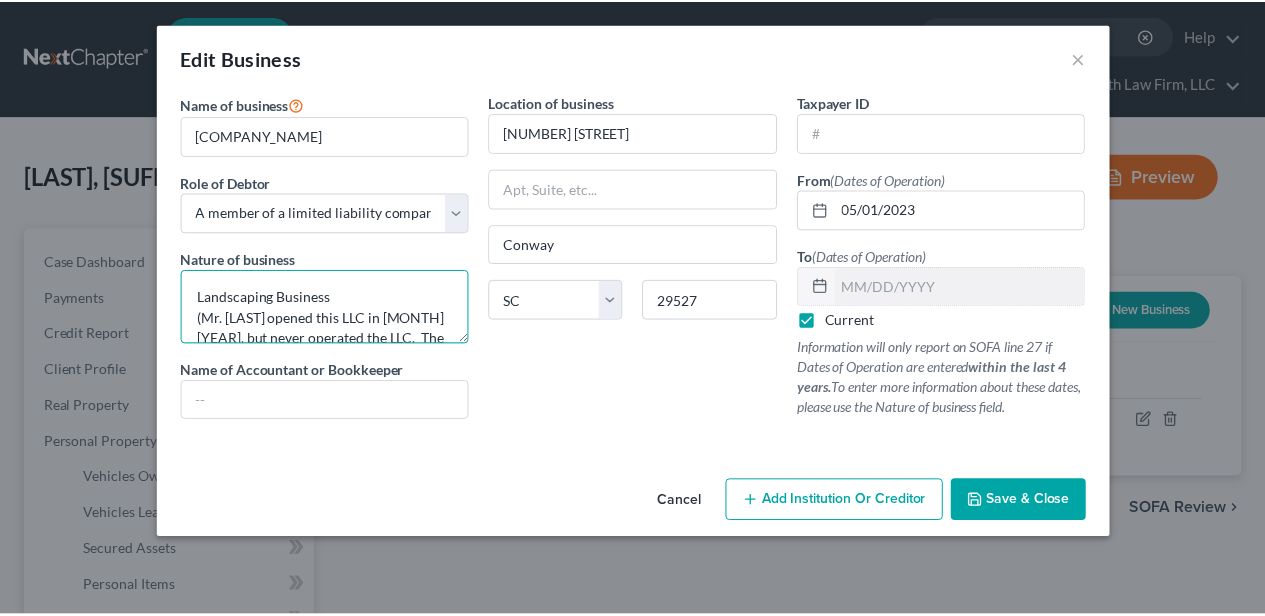 scroll, scrollTop: 42, scrollLeft: 0, axis: vertical 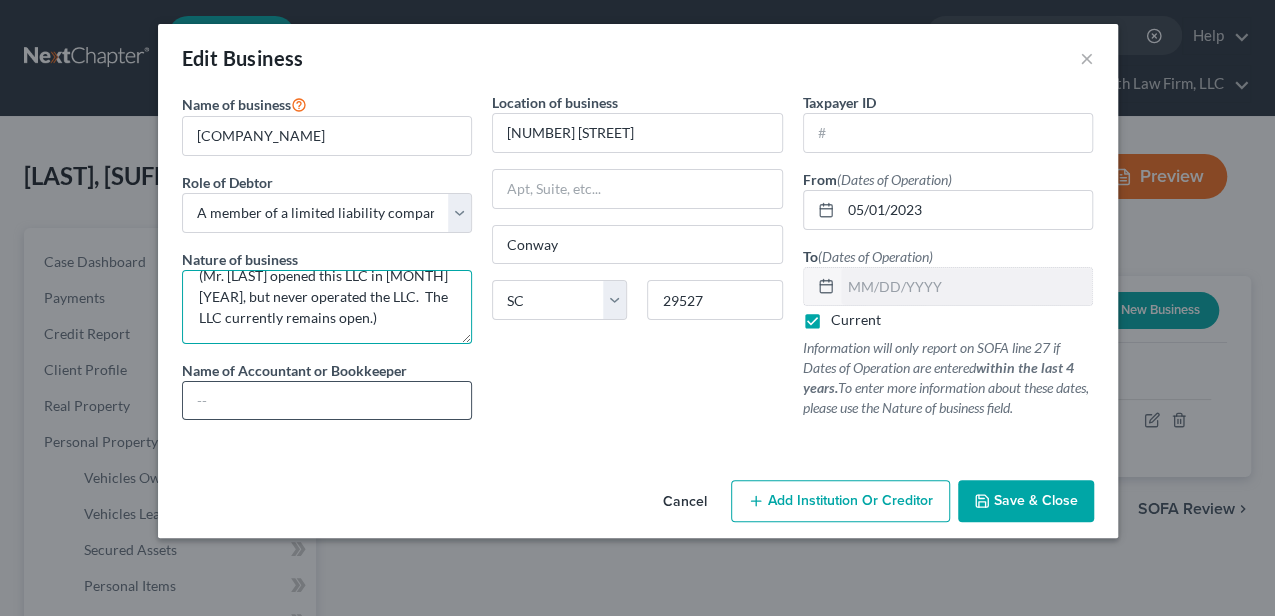 drag, startPoint x: 194, startPoint y: 296, endPoint x: 386, endPoint y: 395, distance: 216.02083 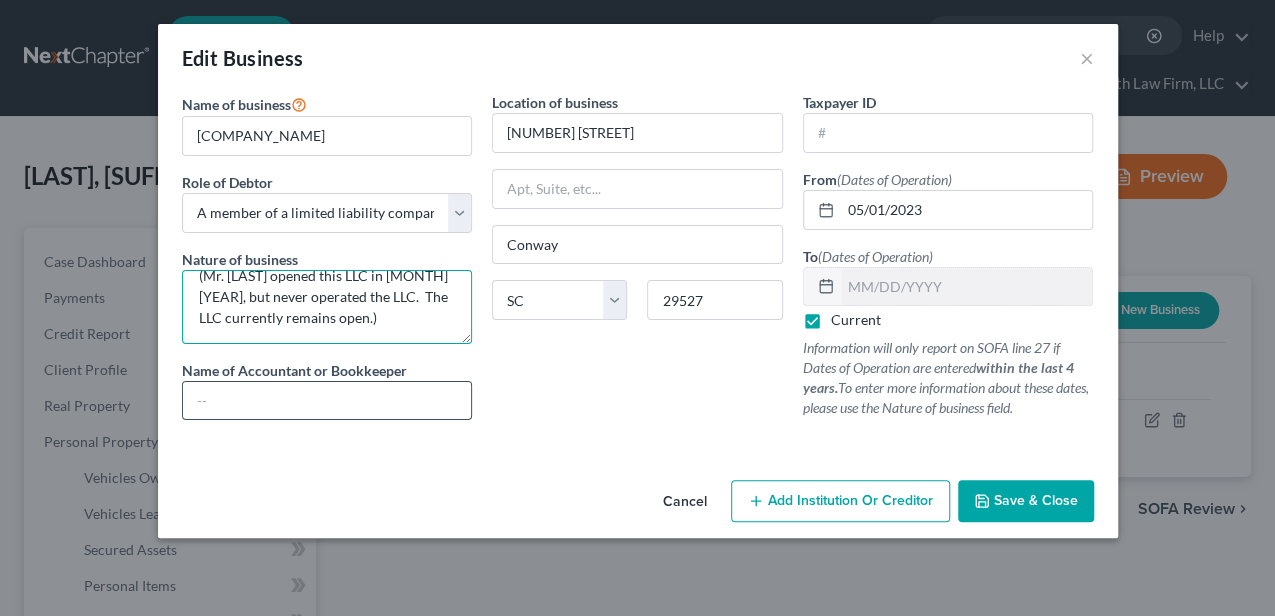 click on "Name of business
*
Chapman Lawncare, LLC
Role of Debtor
*
Select A member of a limited liability company (LLC) or limited liability partnership (LLP) An officer, director, or managing executive of a corporation An owner of at least 5% of the voting or equity securities of a corporation A partner in a partnership A sole proprietor or self-employed in a trade, profession, or other activity, either full-time or part-time Nature of business Landscaping Business
(Mr. [LAST] opened this LLC in May 2023, but never operated the LLC.  The LLC currently remains open.) Name of Accountant or Bookkeeper" at bounding box center [327, 264] 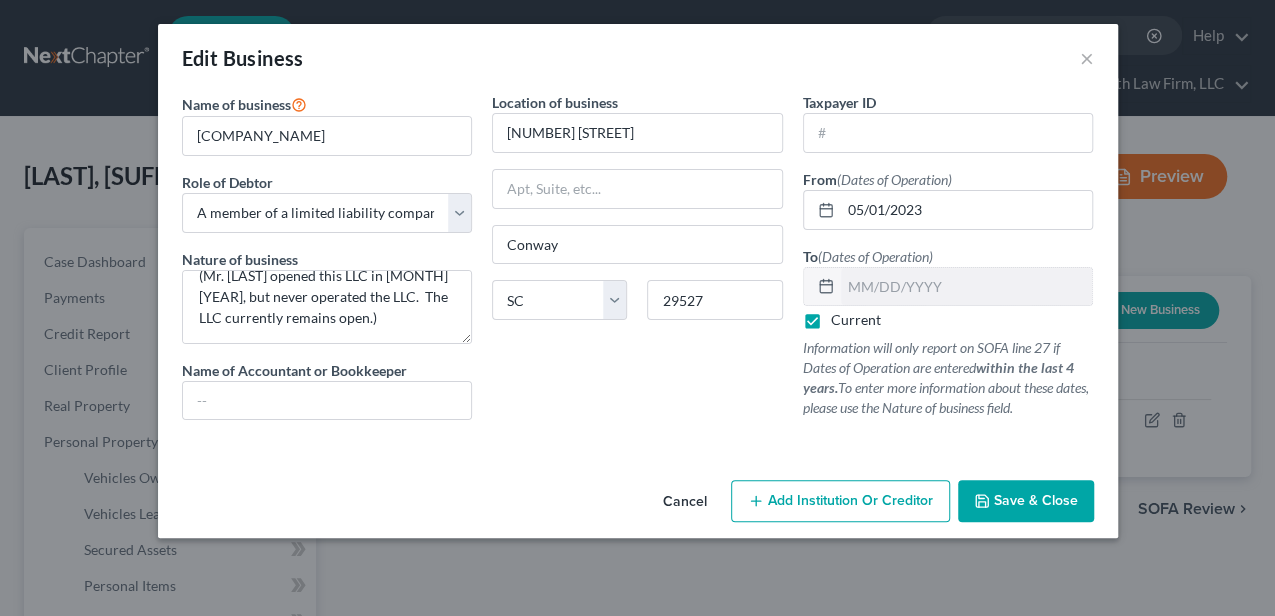 click on "Save & Close" at bounding box center [1036, 500] 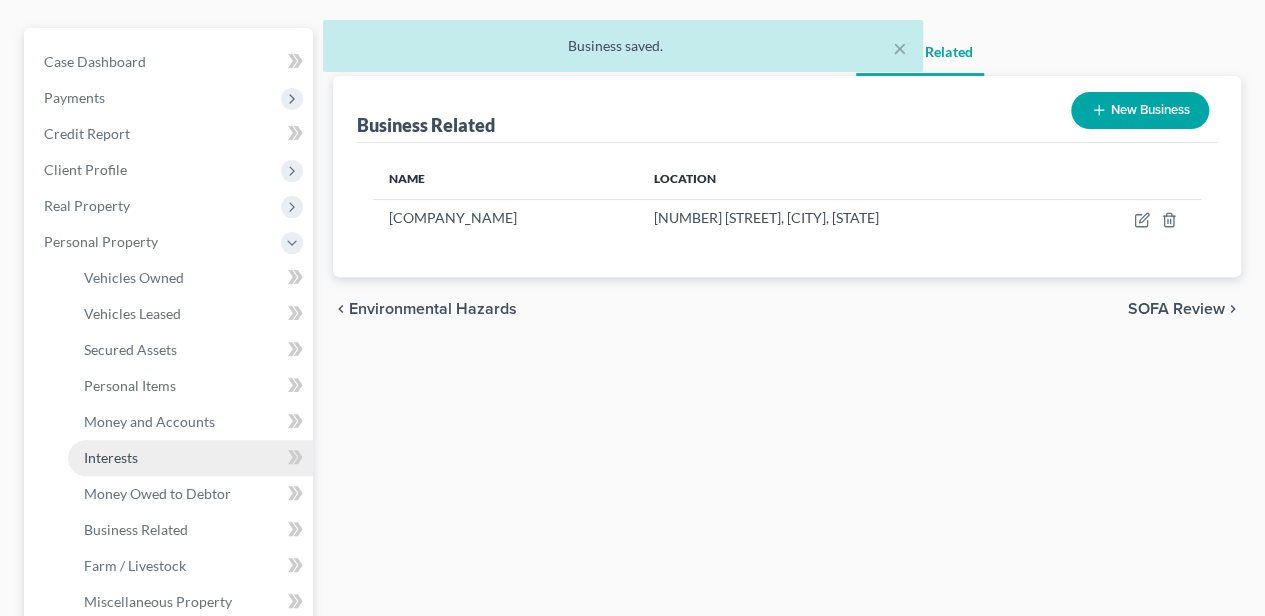 click on "Interests" at bounding box center (111, 457) 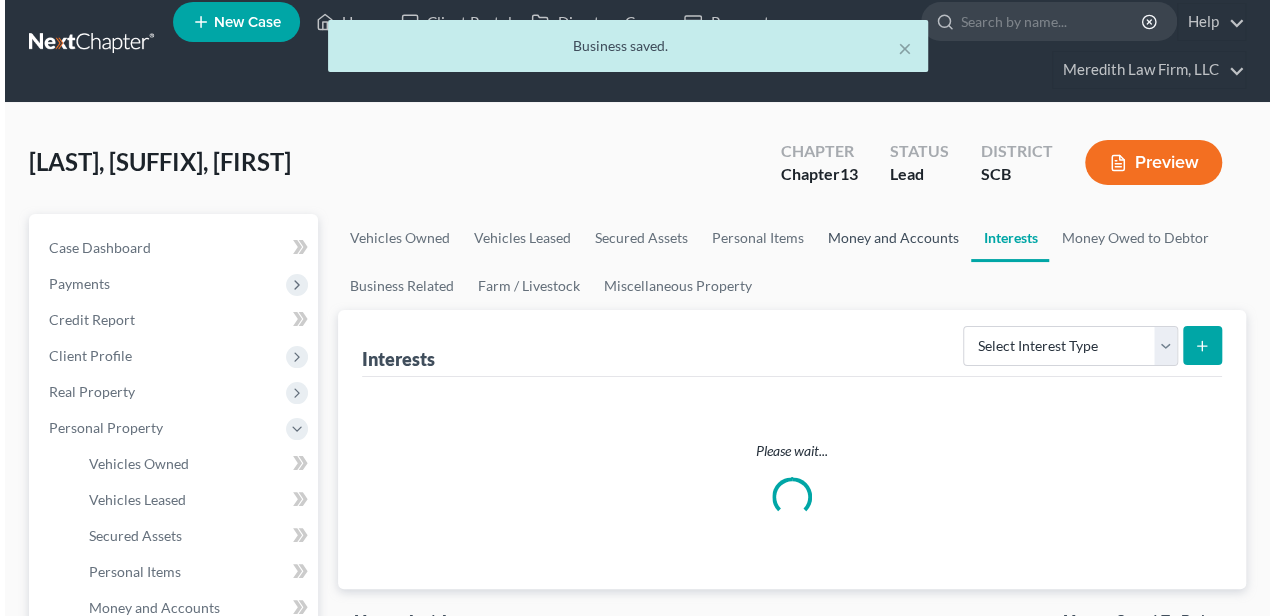 scroll, scrollTop: 0, scrollLeft: 0, axis: both 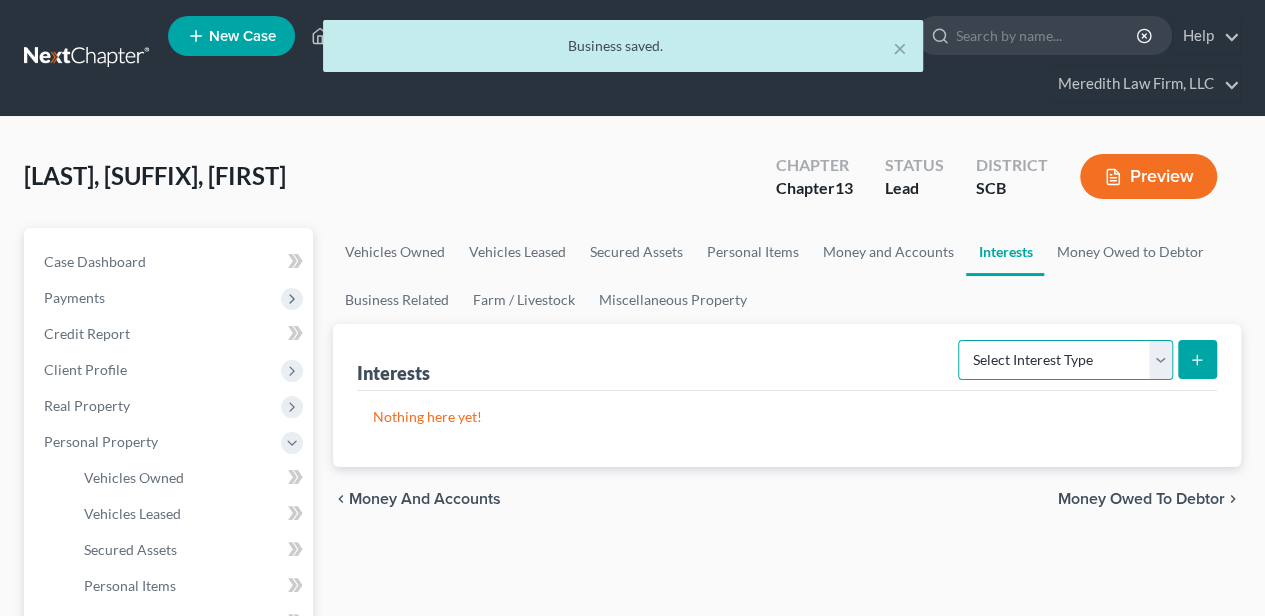 click on "Select Interest Type 401K Annuity Bond Education IRA Government Bond Government Pension Plan Incorporated Business IRA Joint Venture (Active) Joint Venture (Inactive) Keogh Mutual Fund Other Retirement Plan Partnership (Active) Partnership (Inactive) Pension Plan Stock Term Life Insurance Unincorporated Business Whole Life Insurance" at bounding box center [1065, 360] 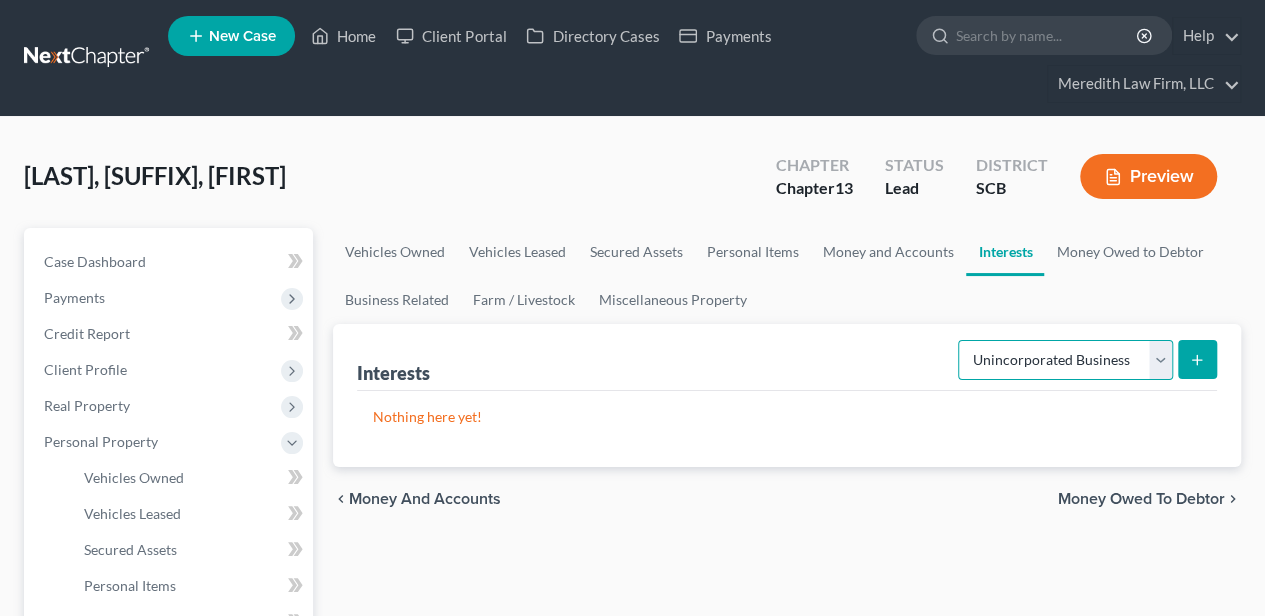 click on "Select Interest Type 401K Annuity Bond Education IRA Government Bond Government Pension Plan Incorporated Business IRA Joint Venture (Active) Joint Venture (Inactive) Keogh Mutual Fund Other Retirement Plan Partnership (Active) Partnership (Inactive) Pension Plan Stock Term Life Insurance Unincorporated Business Whole Life Insurance" at bounding box center (1065, 360) 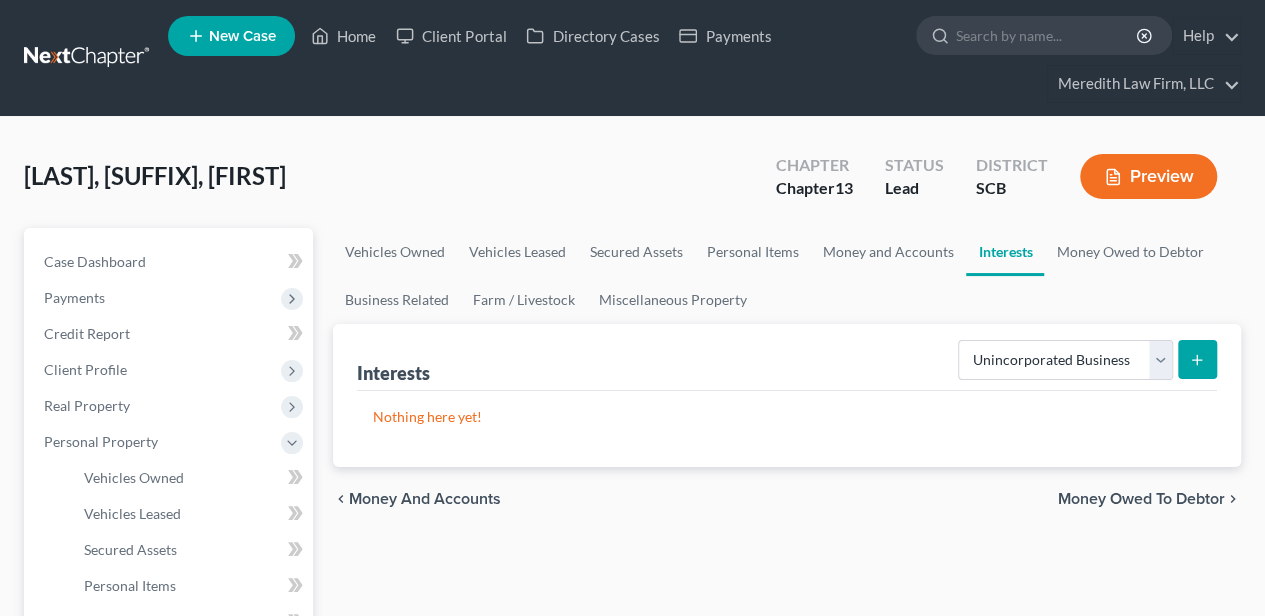 click at bounding box center (1197, 359) 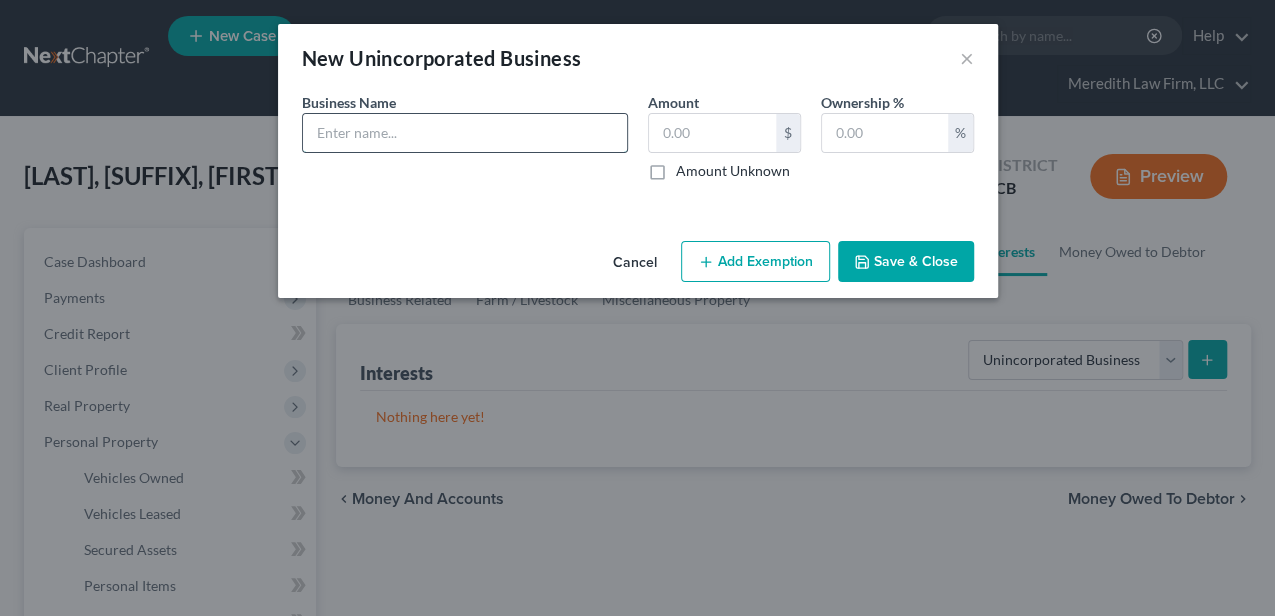 click at bounding box center [465, 133] 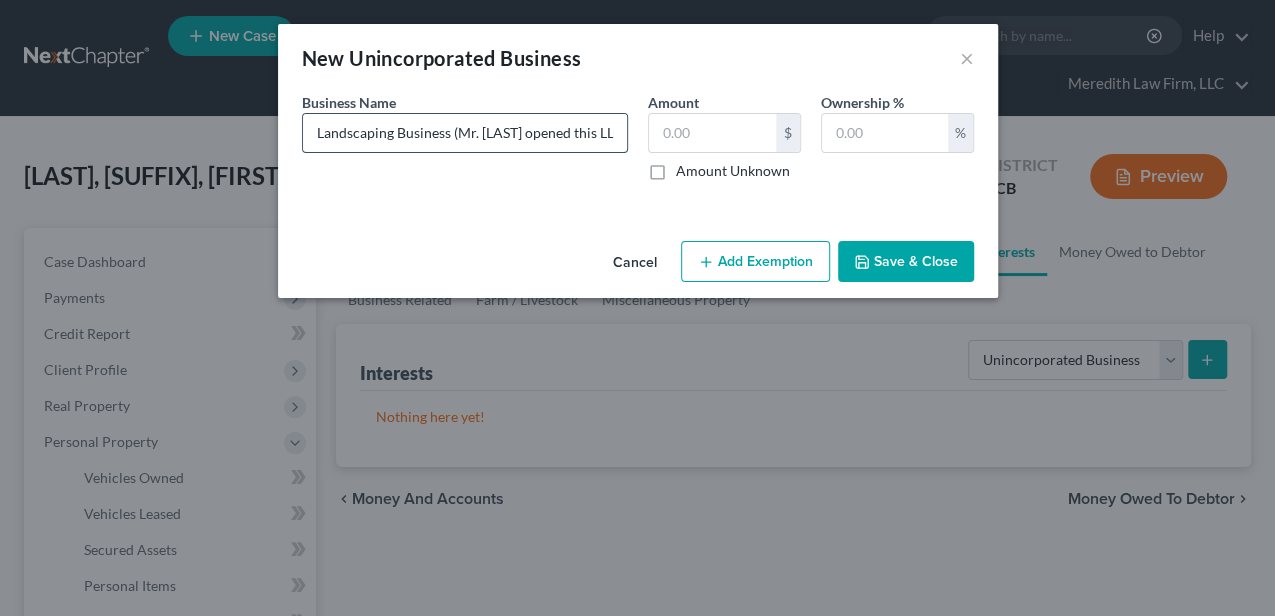 scroll, scrollTop: 0, scrollLeft: 484, axis: horizontal 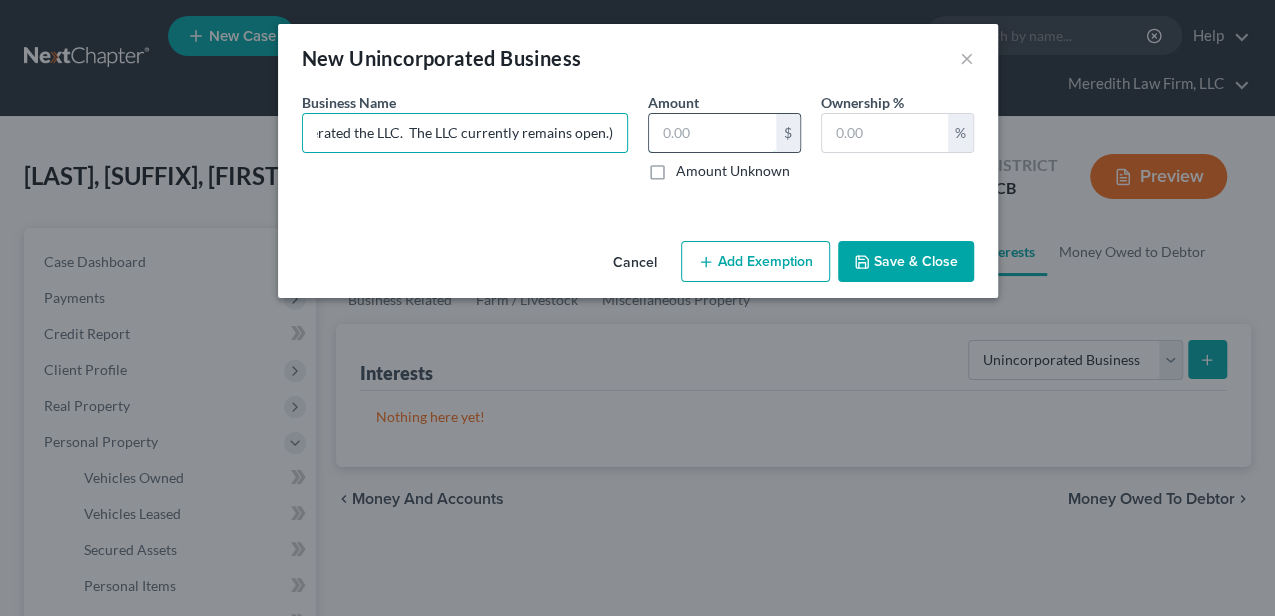 click at bounding box center (712, 133) 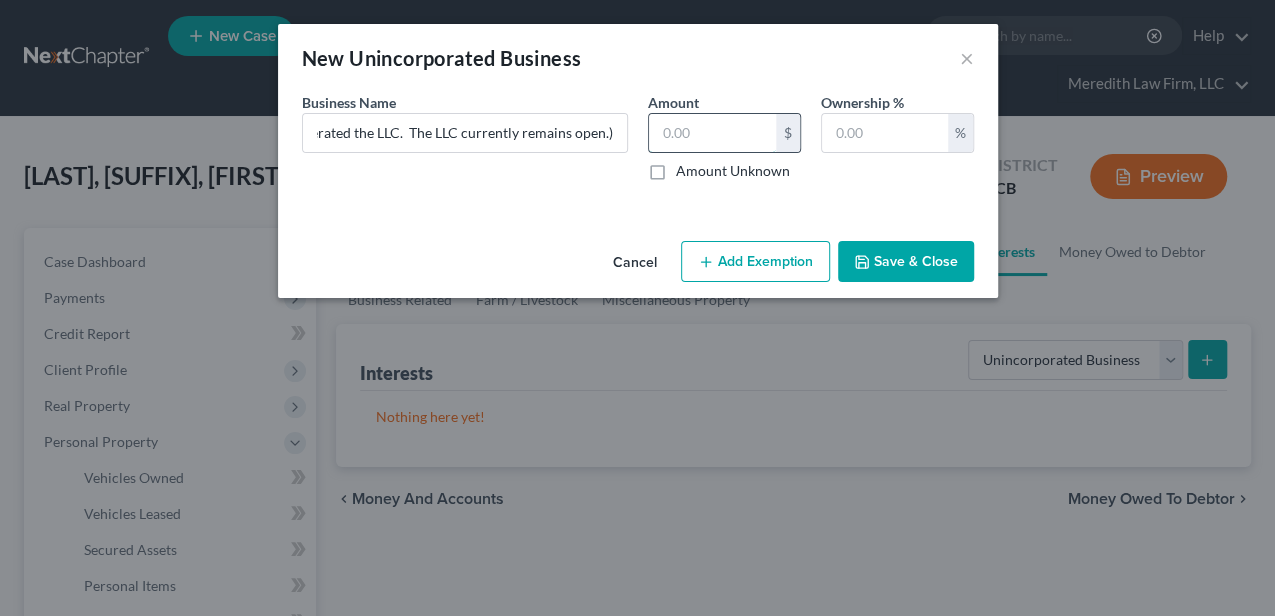 scroll, scrollTop: 0, scrollLeft: 0, axis: both 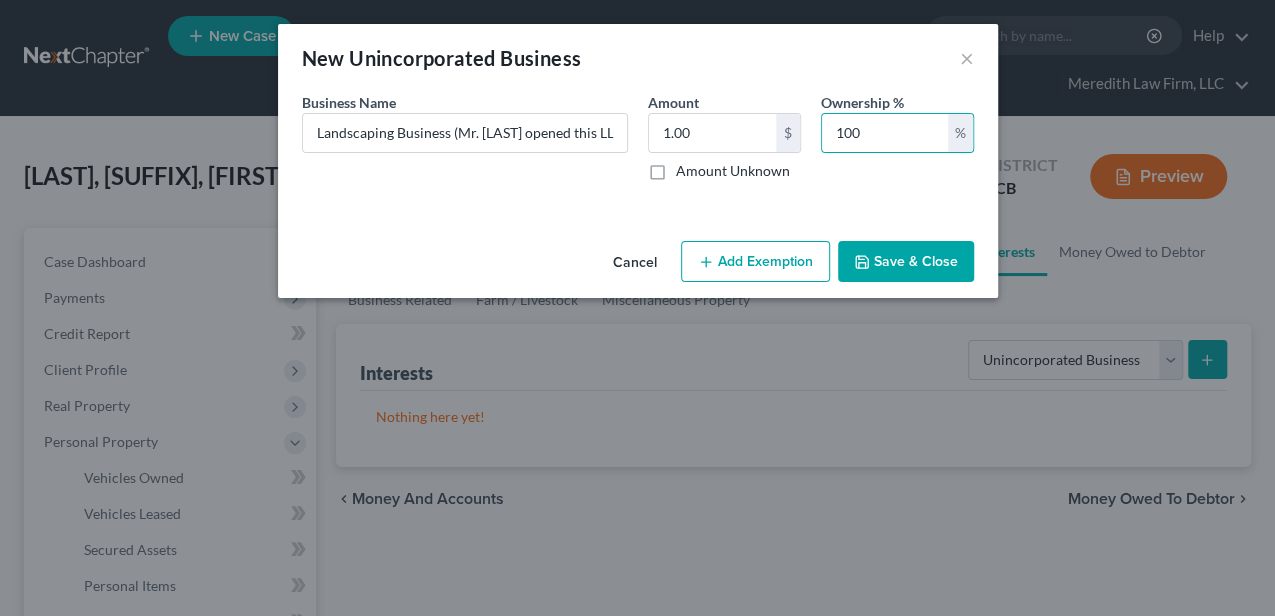 click on "Add Exemption" at bounding box center (755, 262) 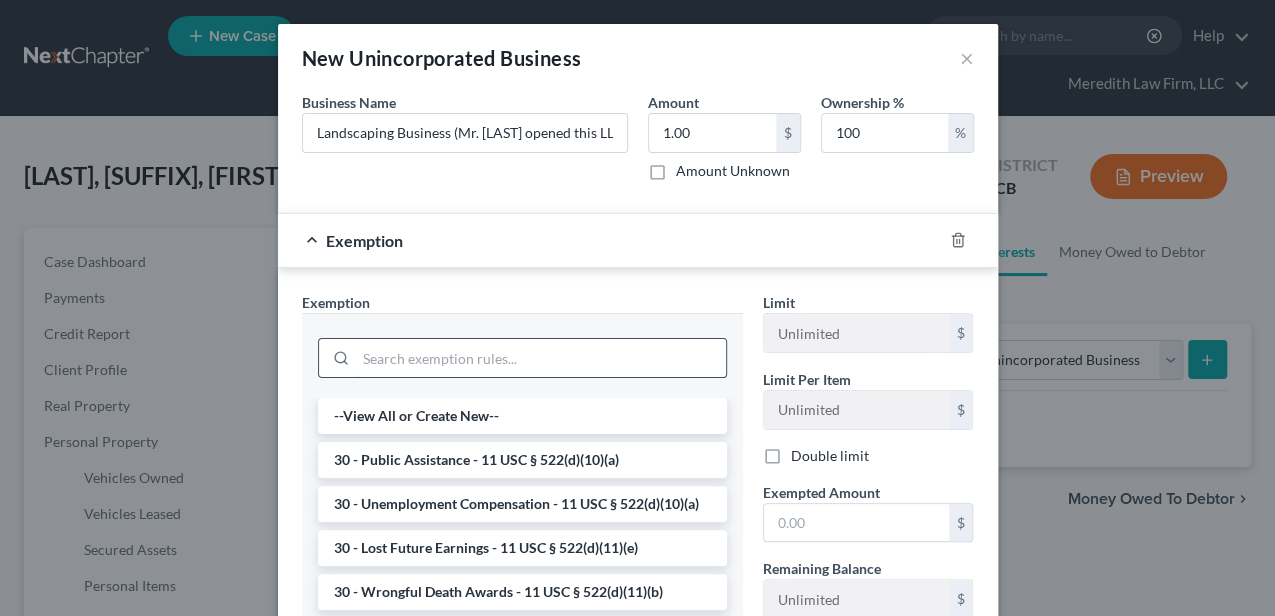 click at bounding box center [541, 358] 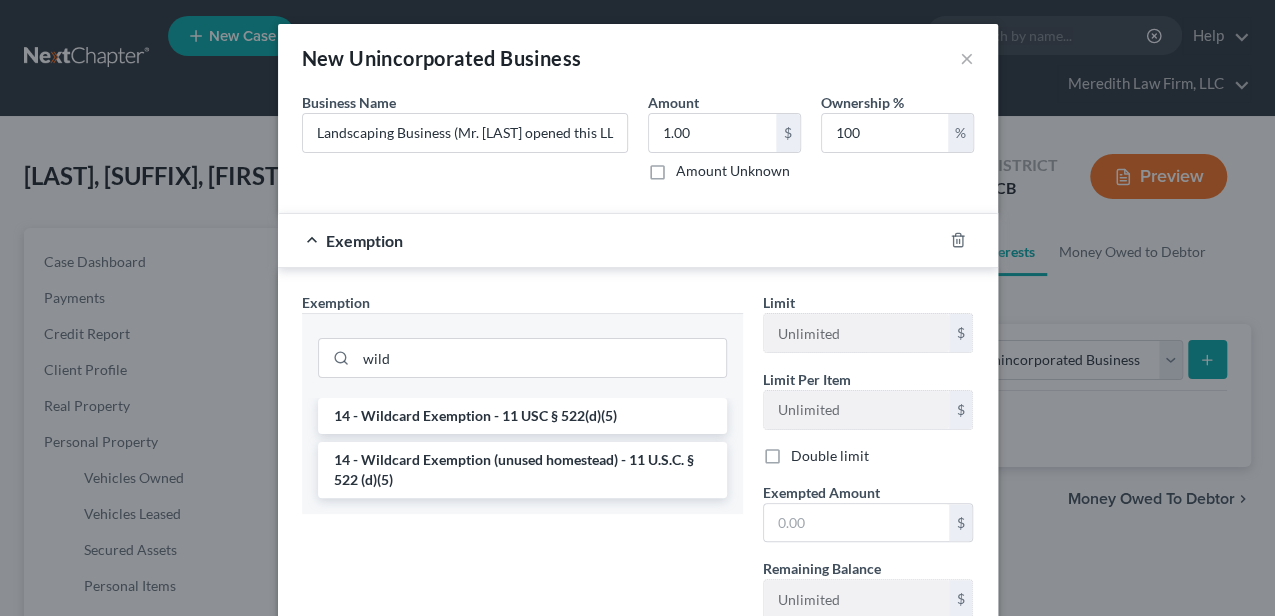 drag, startPoint x: 506, startPoint y: 418, endPoint x: 723, endPoint y: 498, distance: 231.27689 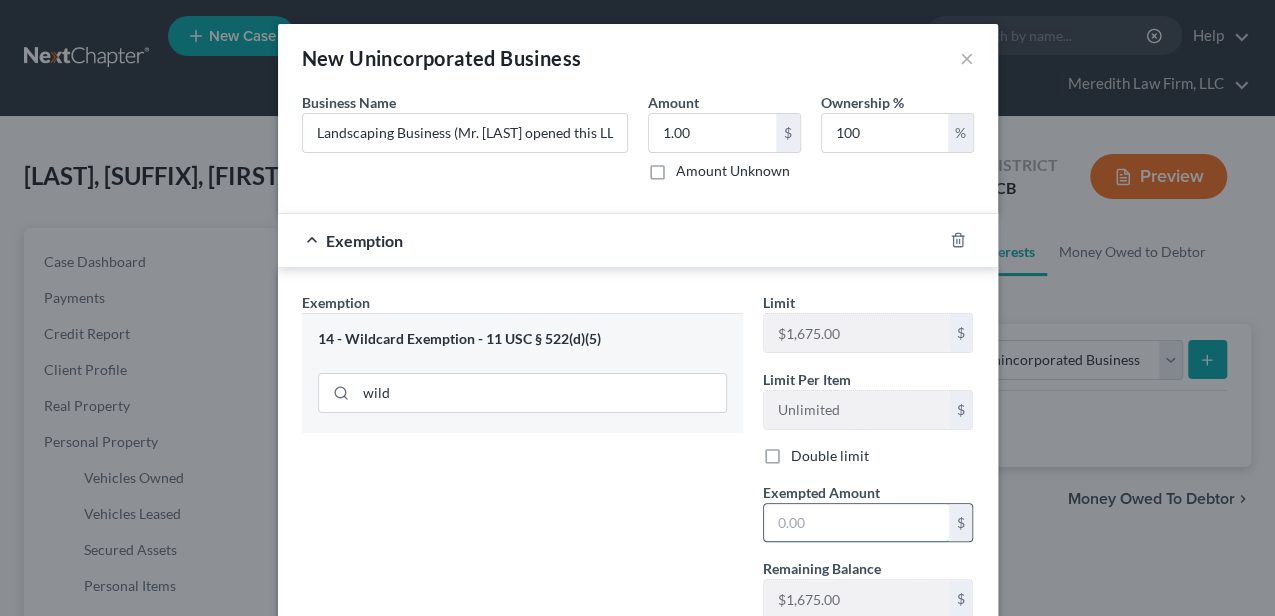 click at bounding box center [856, 523] 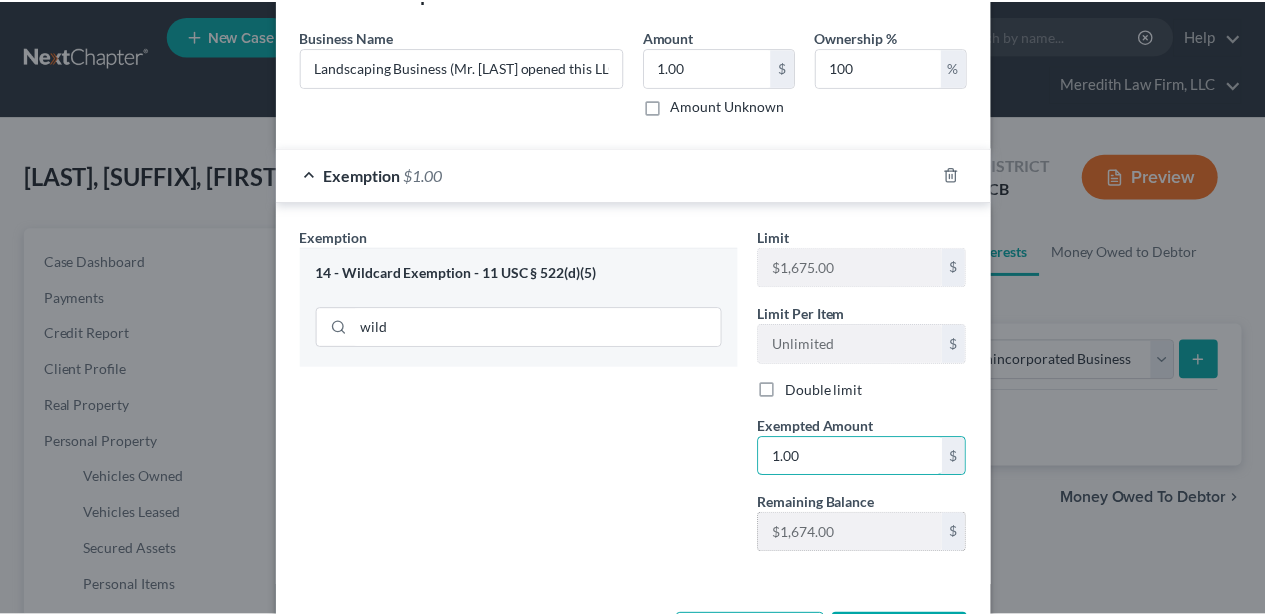 scroll, scrollTop: 133, scrollLeft: 0, axis: vertical 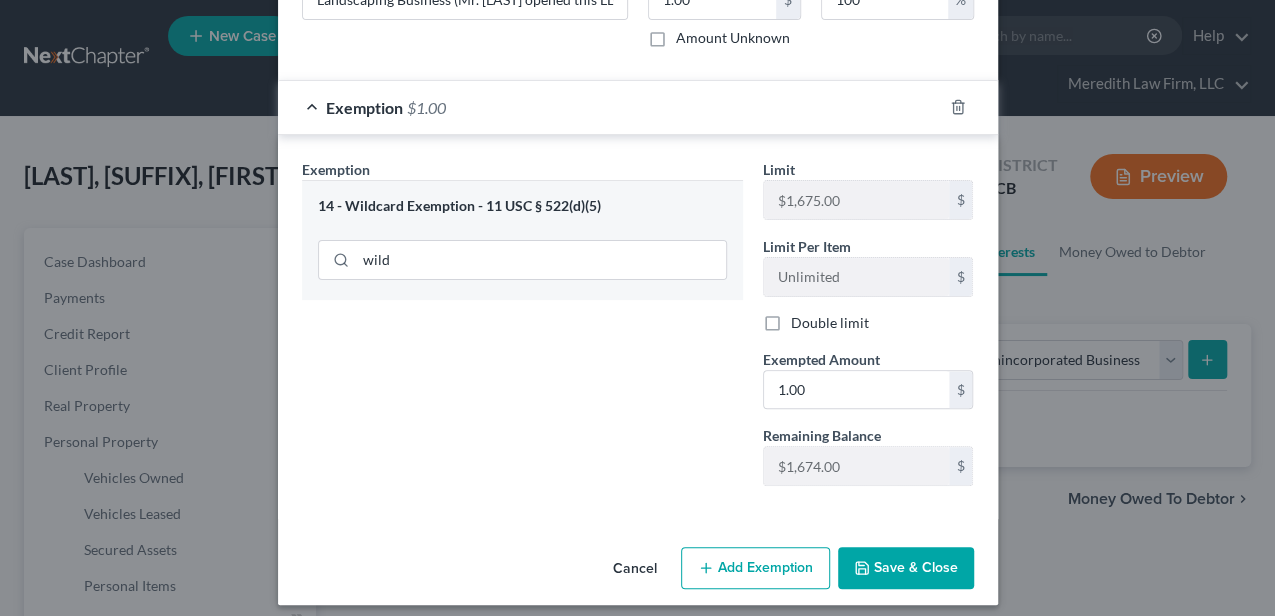 click on "Save & Close" at bounding box center (906, 568) 